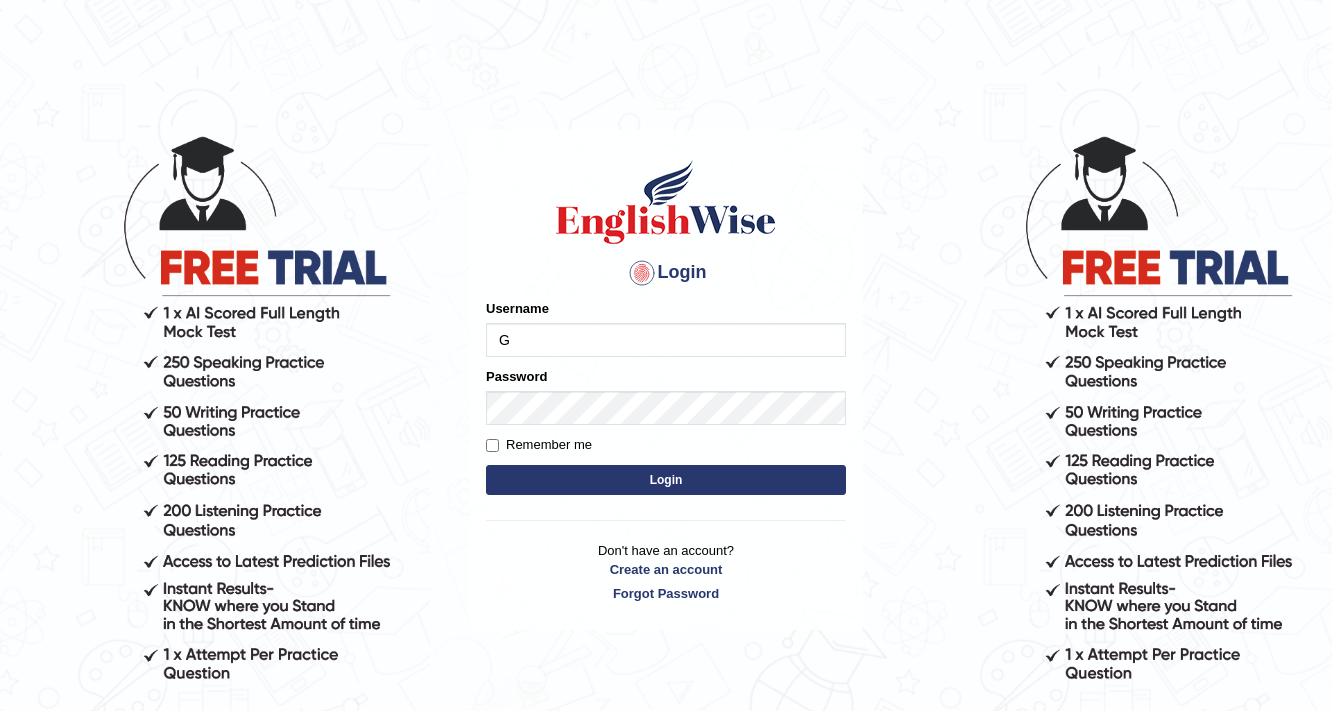 scroll, scrollTop: 0, scrollLeft: 0, axis: both 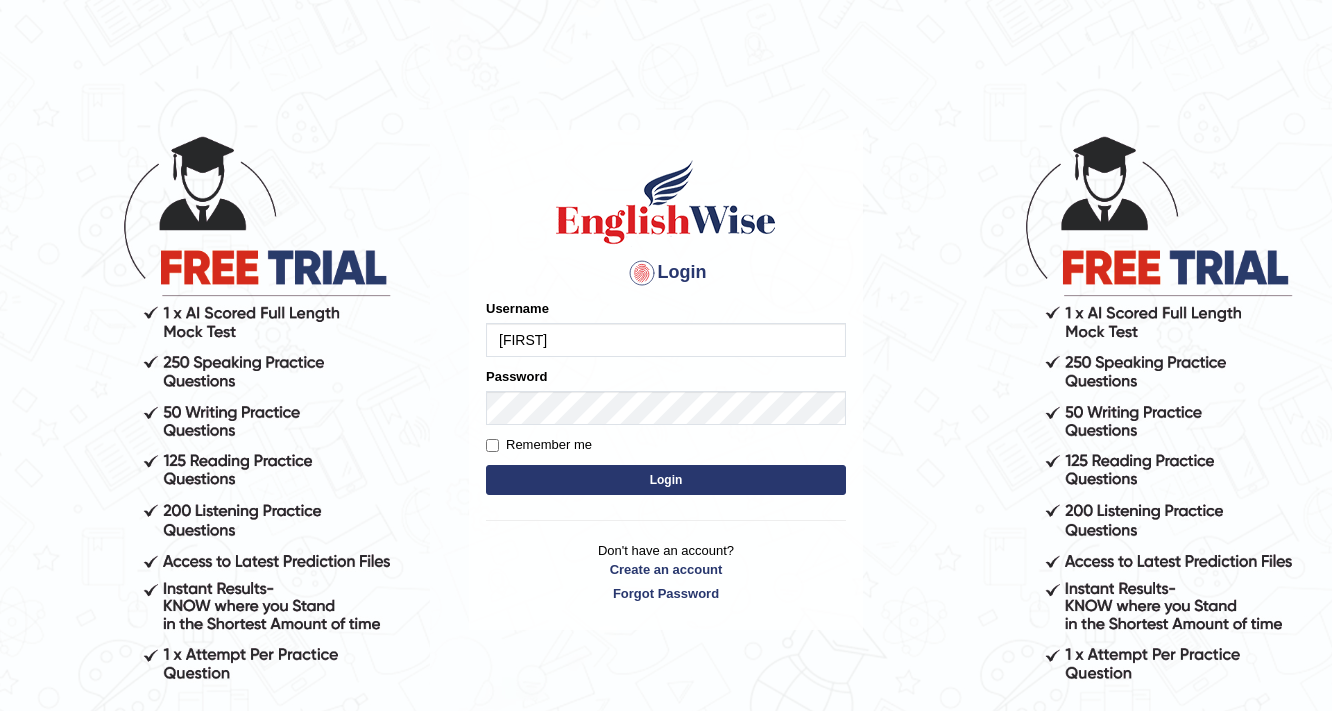 type on "GabrieleT" 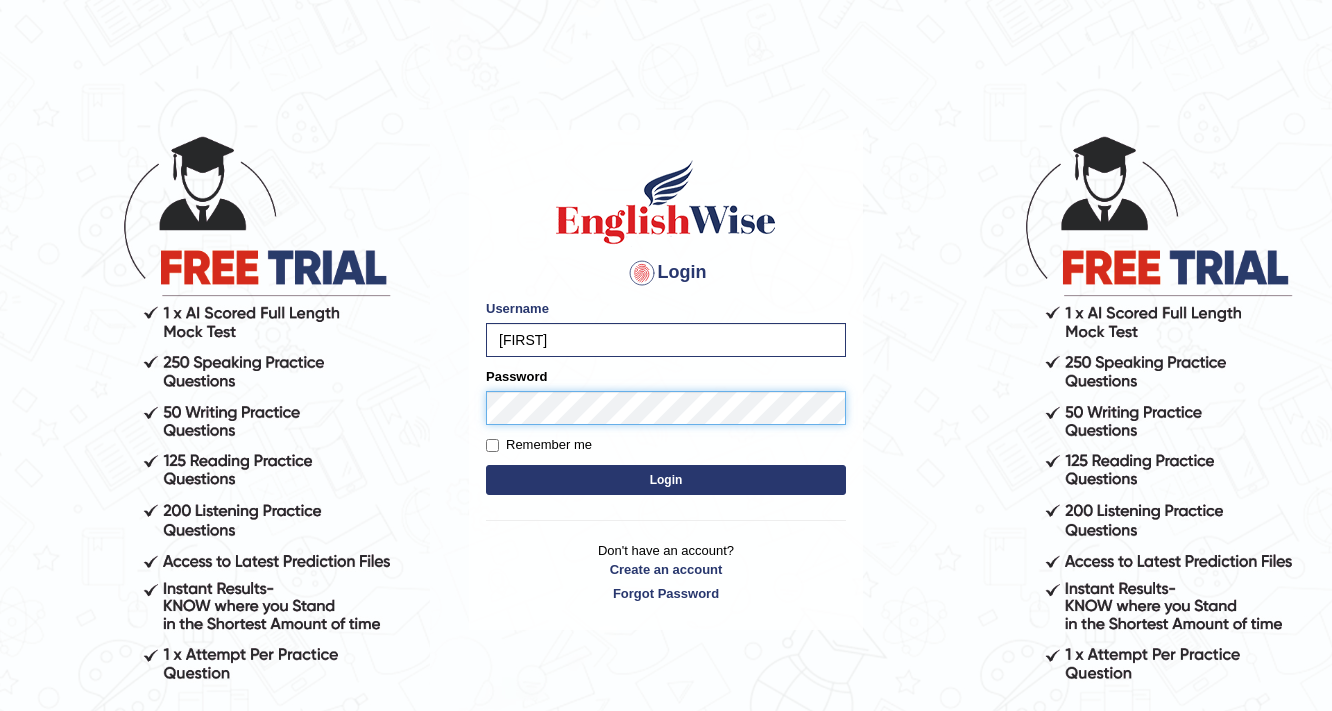 click on "Login" at bounding box center (666, 480) 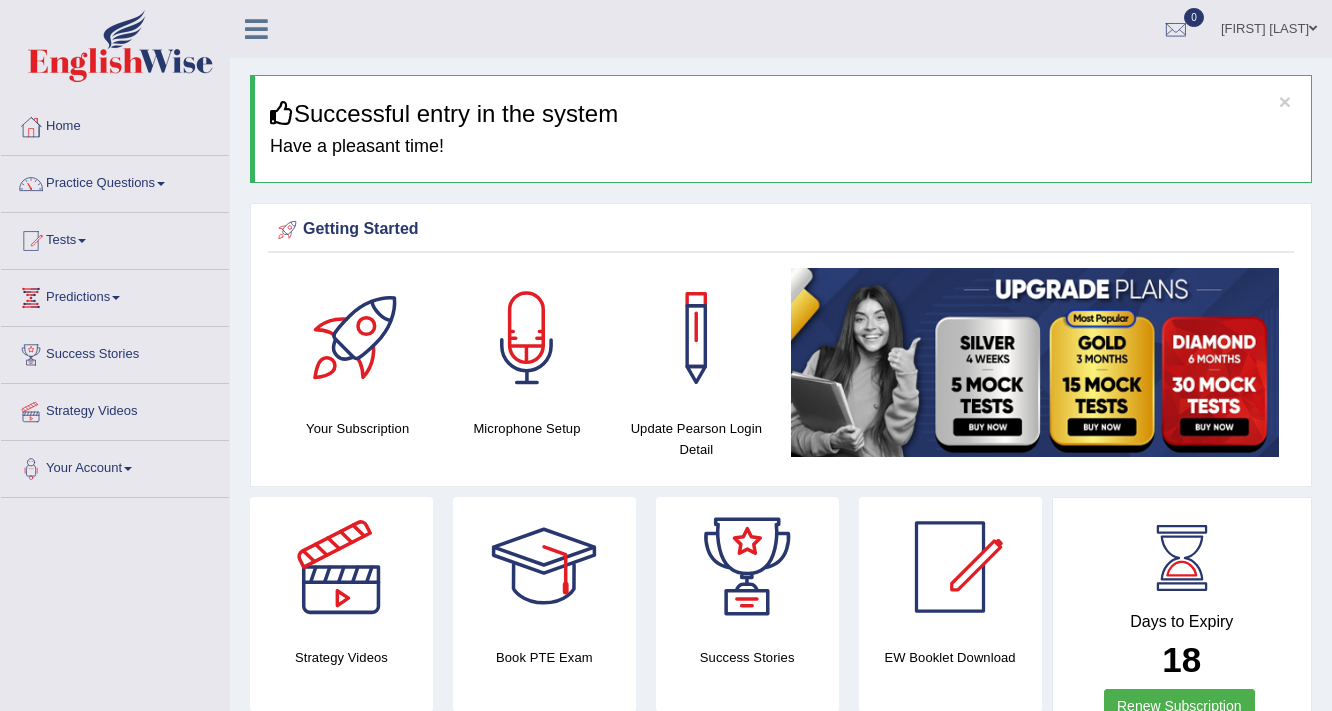 scroll, scrollTop: 0, scrollLeft: 0, axis: both 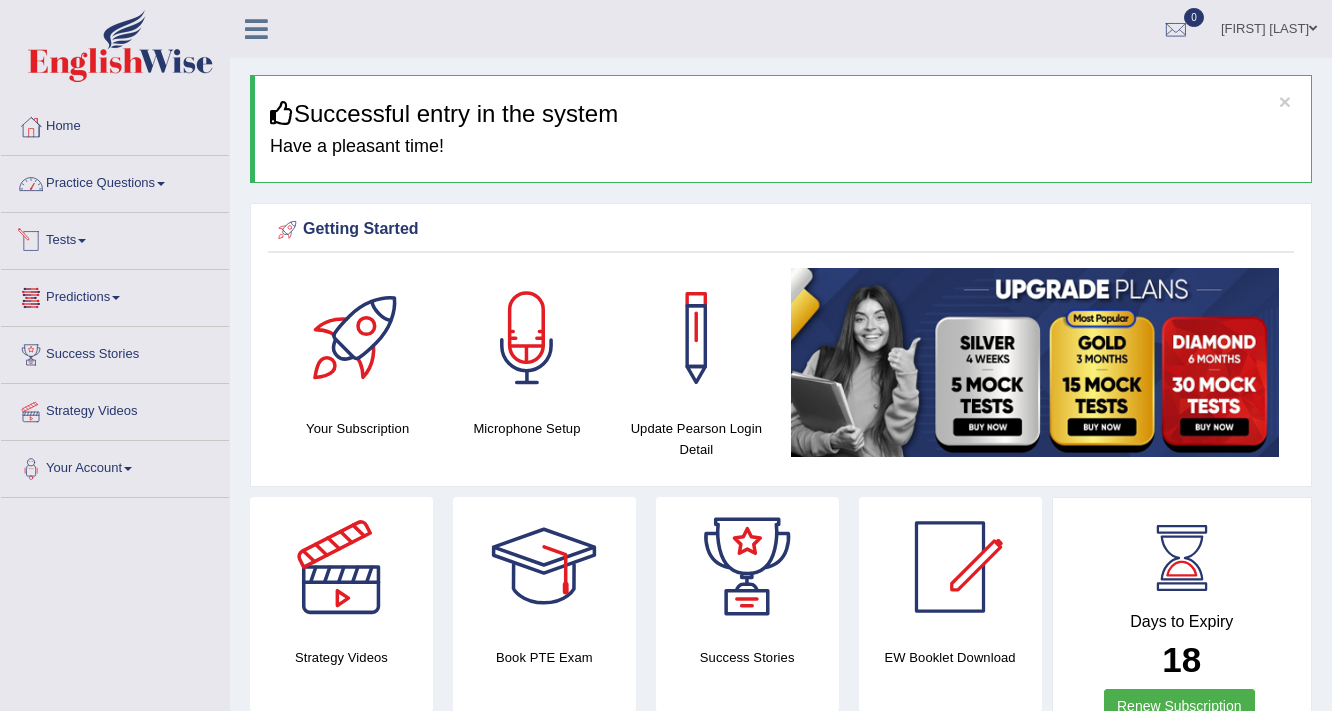 click on "Practice Questions" at bounding box center [115, 181] 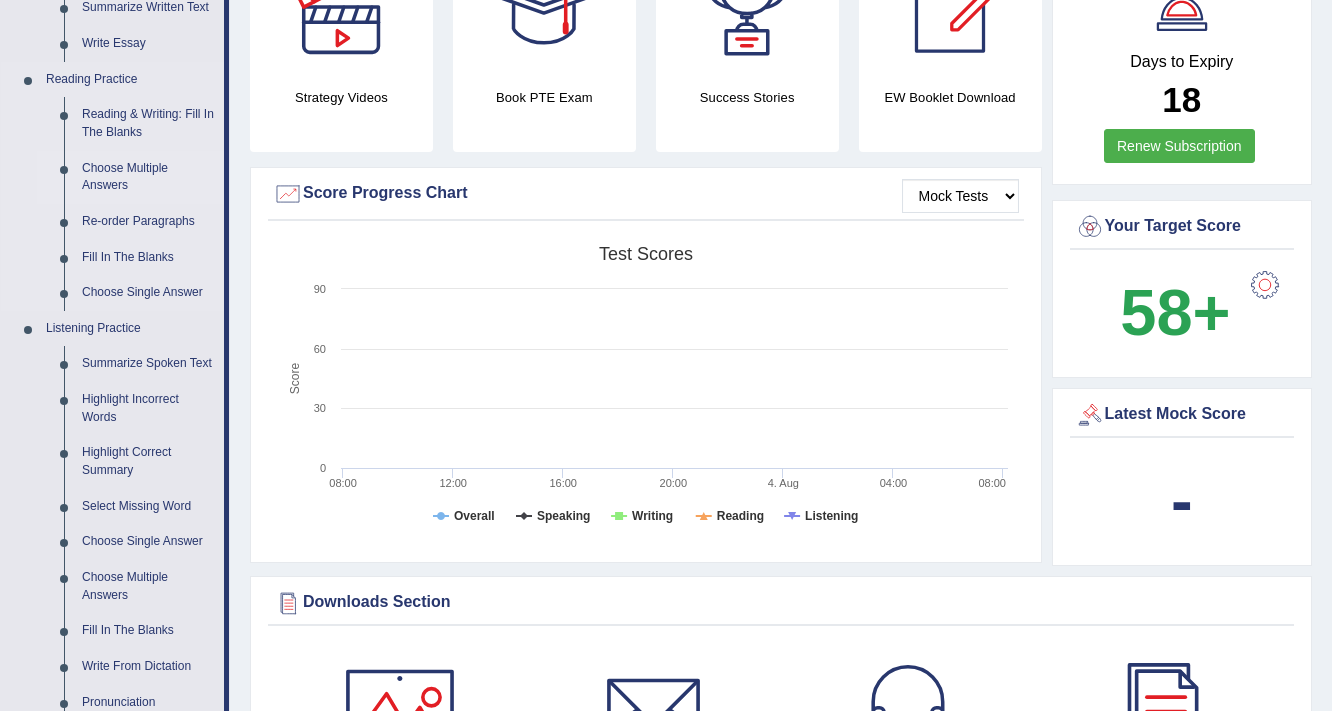 scroll, scrollTop: 160, scrollLeft: 0, axis: vertical 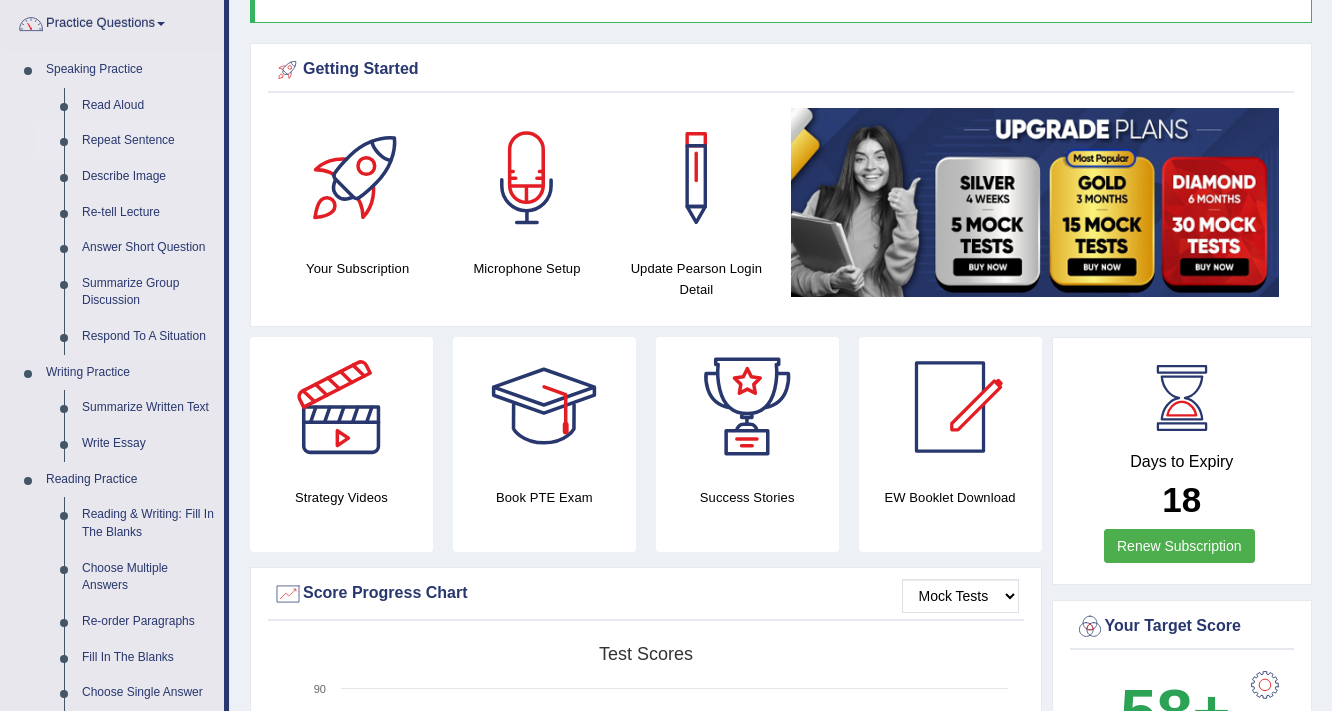 click on "Repeat Sentence" at bounding box center (148, 141) 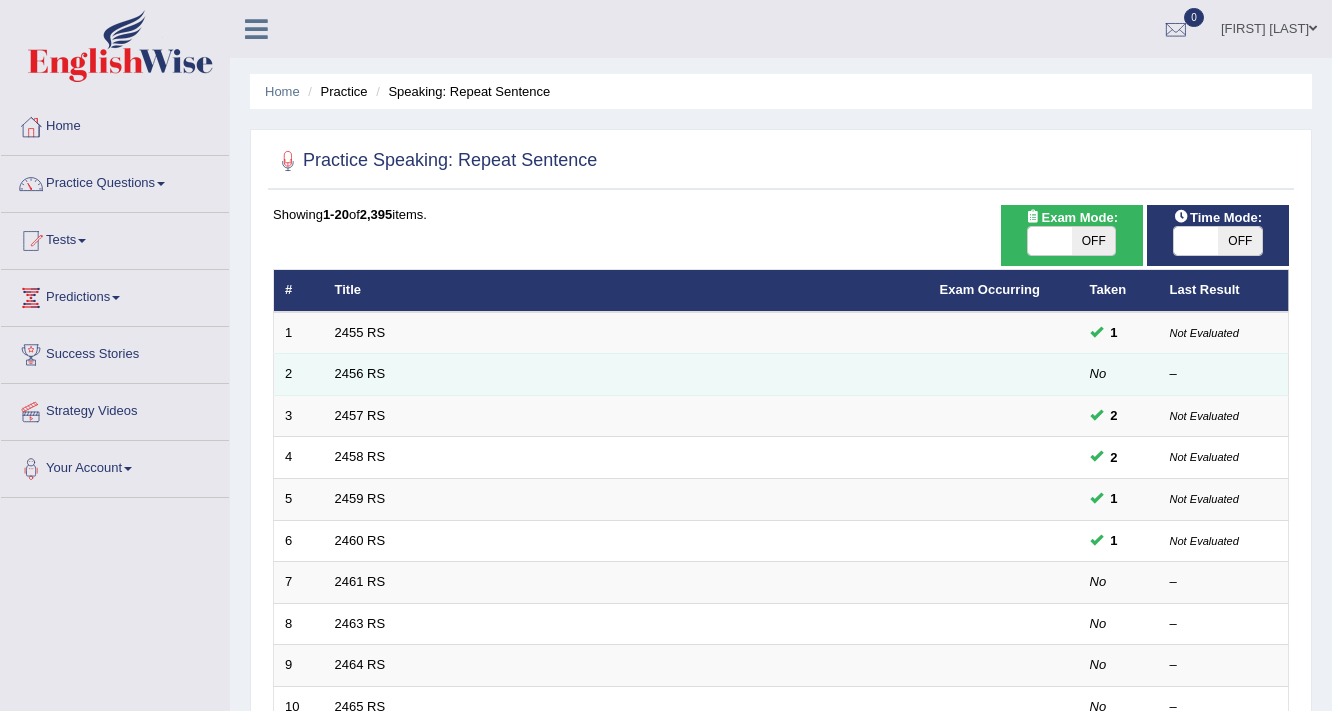 scroll, scrollTop: 0, scrollLeft: 0, axis: both 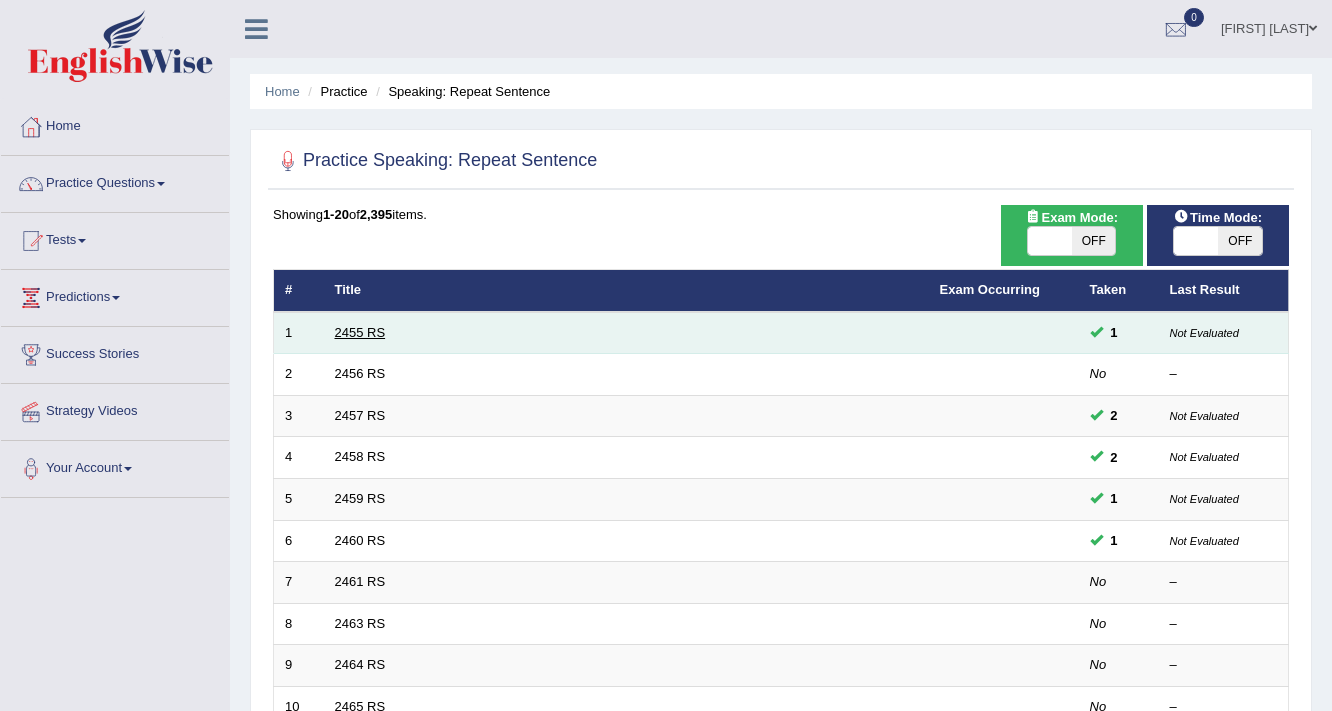 click on "2455 RS" at bounding box center [360, 332] 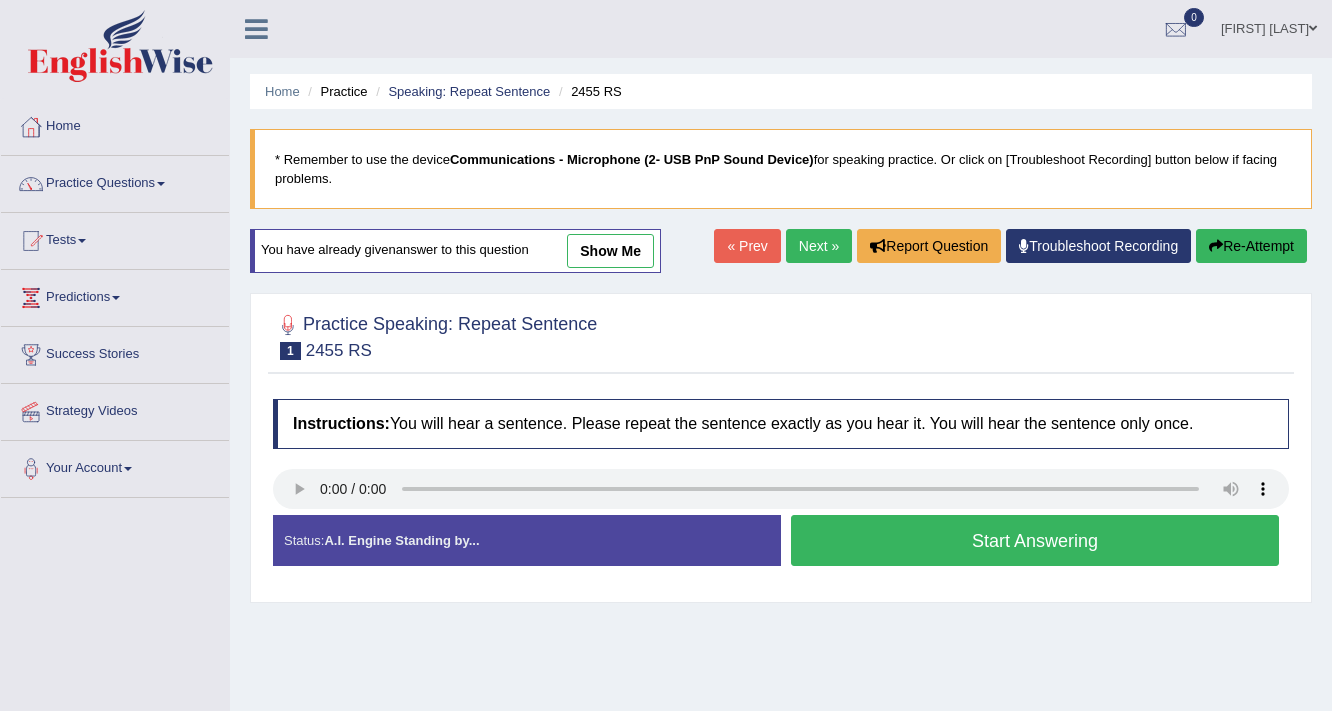 scroll, scrollTop: 0, scrollLeft: 0, axis: both 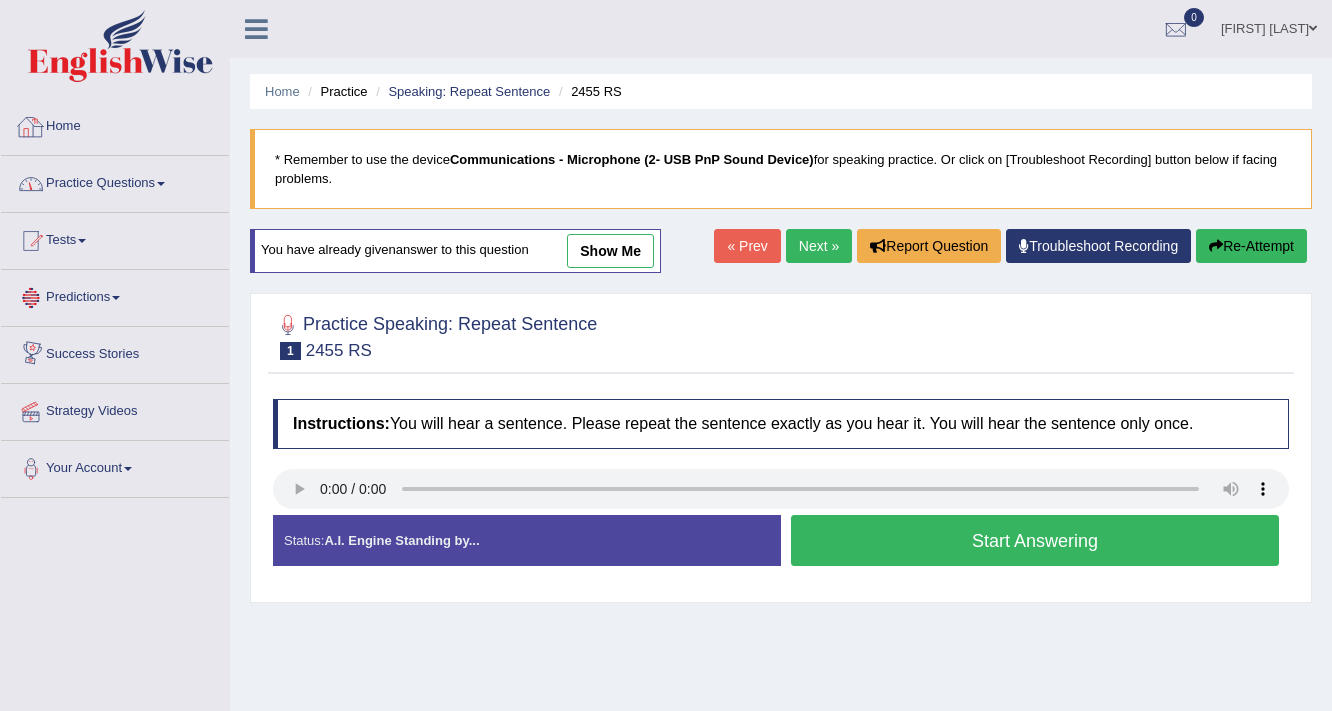 click on "Practice Questions" at bounding box center (115, 181) 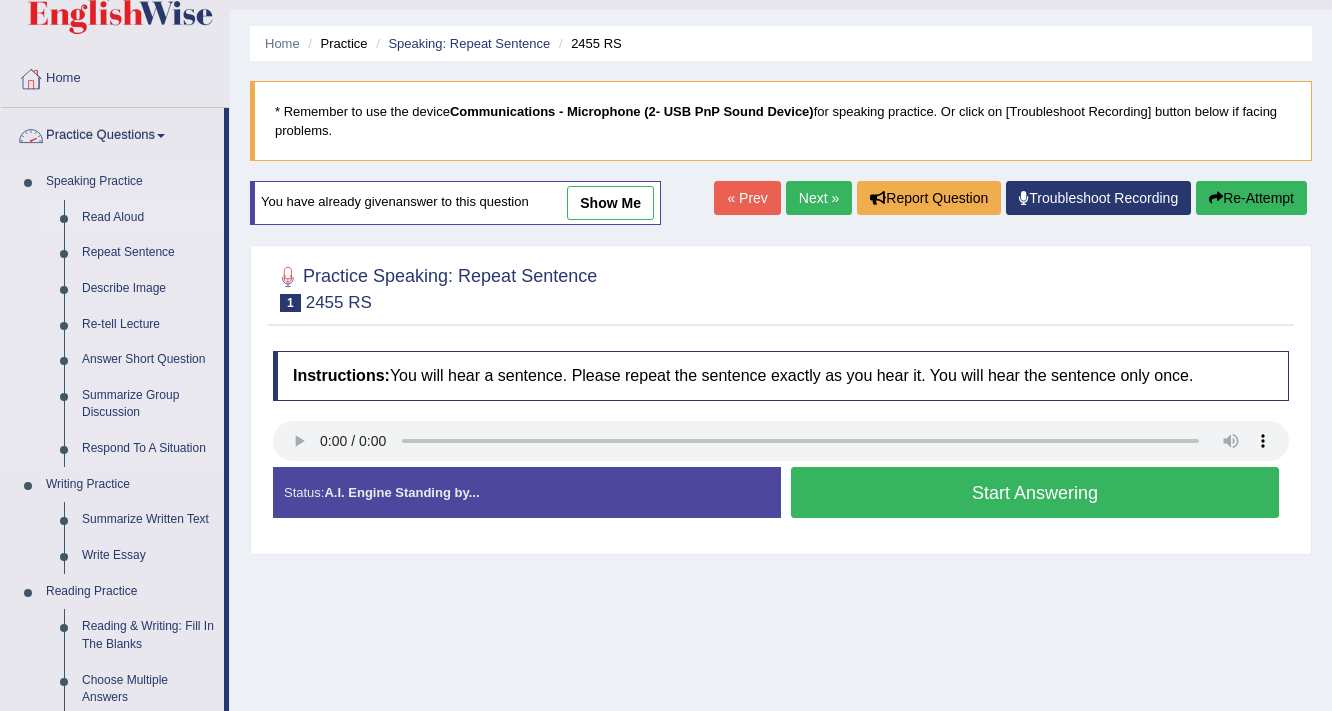 scroll, scrollTop: 160, scrollLeft: 0, axis: vertical 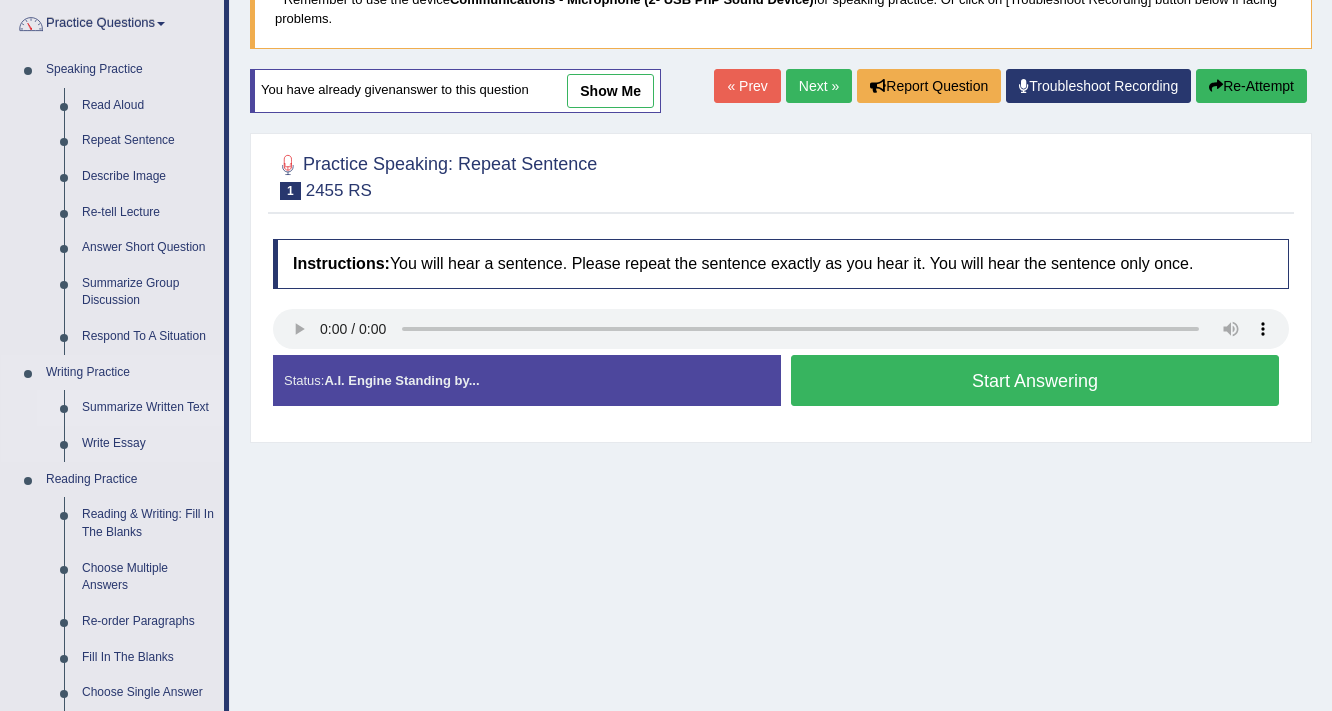 click on "Summarize Written Text" at bounding box center [148, 408] 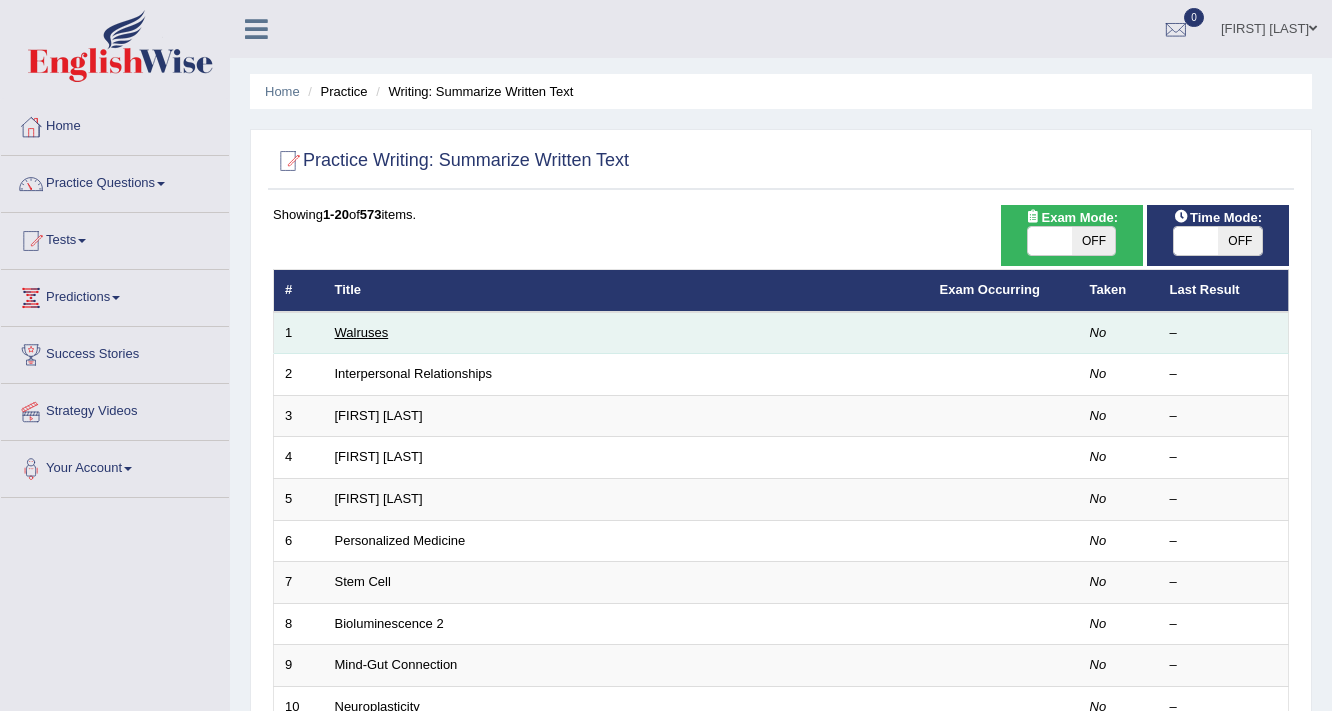 scroll, scrollTop: 0, scrollLeft: 0, axis: both 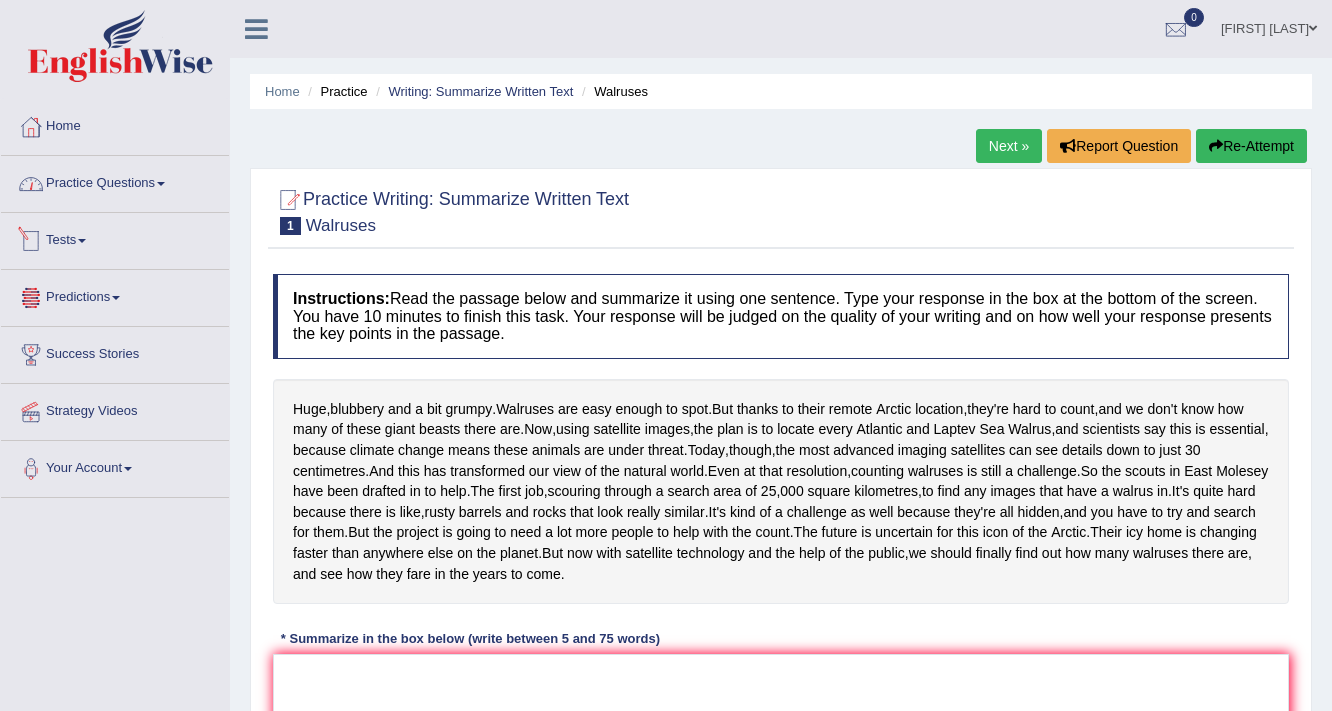 click on "Practice Questions" at bounding box center [115, 181] 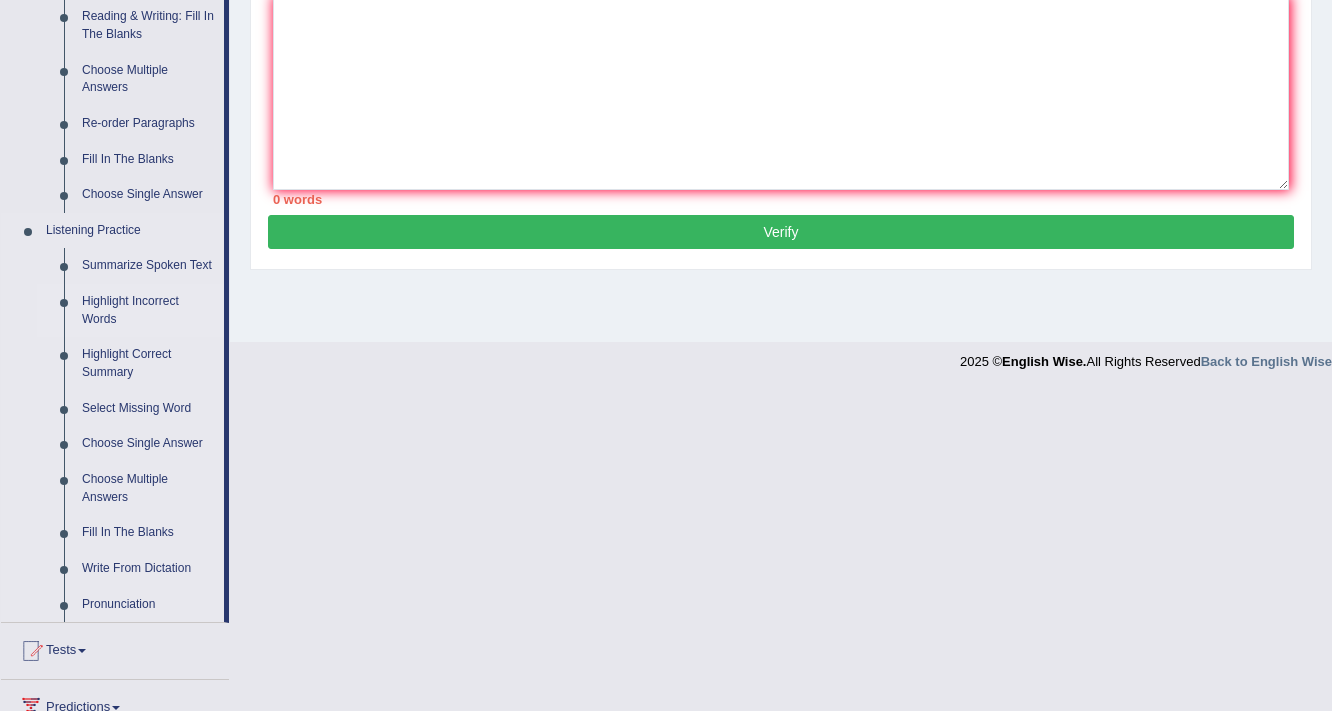 scroll, scrollTop: 720, scrollLeft: 0, axis: vertical 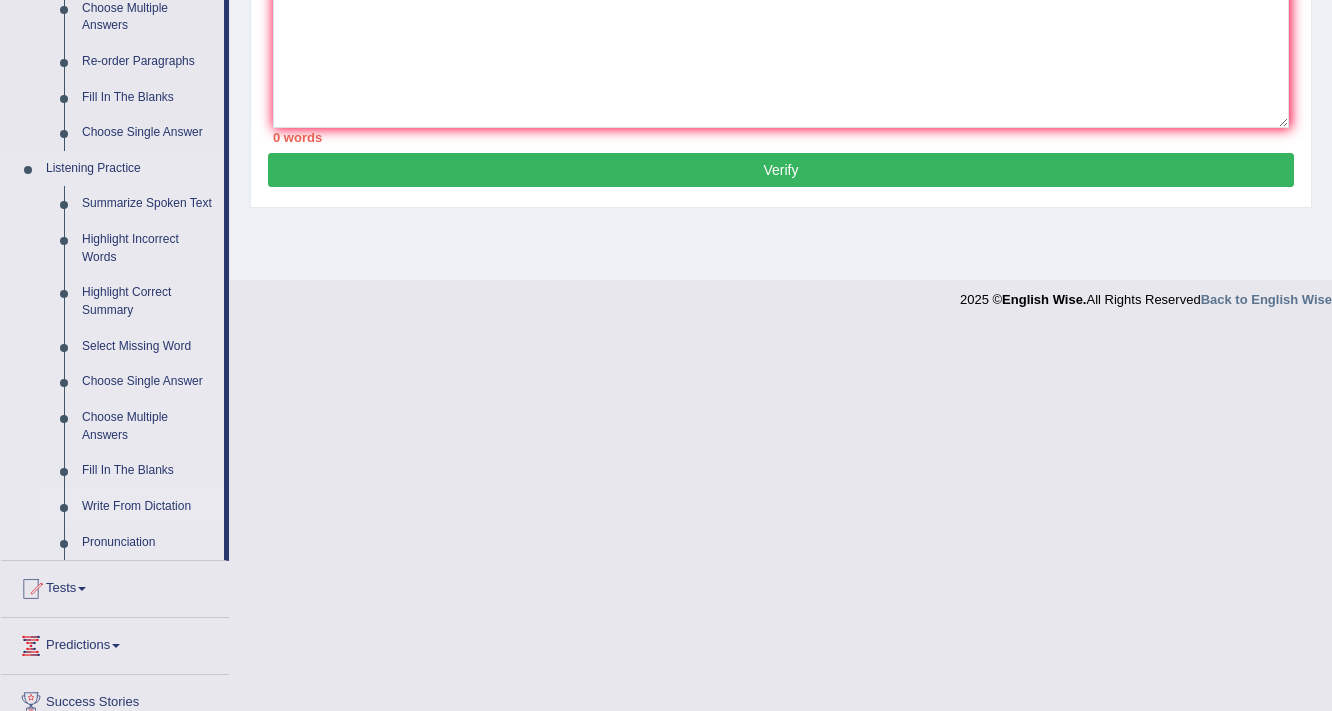 click on "Write From Dictation" at bounding box center [148, 507] 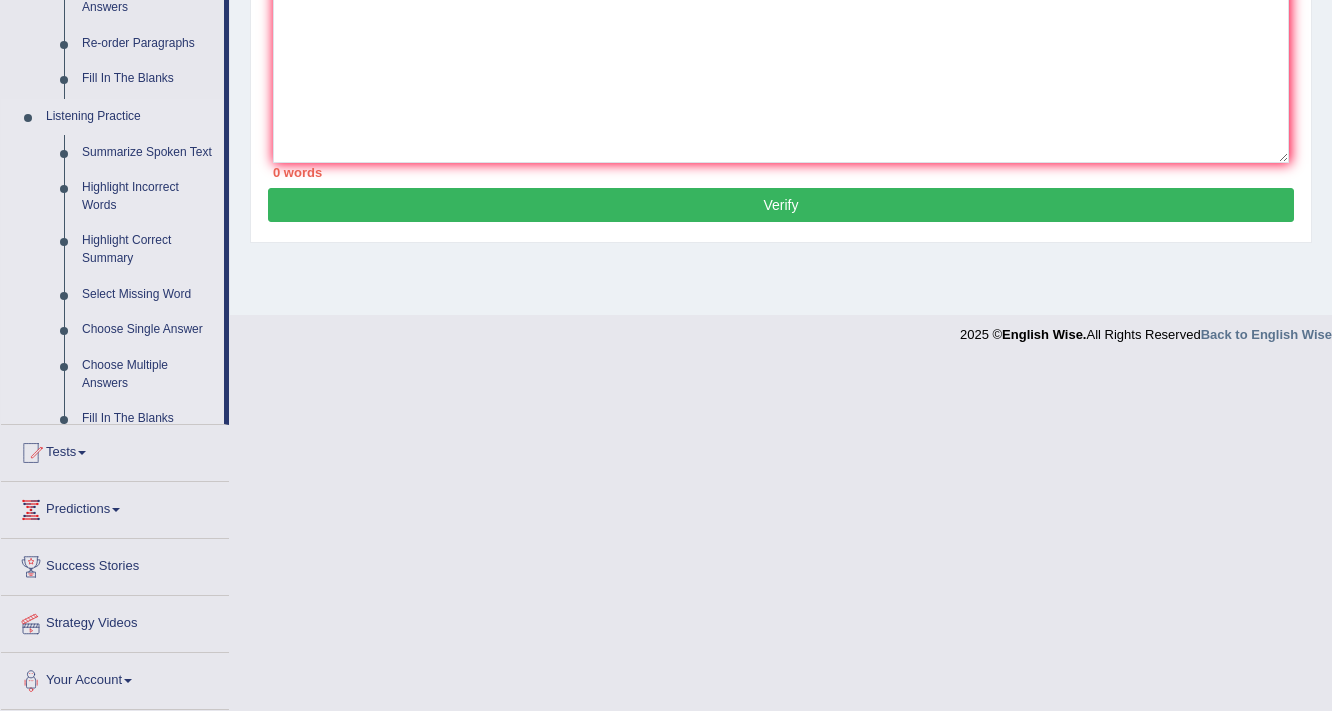 scroll, scrollTop: 361, scrollLeft: 0, axis: vertical 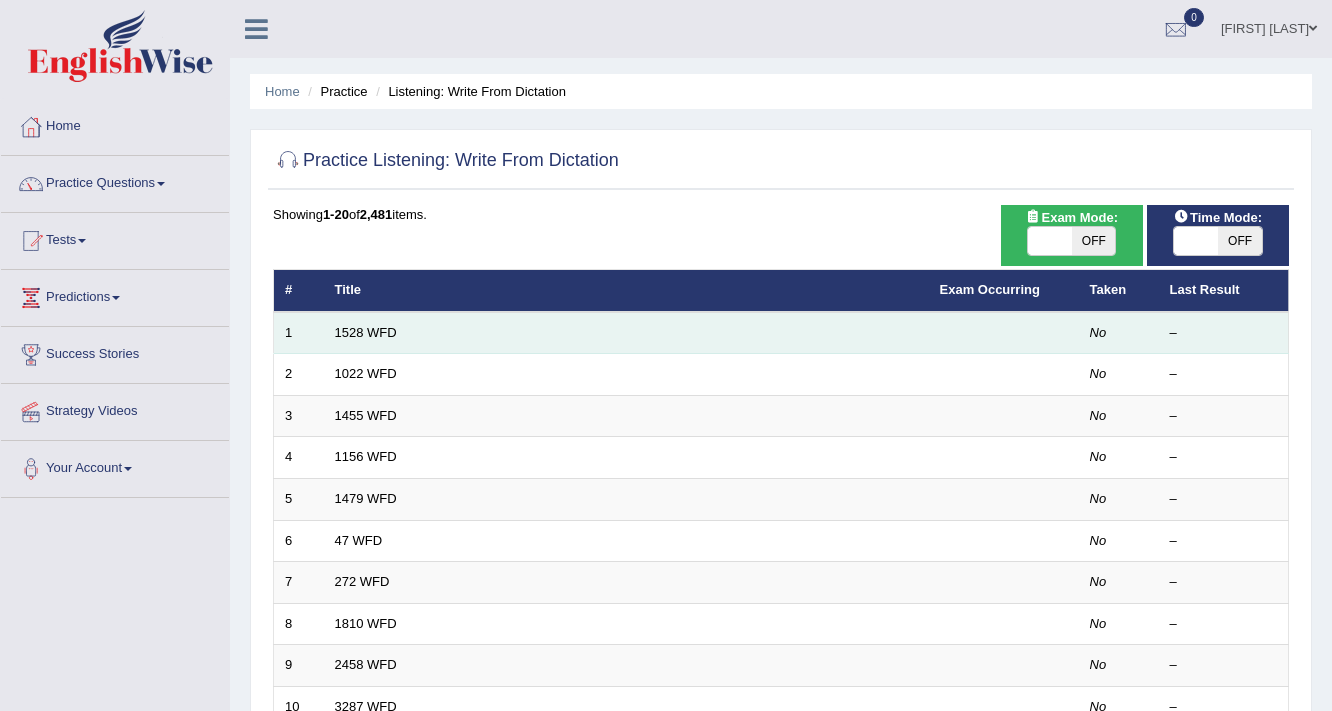 click on "1528 WFD" at bounding box center [626, 333] 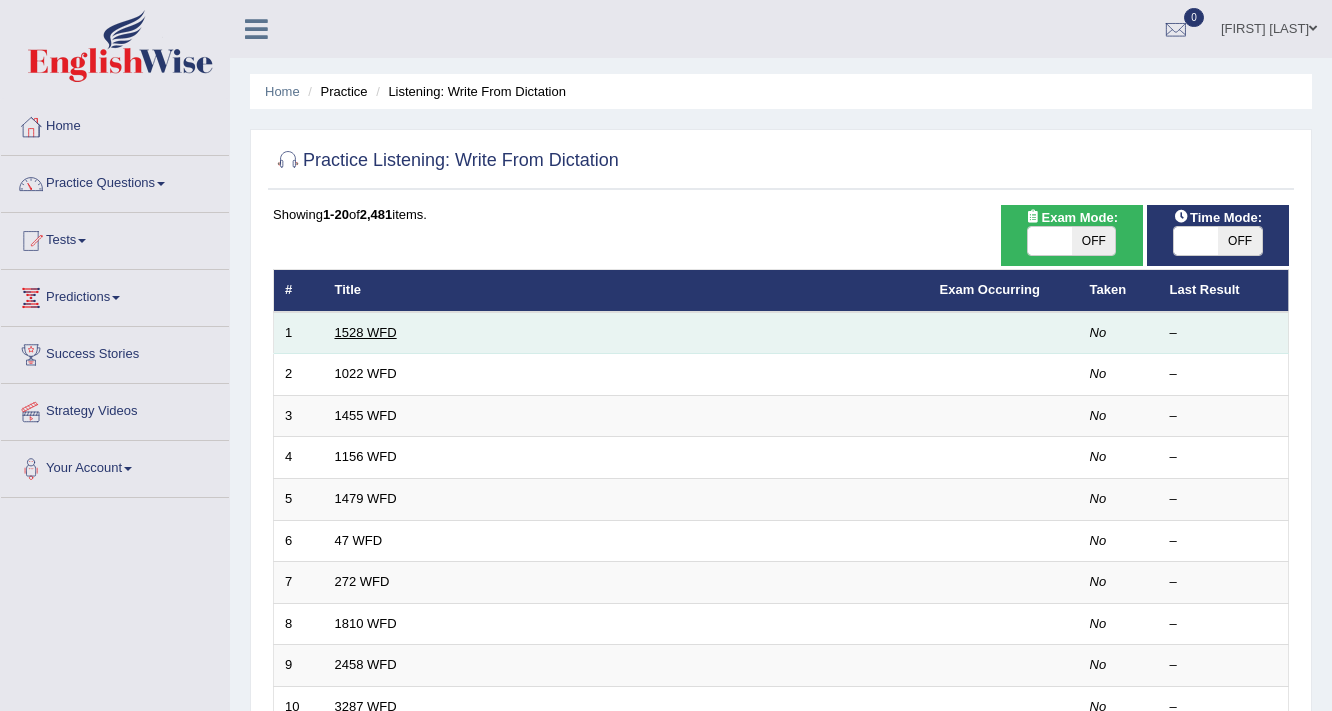 click on "1528 WFD" at bounding box center (366, 332) 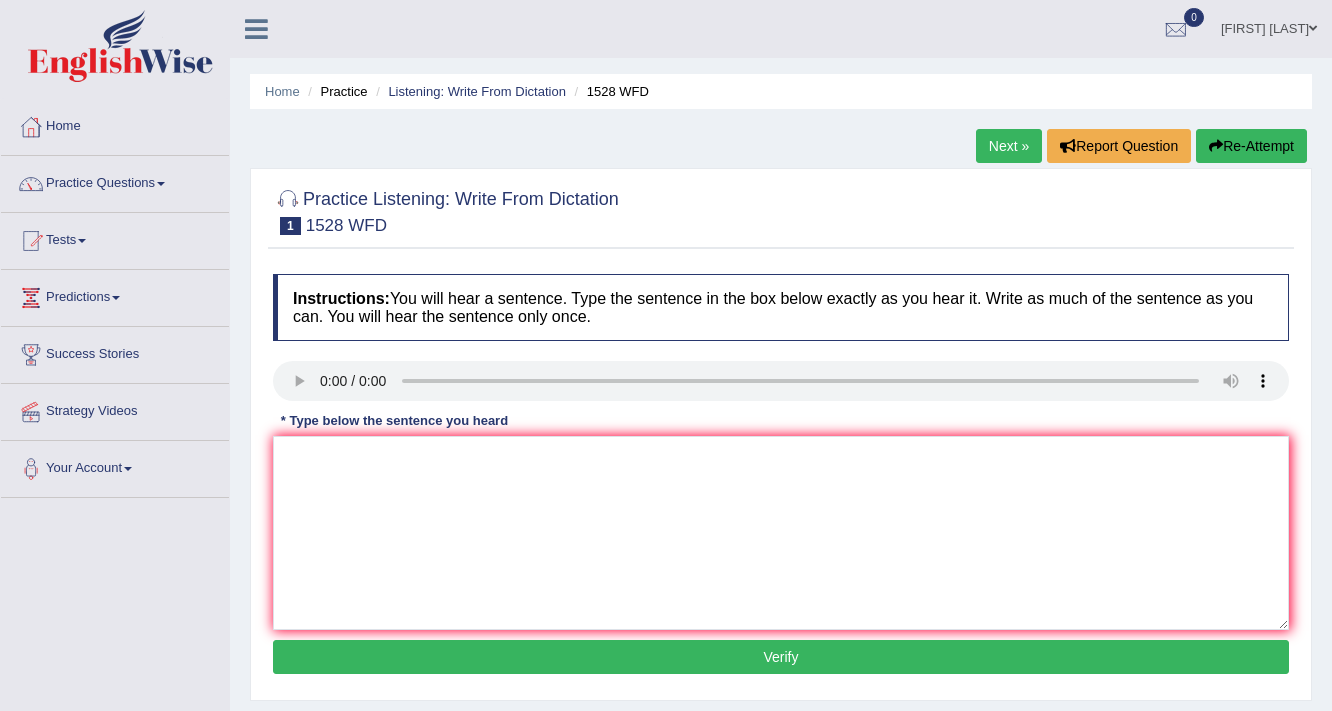 scroll, scrollTop: 0, scrollLeft: 0, axis: both 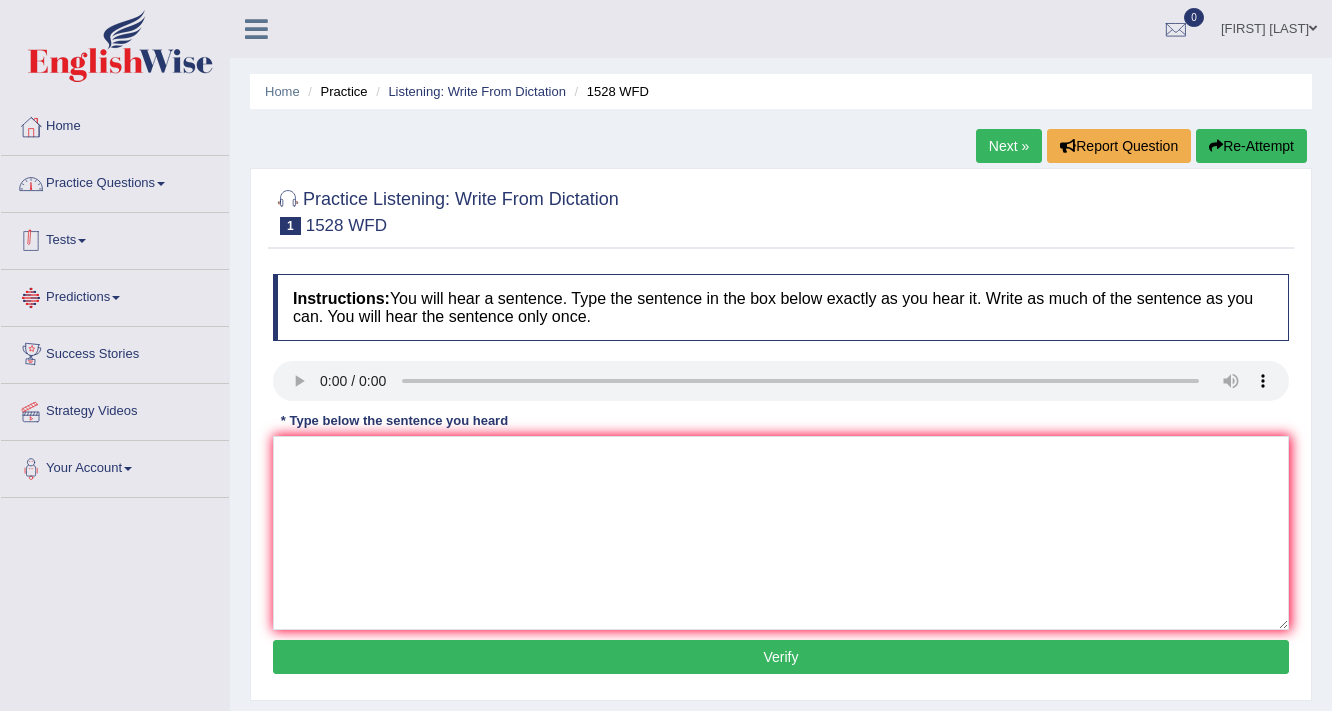 click on "Practice Questions" at bounding box center [115, 181] 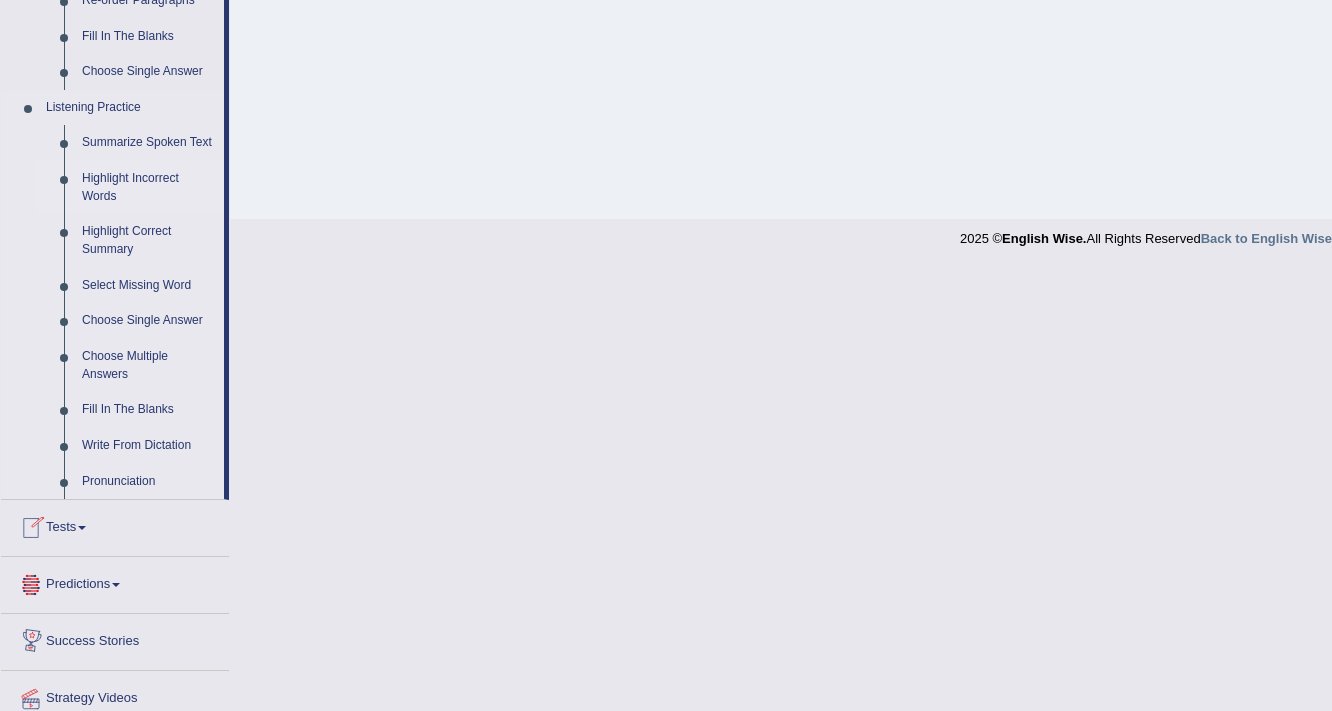 scroll, scrollTop: 854, scrollLeft: 0, axis: vertical 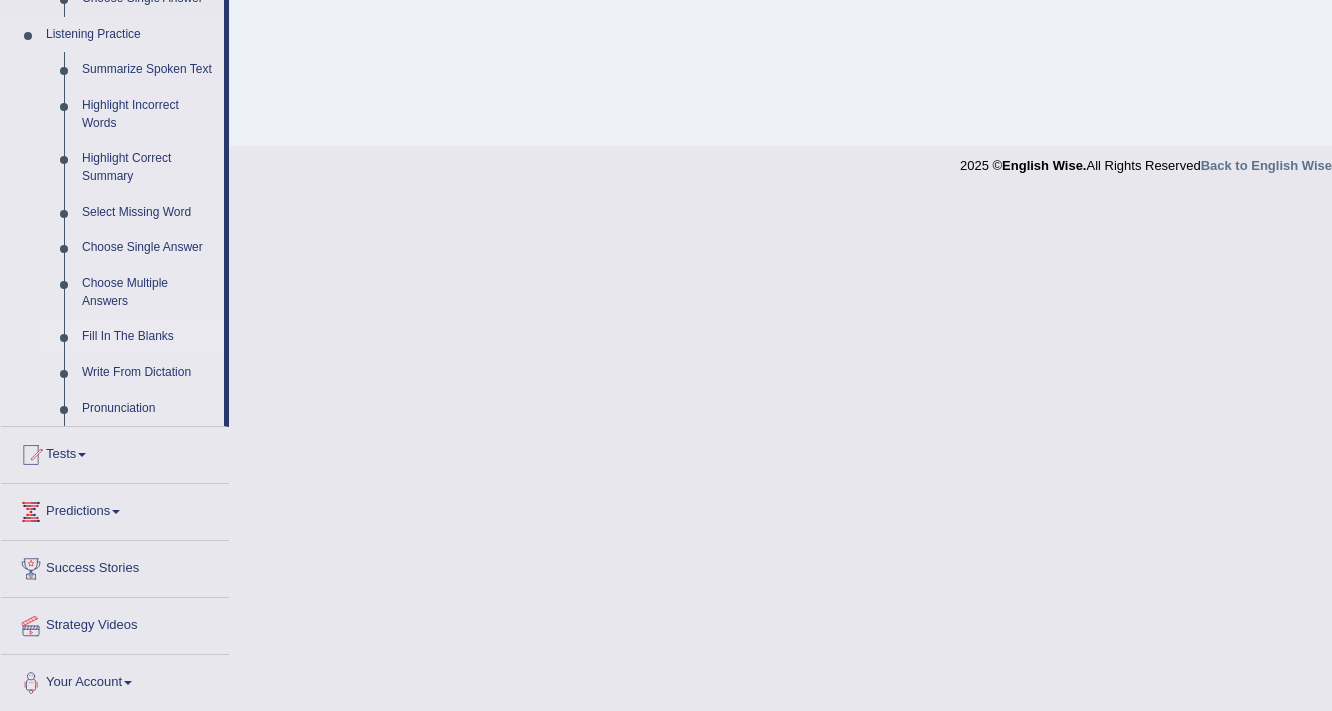 click on "Fill In The Blanks" at bounding box center [148, 337] 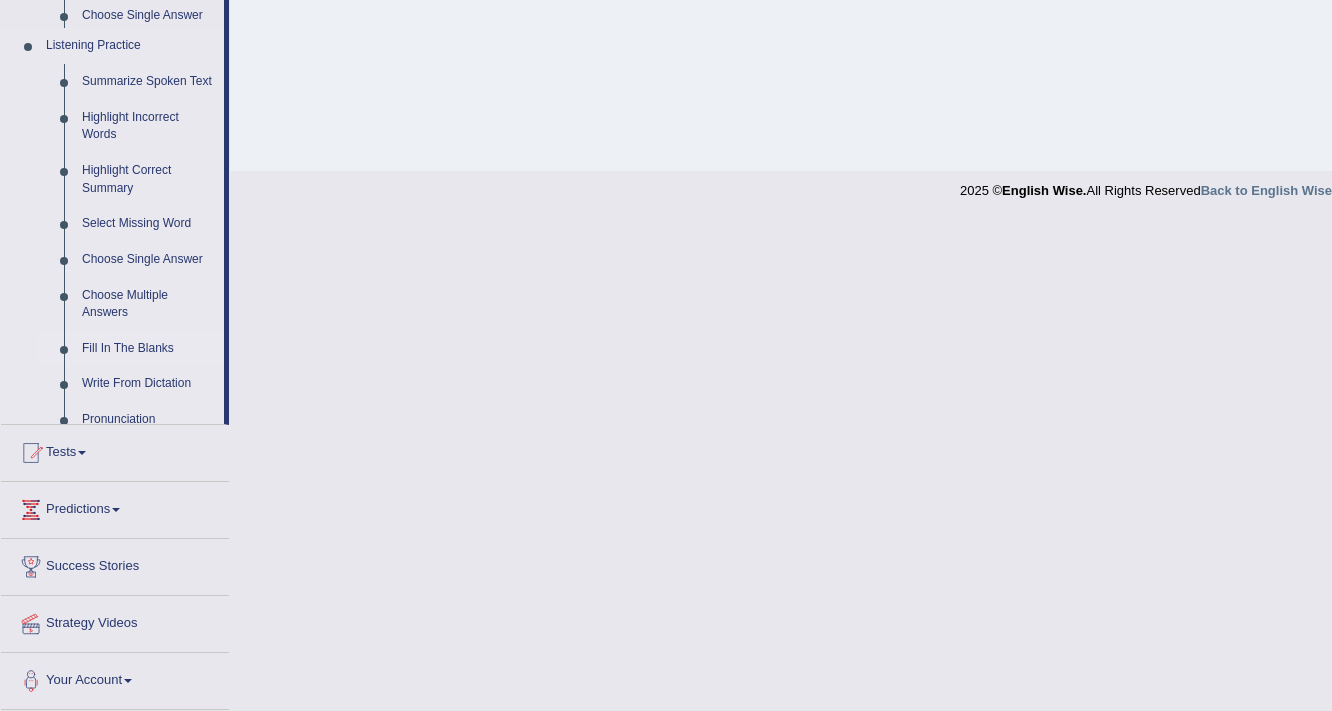 scroll, scrollTop: 339, scrollLeft: 0, axis: vertical 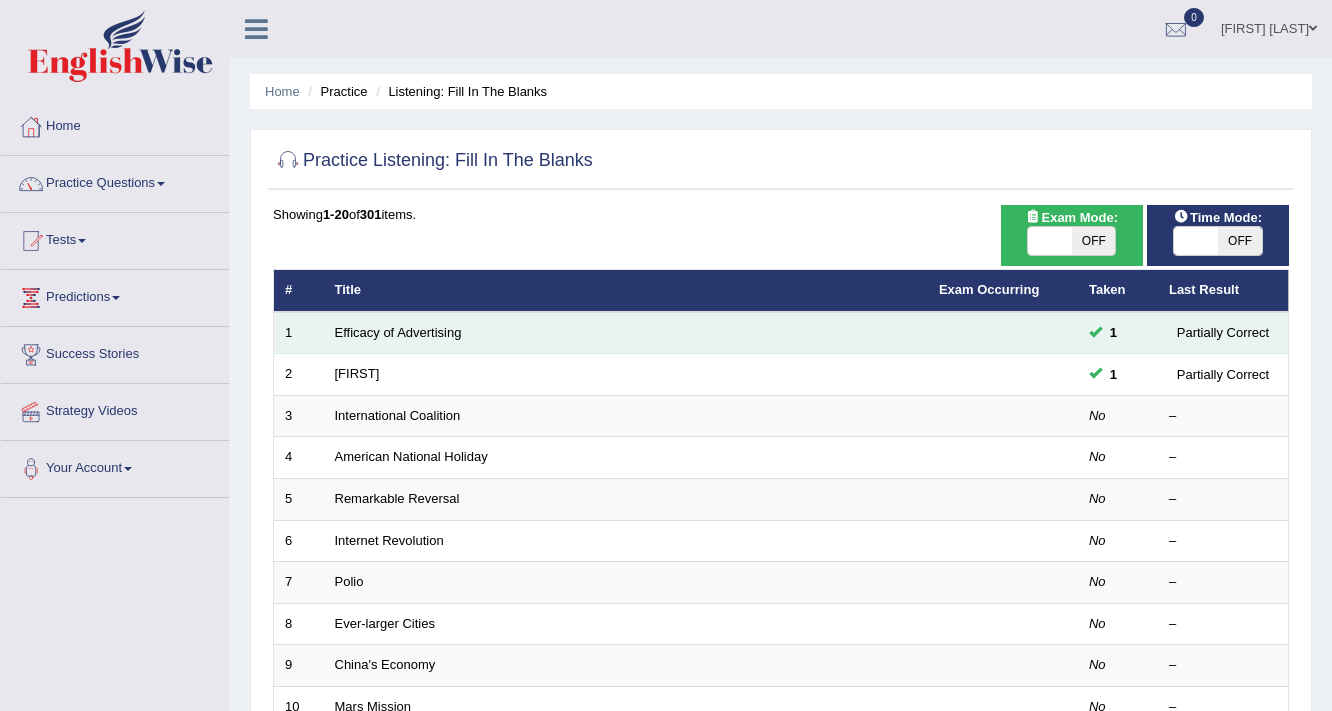 drag, startPoint x: 0, startPoint y: 0, endPoint x: 388, endPoint y: 322, distance: 504.21027 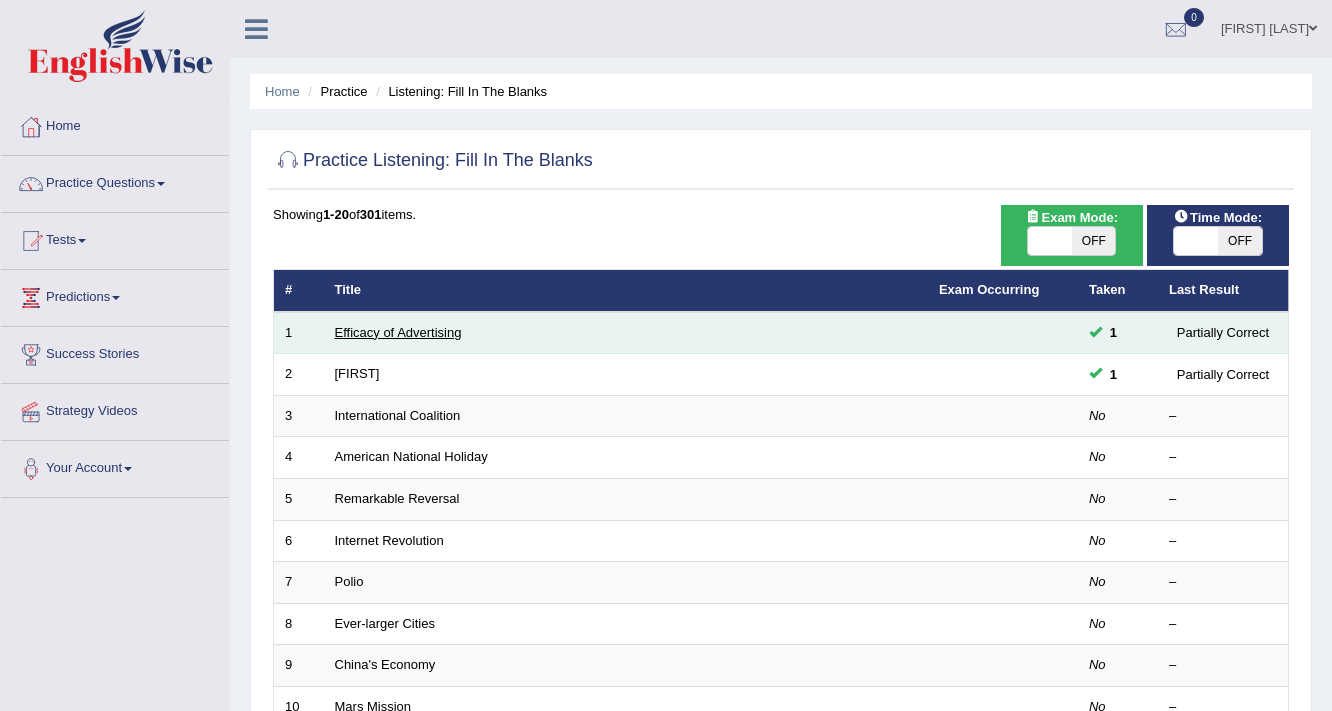 click on "Efficacy of Advertising" at bounding box center [398, 332] 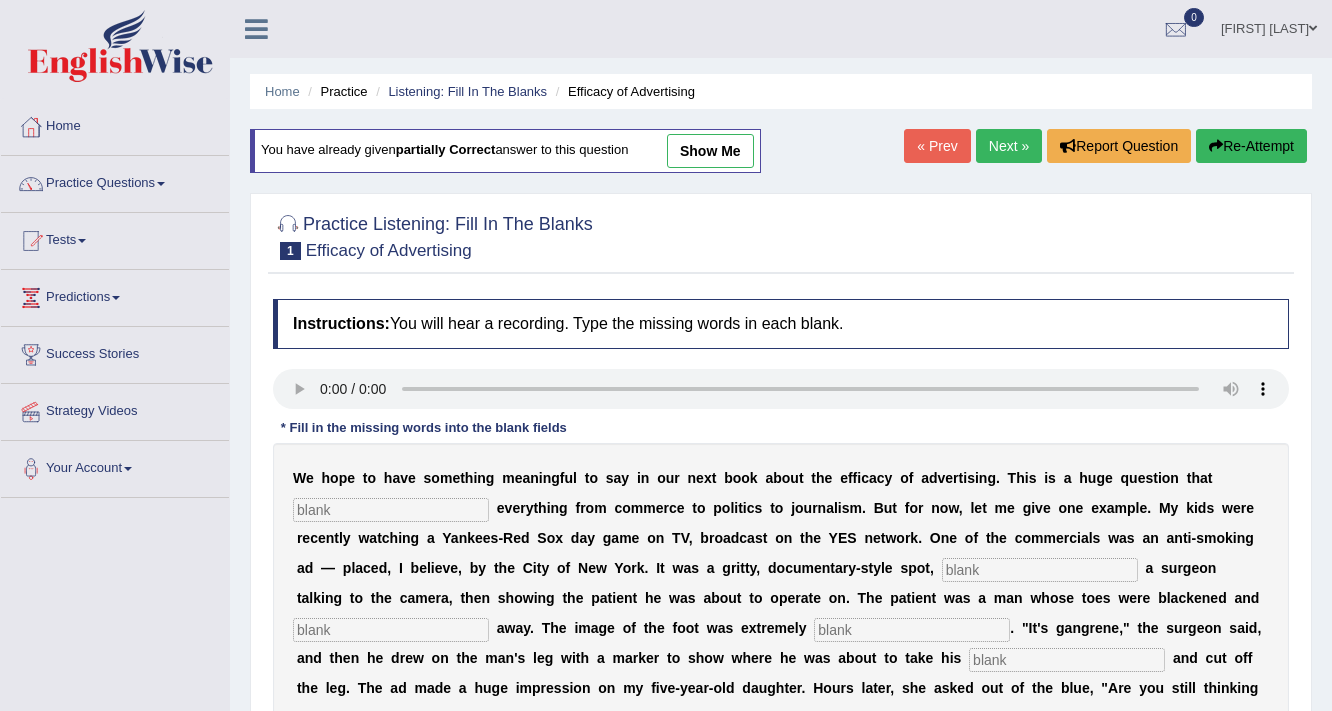 scroll, scrollTop: 0, scrollLeft: 0, axis: both 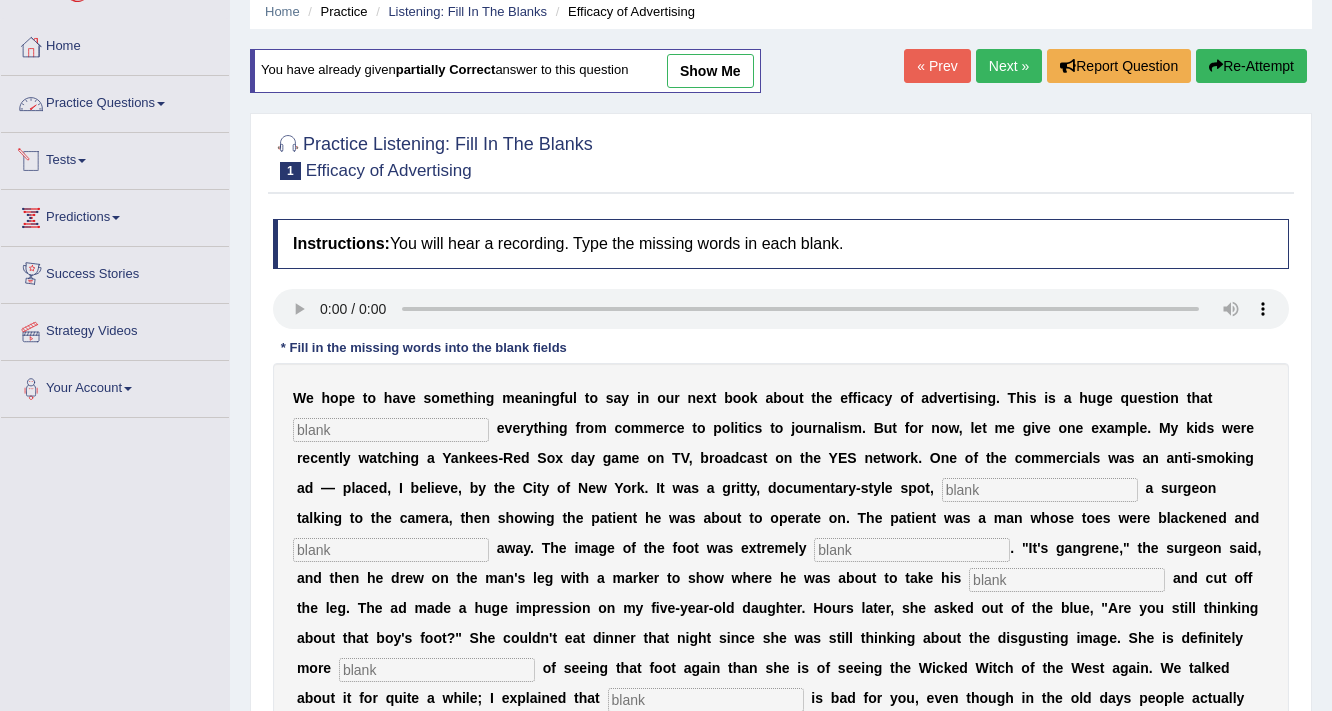 click on "Practice Questions" at bounding box center (115, 101) 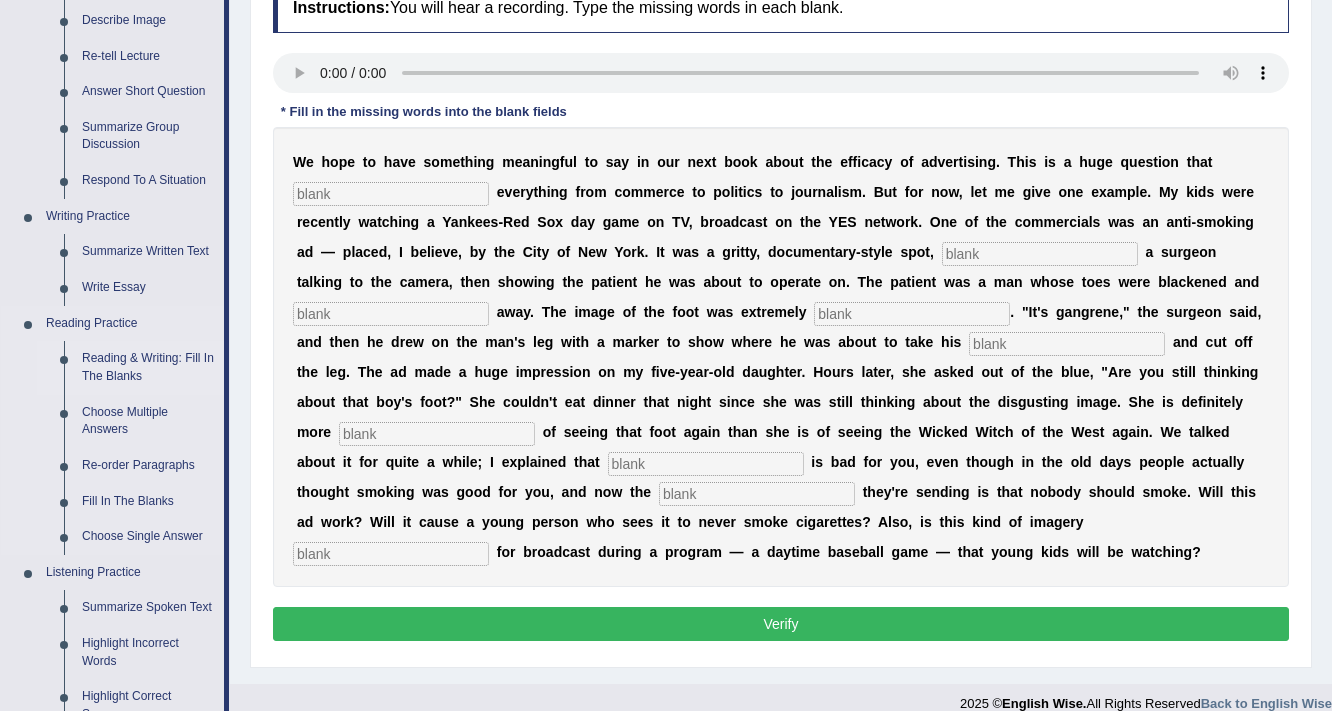 scroll, scrollTop: 320, scrollLeft: 0, axis: vertical 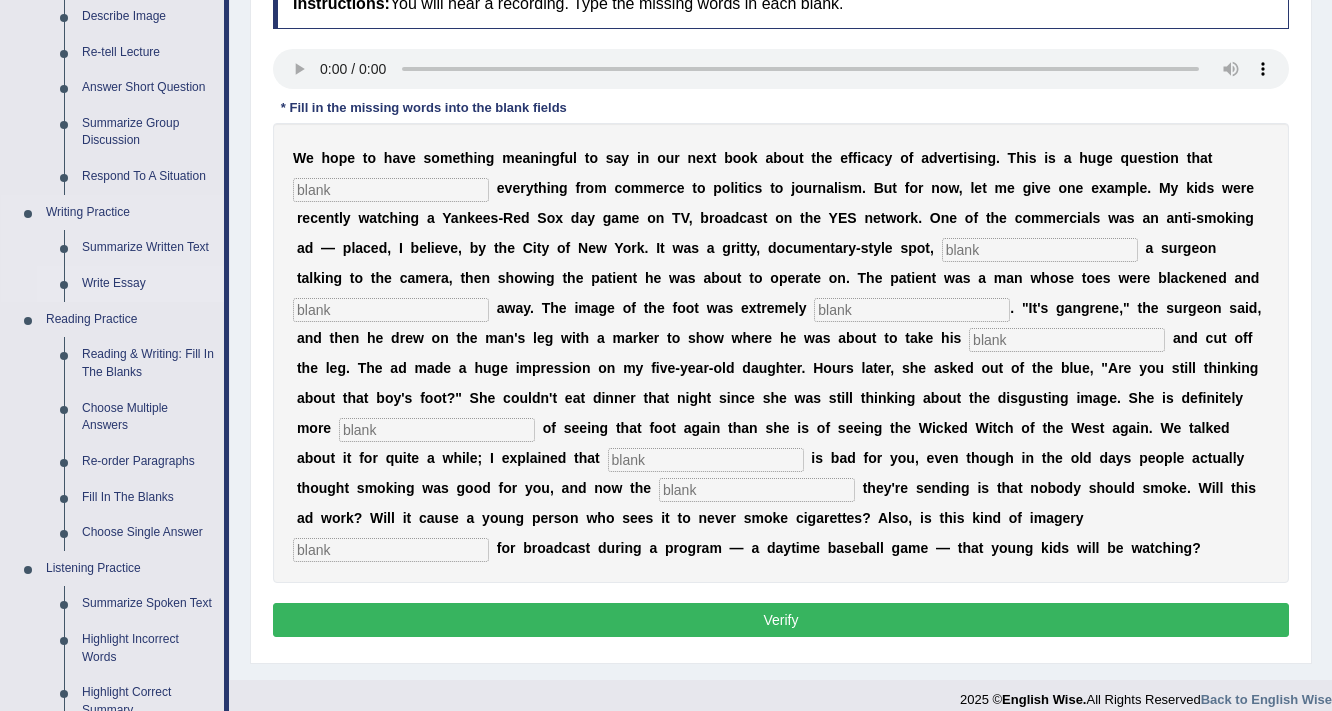 click on "Write Essay" at bounding box center (148, 284) 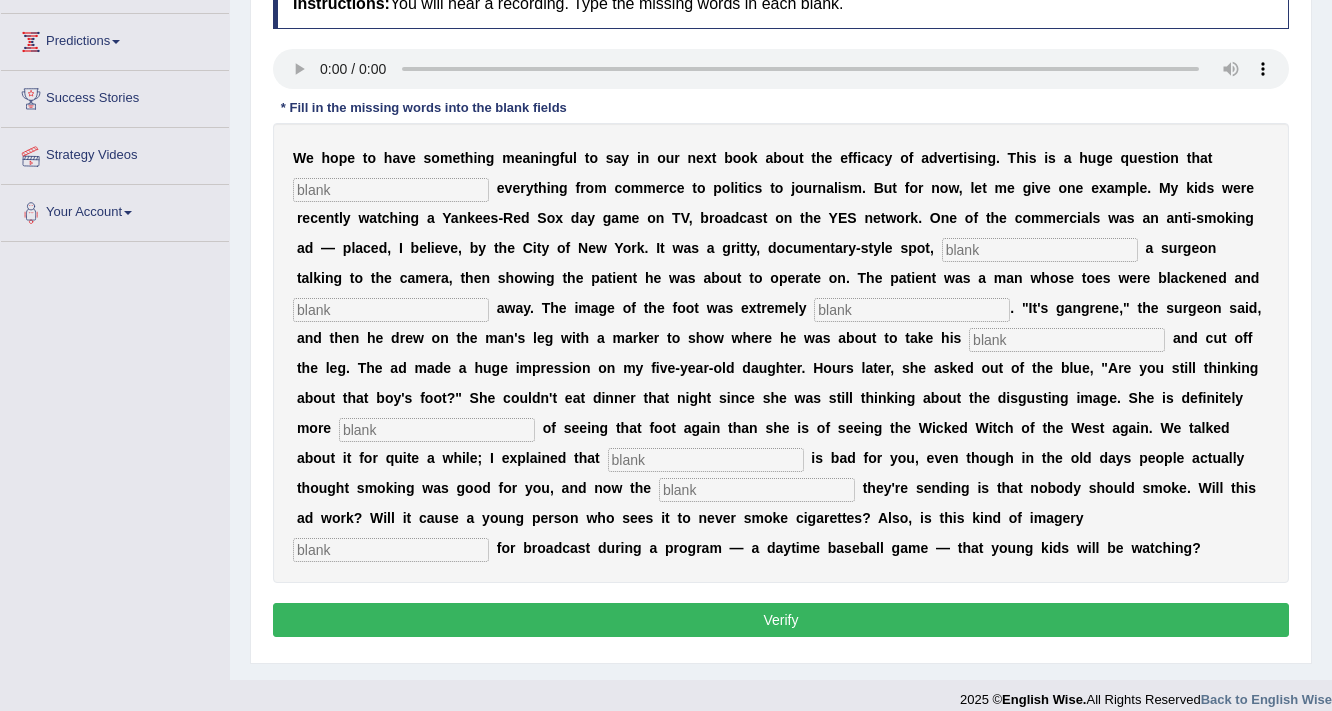 scroll, scrollTop: 312, scrollLeft: 0, axis: vertical 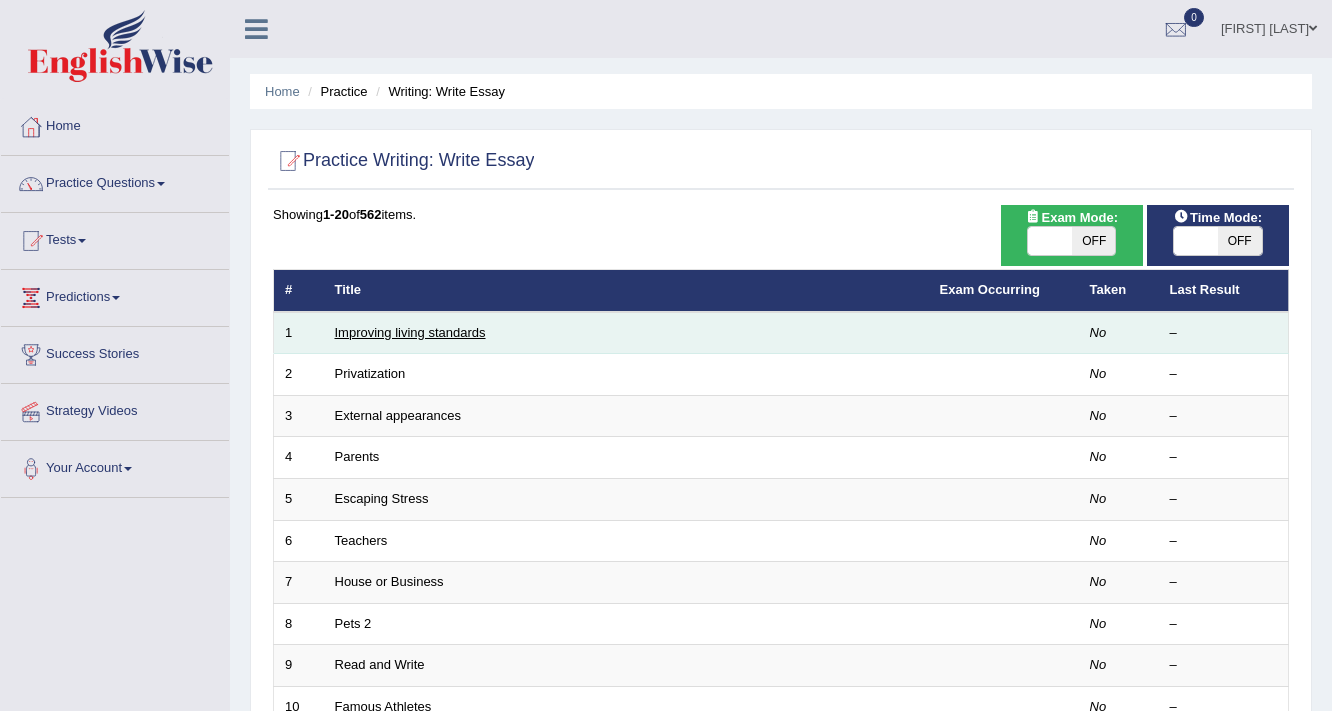 click on "Improving living standards" at bounding box center (410, 332) 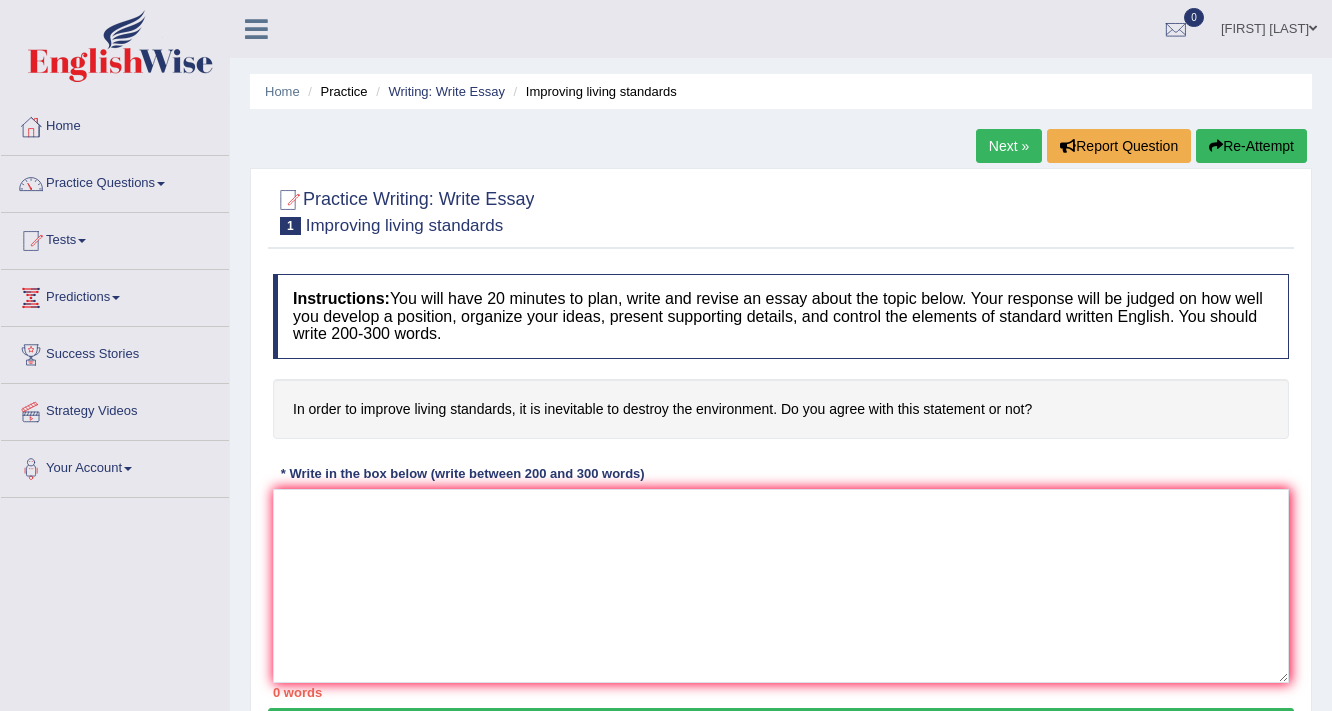 scroll, scrollTop: 0, scrollLeft: 0, axis: both 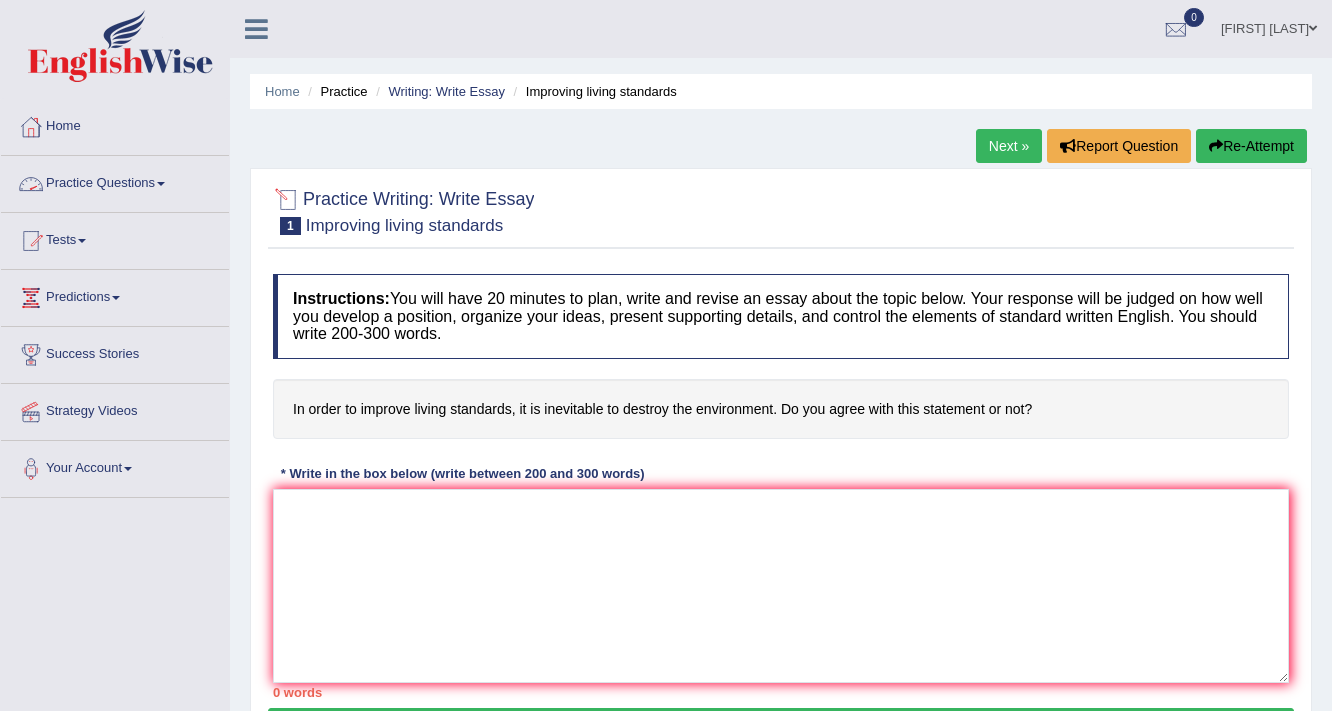click on "Practice Questions" at bounding box center [115, 181] 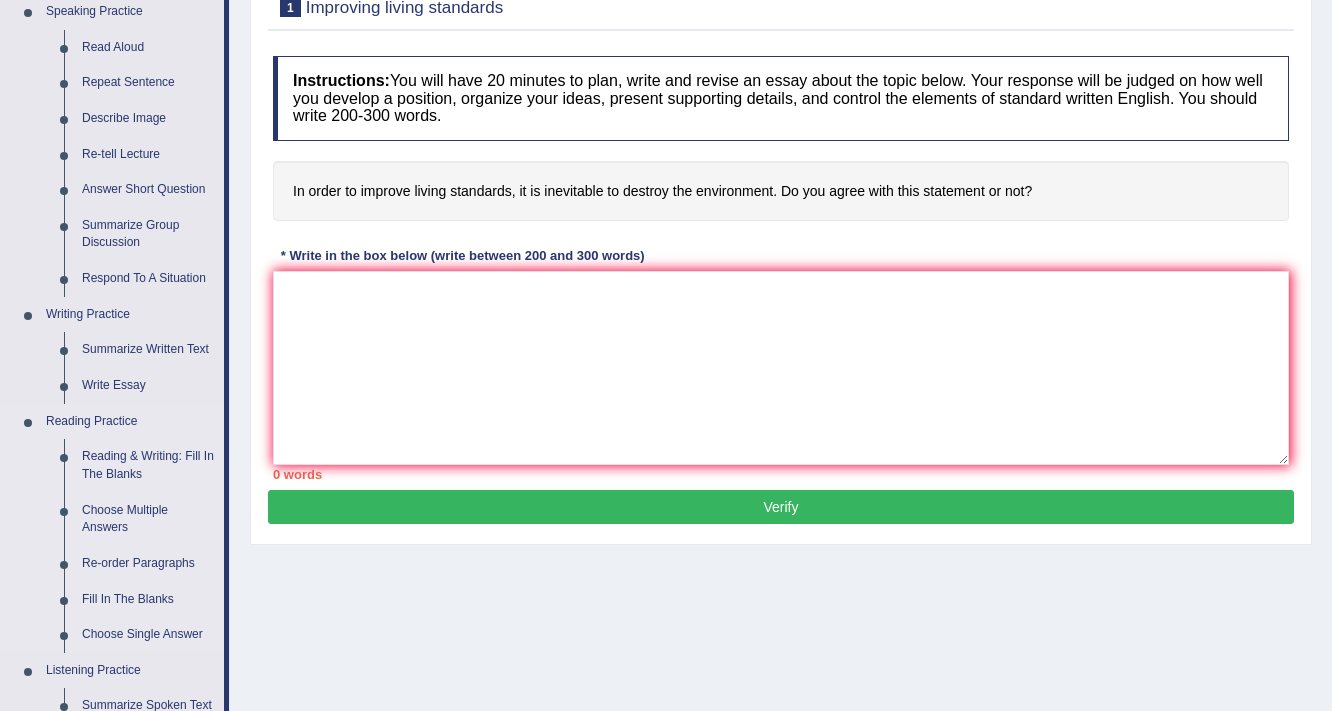 scroll, scrollTop: 240, scrollLeft: 0, axis: vertical 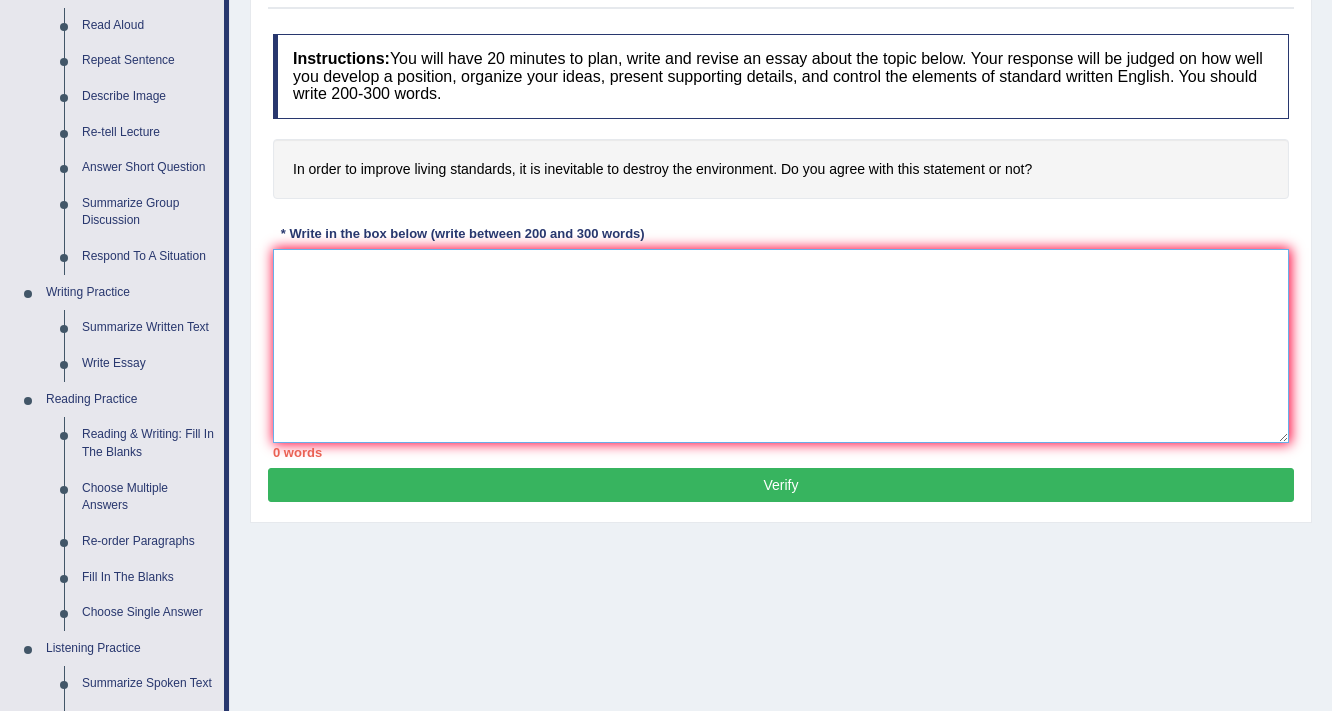 click at bounding box center [781, 346] 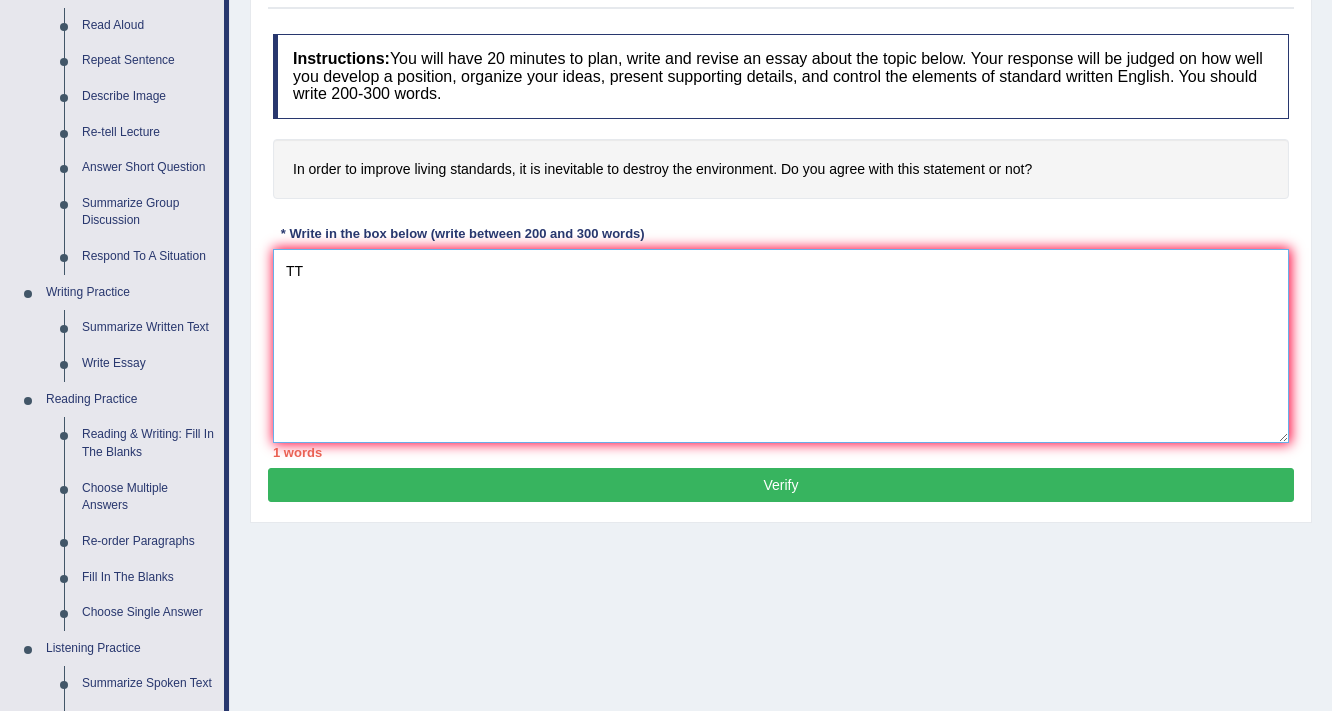type on "T" 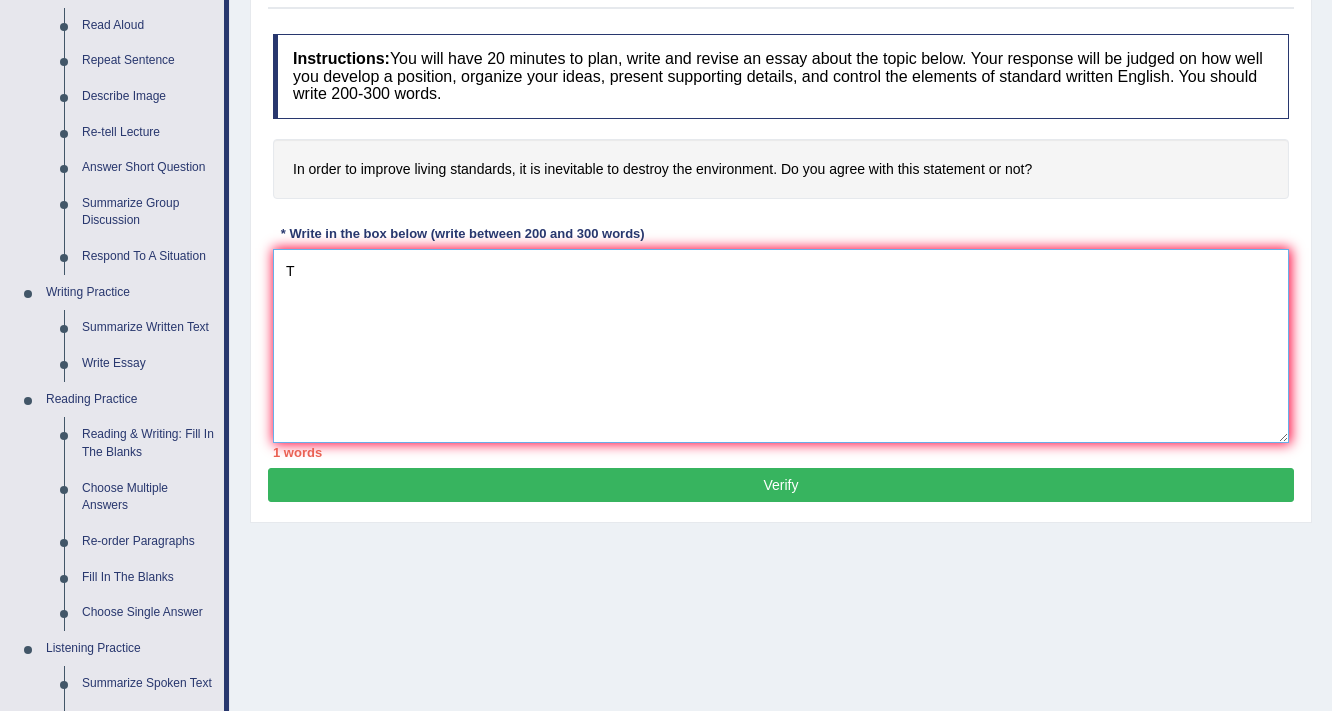type 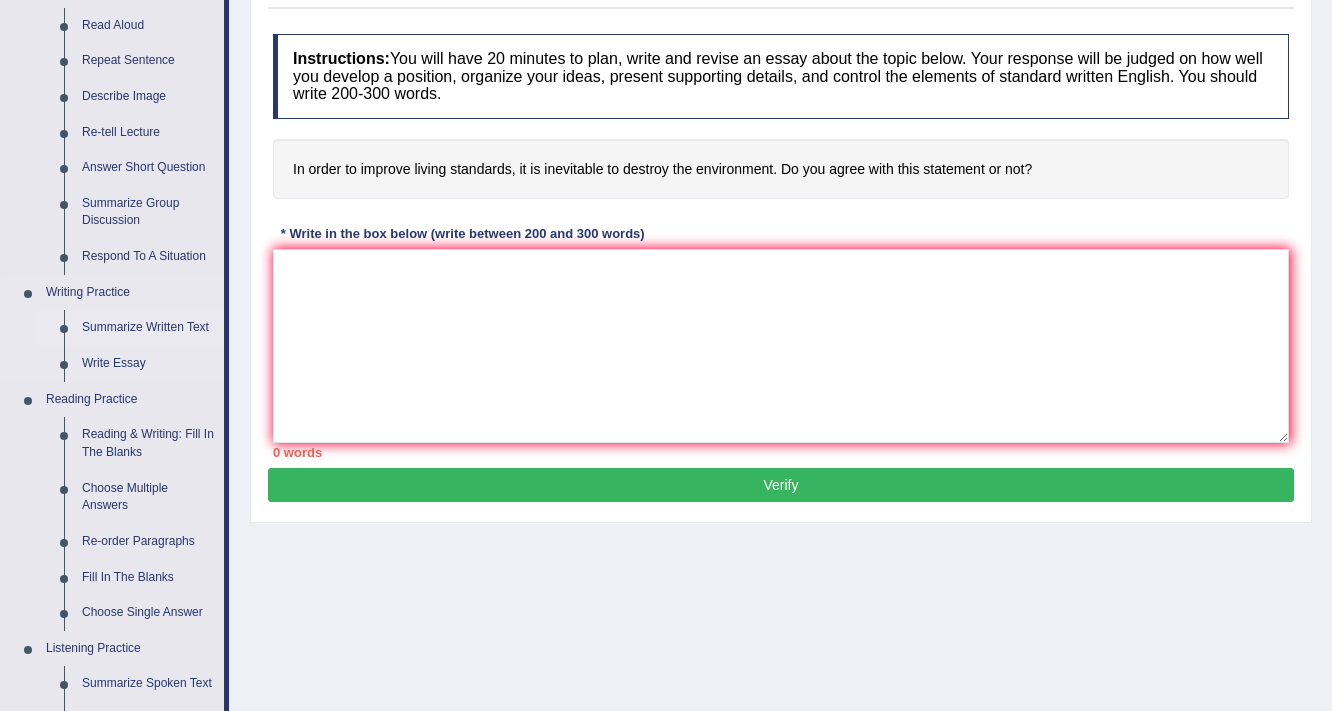 click on "Summarize Written Text" at bounding box center (148, 328) 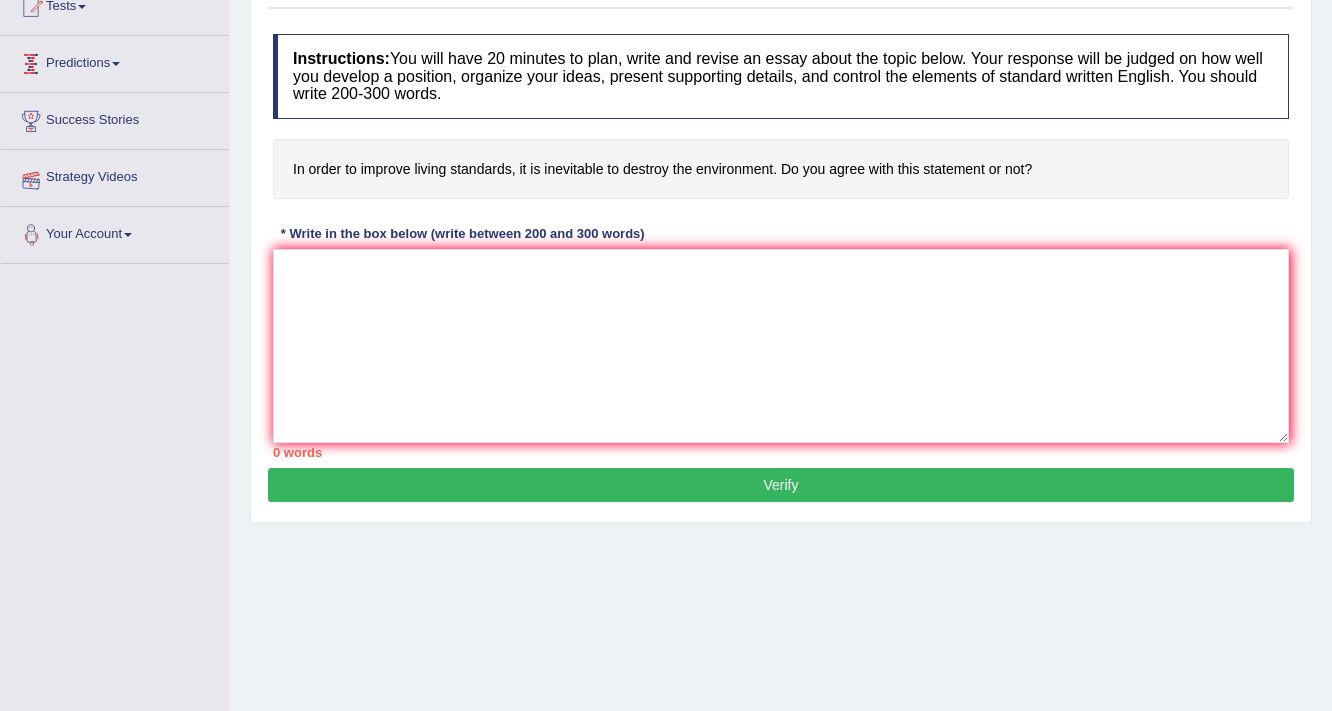 scroll, scrollTop: 279, scrollLeft: 0, axis: vertical 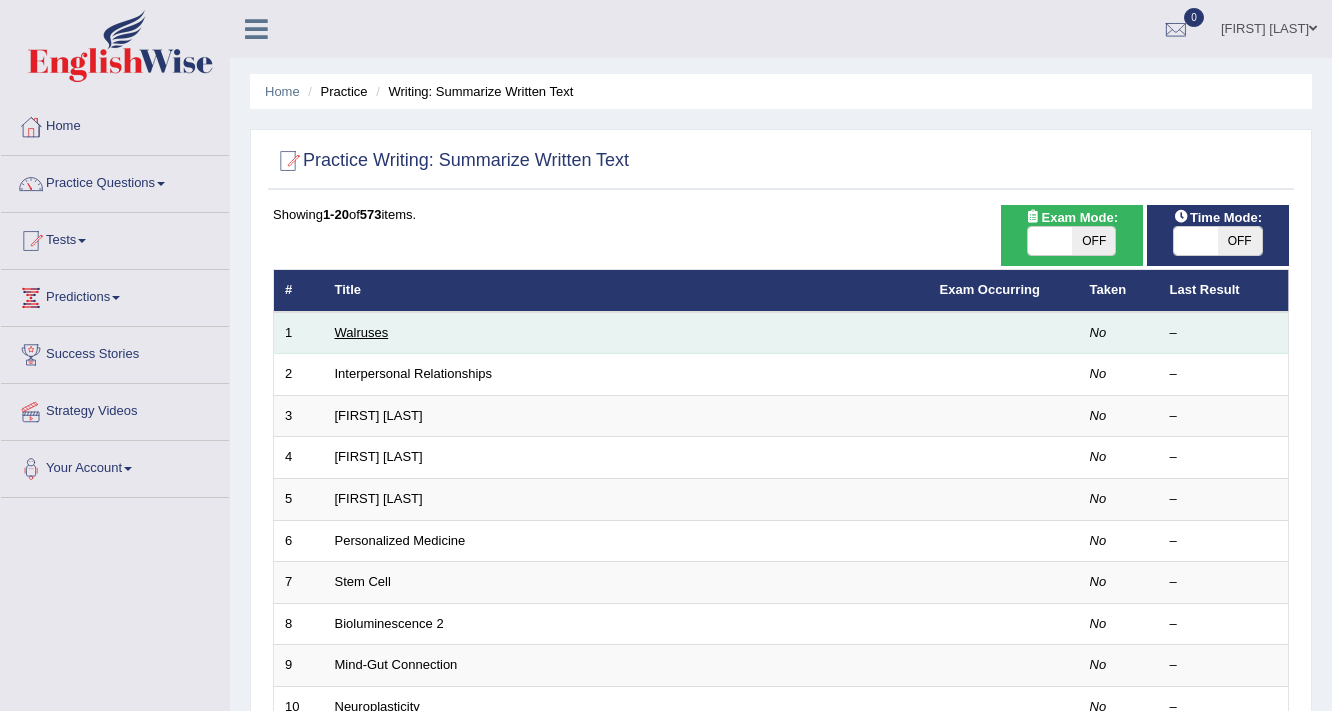 click on "Walruses" at bounding box center (362, 332) 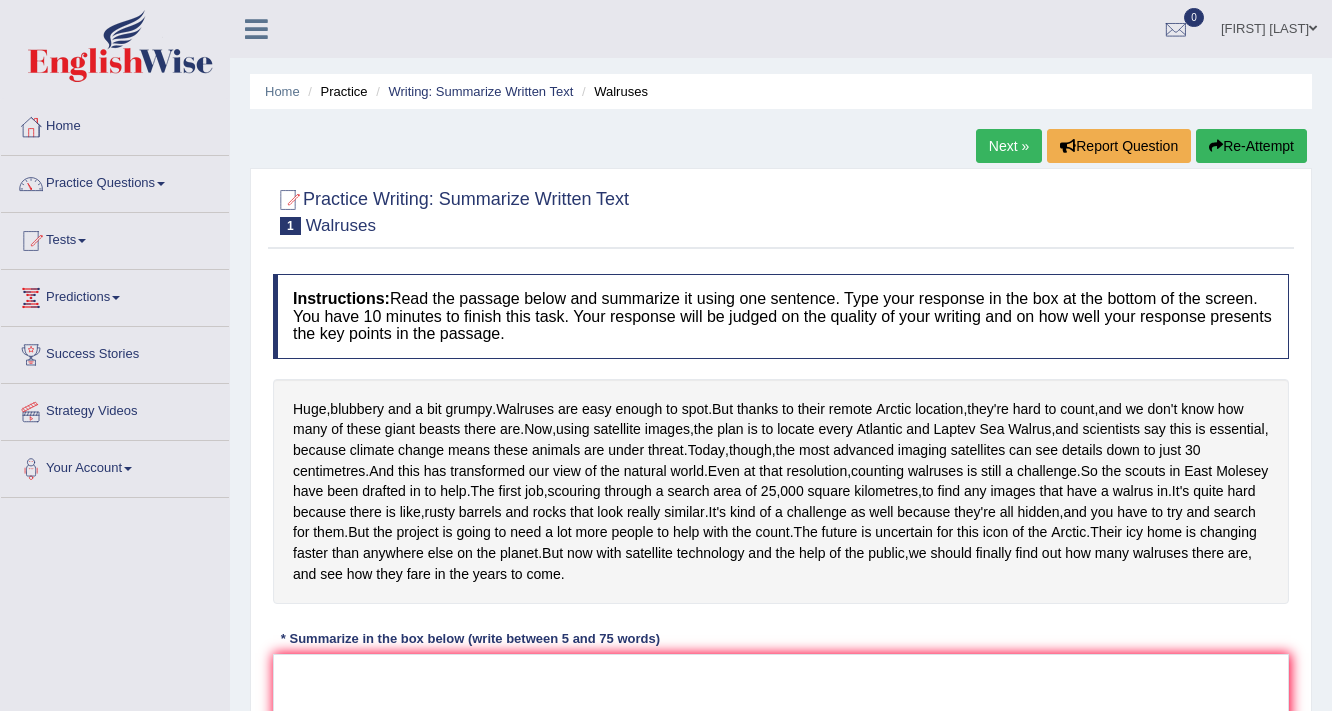 scroll, scrollTop: 160, scrollLeft: 0, axis: vertical 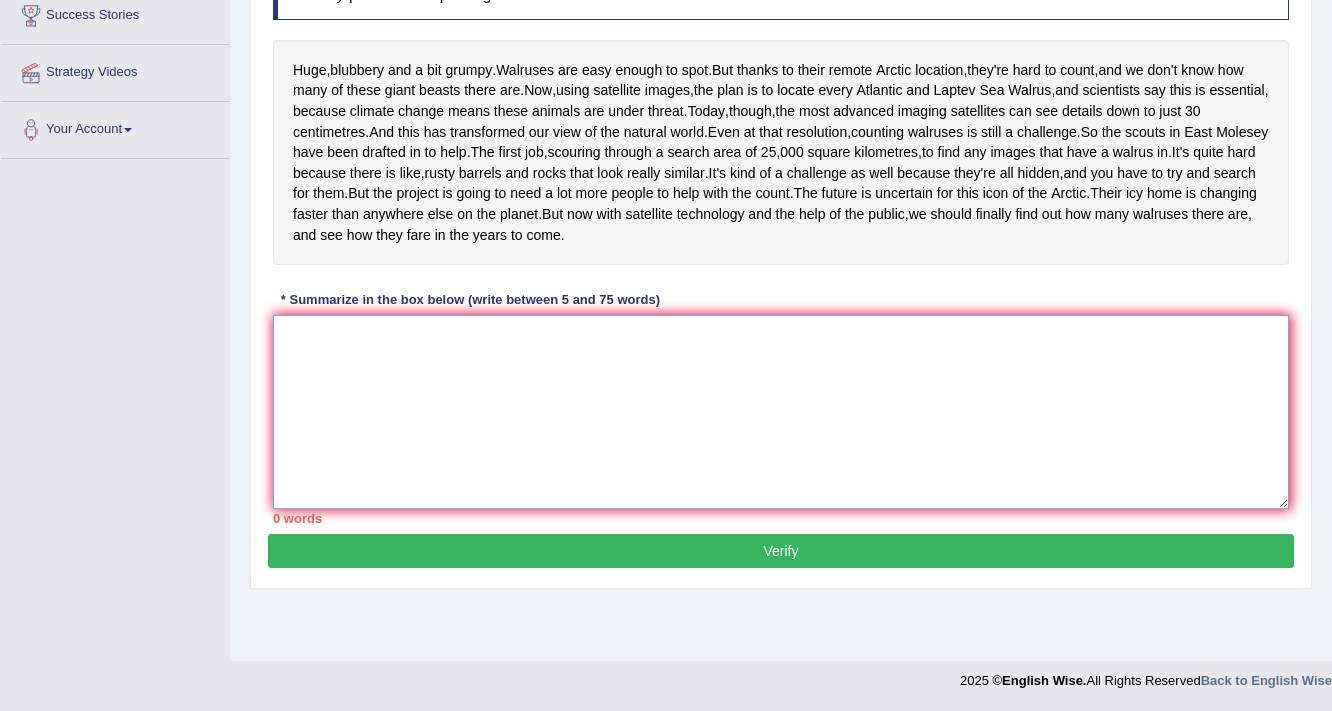 click at bounding box center (781, 412) 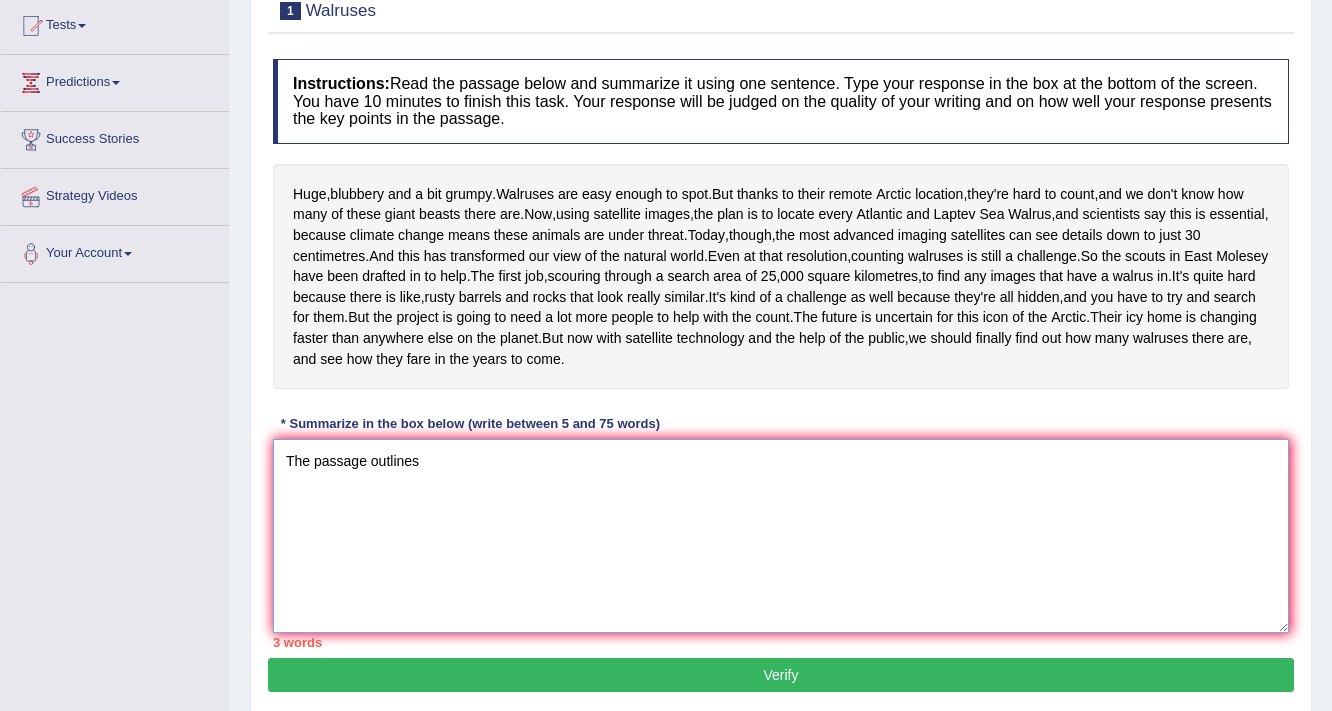 scroll, scrollTop: 41, scrollLeft: 0, axis: vertical 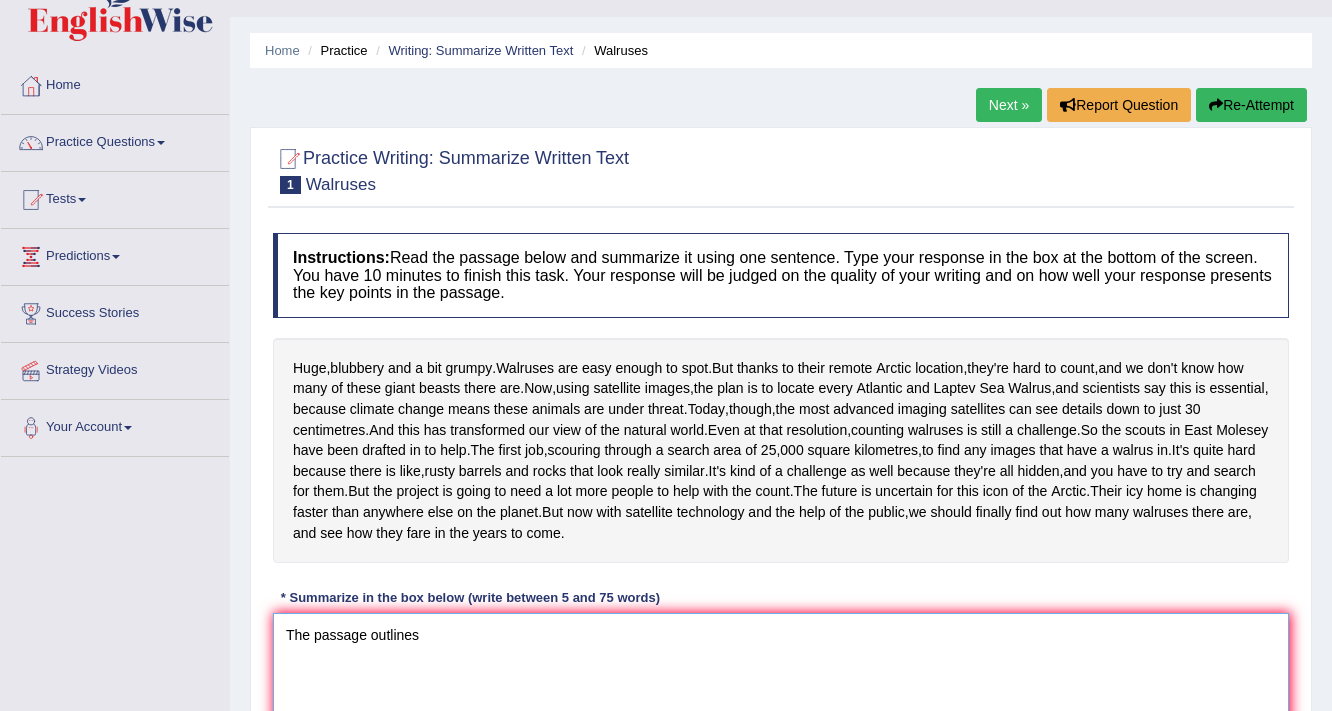 type on "The passage outlines" 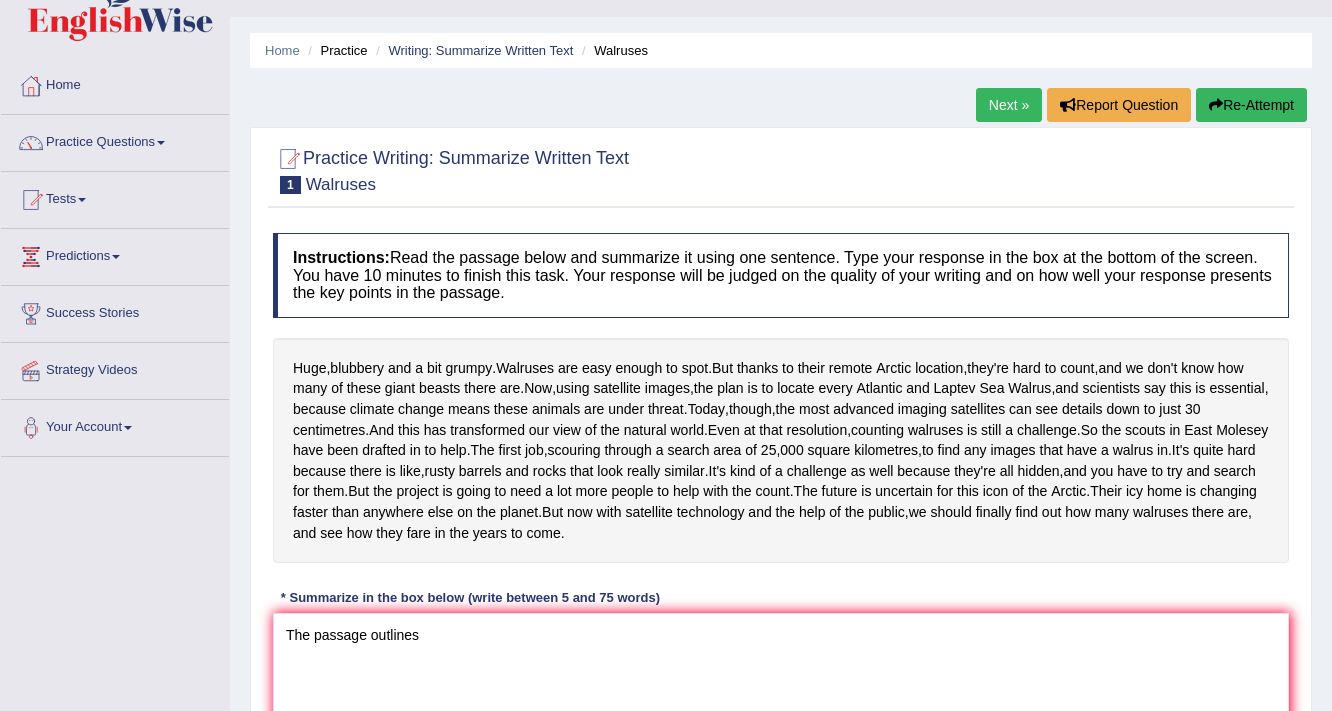 click on "Next »" at bounding box center [1009, 105] 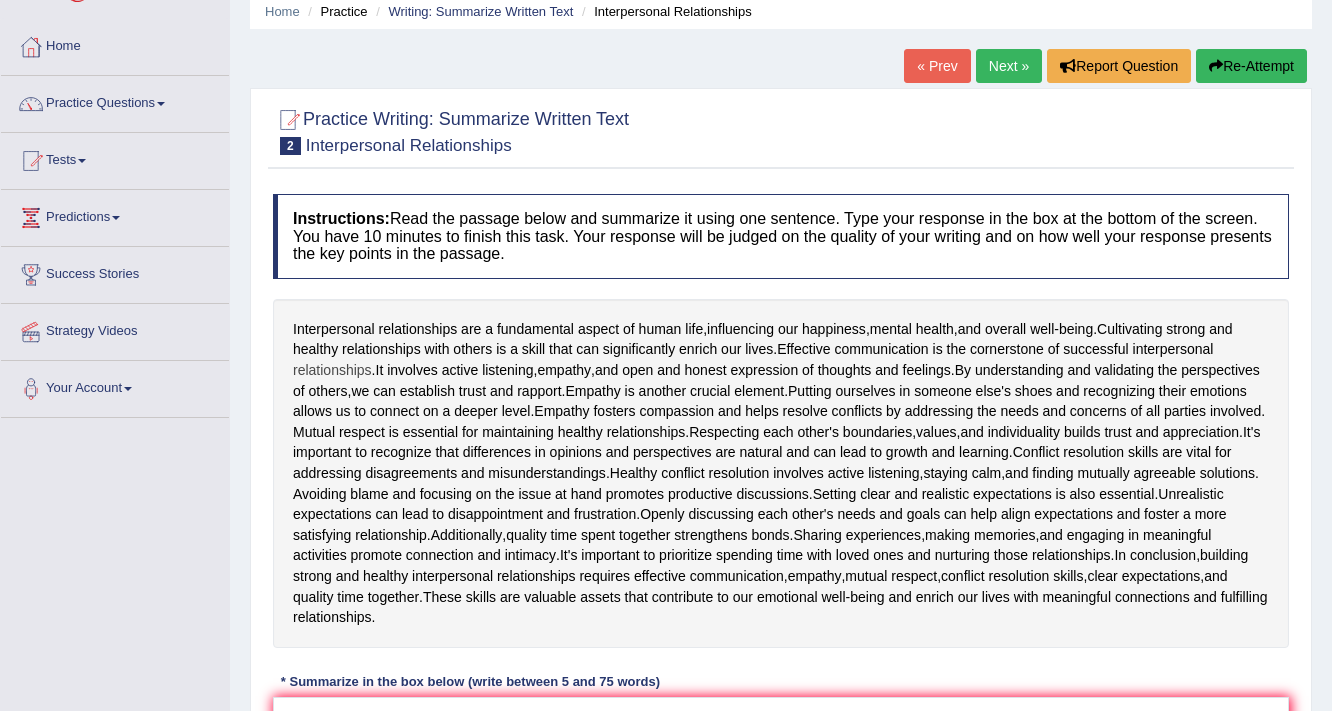 scroll, scrollTop: 80, scrollLeft: 0, axis: vertical 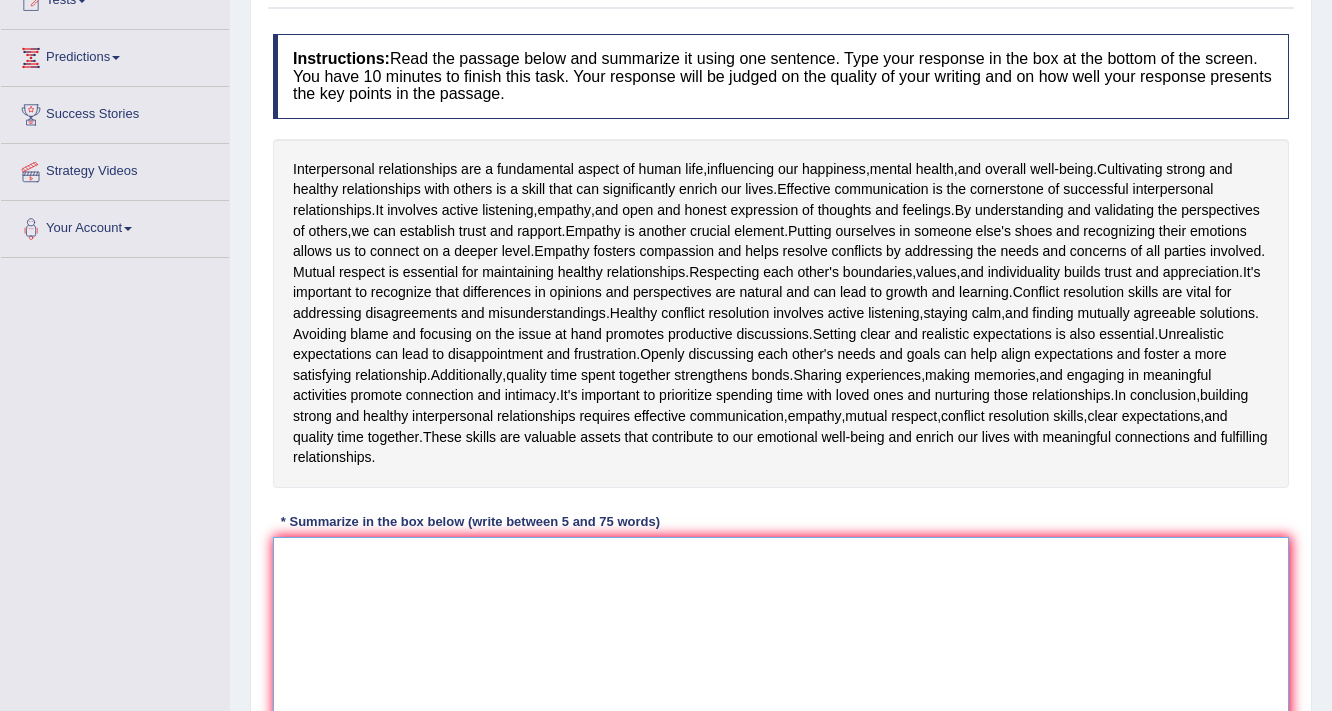 click at bounding box center (781, 634) 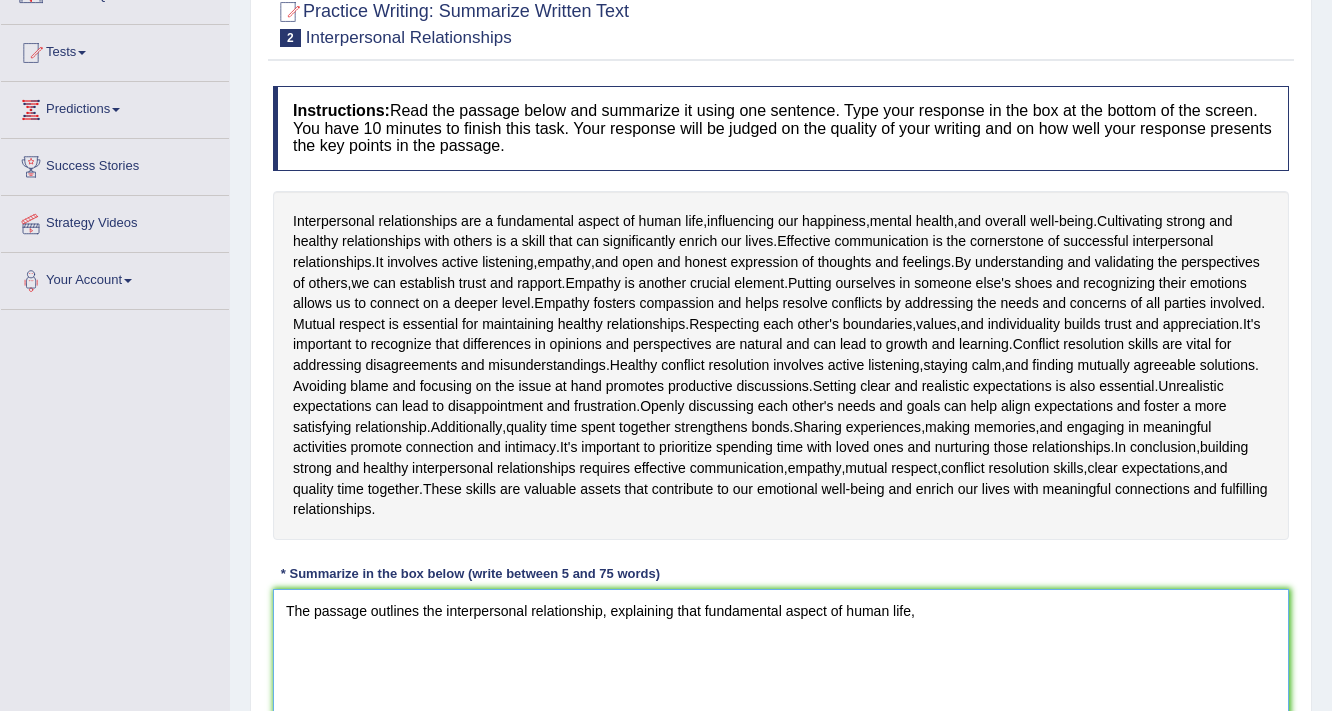 scroll, scrollTop: 162, scrollLeft: 0, axis: vertical 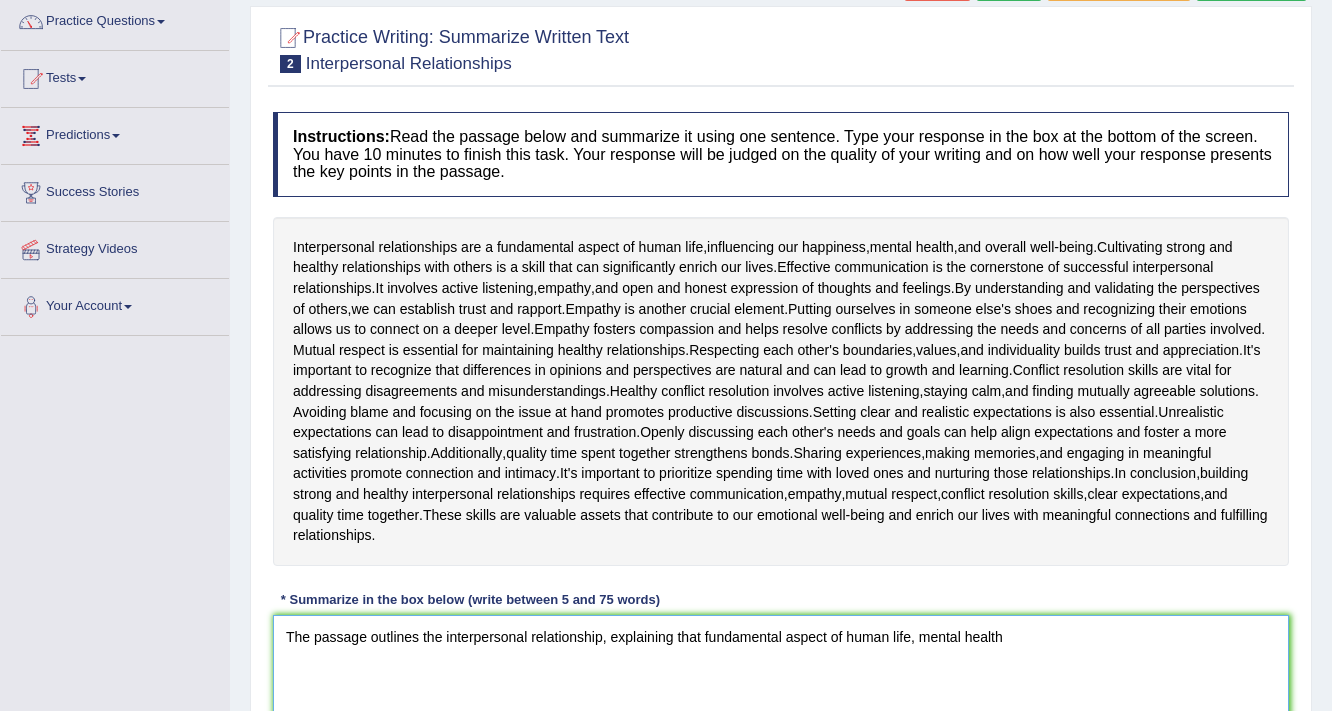 click on "The passage outlines the interpersonal relationship, explaining that fundamental aspect of human life, mental health" at bounding box center (781, 712) 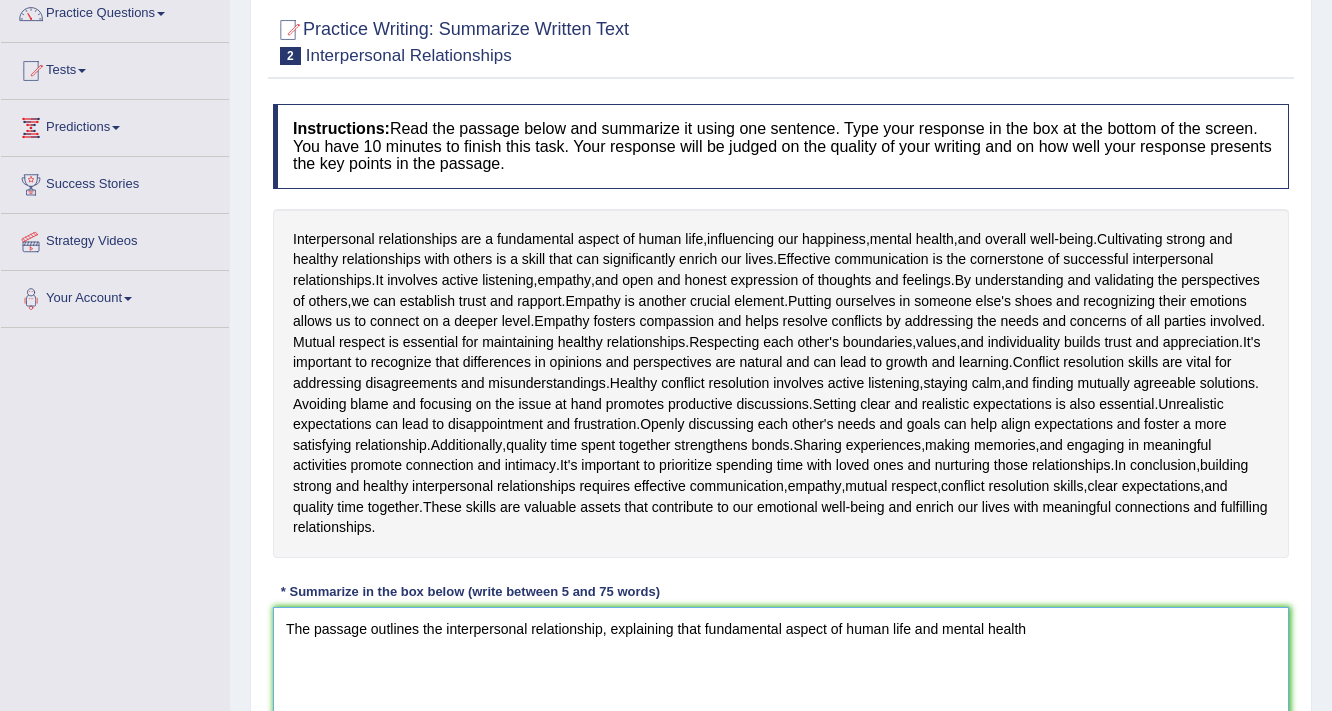 scroll, scrollTop: 322, scrollLeft: 0, axis: vertical 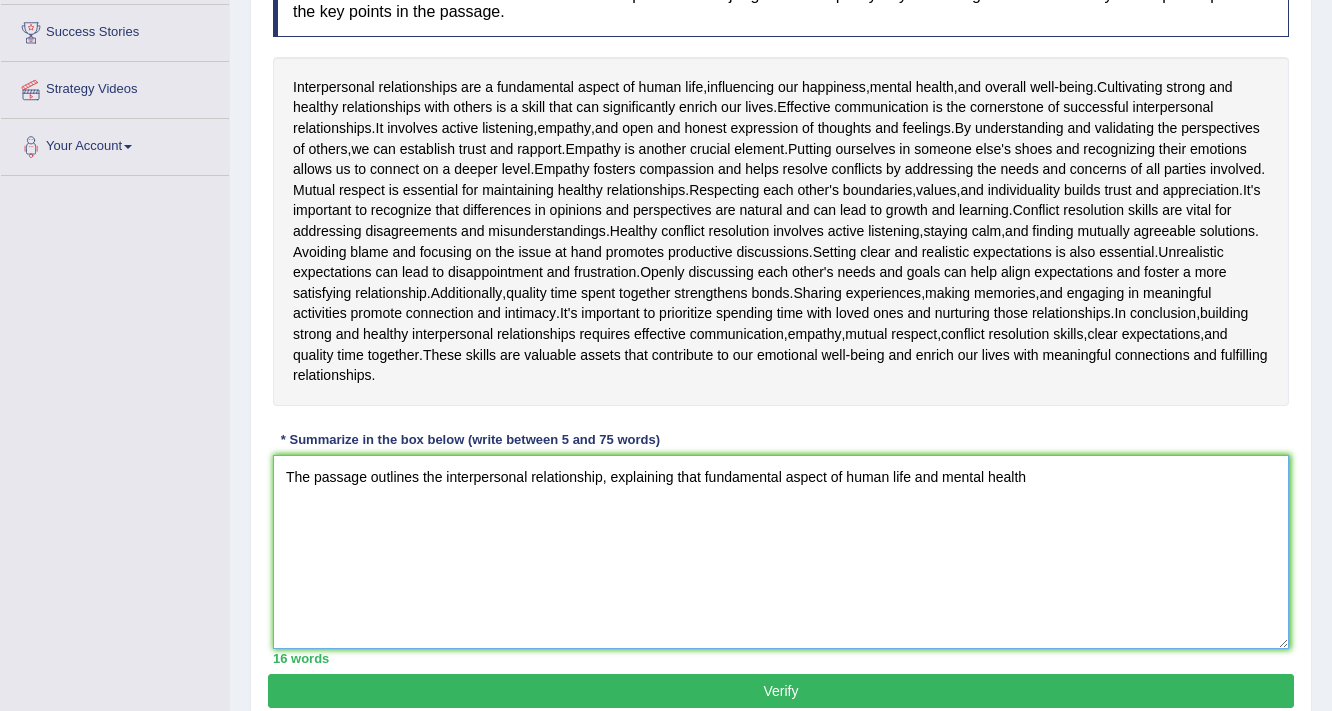 click on "The passage outlines the interpersonal relationship, explaining that fundamental aspect of human life and mental health" at bounding box center (781, 552) 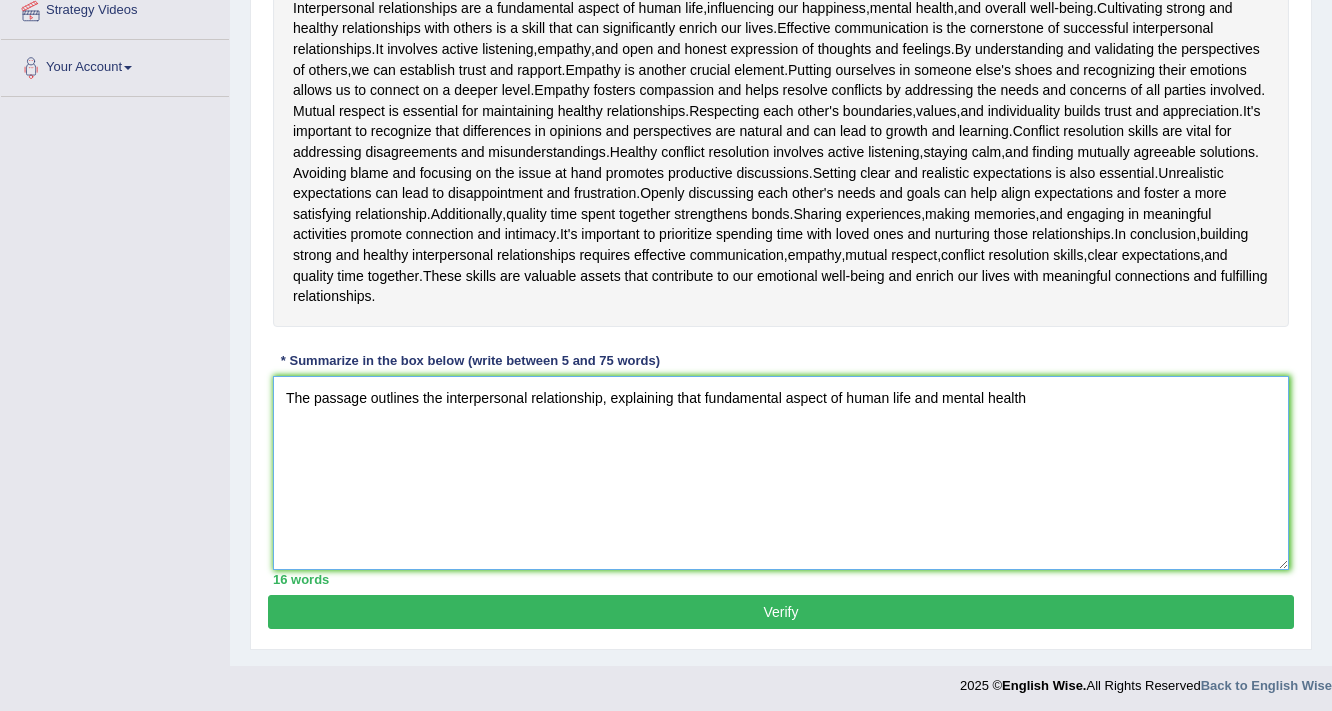 scroll, scrollTop: 402, scrollLeft: 0, axis: vertical 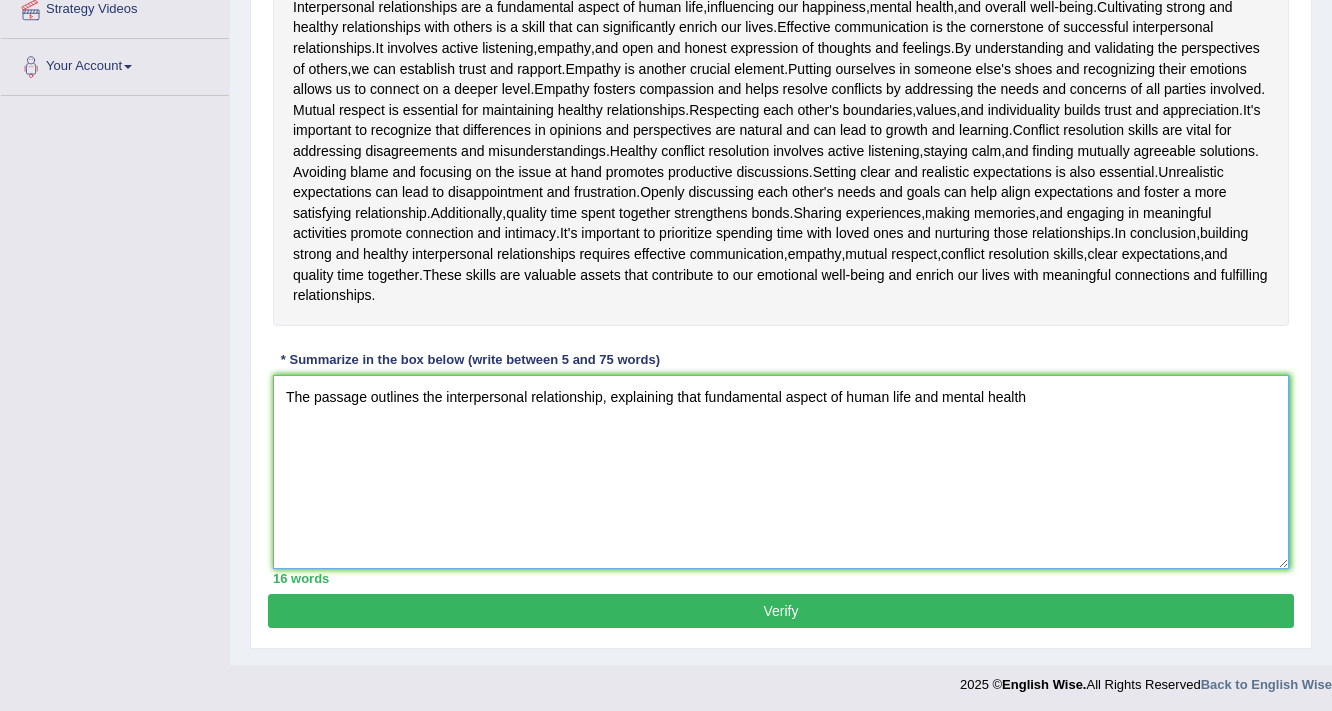 click on "The passage outlines the interpersonal relationship, explaining that fundamental aspect of human life and mental health" at bounding box center (781, 472) 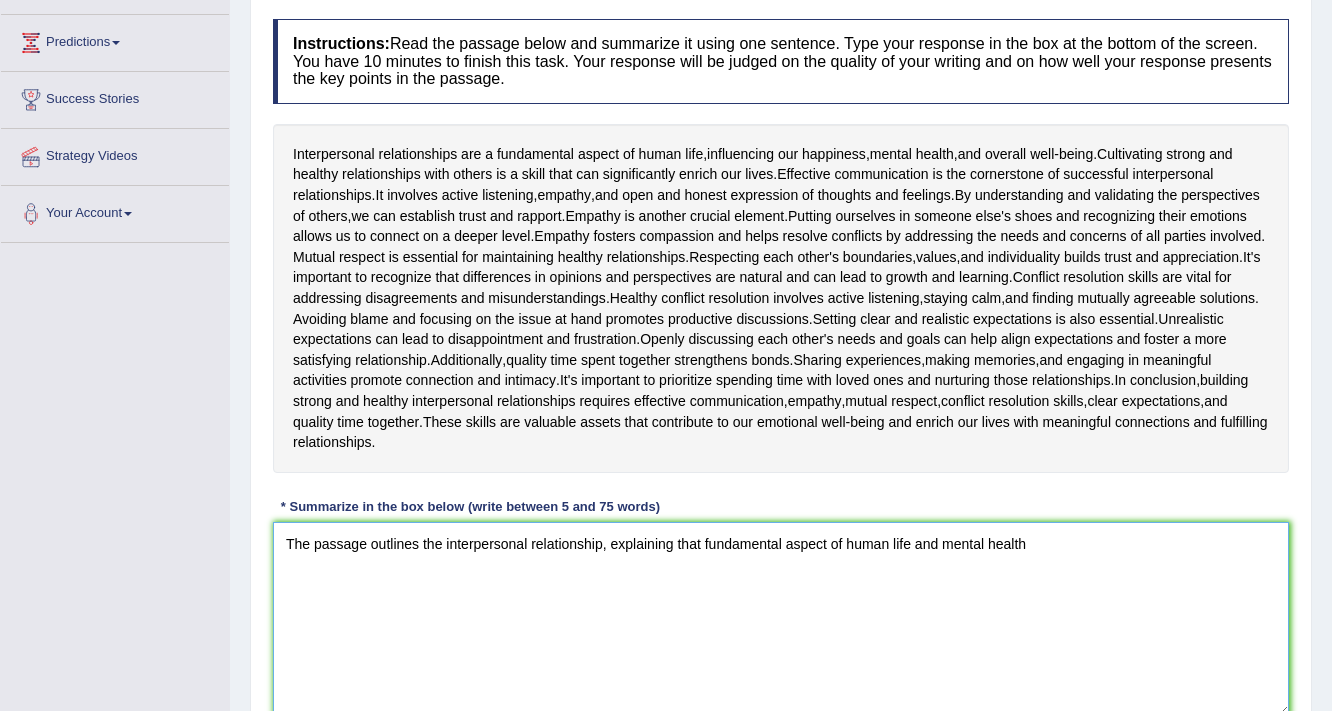 scroll, scrollTop: 242, scrollLeft: 0, axis: vertical 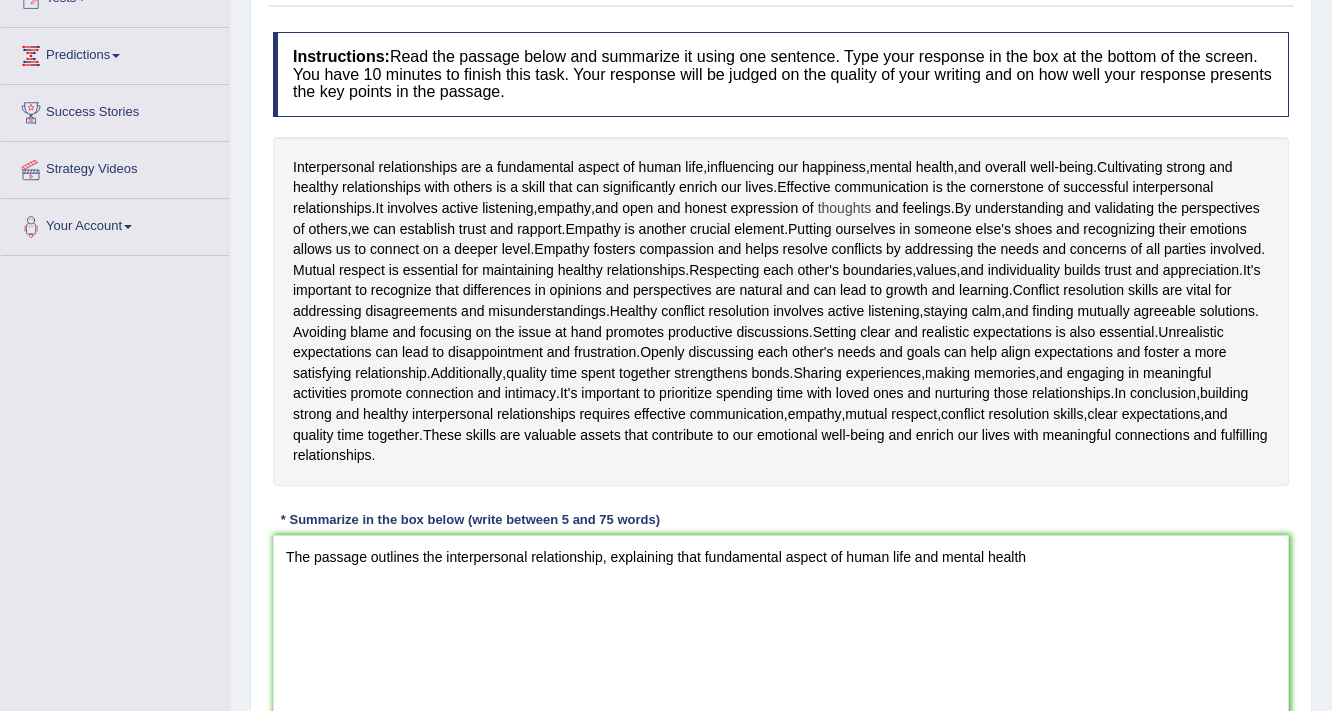 click on "thoughts" at bounding box center (845, 208) 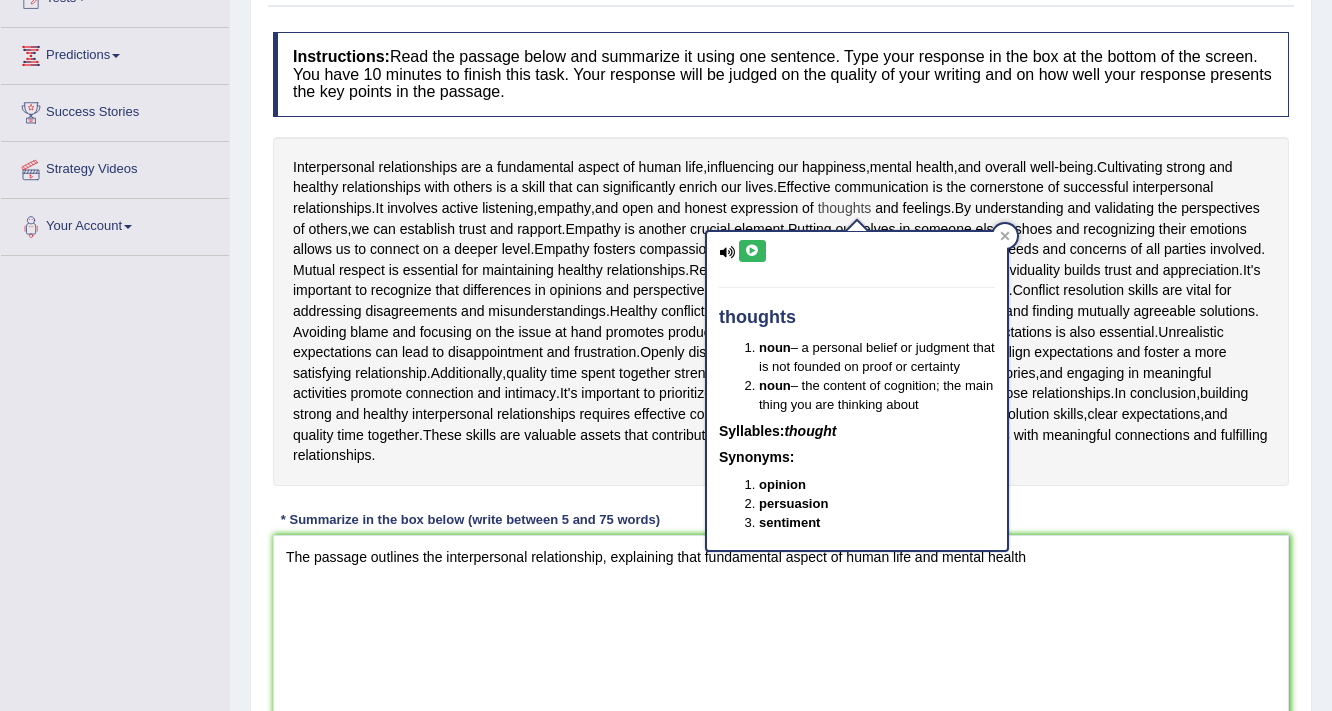 click on "thoughts" at bounding box center (845, 208) 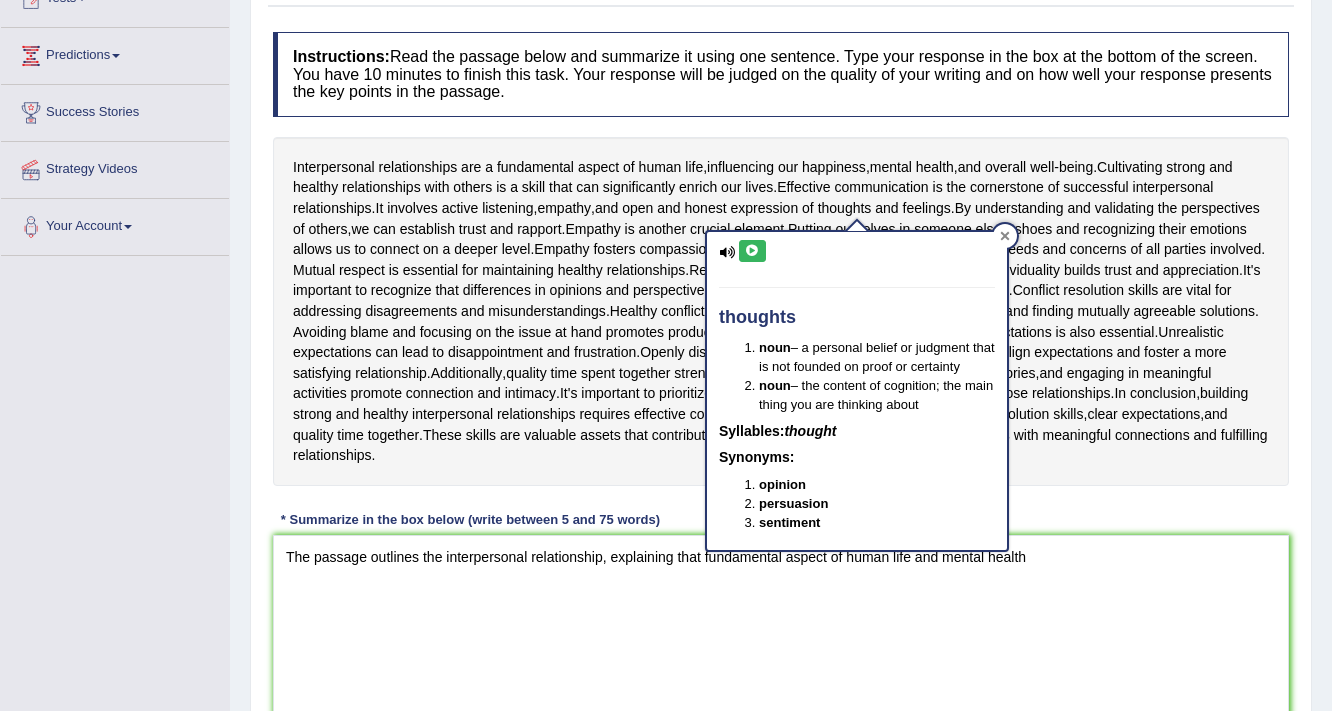 click 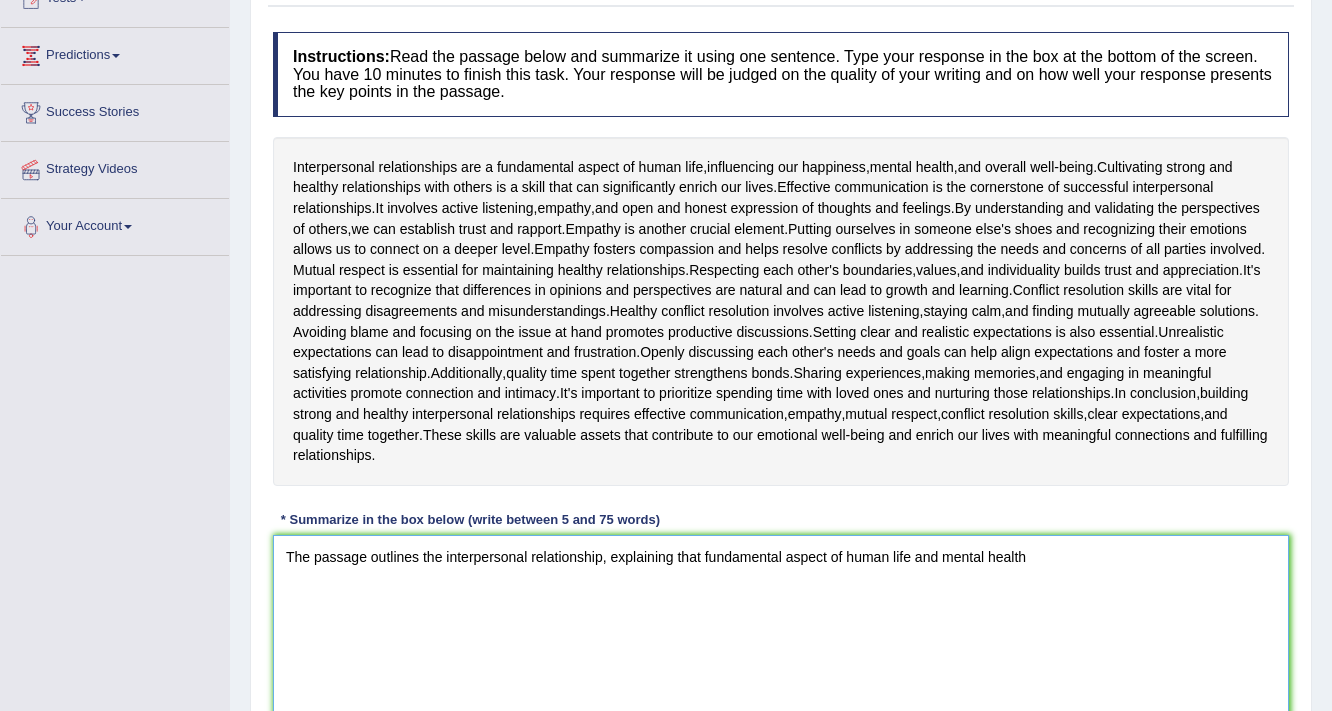 click on "The passage outlines the interpersonal relationship, explaining that fundamental aspect of human life and mental health" at bounding box center (781, 632) 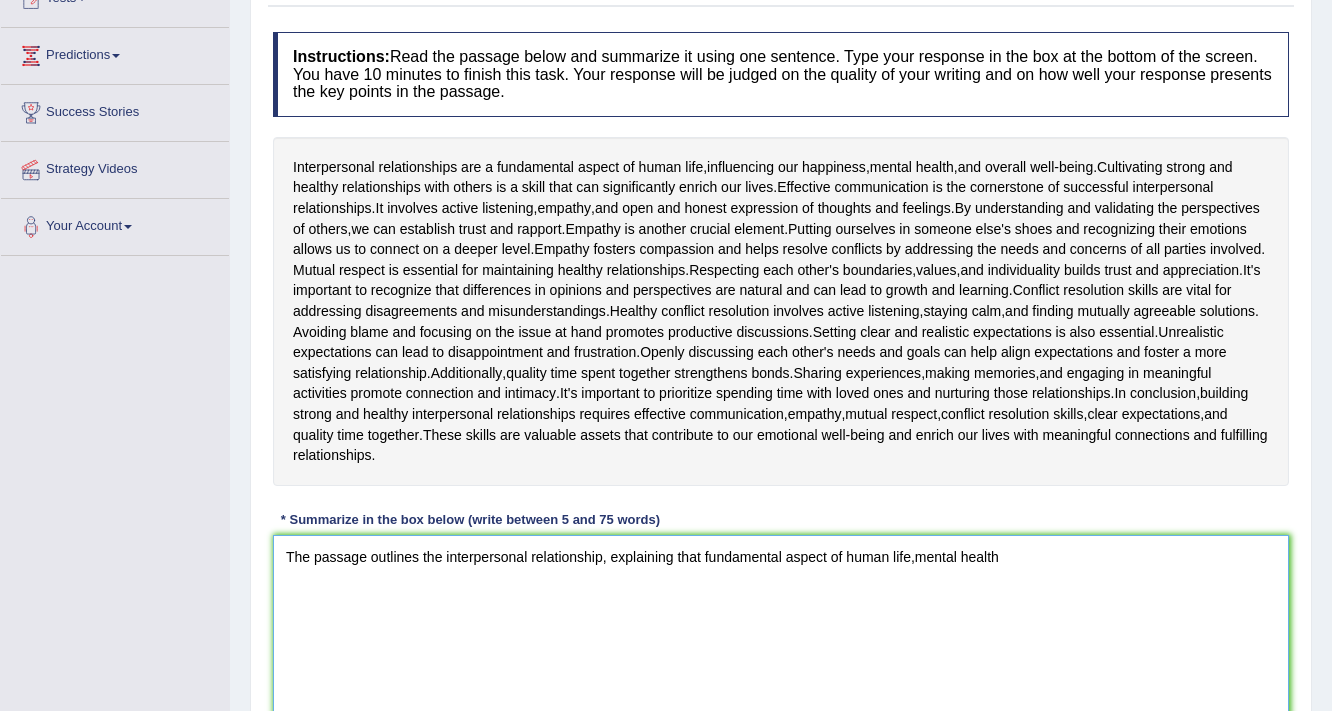 click on "The passage outlines the interpersonal relationship, explaining that fundamental aspect of human life,mental health" at bounding box center [781, 632] 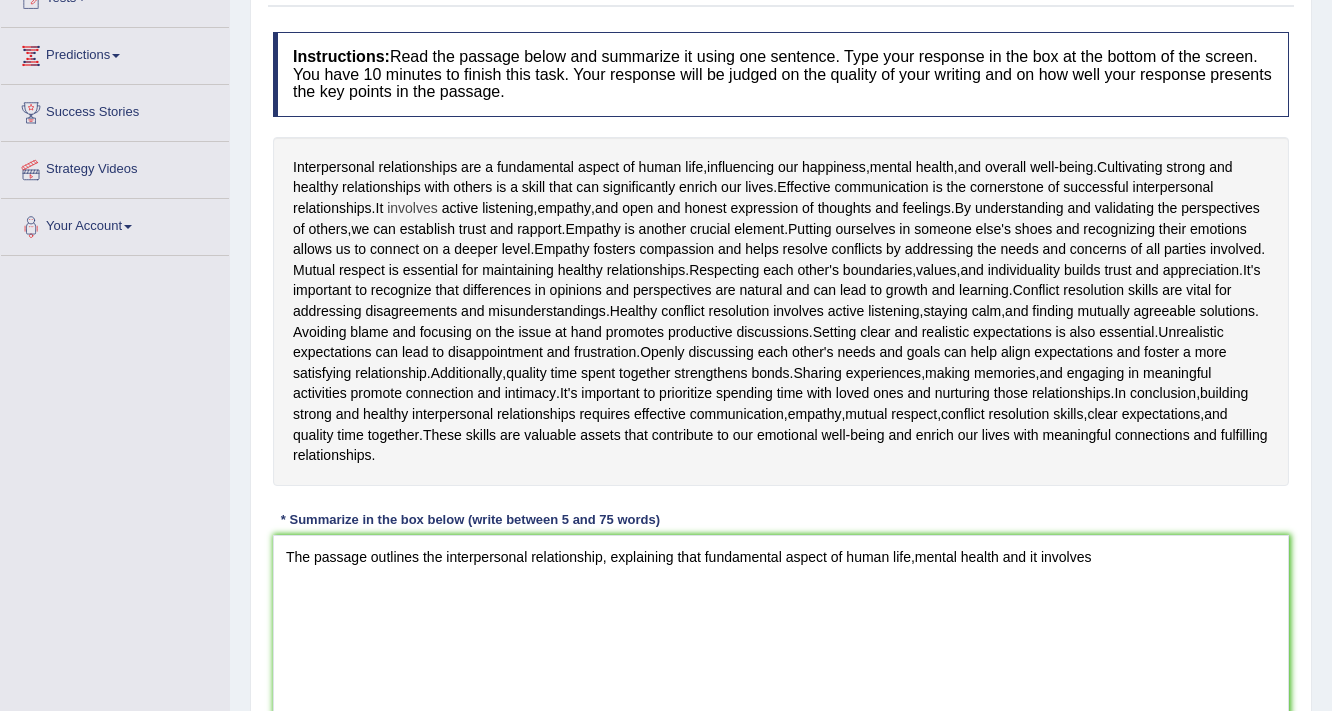 click on "involves" at bounding box center [412, 208] 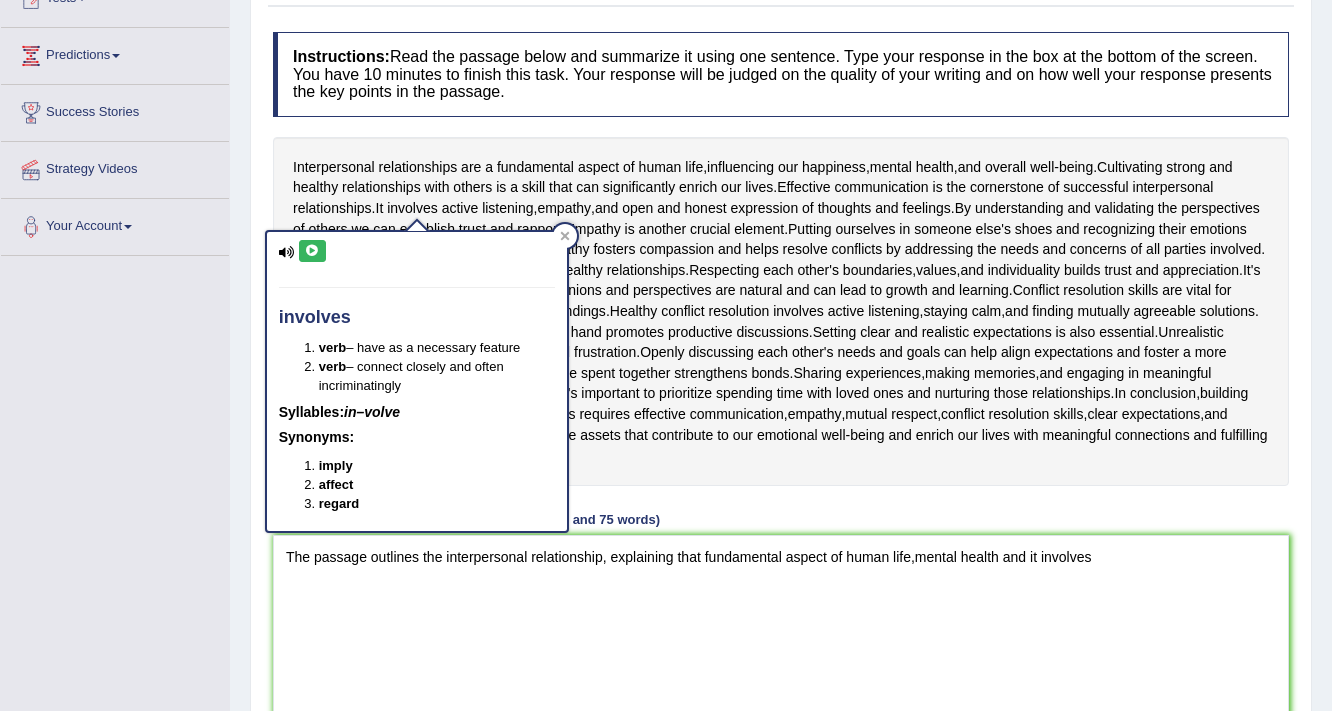 click on "quality" at bounding box center [526, 373] 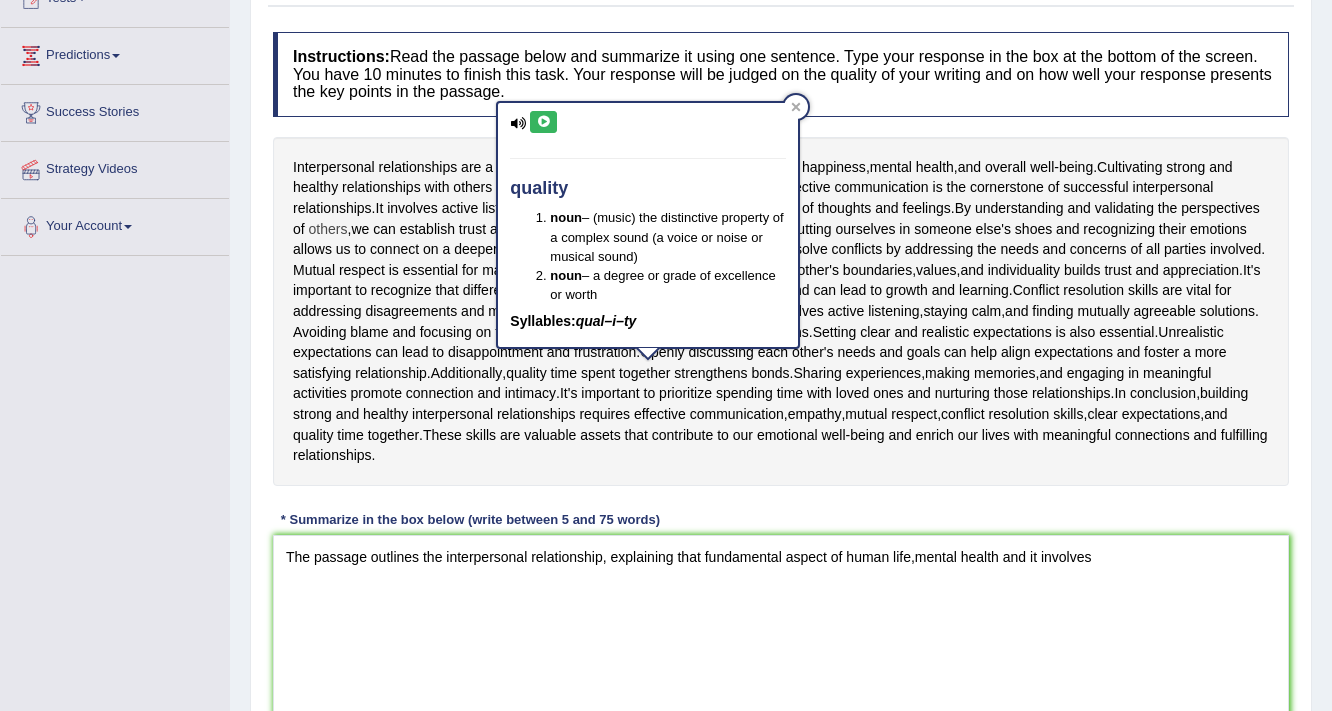 click on "others" at bounding box center [328, 229] 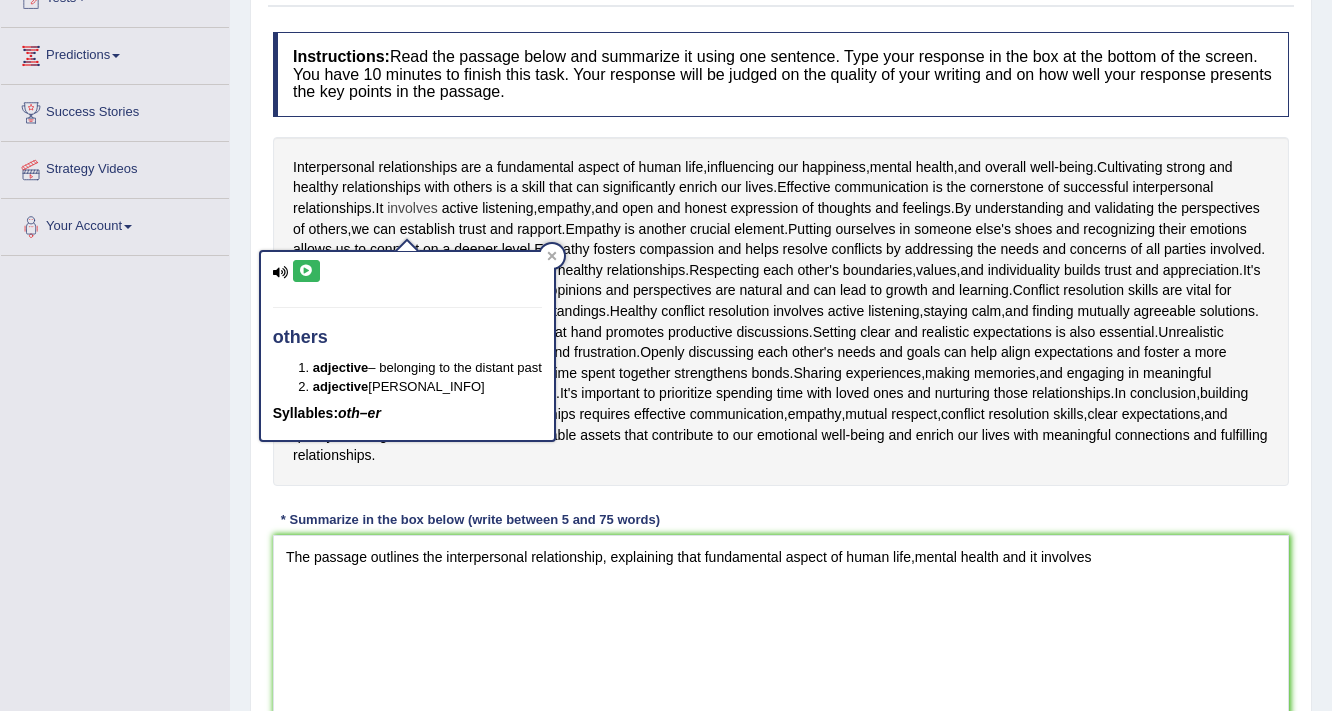 click on "involves" at bounding box center [412, 208] 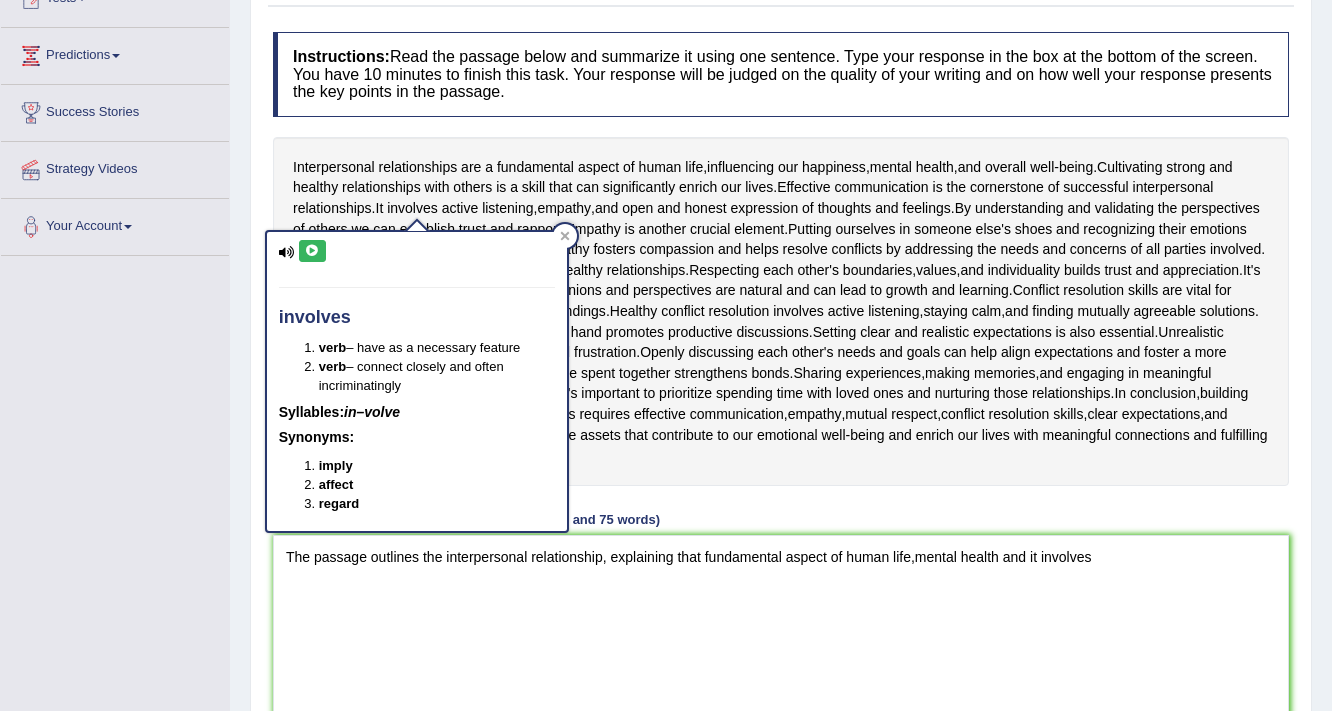 click on "Instructions:  Read the passage below and summarize it using one sentence. Type your response in the box at the bottom of the screen. You have 10 minutes to finish this task. Your response will be judged on the quality of your writing and on how well your response presents the key points in the passage.
Interpersonal   relationships   are   a   fundamental   aspect   of   human   life ,  influencing   our   happiness ,  mental   health ,  and   overall   well - being .  Cultivating   strong   and   healthy   relationships   with   others   is   a   skill   that   can   significantly   enrich   our   lives .  Effective   communication   is   the   cornerstone   of   successful   interpersonal   relationships .  It   involves   active   listening ,  empathy ,  and   open   and   honest   expression   of   thoughts   and   feelings .  By   understanding   and   validating   the   perspectives   of   others ,  we   can   establish   trust   and   rapport .  Empathy   is   another   crucial   element" at bounding box center (781, 388) 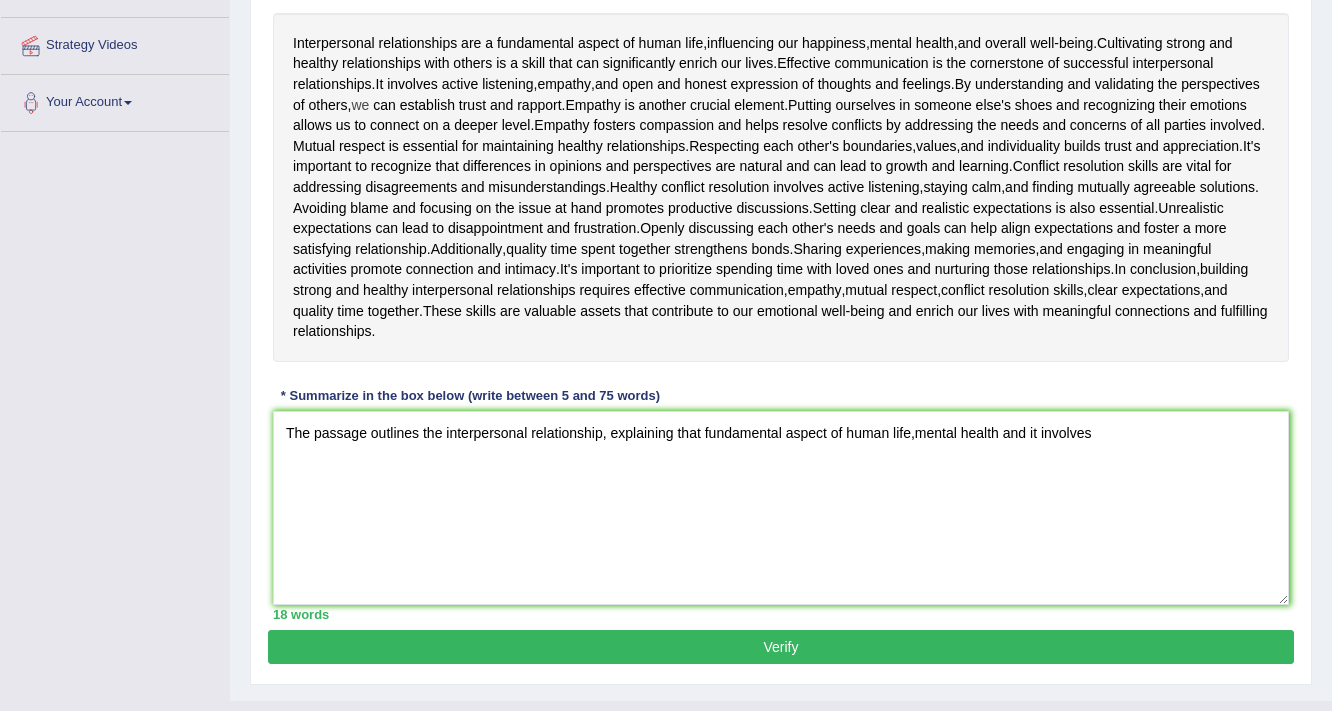 scroll, scrollTop: 402, scrollLeft: 0, axis: vertical 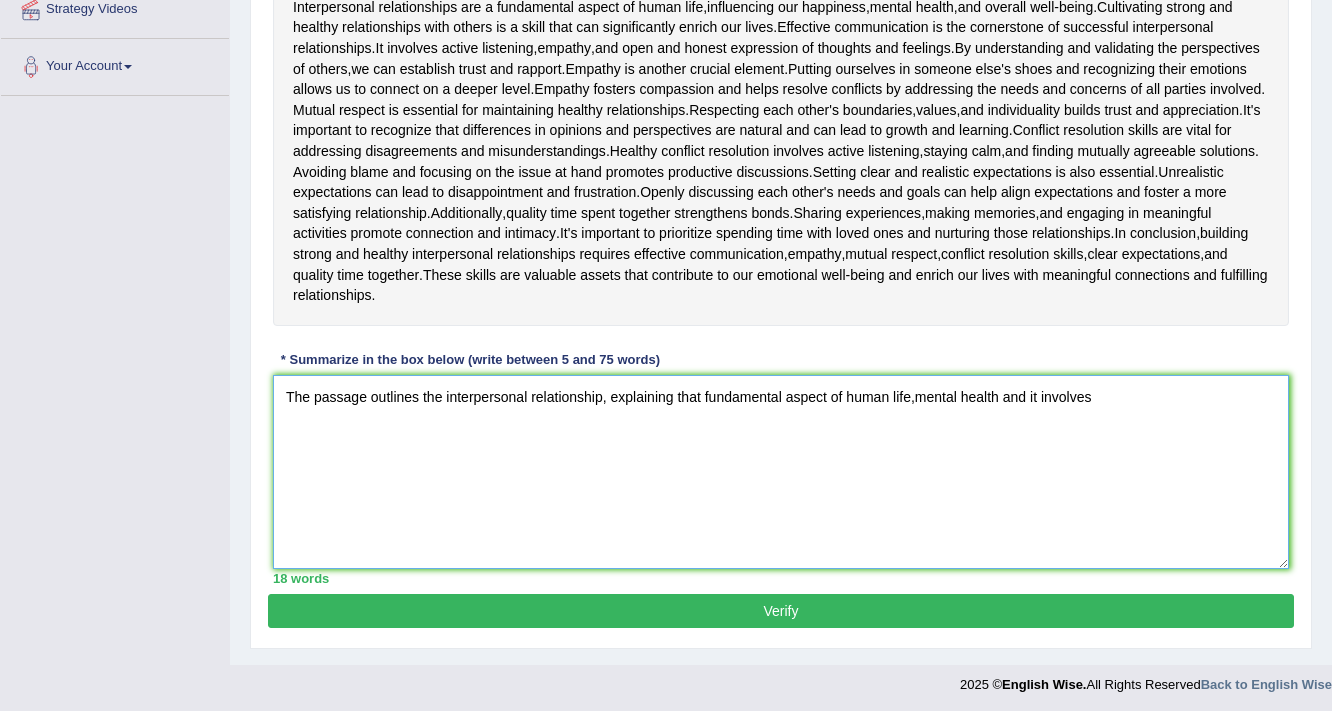 click on "The passage outlines the interpersonal relationship, explaining that fundamental aspect of human life,mental health and it involves" at bounding box center [781, 472] 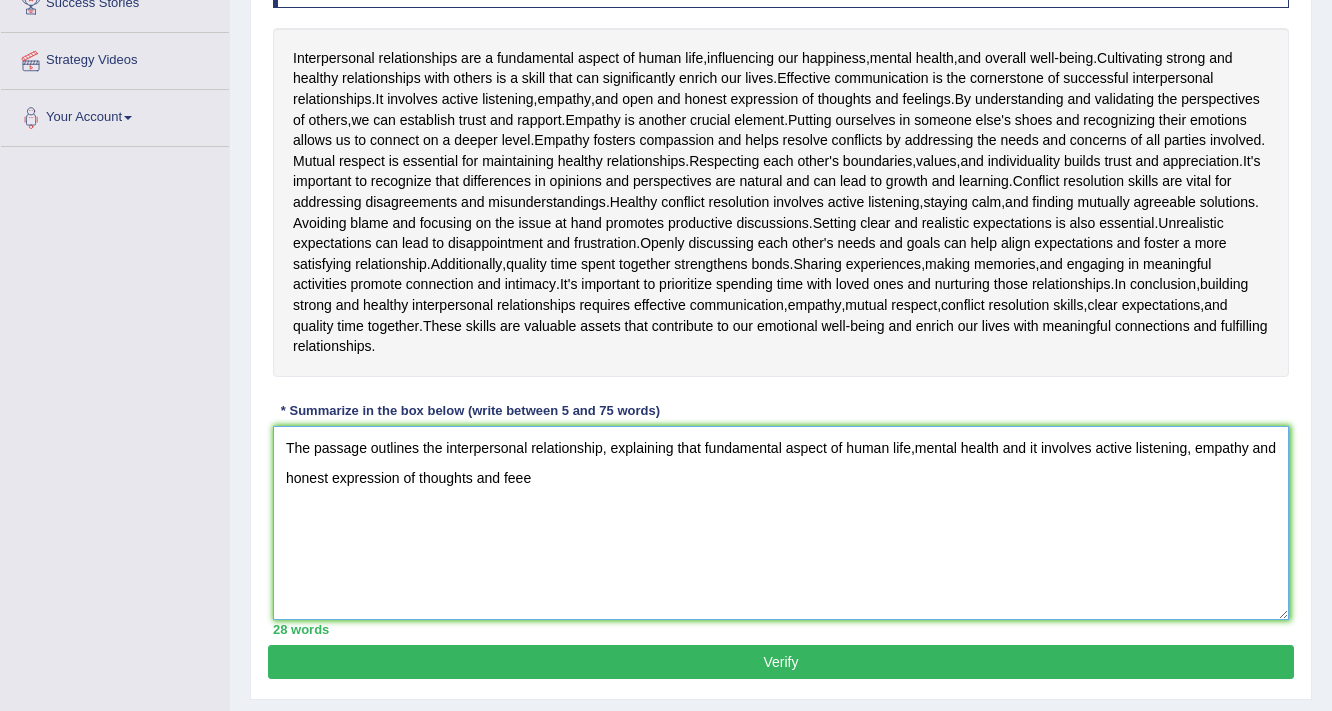scroll, scrollTop: 322, scrollLeft: 0, axis: vertical 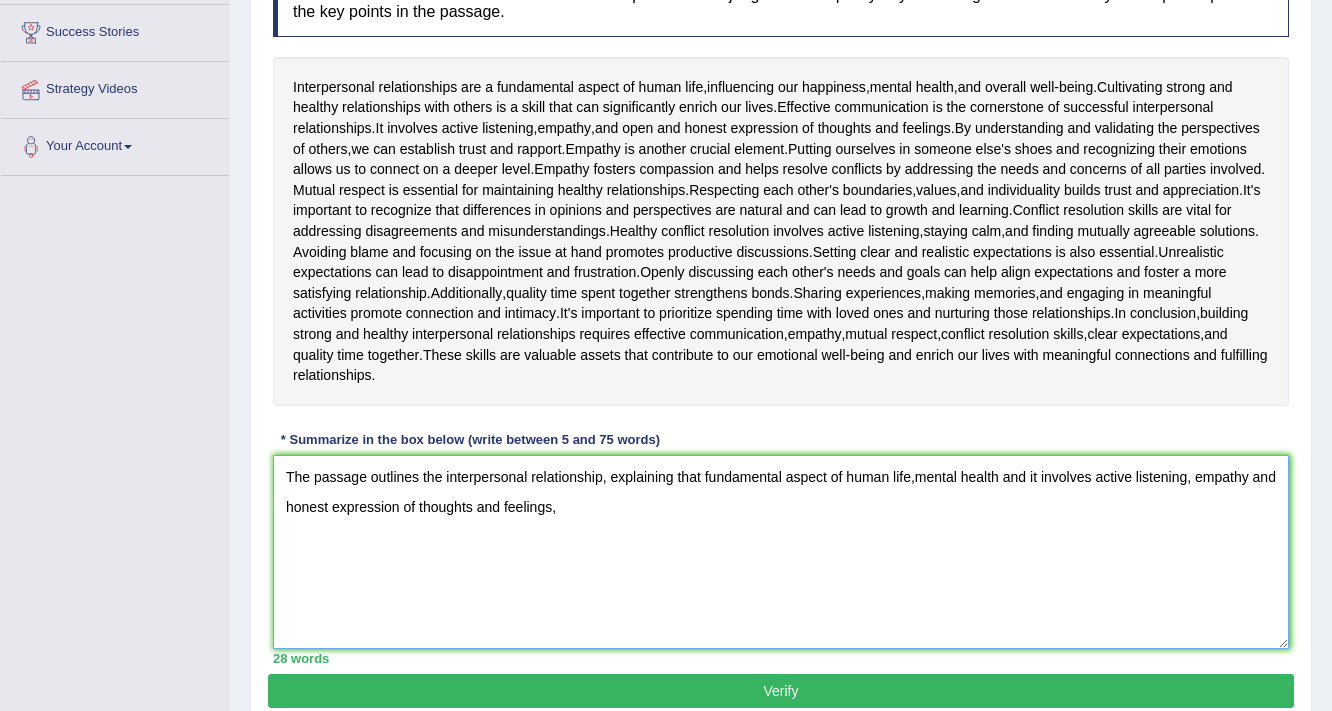 drag, startPoint x: 548, startPoint y: 510, endPoint x: 475, endPoint y: 514, distance: 73.109505 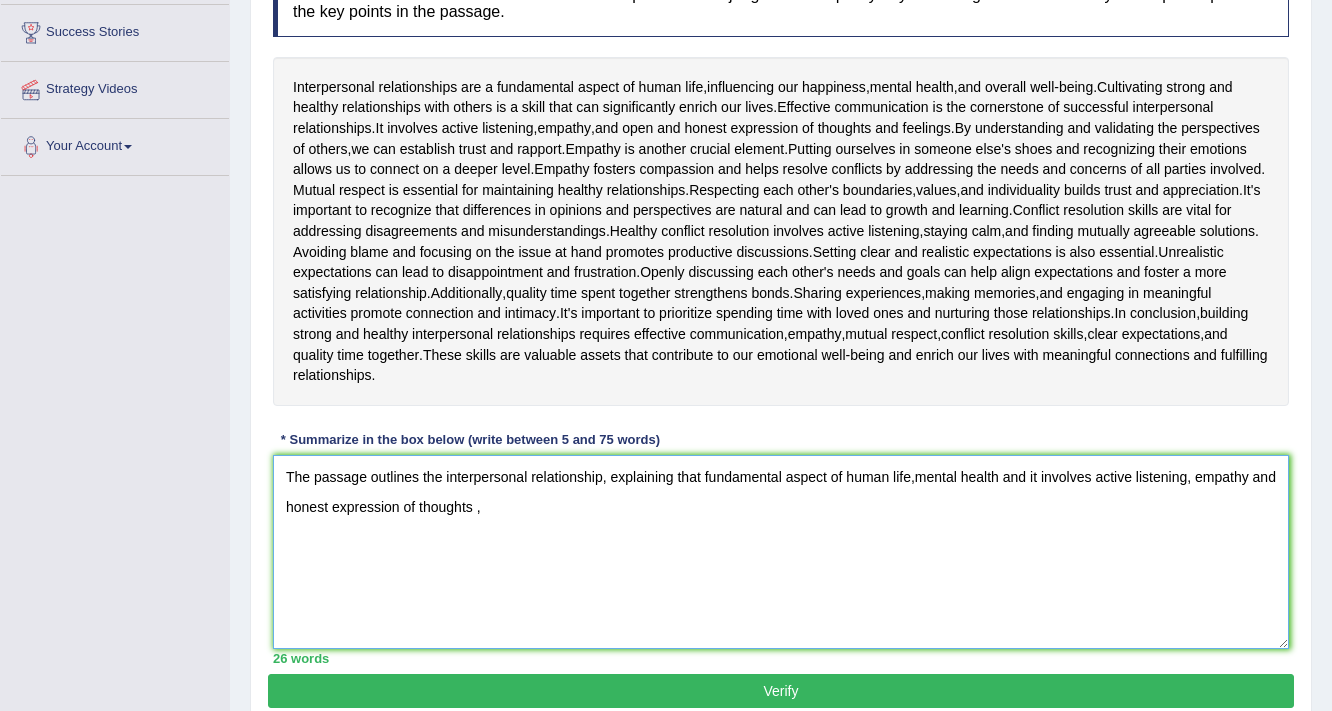 click on "The passage outlines the interpersonal relationship, explaining that fundamental aspect of human life,mental health and it involves active listening, empathy and honest expression of thoughts ," at bounding box center [781, 552] 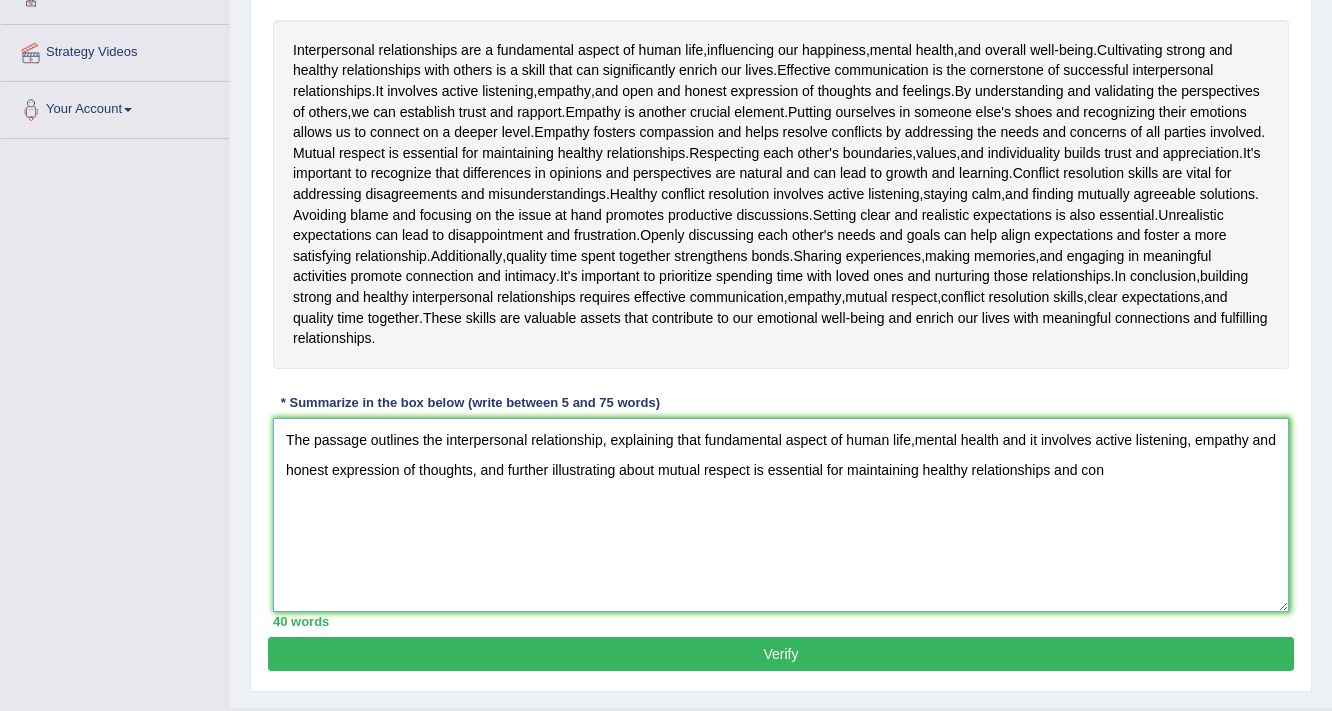 scroll, scrollTop: 322, scrollLeft: 0, axis: vertical 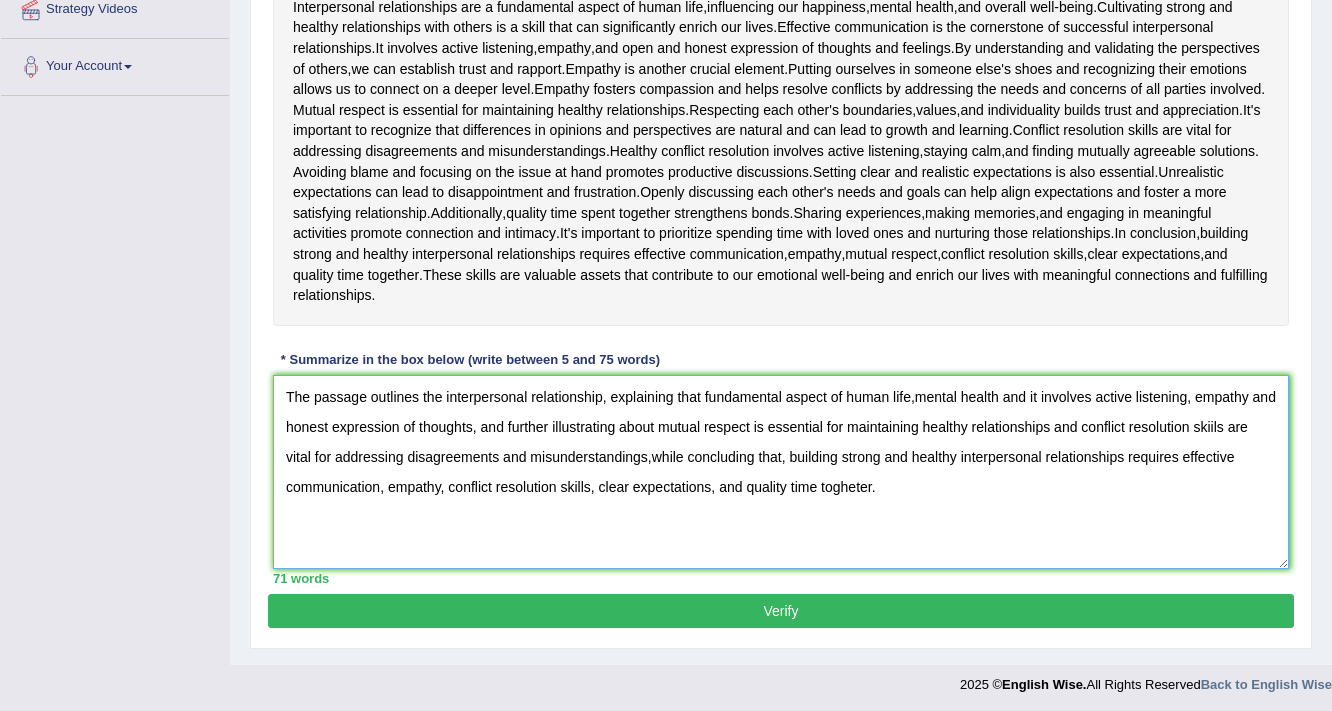type on "The passage outlines the interpersonal relationship, explaining that fundamental aspect of human life,mental health and it involves active listening, empathy and honest expression of thoughts, and further illustrating about mutual respect is essential for maintaining healthy relationships and conflict resolution skiils are vital for addressing disagreements and misunderstandings,while concluding that, building strong and healthy interpersonal relationships requires effective communication, empathy, conflict resolution skills, clear expectations, and quality time togheter." 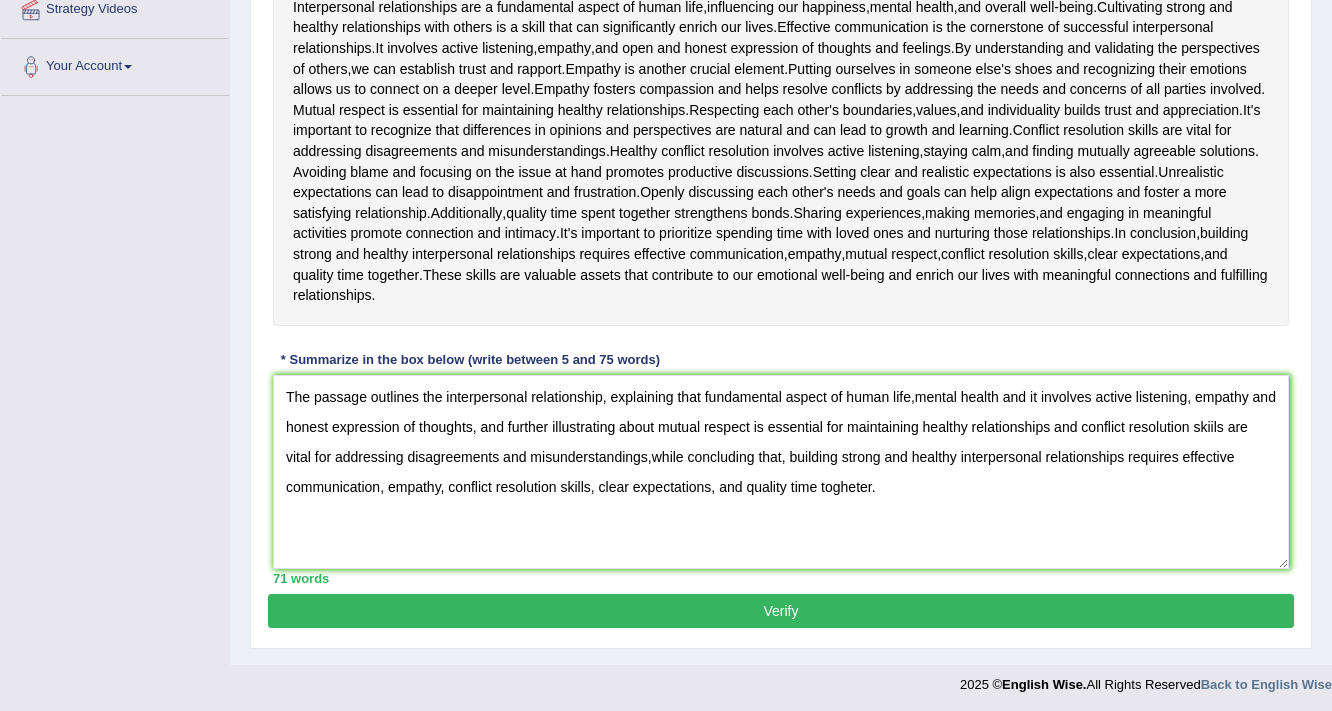 click on "Verify" at bounding box center [781, 611] 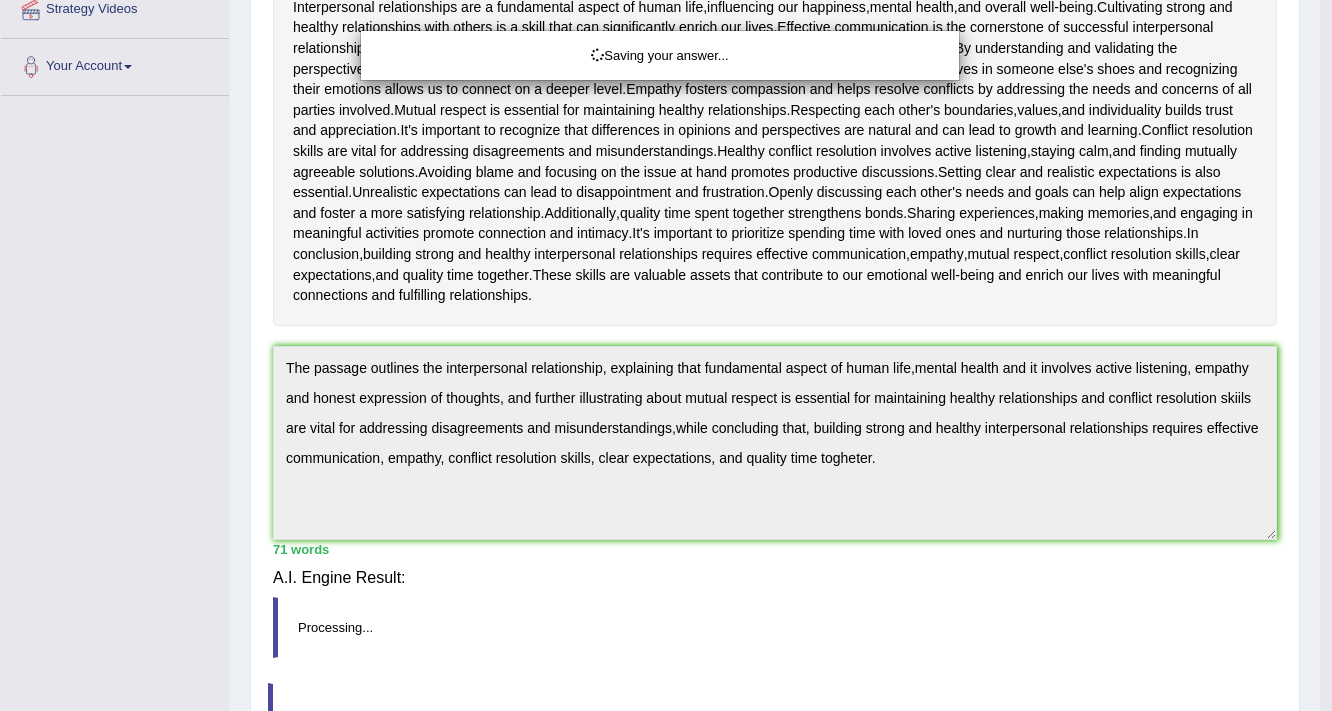 scroll, scrollTop: 391, scrollLeft: 0, axis: vertical 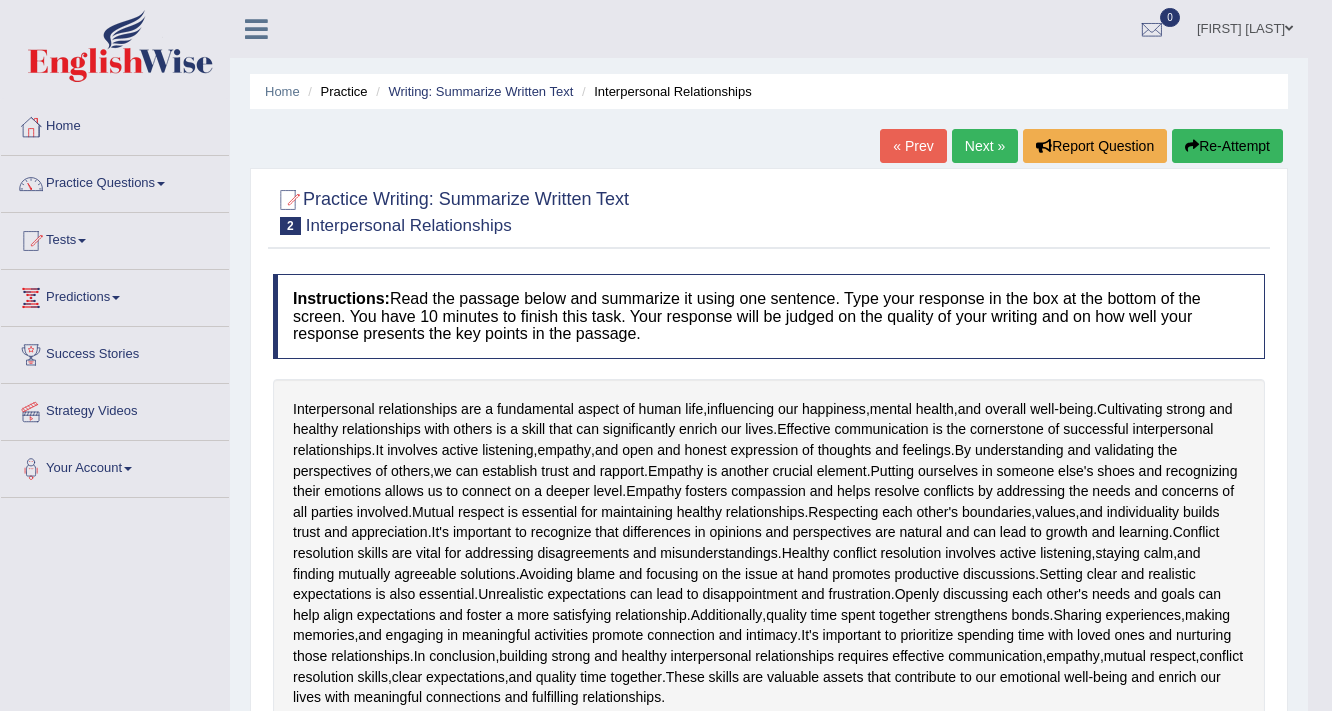 click on "Next »" at bounding box center [985, 146] 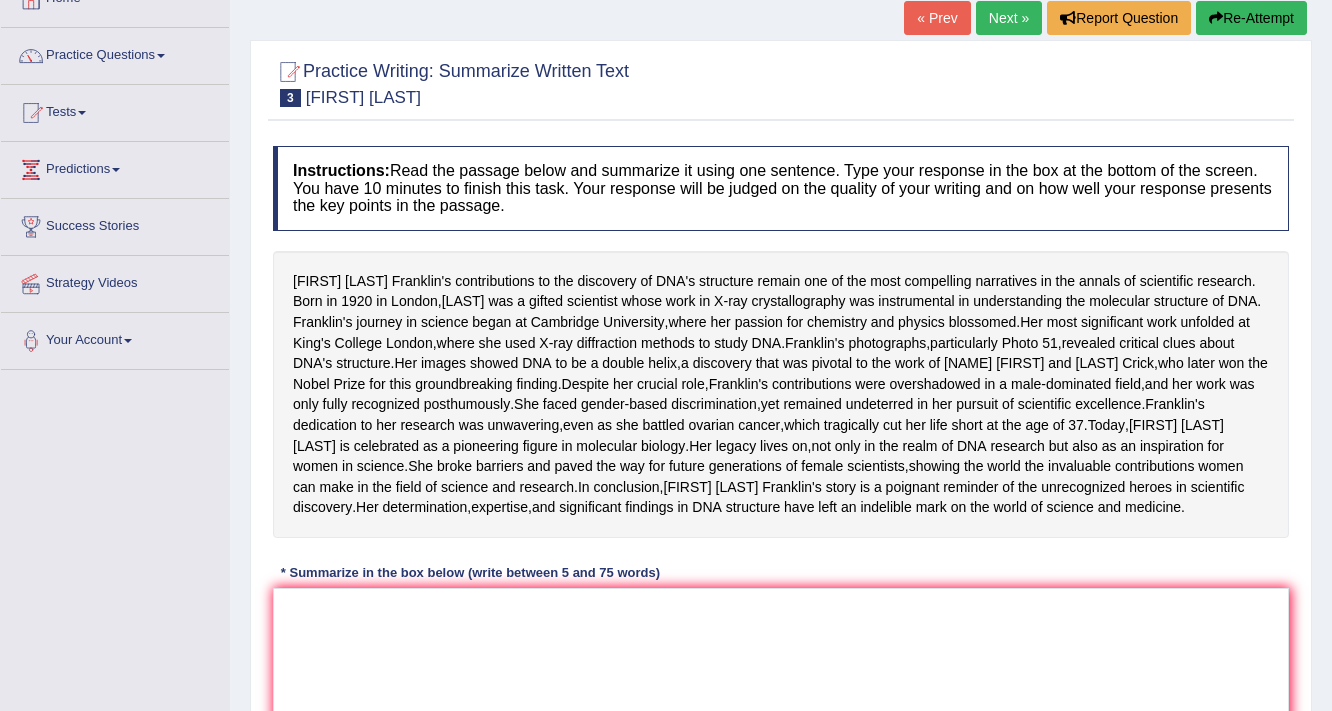 scroll, scrollTop: 80, scrollLeft: 0, axis: vertical 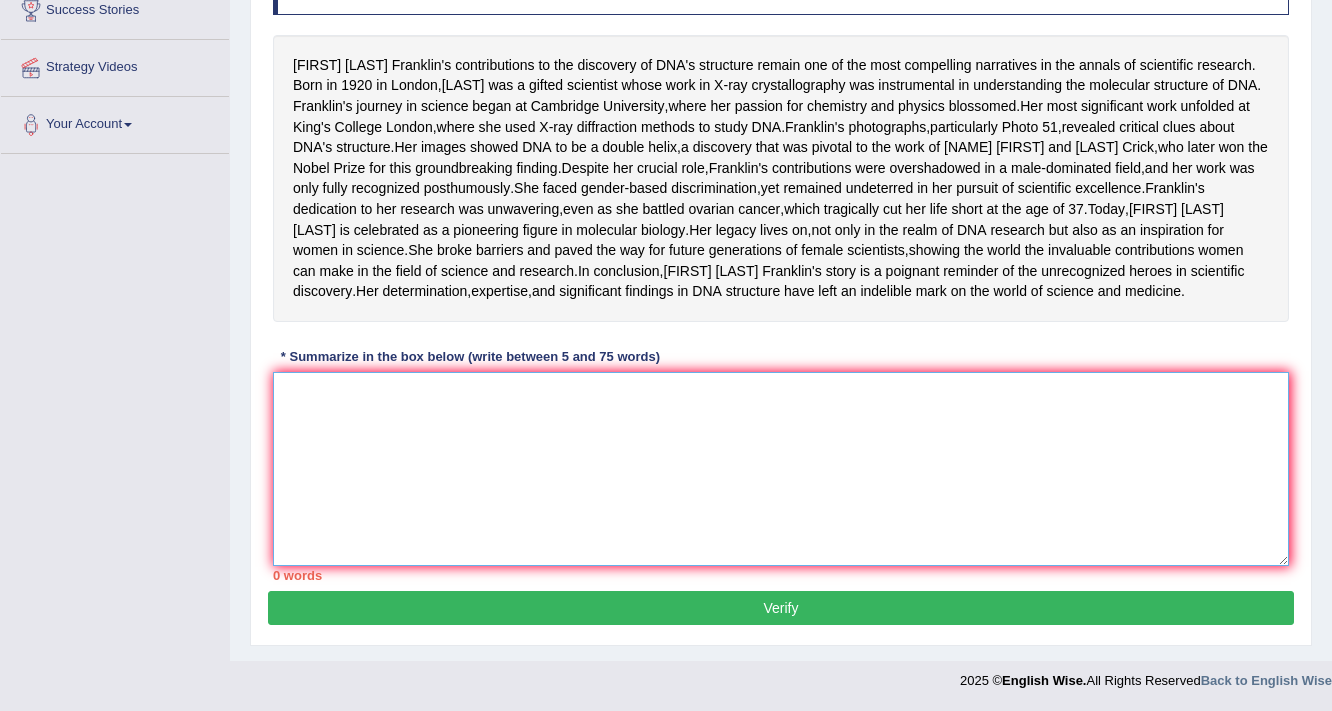 click at bounding box center (781, 469) 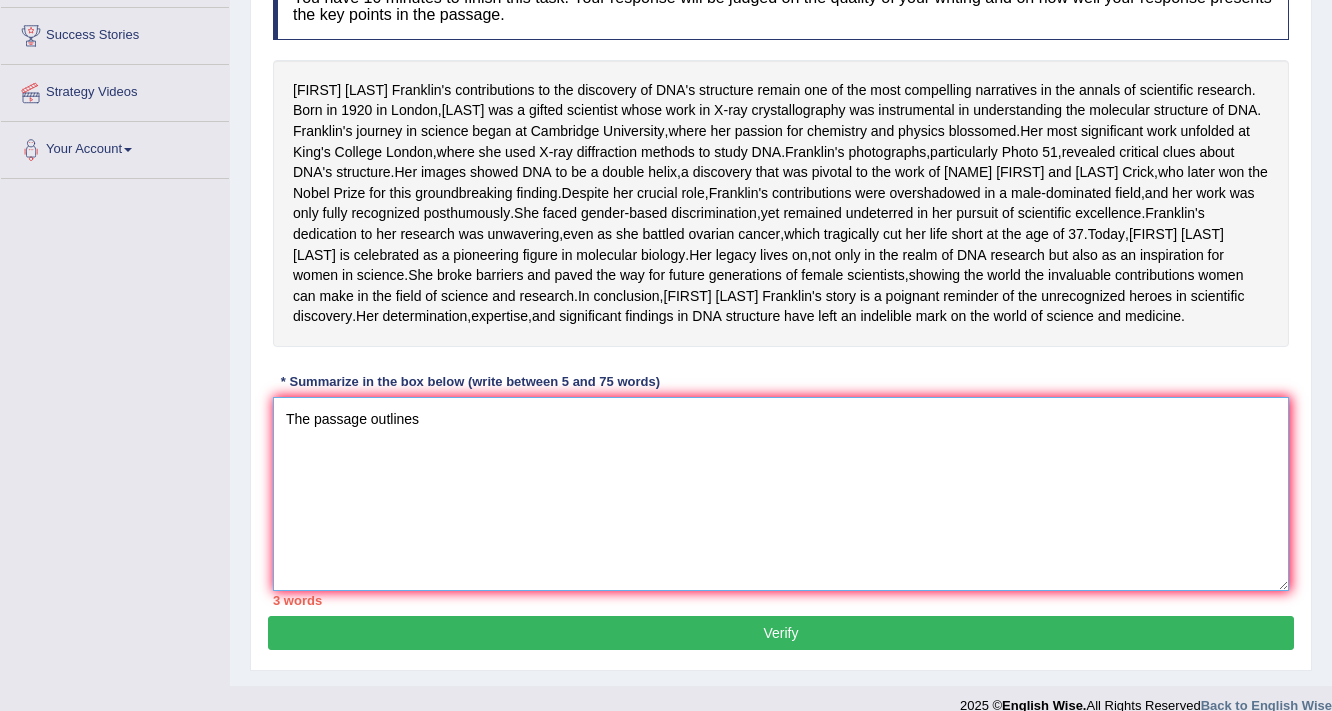 scroll, scrollTop: 160, scrollLeft: 0, axis: vertical 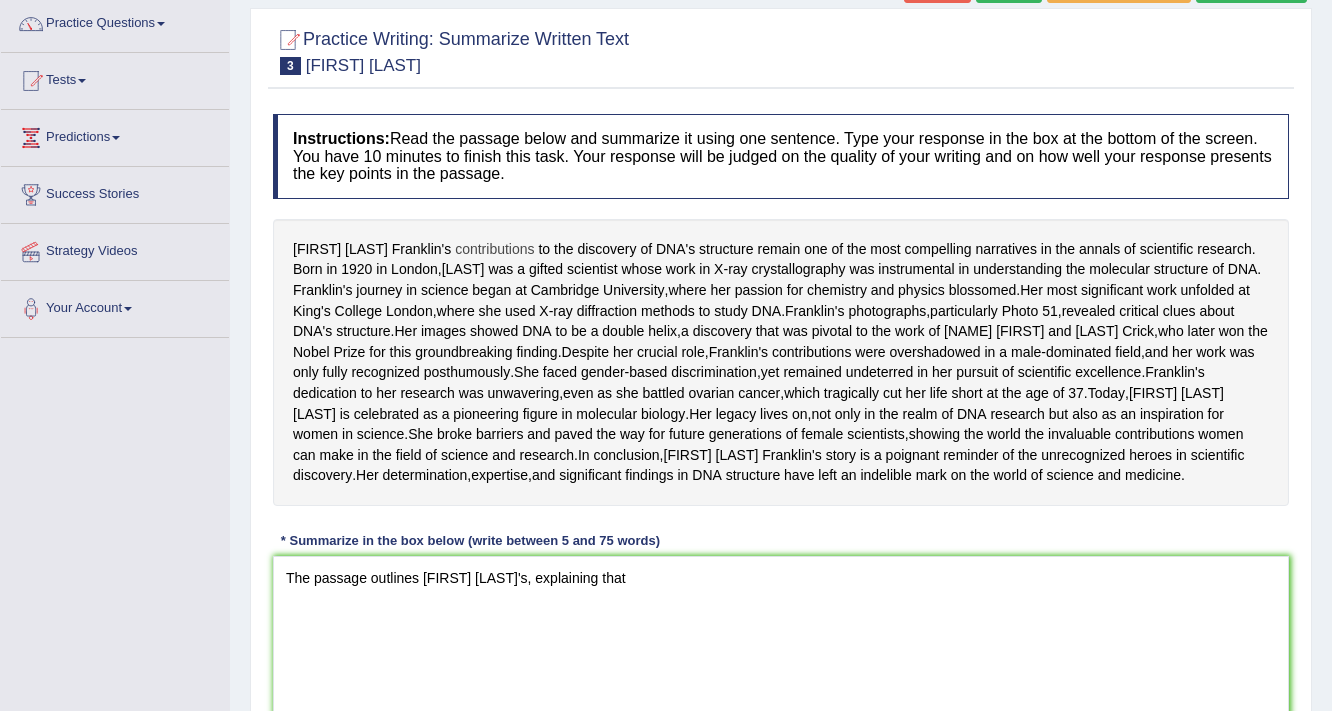 click on "contributions" at bounding box center (494, 249) 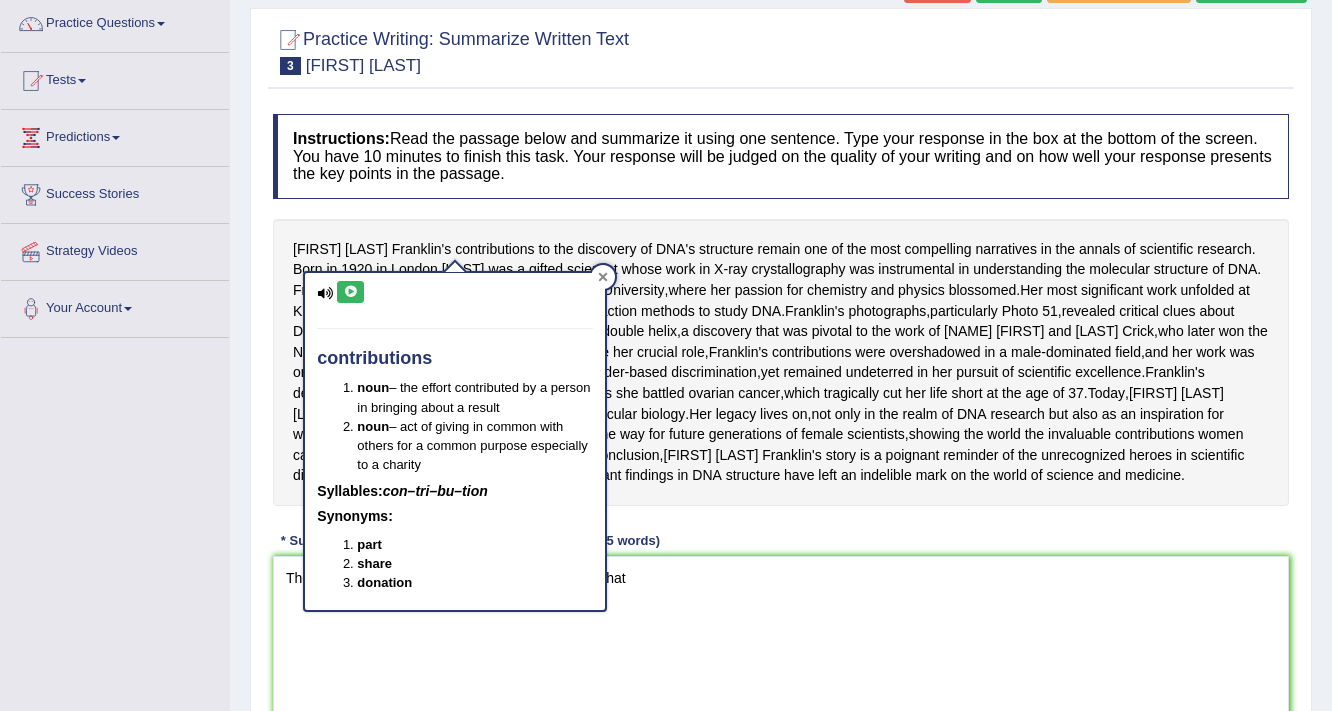 click at bounding box center [603, 277] 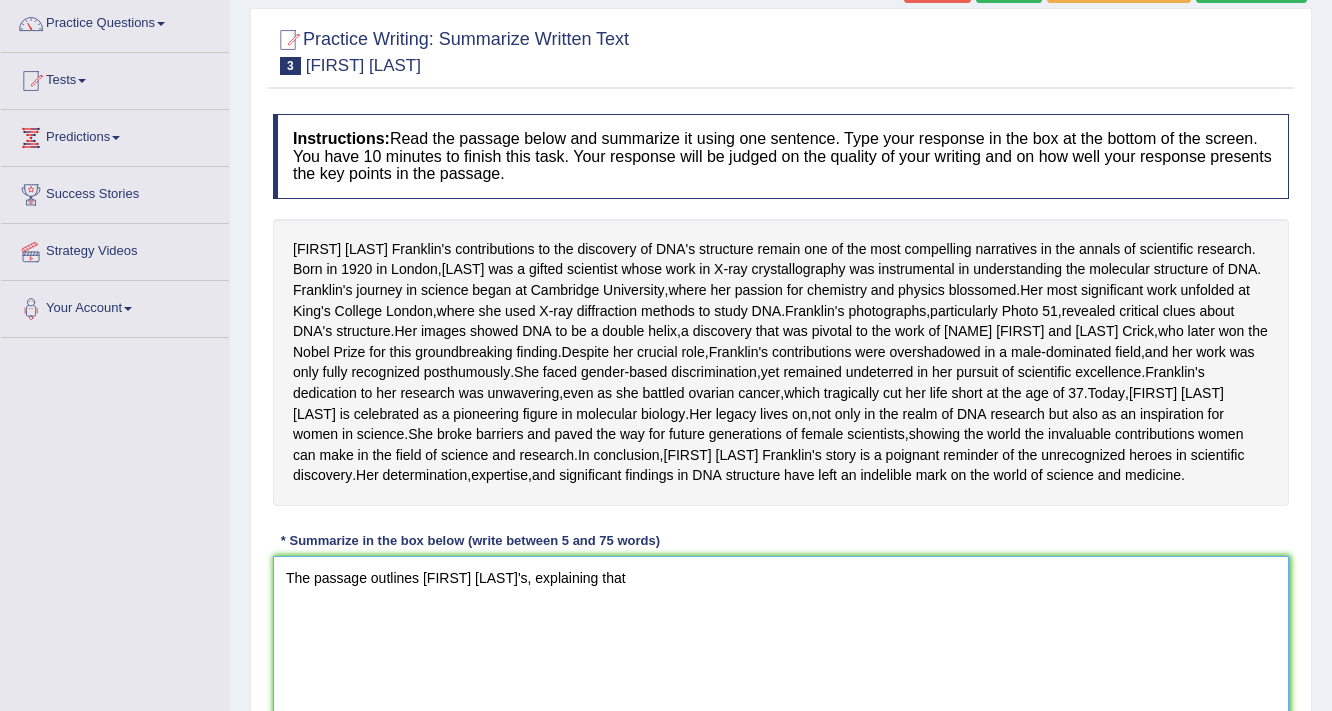 click on "The passage outlines [FIRST] [LAST]'s, explaining that" at bounding box center [781, 653] 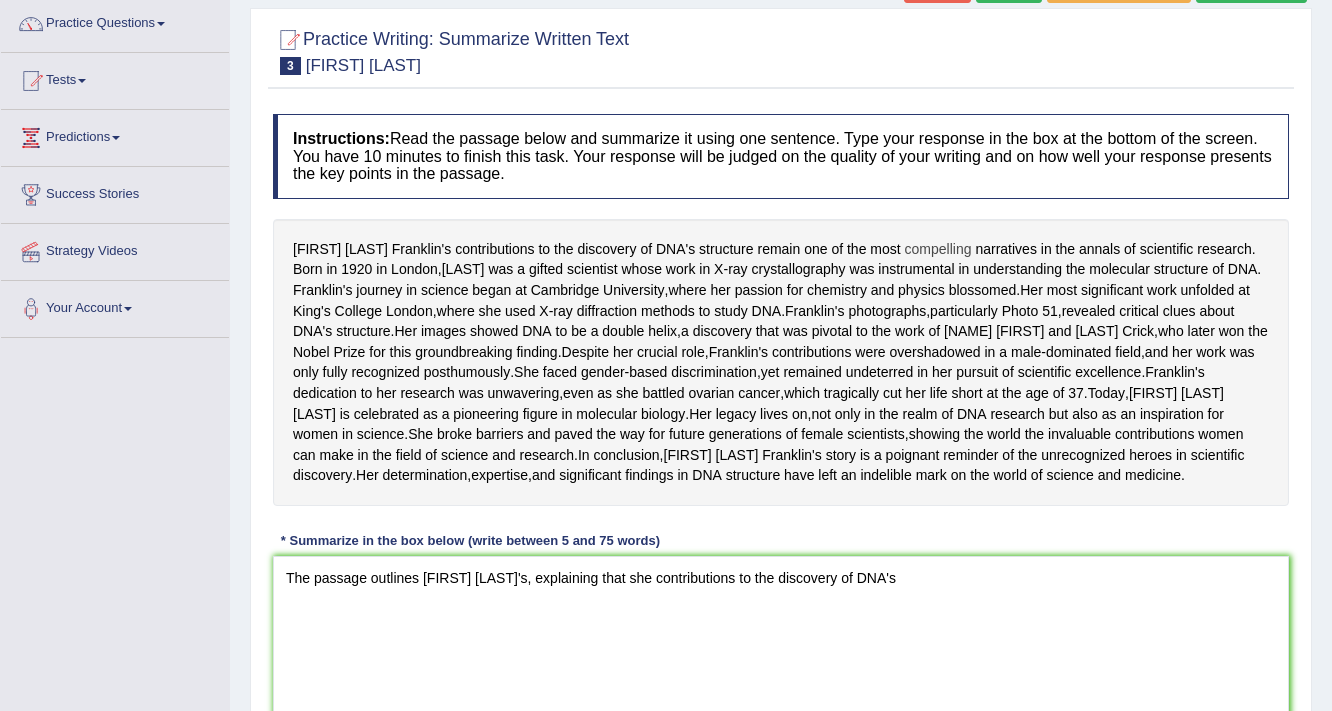 click on "compelling" at bounding box center [938, 249] 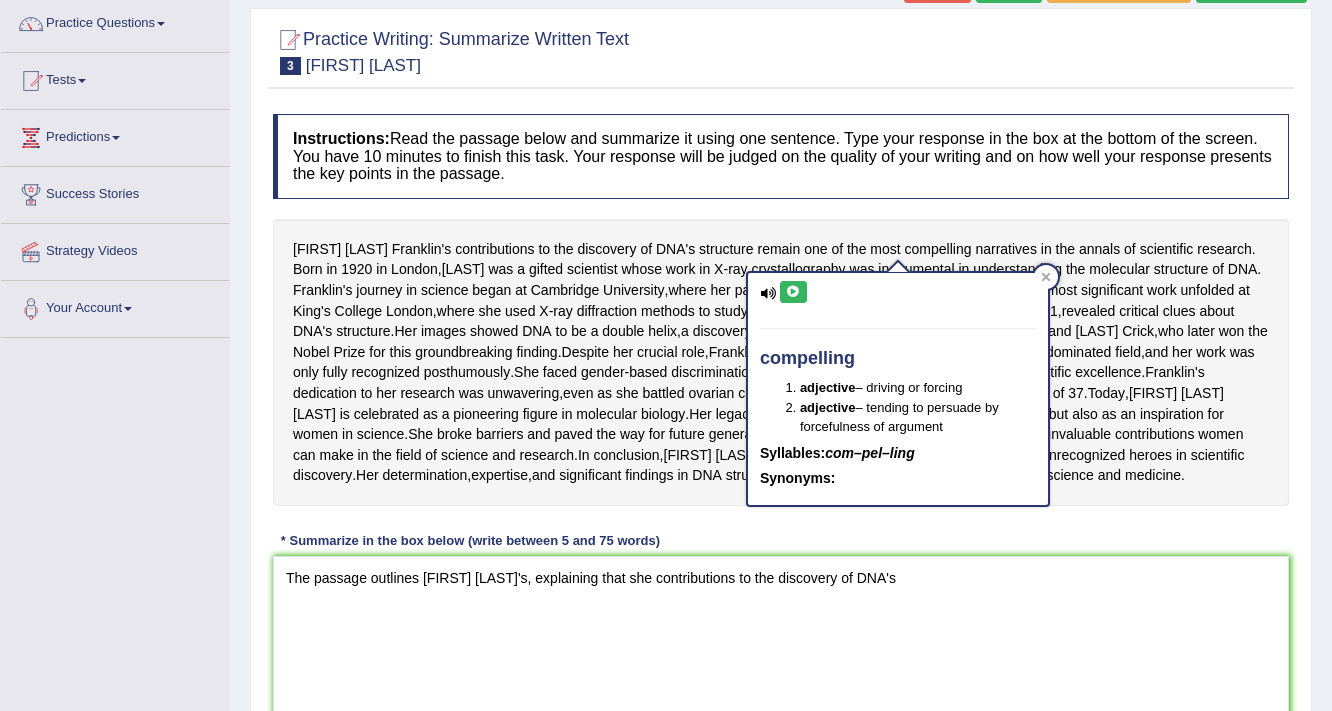click on "Instructions:  Read the passage below and summarize it using one sentence. Type your response in the box at the bottom of the screen. You have 10 minutes to finish this task. Your response will be judged on the quality of your writing and on how well your response presents the key points in the passage." at bounding box center (781, 156) 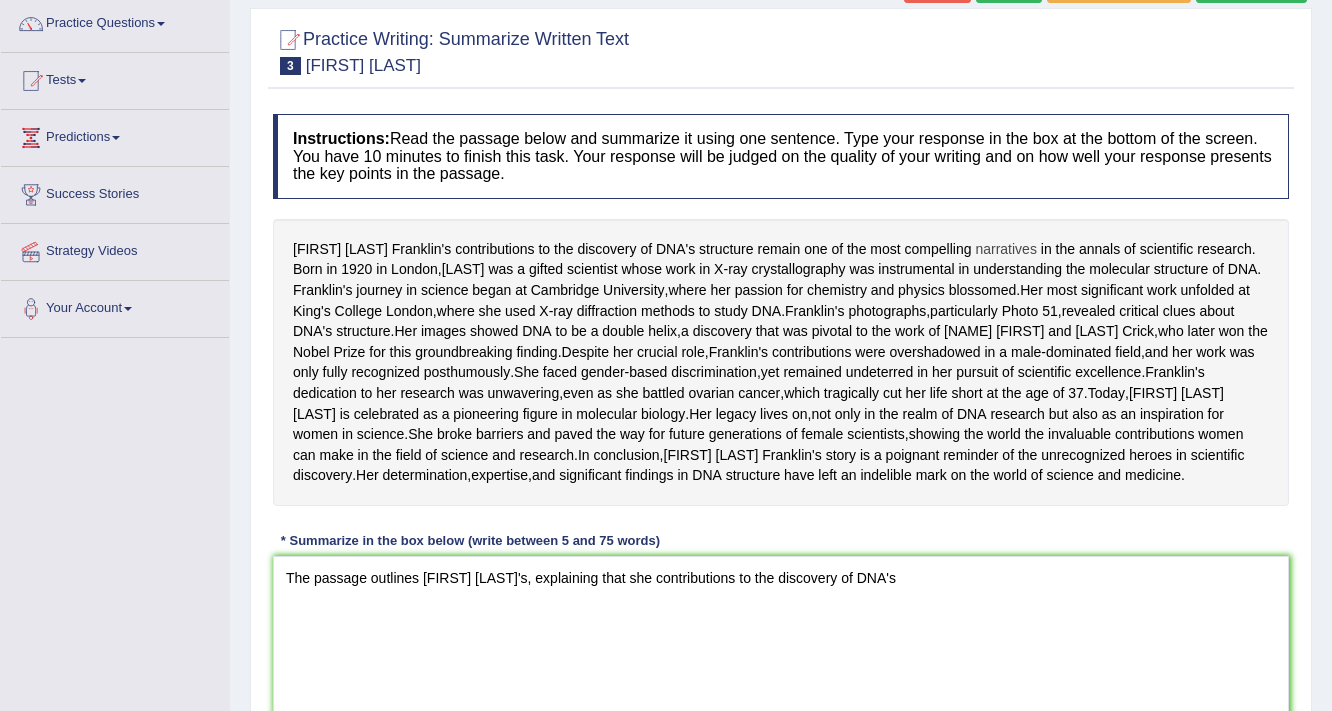click on "narratives" at bounding box center (1005, 249) 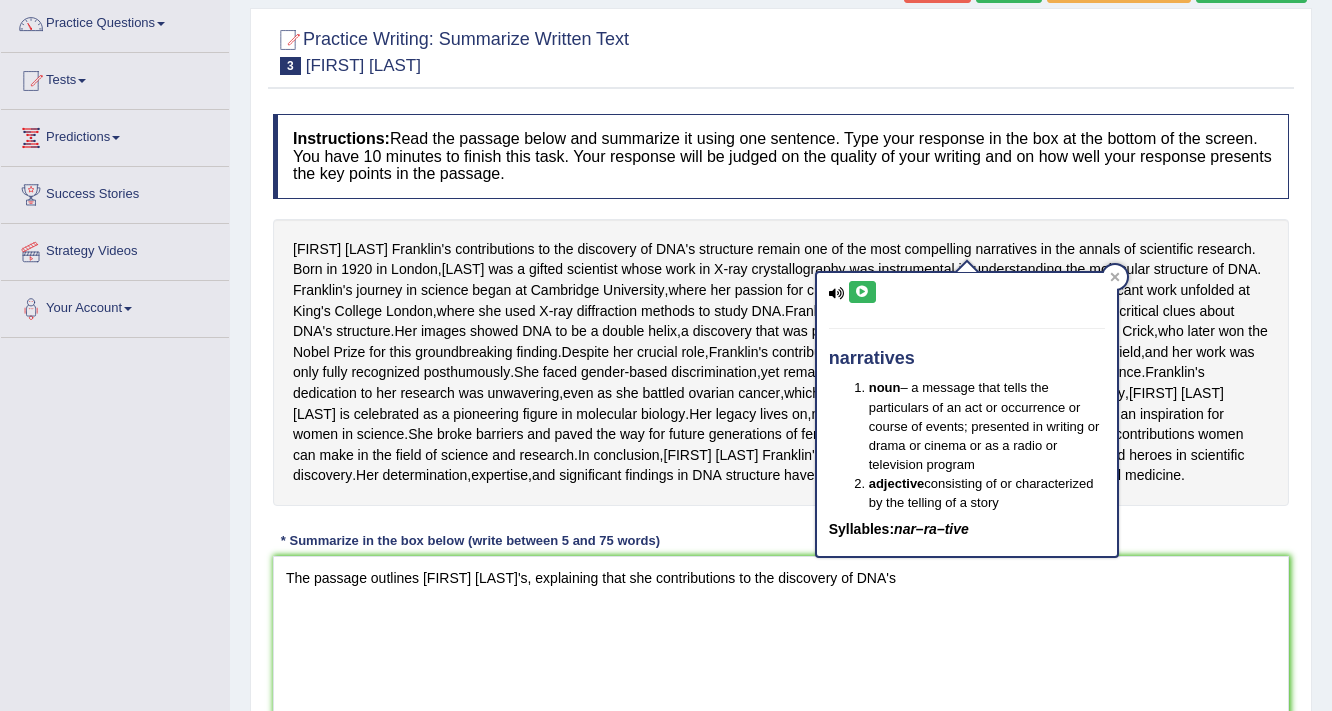 click on "Instructions:  Read the passage below and summarize it using one sentence. Type your response in the box at the bottom of the screen. You have 10 minutes to finish this task. Your response will be judged on the quality of your writing and on how well your response presents the key points in the passage.
Rosalind   Franklin's   contributions   to   the   discovery   of   DNA's   structure   remain   one   of   the   most   compelling   narratives   in   the   annals   of   scientific   research .  Born   in   1920   in   London ,  Franklin   was   a   gifted   scientist   whose   work   in   X - ray   crystallography   was   instrumental   in   understanding   the   molecular   structure   of   DNA .
Franklin's   journey   in   science   began   at   Cambridge   University ,  where   her   passion   for   chemistry   and   physics   blossomed .  Her   most   significant   work   unfolded   at   King's   College   London ,  where   she   used   X - ray   diffraction   methods   to   study   DNA" at bounding box center [781, 439] 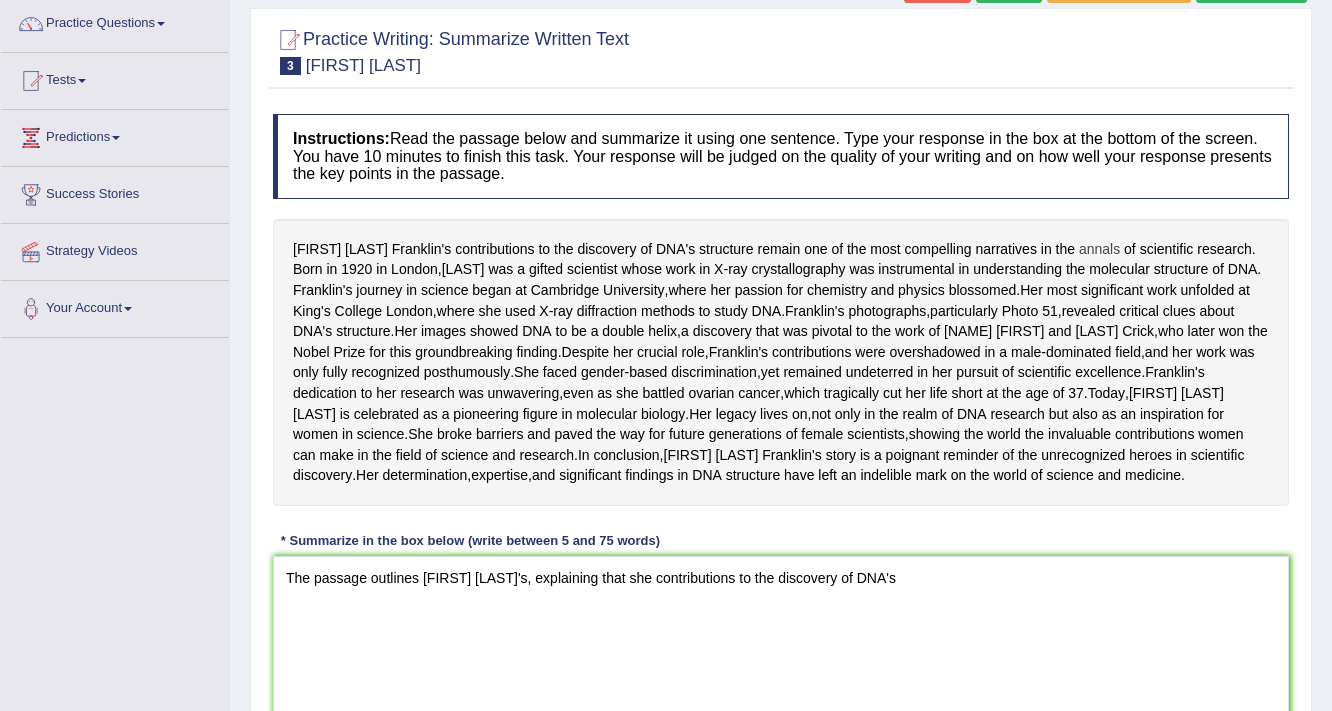 click on "annals" at bounding box center [1099, 249] 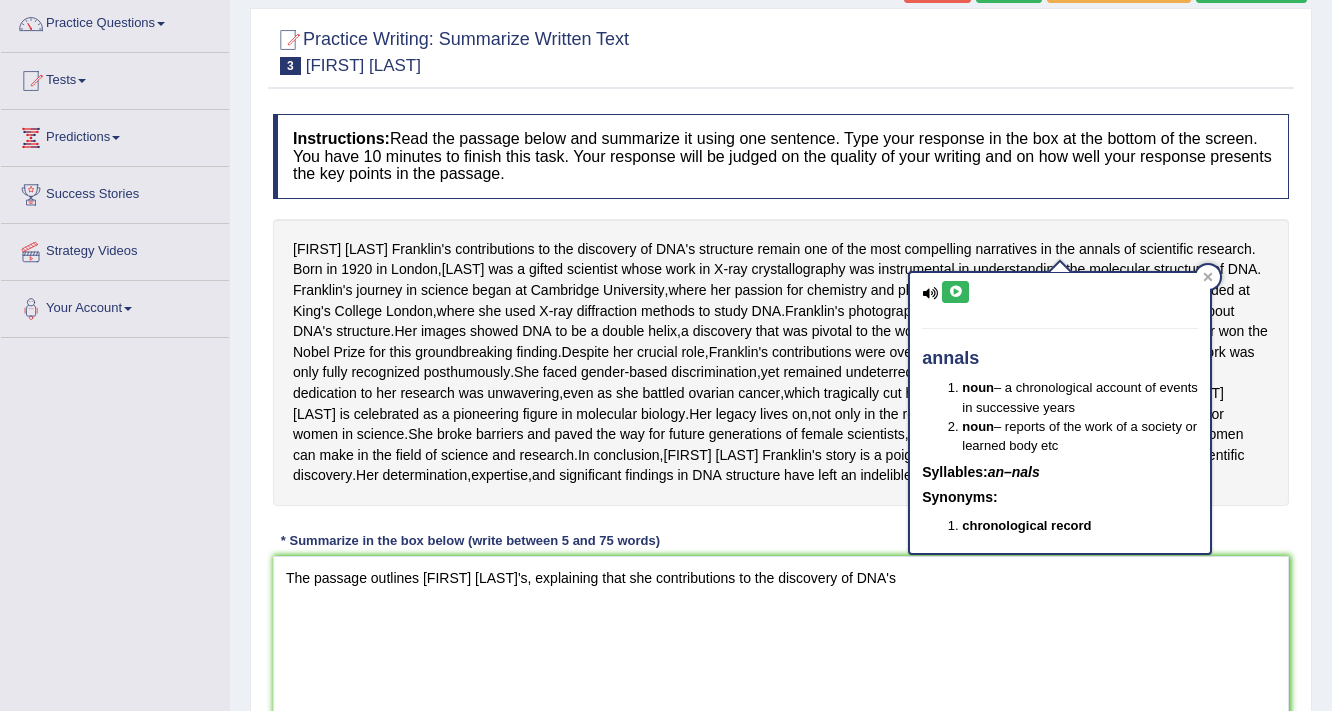 click on "annals noun  – a chronological account of events in successive years noun  – reports of the work of a society or learned body etc Syllables:  an–nals Synonyms:  chronological record" at bounding box center (1060, 413) 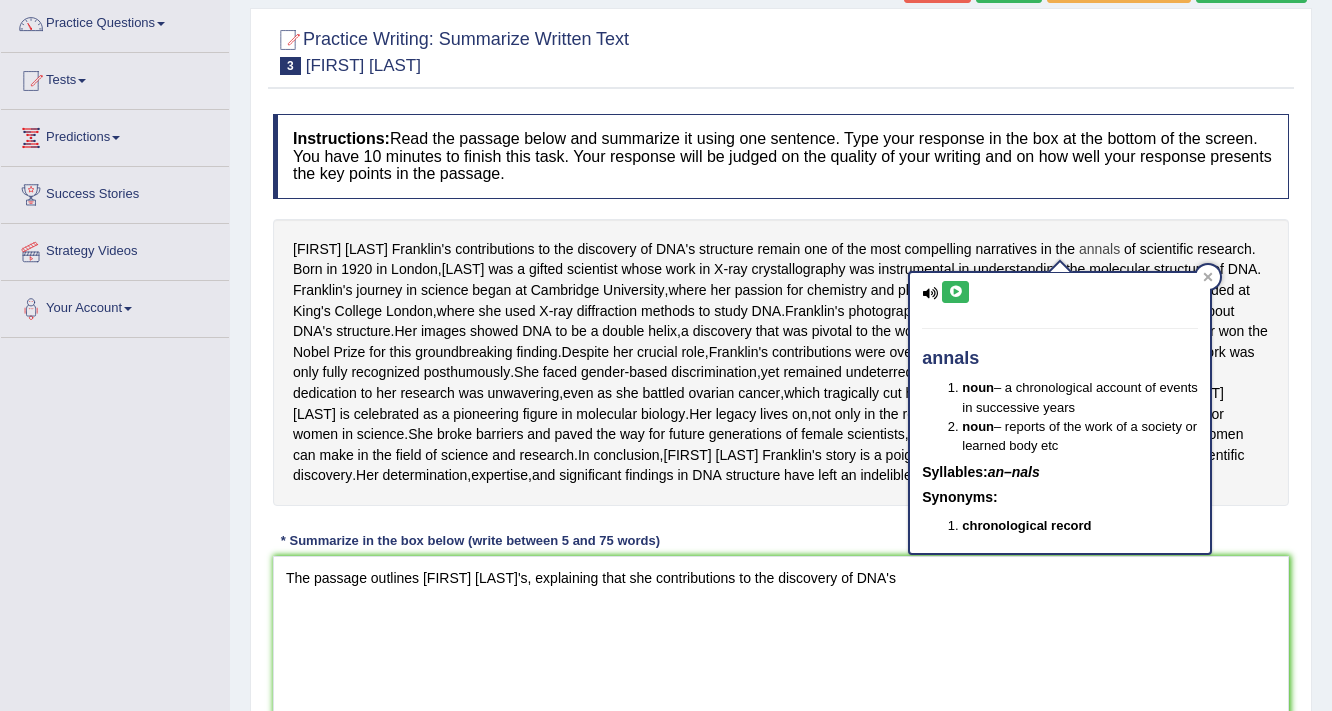 click on "annals" at bounding box center [1099, 249] 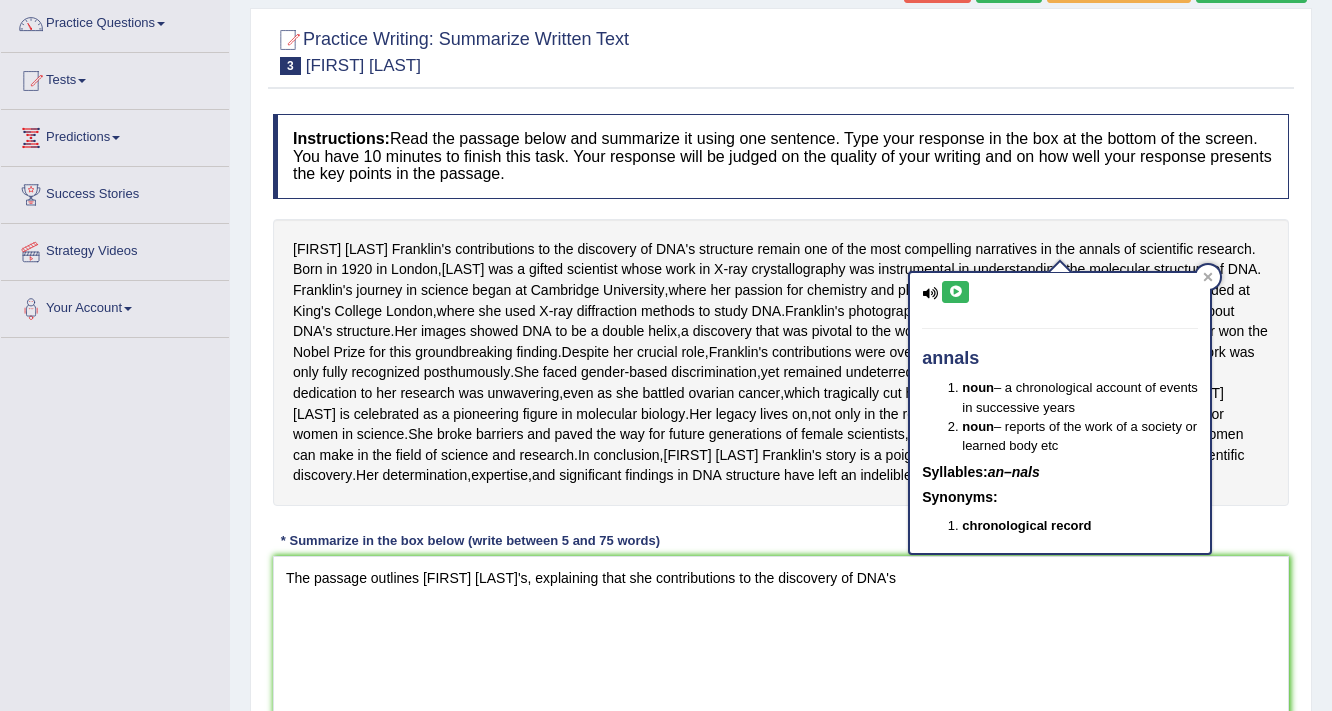 click on "annals noun  – a chronological account of events in successive years noun  – reports of the work of a society or learned body etc Syllables:  an–nals Synonyms:  chronological record" at bounding box center (1060, 406) 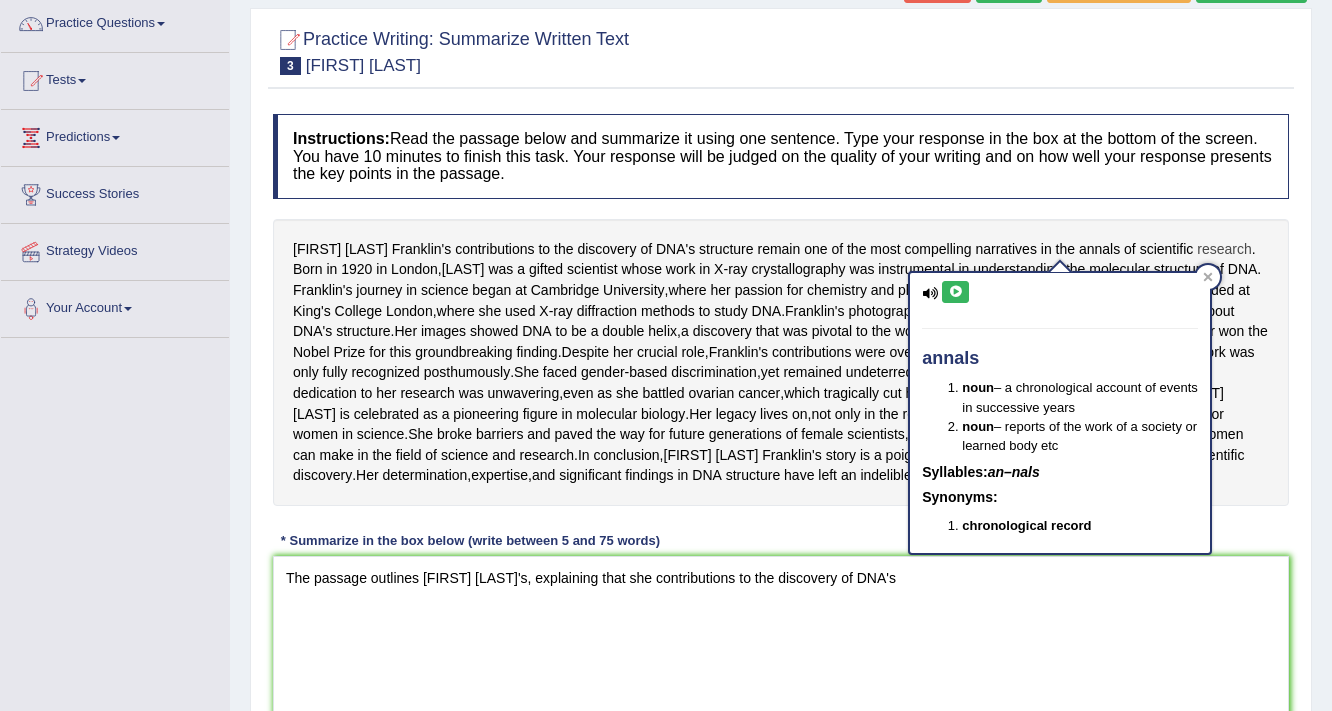click on "research" at bounding box center [1224, 249] 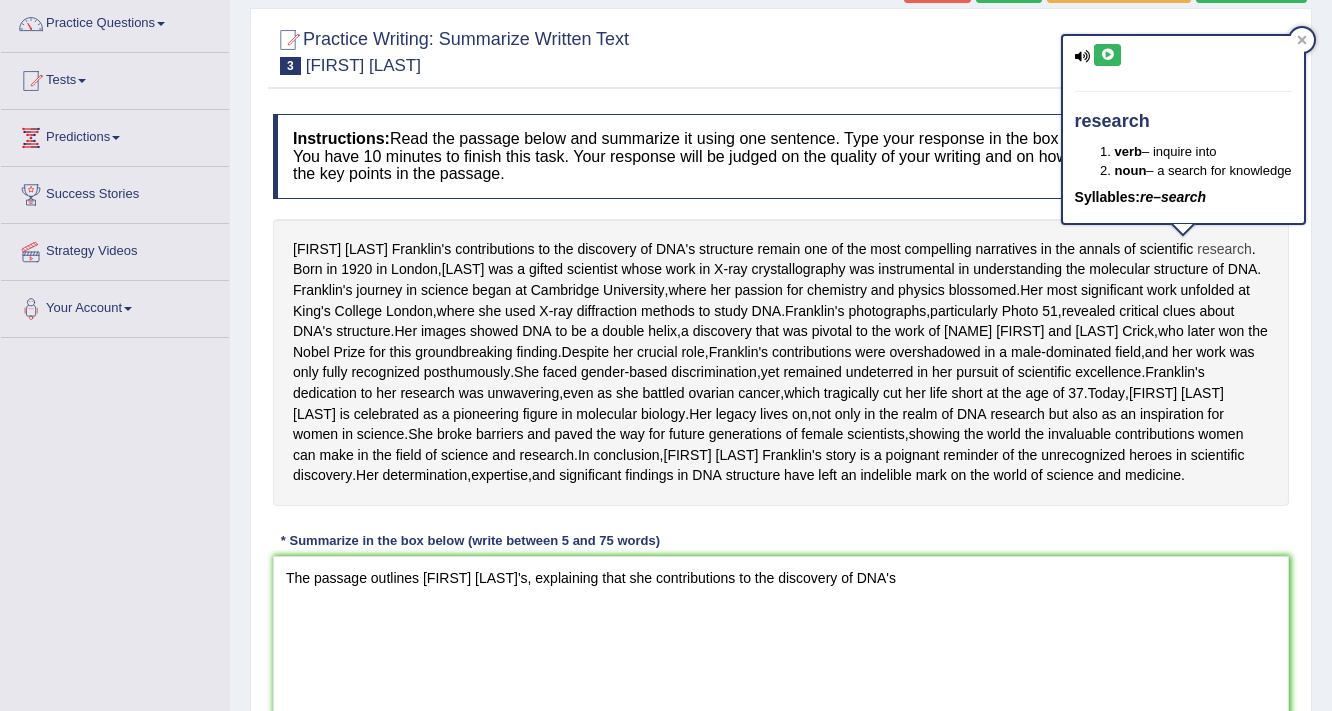click on "research" at bounding box center [1224, 249] 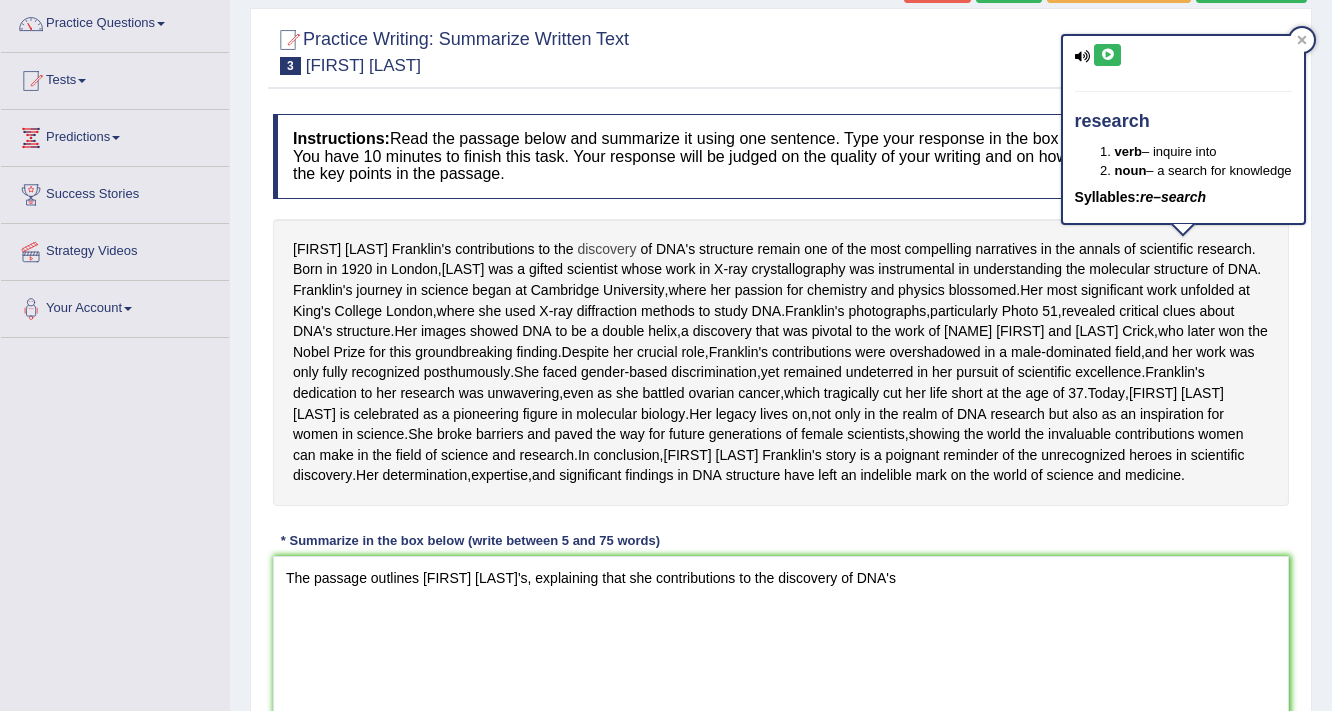 click on "discovery" at bounding box center [606, 249] 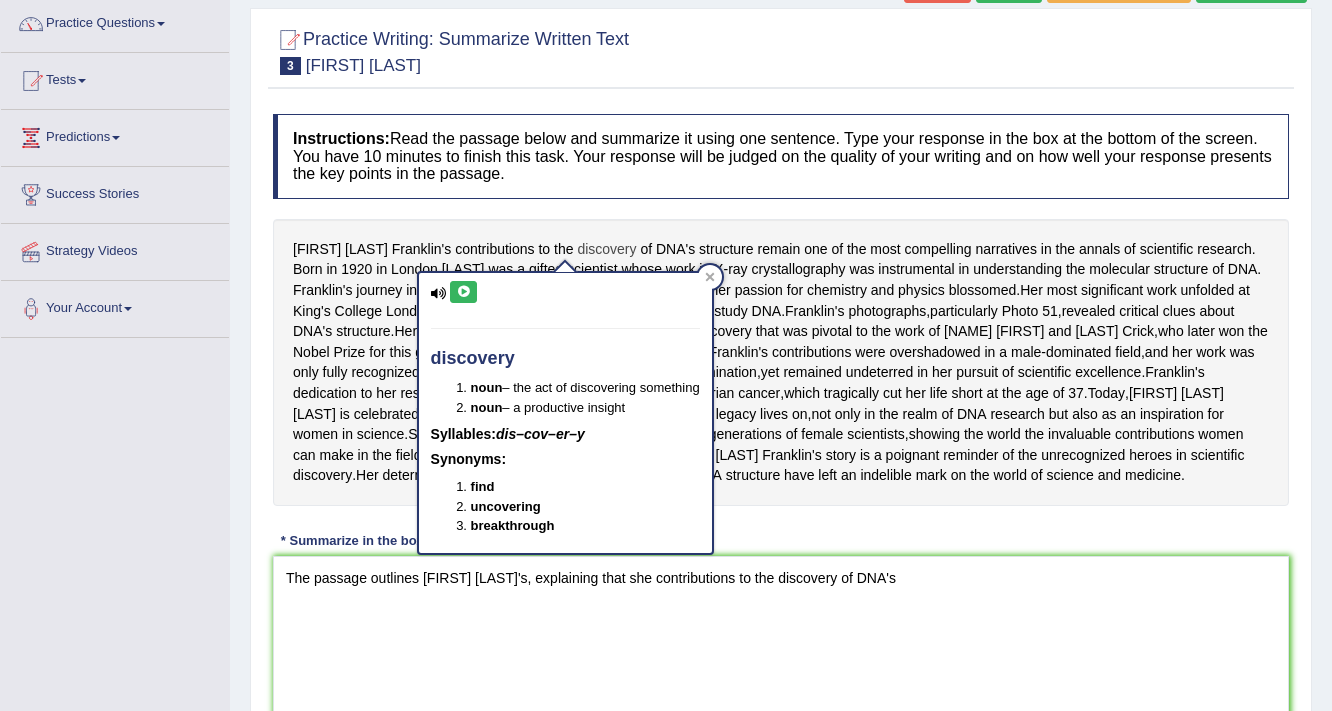 click on "discovery" at bounding box center [606, 249] 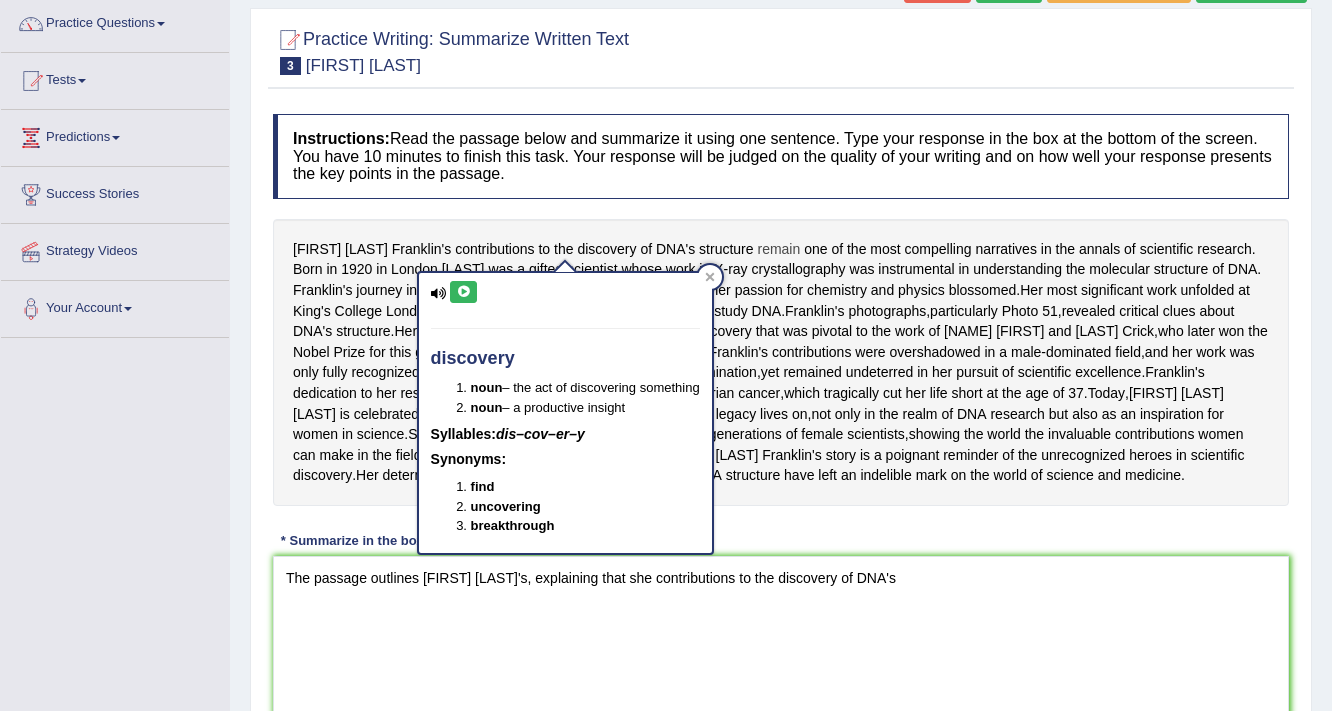 click on "remain" at bounding box center (778, 249) 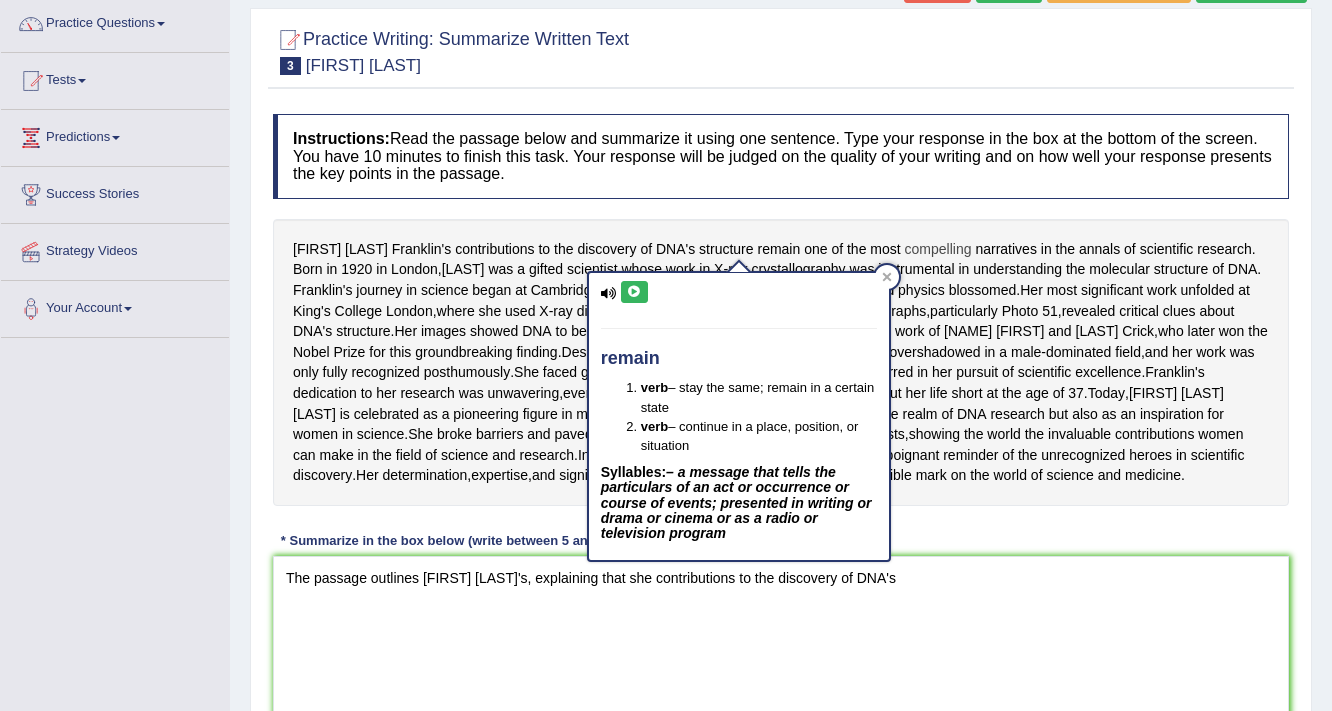 click on "compelling" at bounding box center [938, 249] 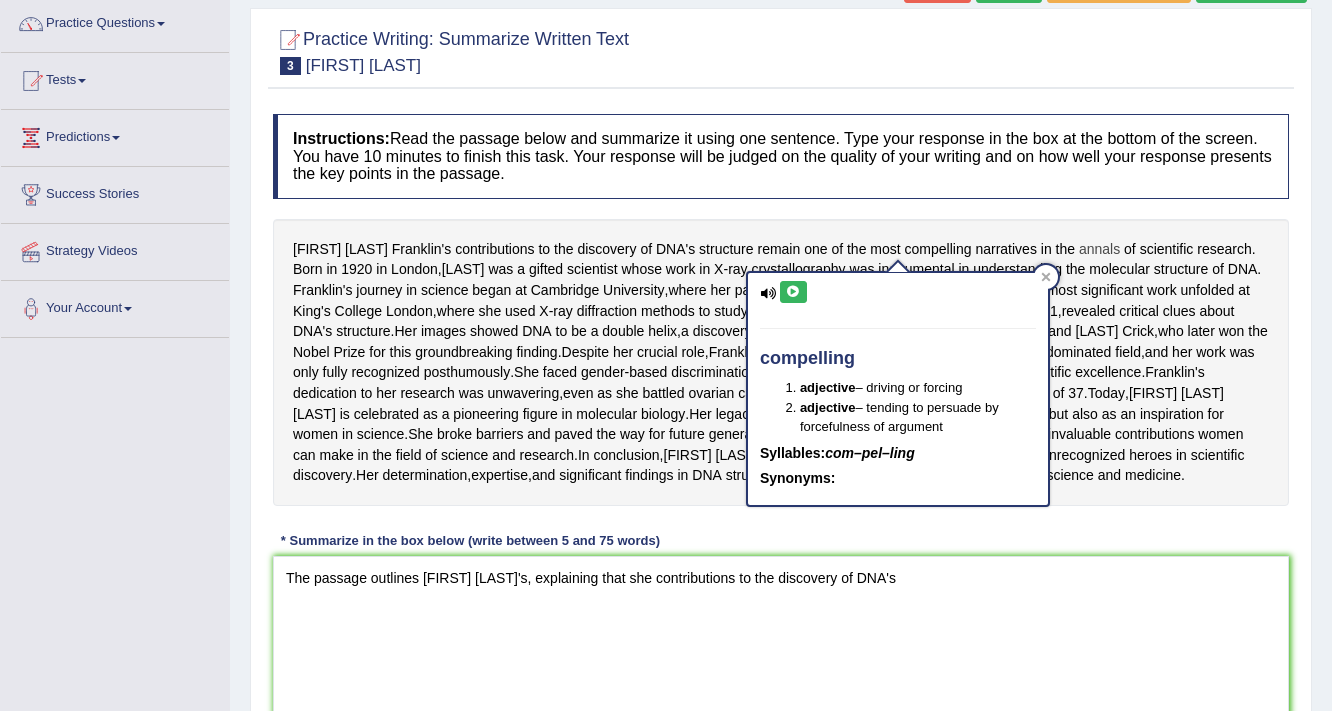 click on "annals" at bounding box center (1099, 249) 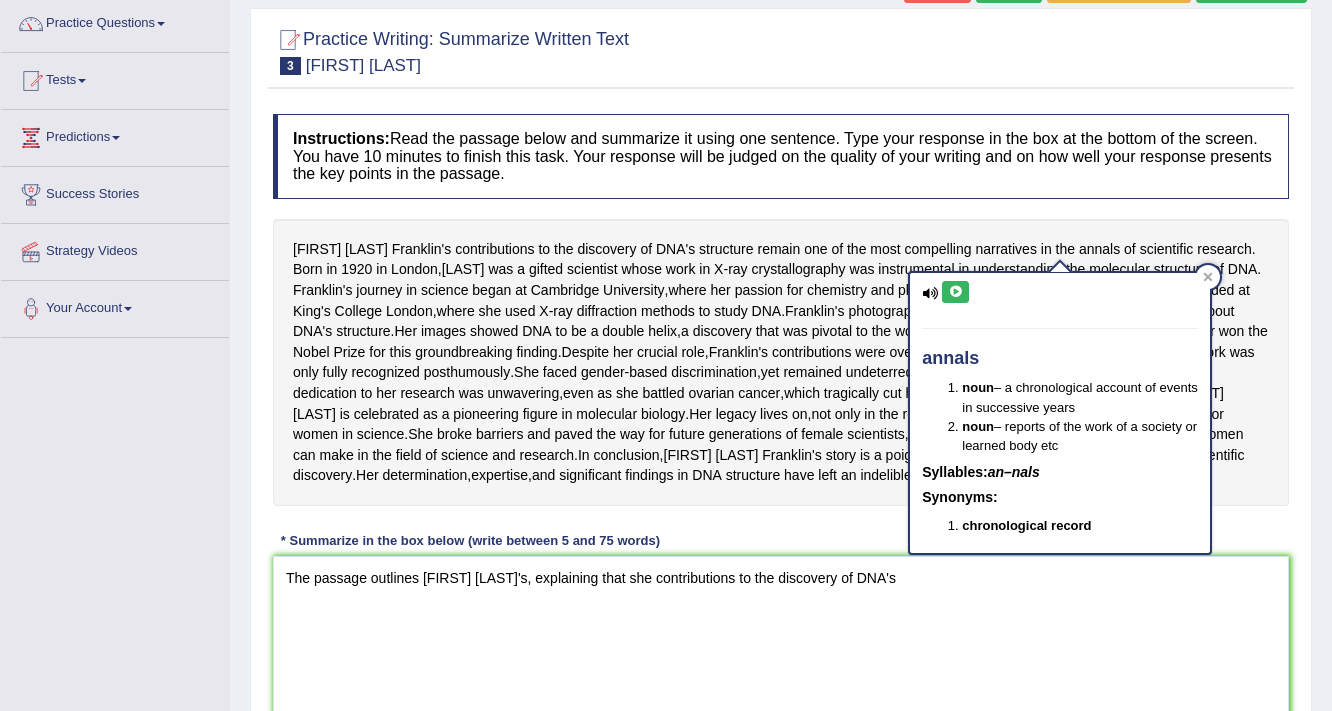 click on "Rosalind   Franklin's   contributions   to   the   discovery   of   DNA's   structure   remain   one   of   the   most   compelling   narratives   in   the   annals   of   scientific   research .  Born   in   1920   in   London ,  Franklin   was   a   gifted   scientist   whose   work   in   X - ray   crystallography   was   instrumental   in   understanding   the   molecular   structure   of   DNA .
Franklin's   journey   in   science   began   at   Cambridge   University ,  where   her   passion   for   chemistry   and   physics   blossomed .  Her   most   significant   work   unfolded   at   King's   College   London ,  where   she   used   X - ray   diffraction   methods   to   study   DNA .  Franklin's   photographs ,  particularly   Photo   51 ,  revealed   critical   clues   about   DNA's   structure .  Her   images   showed   DNA   to   be   a   double   helix ,  a   discovery   that   was   pivotal   to   the   work   of   James   Watson   and   Francis   Crick ,  who   later   won   the   Nobel" at bounding box center (781, 362) 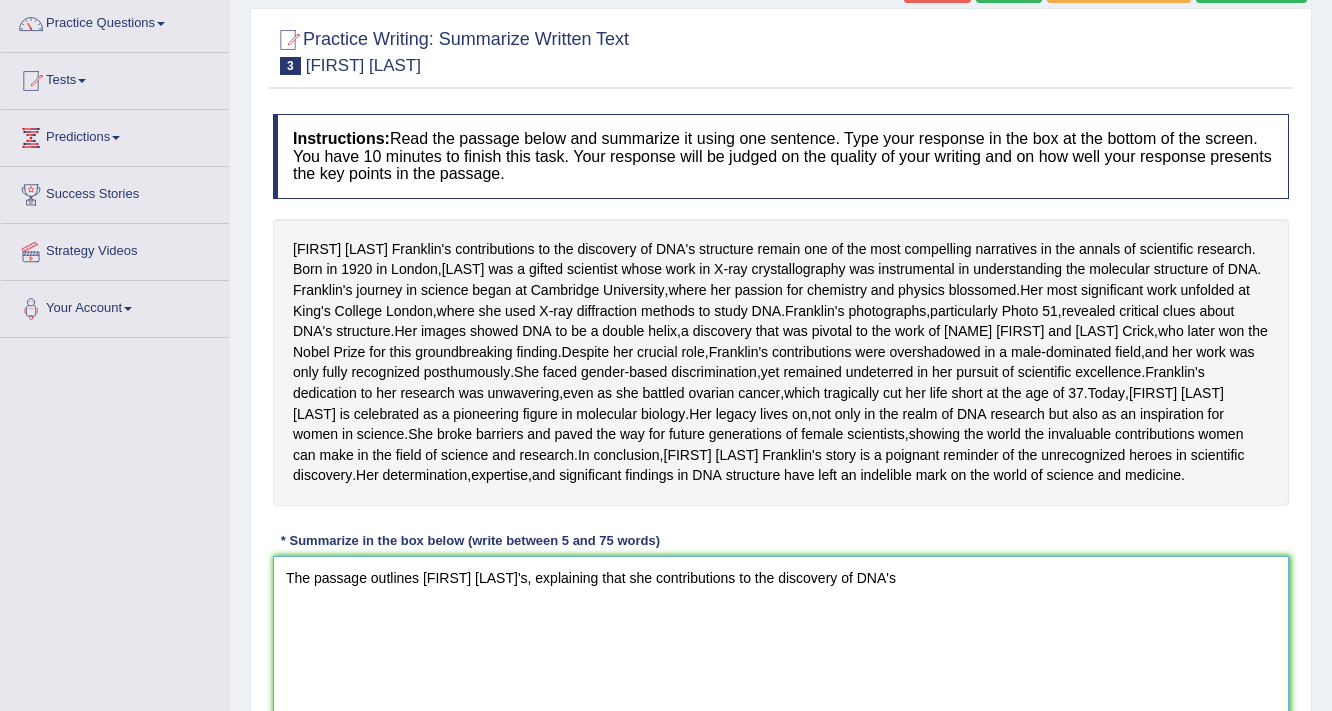 click on "The passage outlines Rosalind Franklin's, explaining that she contributions to the discovery of DNA's" at bounding box center [781, 653] 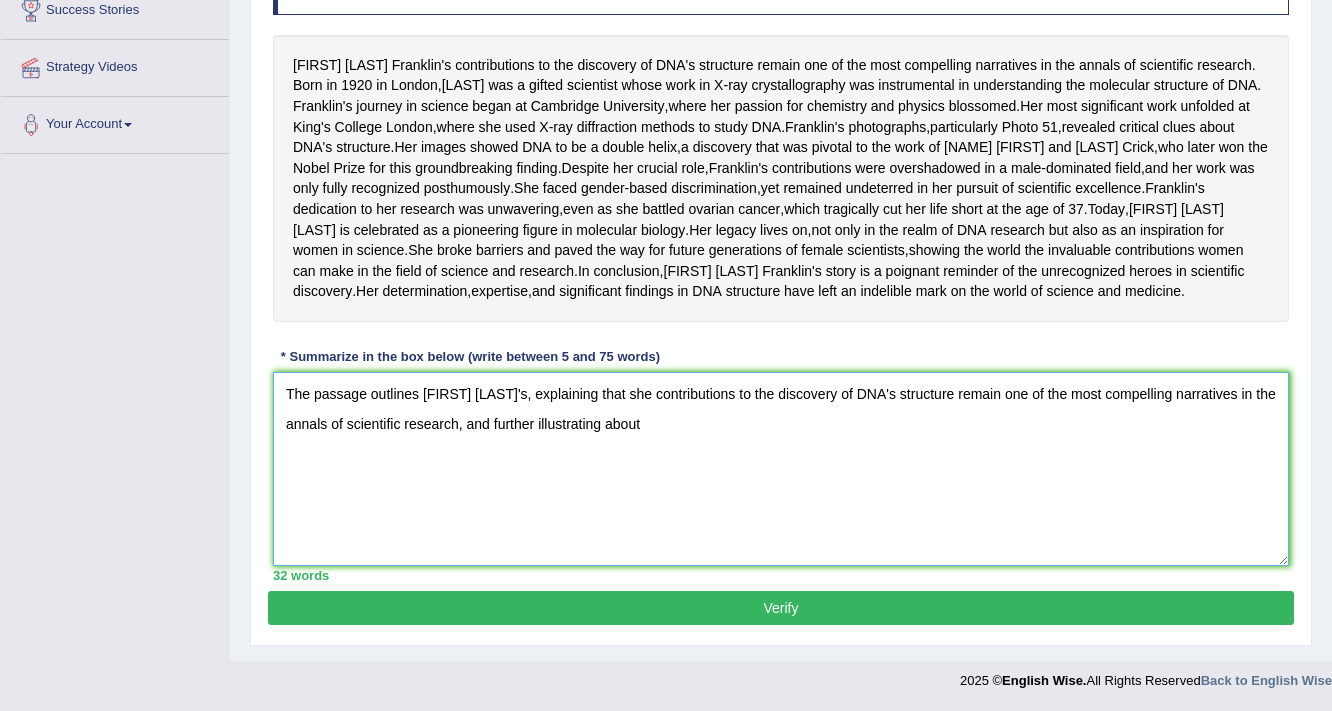 scroll, scrollTop: 265, scrollLeft: 0, axis: vertical 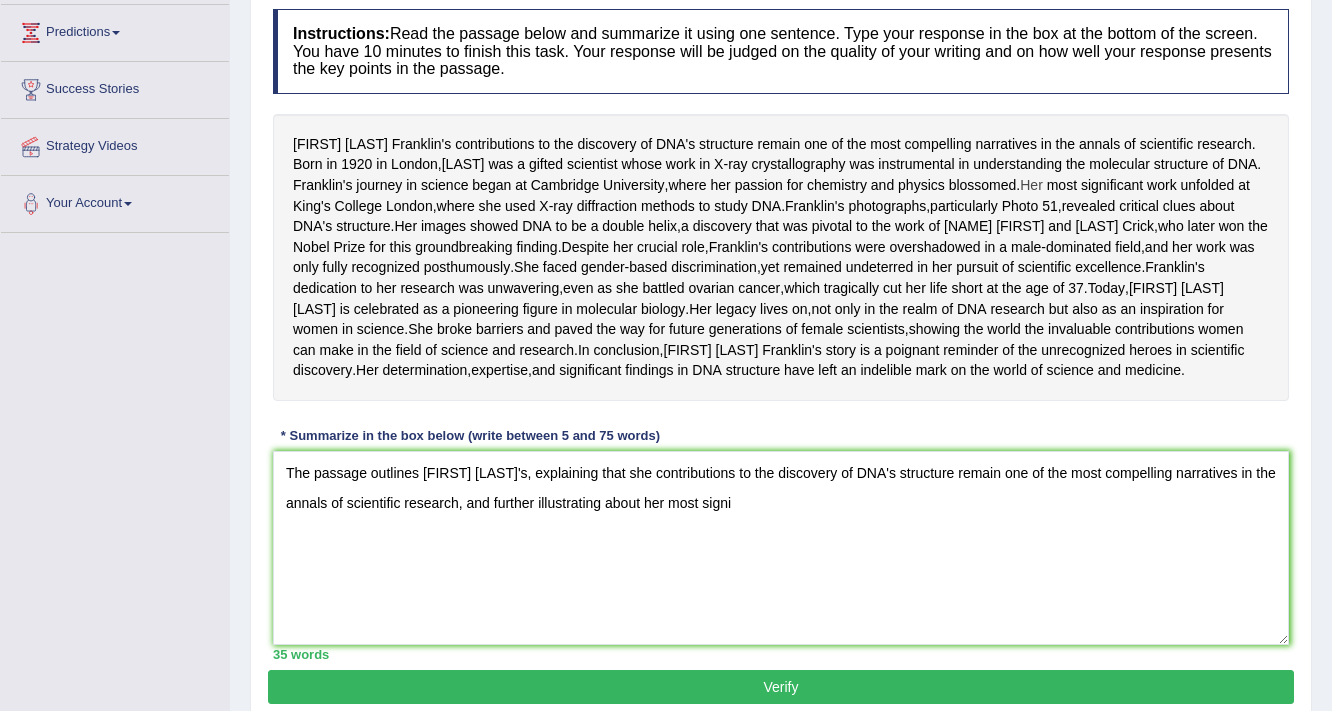 click on "Her" at bounding box center (1031, 185) 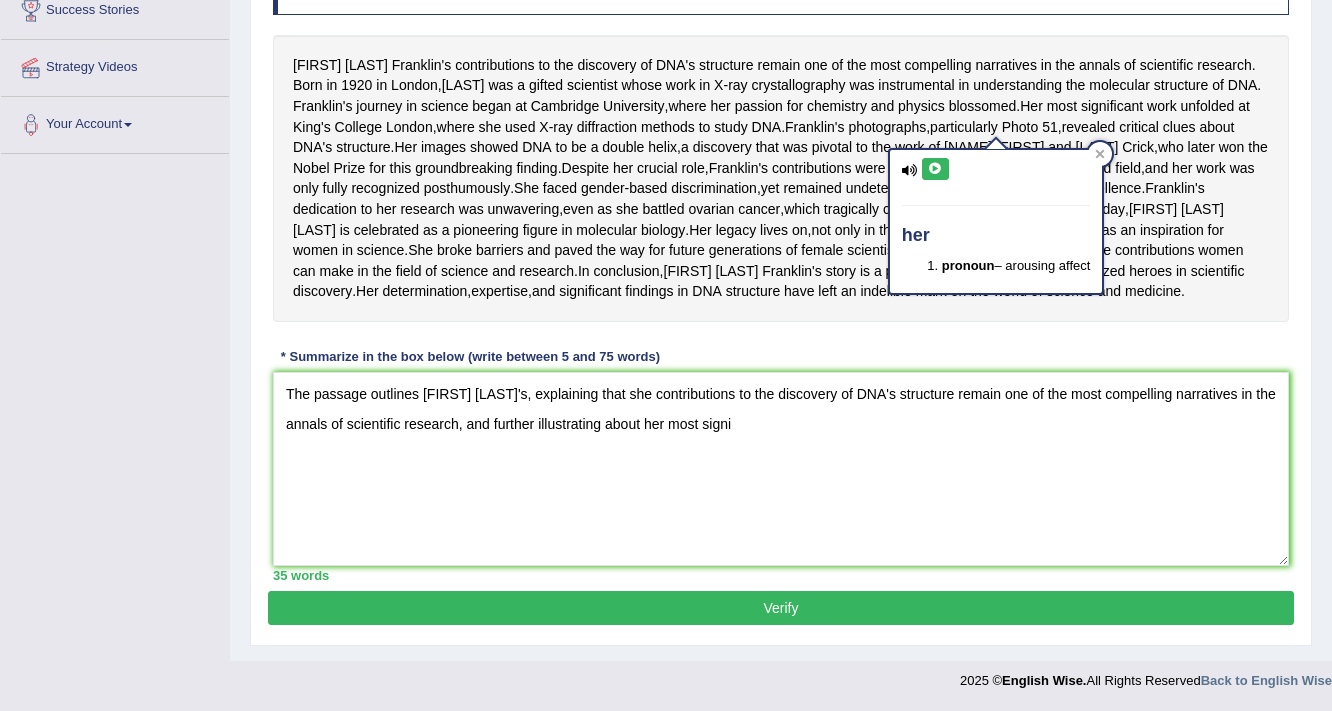 scroll, scrollTop: 304, scrollLeft: 0, axis: vertical 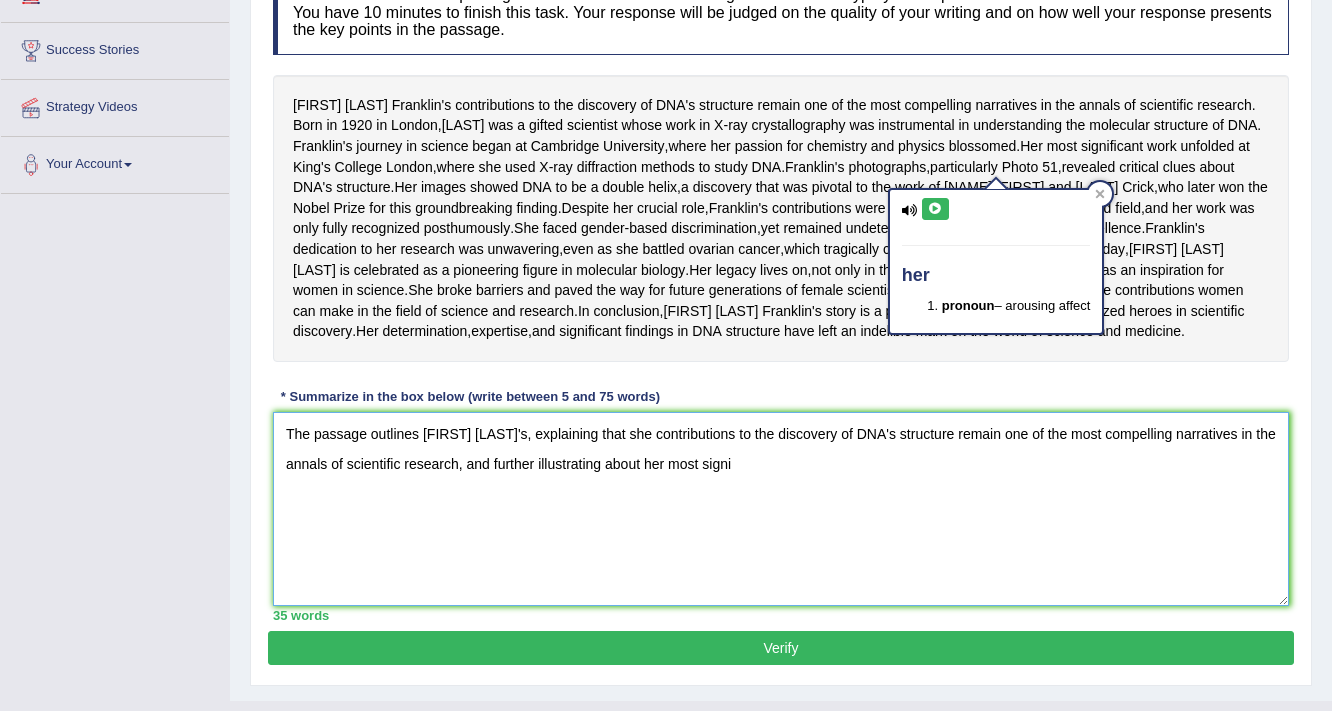 click on "The passage outlines Rosalind Franklin's, explaining that she contributions to the discovery of DNA's structure remain one of the most compelling narratives in the annals of scientific research, and further illustrating about her most signi" at bounding box center (781, 509) 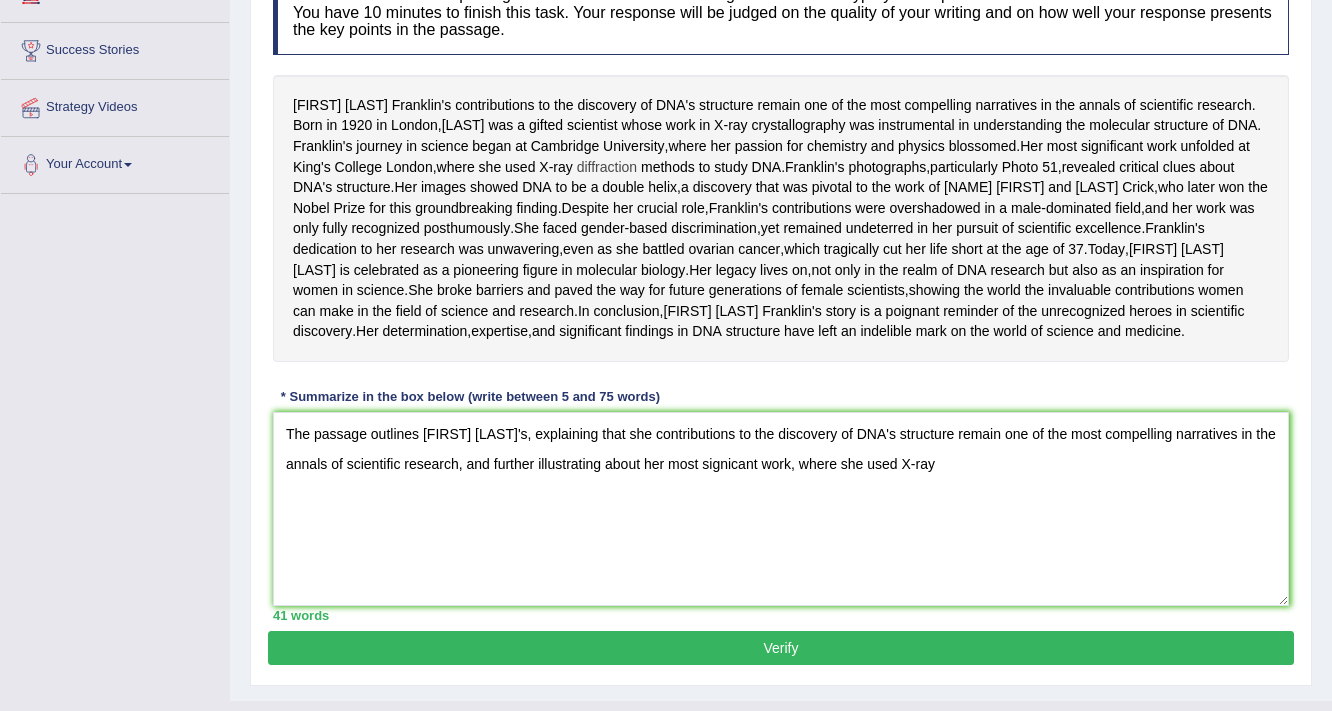 click on "diffraction" at bounding box center [607, 167] 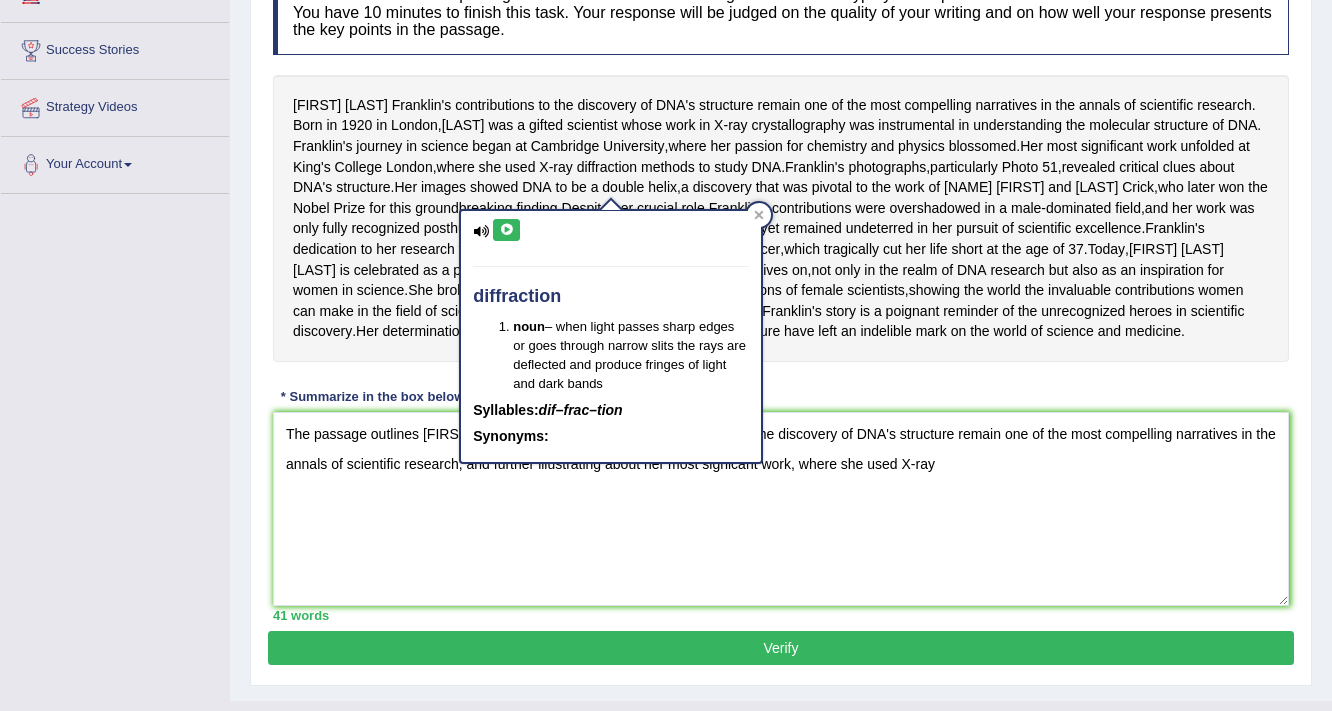 click on "Rosalind   Franklin's   contributions   to   the   discovery   of   DNA's   structure   remain   one   of   the   most   compelling   narratives   in   the   annals   of   scientific   research .  Born   in   1920   in   London ,  Franklin   was   a   gifted   scientist   whose   work   in   X - ray   crystallography   was   instrumental   in   understanding   the   molecular   structure   of   DNA .
Franklin's   journey   in   science   began   at   Cambridge   University ,  where   her   passion   for   chemistry   and   physics   blossomed .  Her   most   significant   work   unfolded   at   King's   College   London ,  where   she   used   X - ray   diffraction   methods   to   study   DNA .  Franklin's   photographs ,  particularly   Photo   51 ,  revealed   critical   clues   about   DNA's   structure .  Her   images   showed   DNA   to   be   a   double   helix ,  a   discovery   that   was   pivotal   to   the   work   of   James   Watson   and   Francis   Crick ,  who   later   won   the   Nobel" at bounding box center (781, 218) 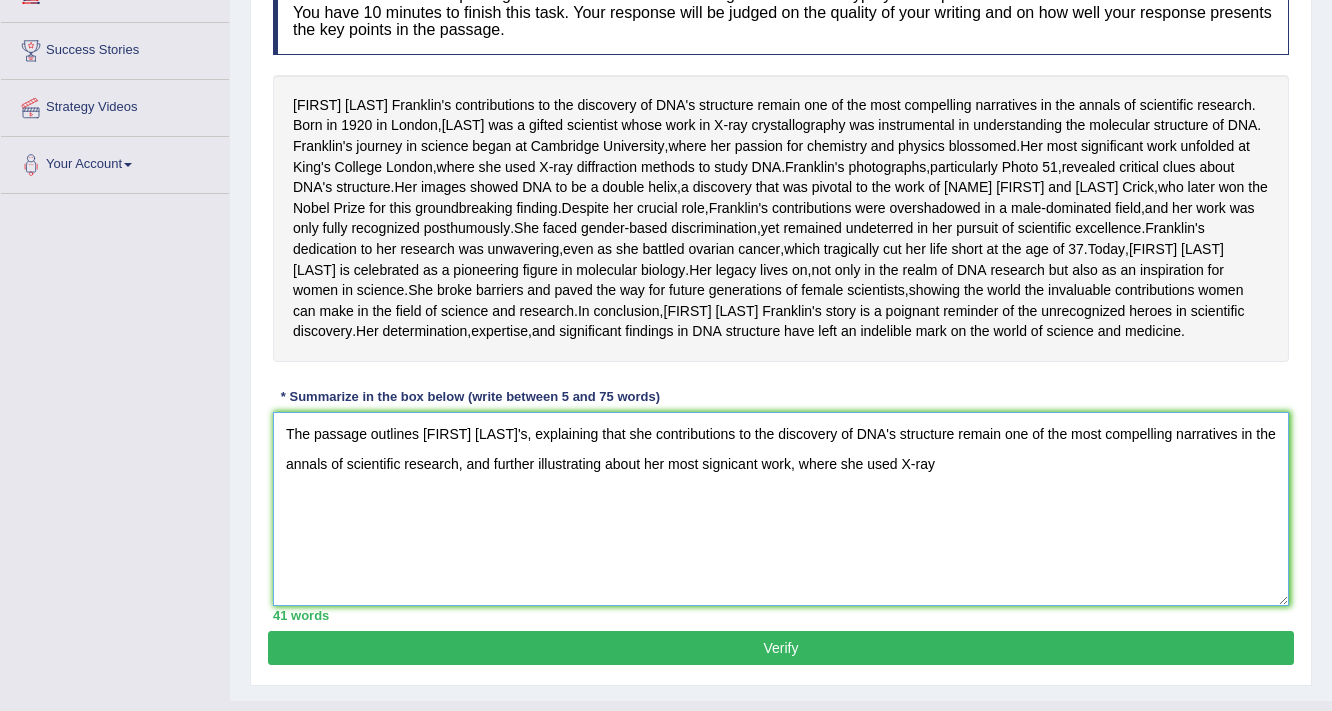 click on "The passage outlines Rosalind Franklin's, explaining that she contributions to the discovery of DNA's structure remain one of the most compelling narratives in the annals of scientific research, and further illustrating about her most signicant work, where she used X-ray" at bounding box center [781, 509] 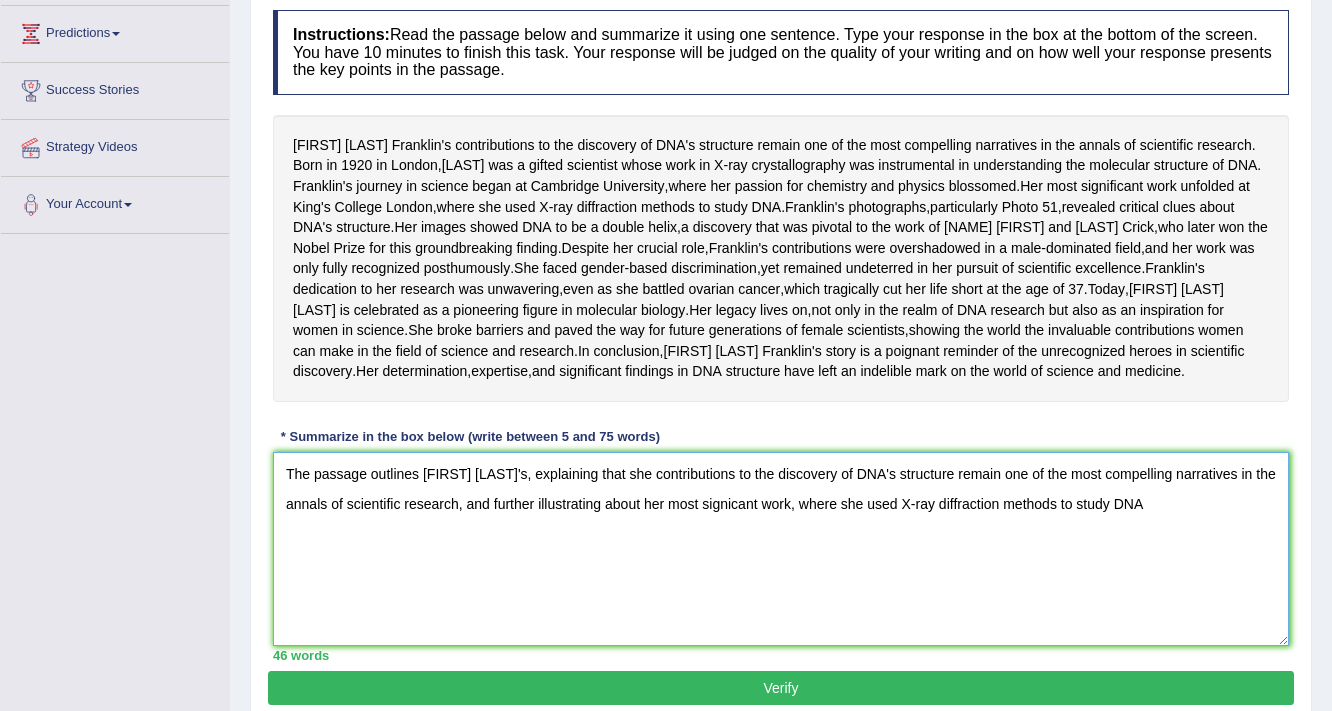 scroll, scrollTop: 304, scrollLeft: 0, axis: vertical 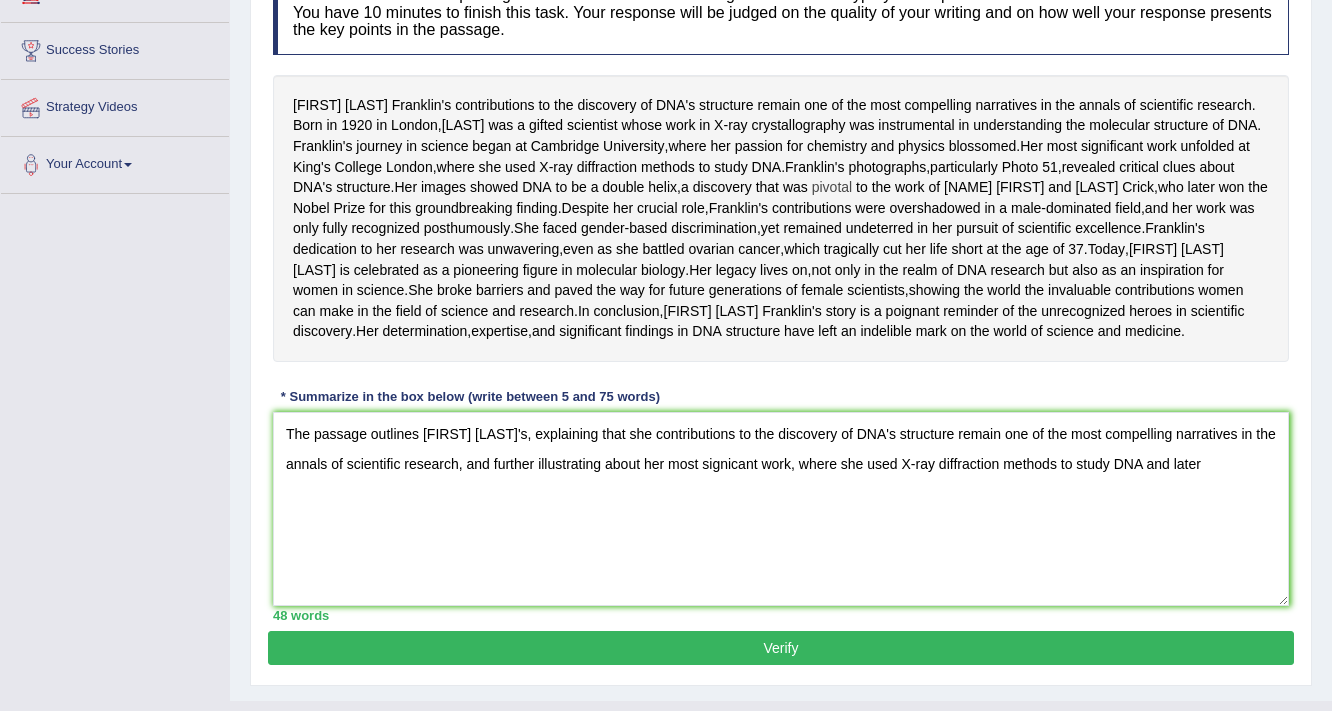 click on "pivotal" at bounding box center [832, 187] 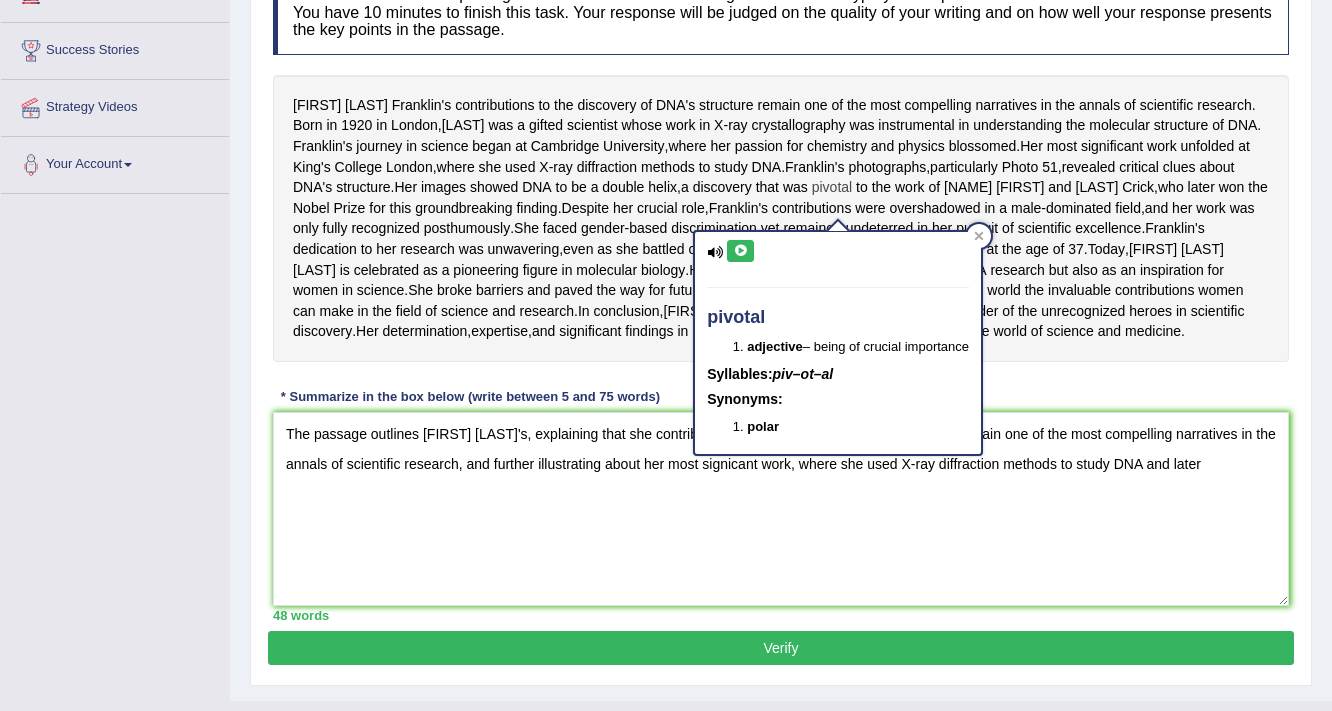 click on "pivotal" at bounding box center (832, 187) 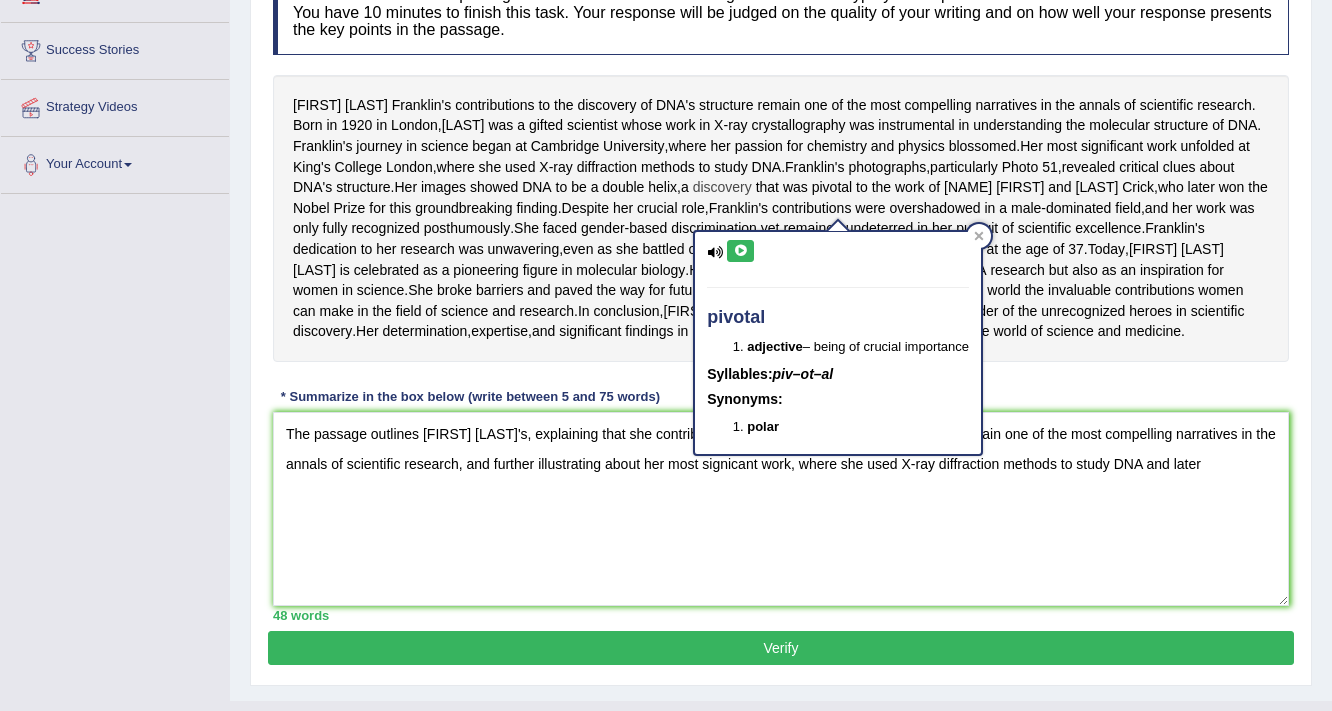 click on "discovery" at bounding box center (722, 187) 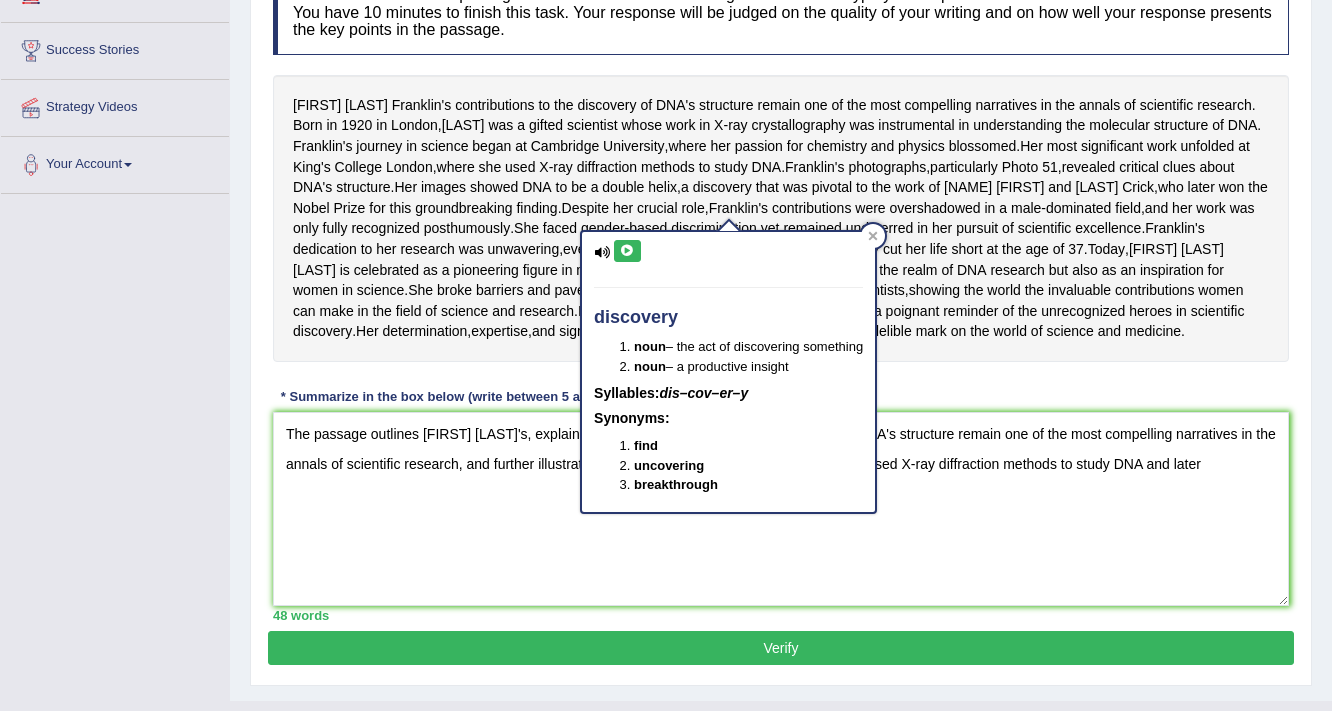 click on "discovery noun  – the act of discovering something noun  – a productive insight Syllables:  dis–cov–er–y Synonyms:  find uncovering breakthrough" at bounding box center [728, 365] 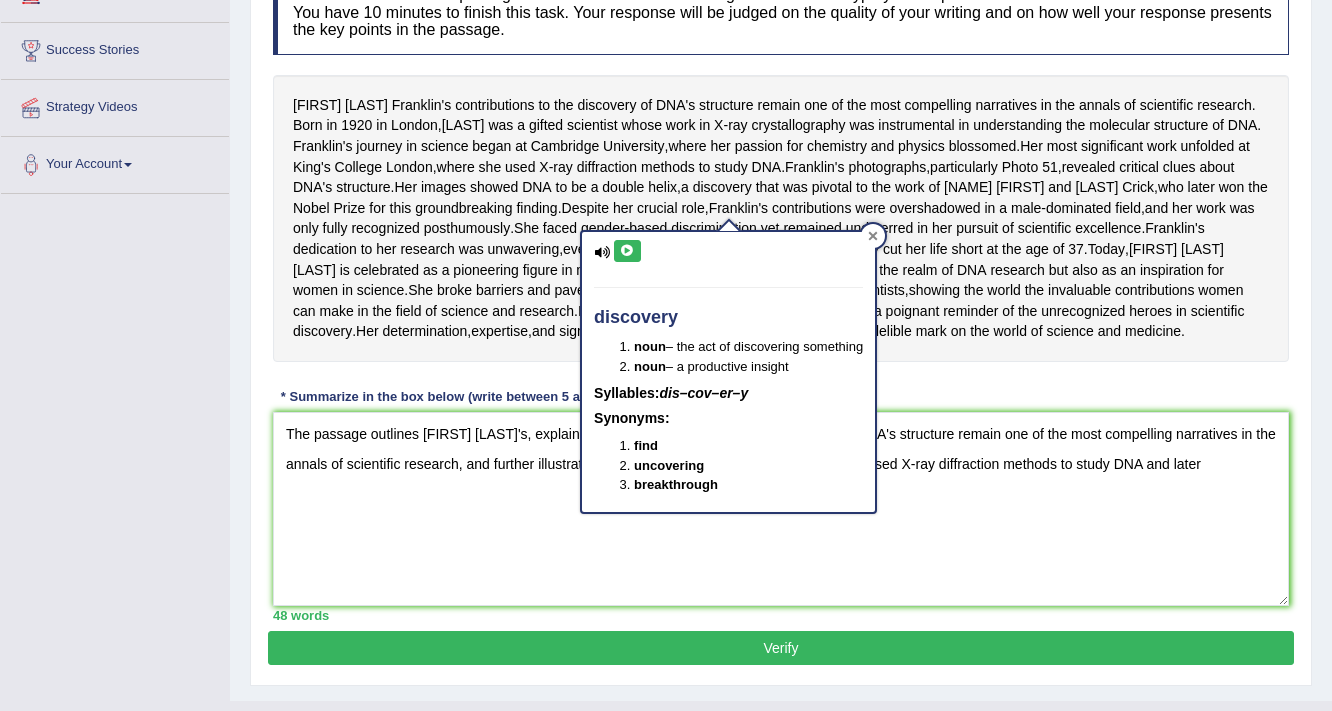 click at bounding box center [873, 236] 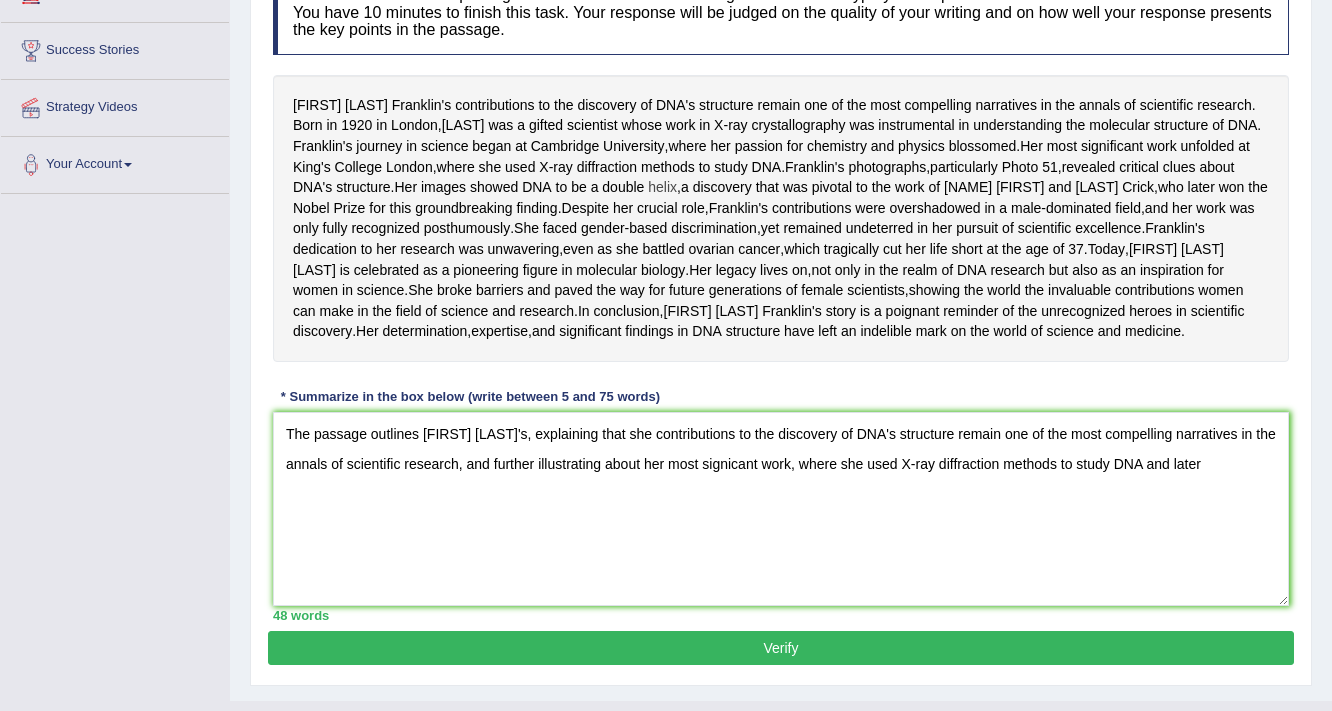 click on "helix" at bounding box center [662, 187] 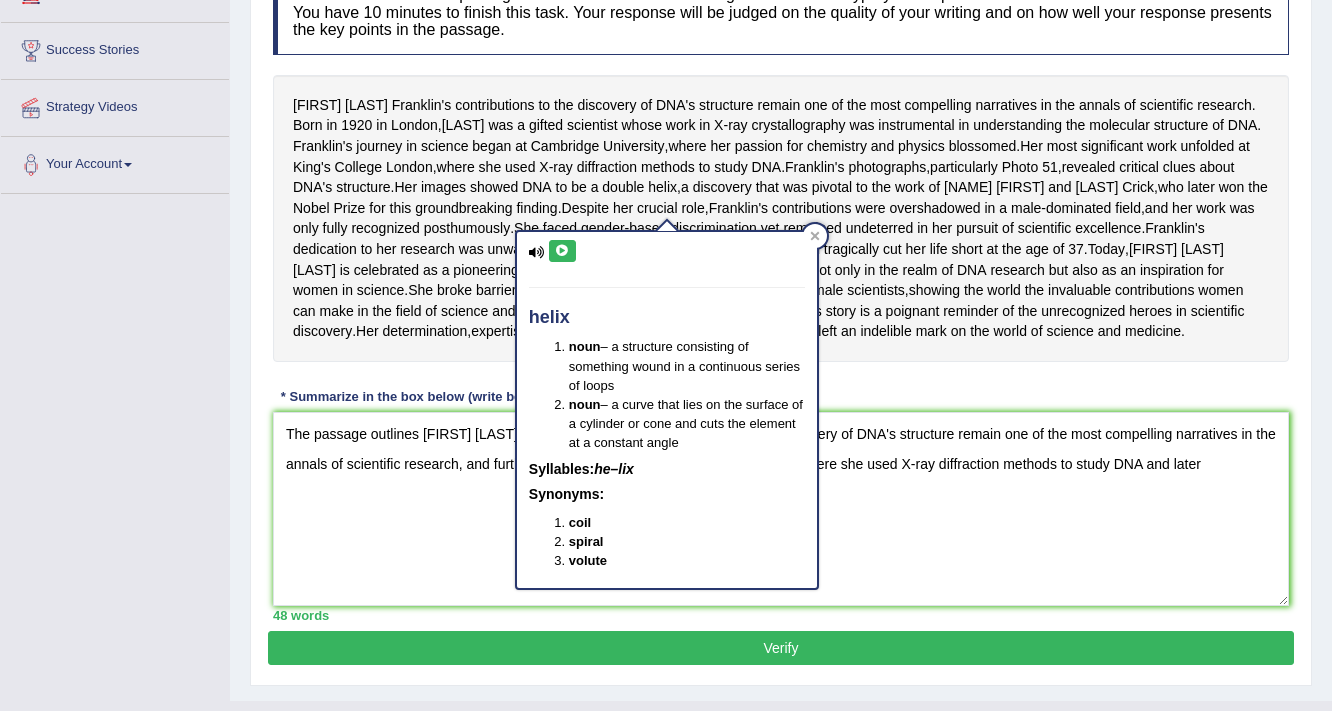 click on "Rosalind   Franklin's   contributions   to   the   discovery   of   DNA's   structure   remain   one   of   the   most   compelling   narratives   in   the   annals   of   scientific   research .  Born   in   1920   in   London ,  Franklin   was   a   gifted   scientist   whose   work   in   X - ray   crystallography   was   instrumental   in   understanding   the   molecular   structure   of   DNA .
Franklin's   journey   in   science   began   at   Cambridge   University ,  where   her   passion   for   chemistry   and   physics   blossomed .  Her   most   significant   work   unfolded   at   King's   College   London ,  where   she   used   X - ray   diffraction   methods   to   study   DNA .  Franklin's   photographs ,  particularly   Photo   51 ,  revealed   critical   clues   about   DNA's   structure .  Her   images   showed   DNA   to   be   a   double   helix ,  a   discovery   that   was   pivotal   to   the   work   of   James   Watson   and   Francis   Crick ,  who   later   won   the   Nobel" at bounding box center [781, 218] 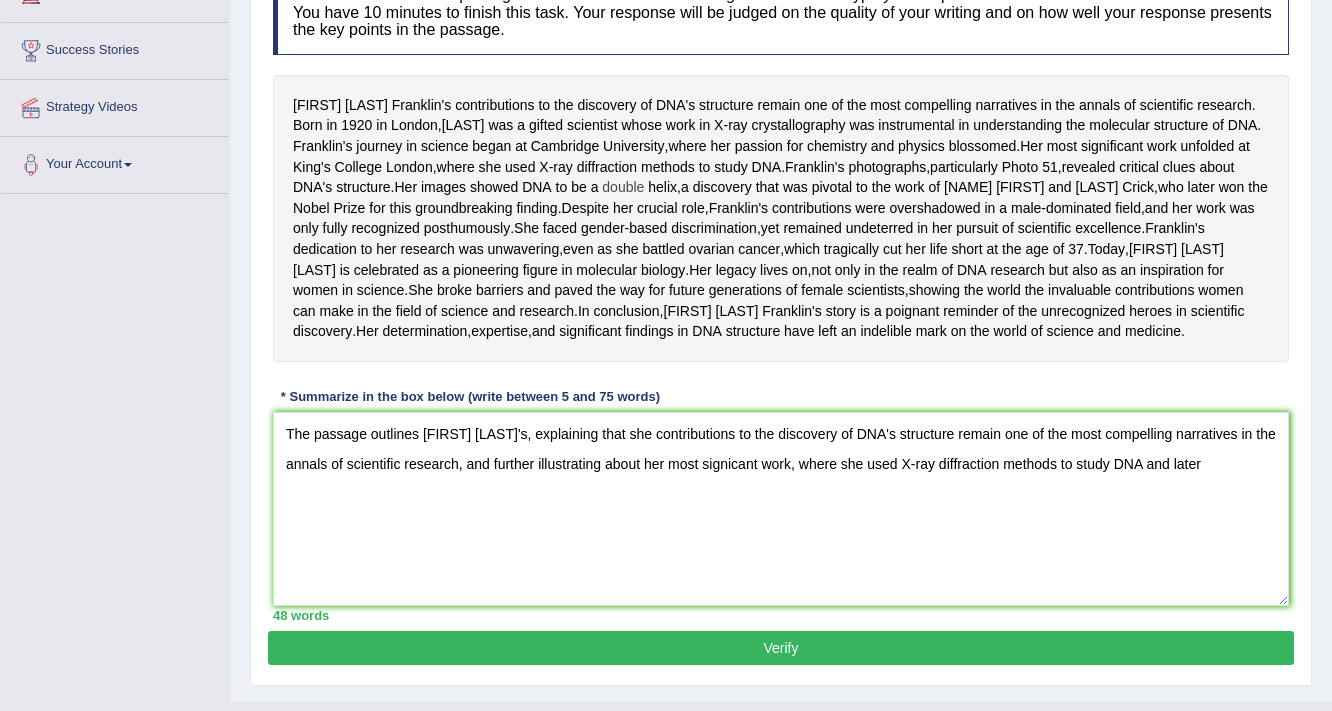 click on "double" at bounding box center (623, 187) 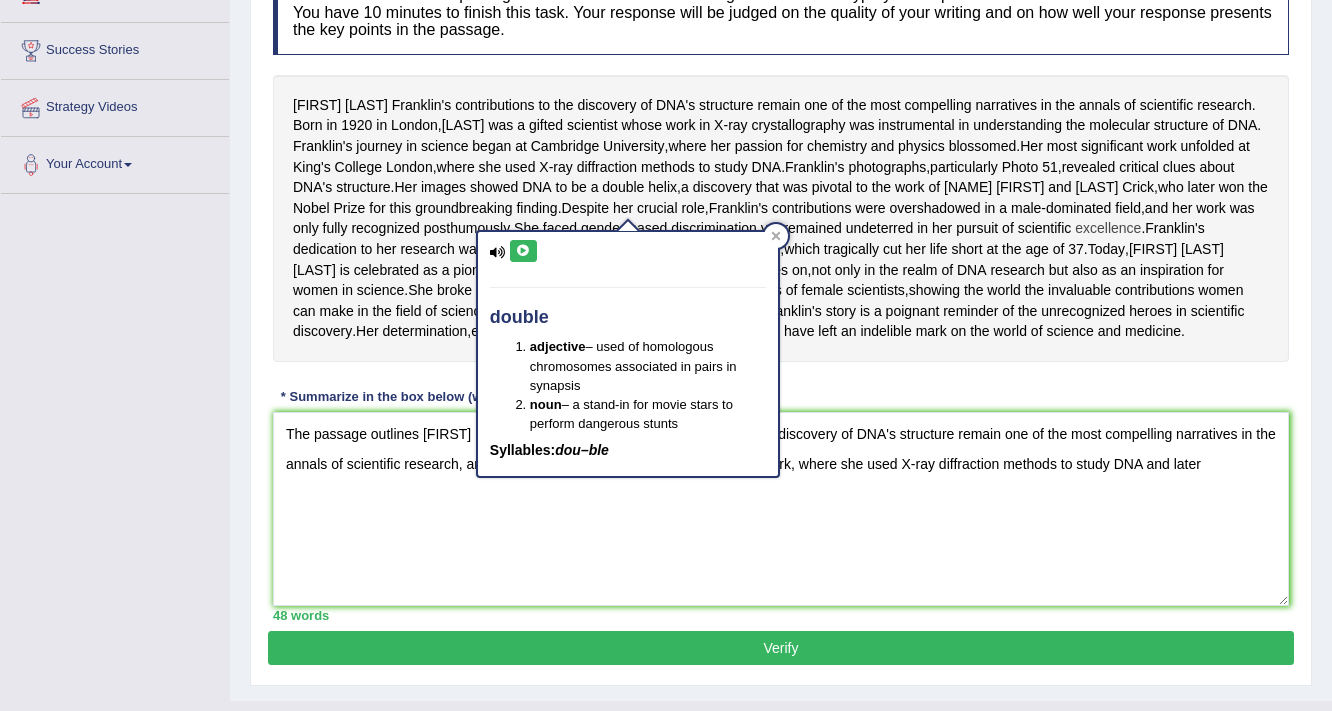 click on "excellence" at bounding box center (1108, 228) 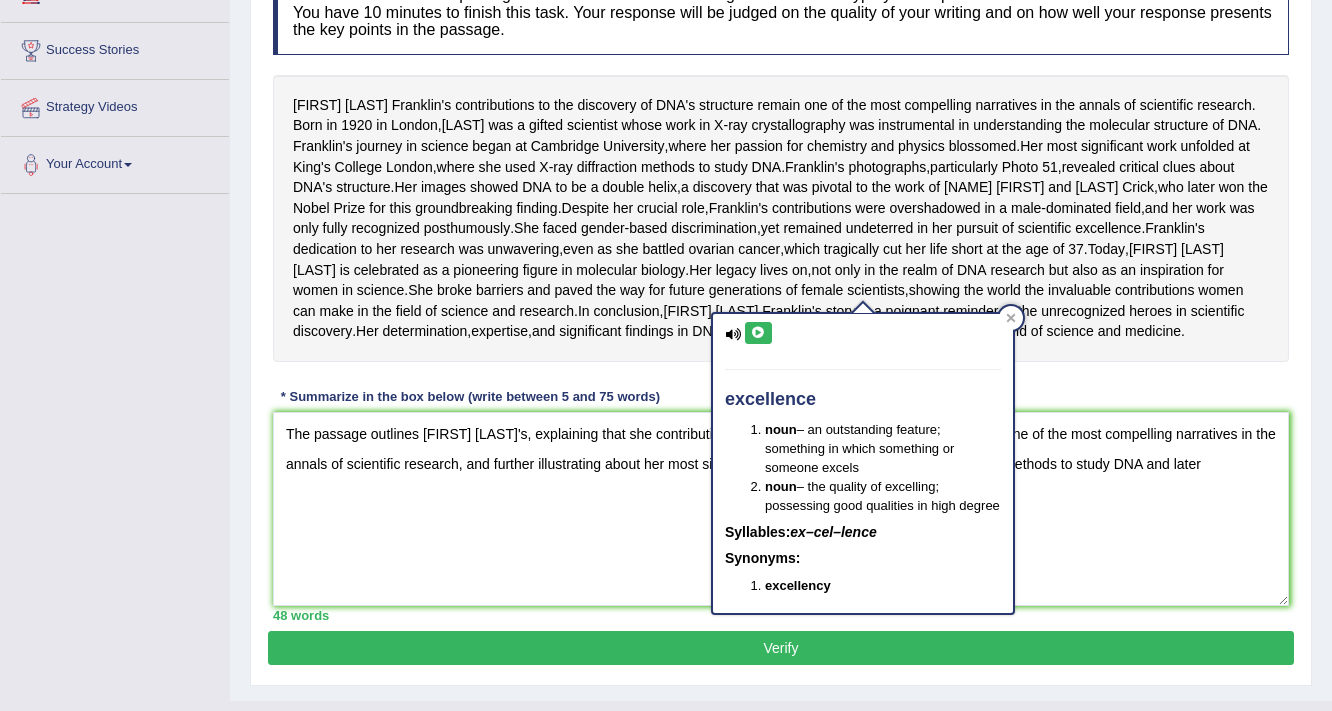 click on "Rosalind   Franklin's   contributions   to   the   discovery   of   DNA's   structure   remain   one   of   the   most   compelling   narratives   in   the   annals   of   scientific   research .  Born   in   1920   in   London ,  Franklin   was   a   gifted   scientist   whose   work   in   X - ray   crystallography   was   instrumental   in   understanding   the   molecular   structure   of   DNA .
Franklin's   journey   in   science   began   at   Cambridge   University ,  where   her   passion   for   chemistry   and   physics   blossomed .  Her   most   significant   work   unfolded   at   King's   College   London ,  where   she   used   X - ray   diffraction   methods   to   study   DNA .  Franklin's   photographs ,  particularly   Photo   51 ,  revealed   critical   clues   about   DNA's   structure .  Her   images   showed   DNA   to   be   a   double   helix ,  a   discovery   that   was   pivotal   to   the   work   of   James   Watson   and   Francis   Crick ,  who   later   won   the   Nobel" at bounding box center (781, 218) 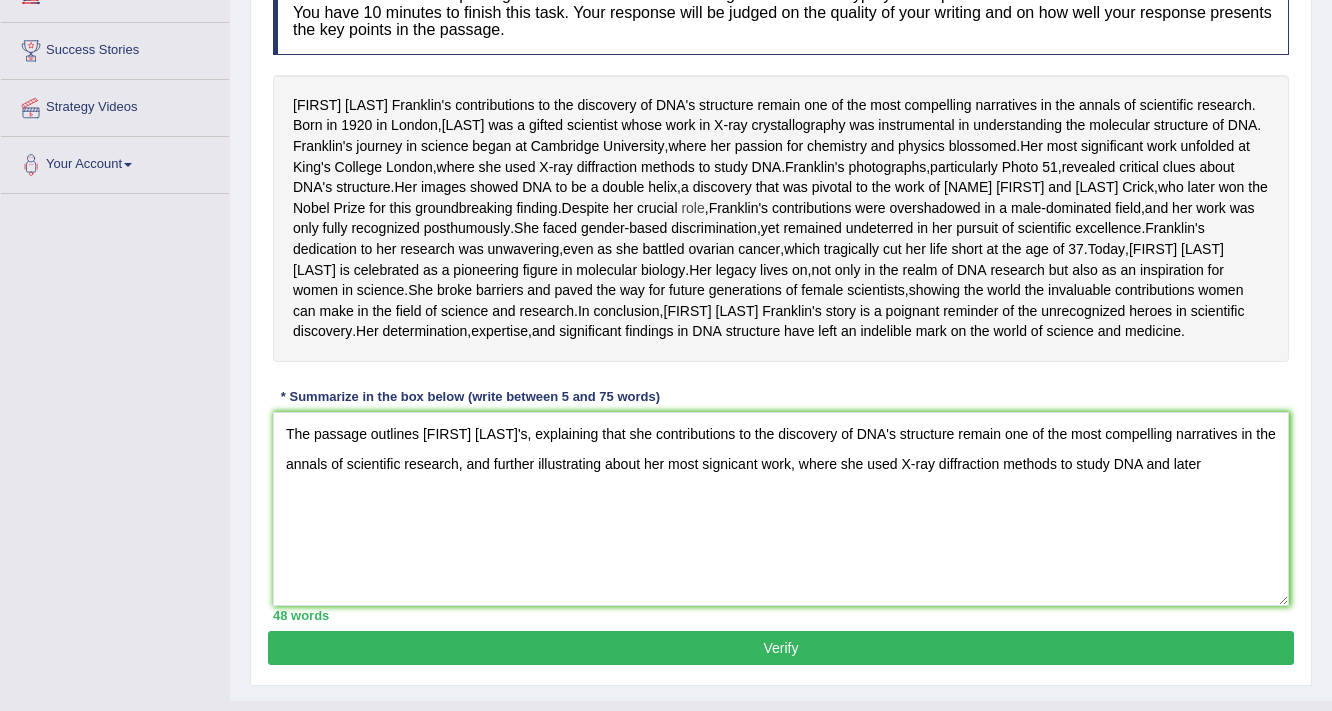 click on "Rosalind   Franklin's   contributions   to   the   discovery   of   DNA's   structure   remain   one   of   the   most   compelling   narratives   in   the   annals   of   scientific   research .  Born   in   1920   in   London ,  Franklin   was   a   gifted   scientist   whose   work   in   X - ray   crystallography   was   instrumental   in   understanding   the   molecular   structure   of   DNA .
Franklin's   journey   in   science   began   at   Cambridge   University ,  where   her   passion   for   chemistry   and   physics   blossomed .  Her   most   significant   work   unfolded   at   King's   College   London ,  where   she   used   X - ray   diffraction   methods   to   study   DNA .  Franklin's   photographs ,  particularly   Photo   51 ,  revealed   critical   clues   about   DNA's   structure .  Her   images   showed   DNA   to   be   a   double   helix ,  a   discovery   that   was   pivotal   to   the   work   of   James   Watson   and   Francis   Crick ,  who   later   won   the   Nobel" at bounding box center [781, 218] 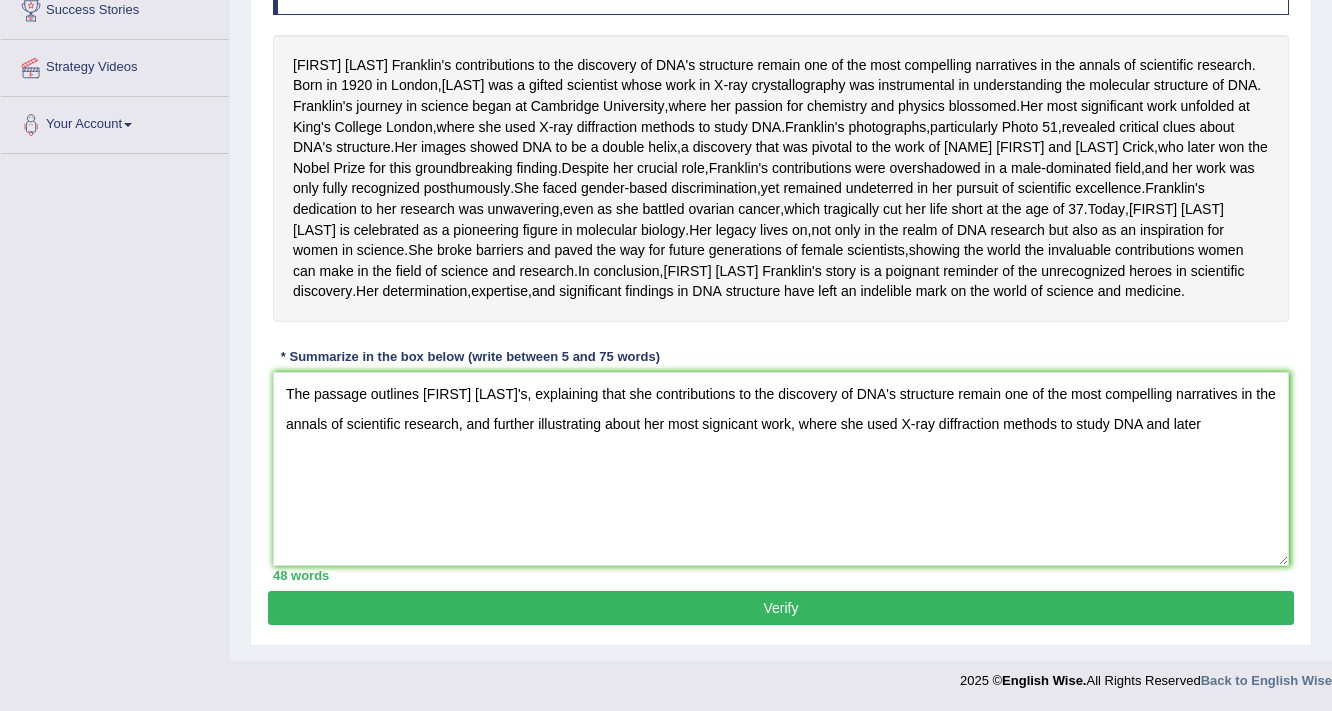 scroll, scrollTop: 384, scrollLeft: 0, axis: vertical 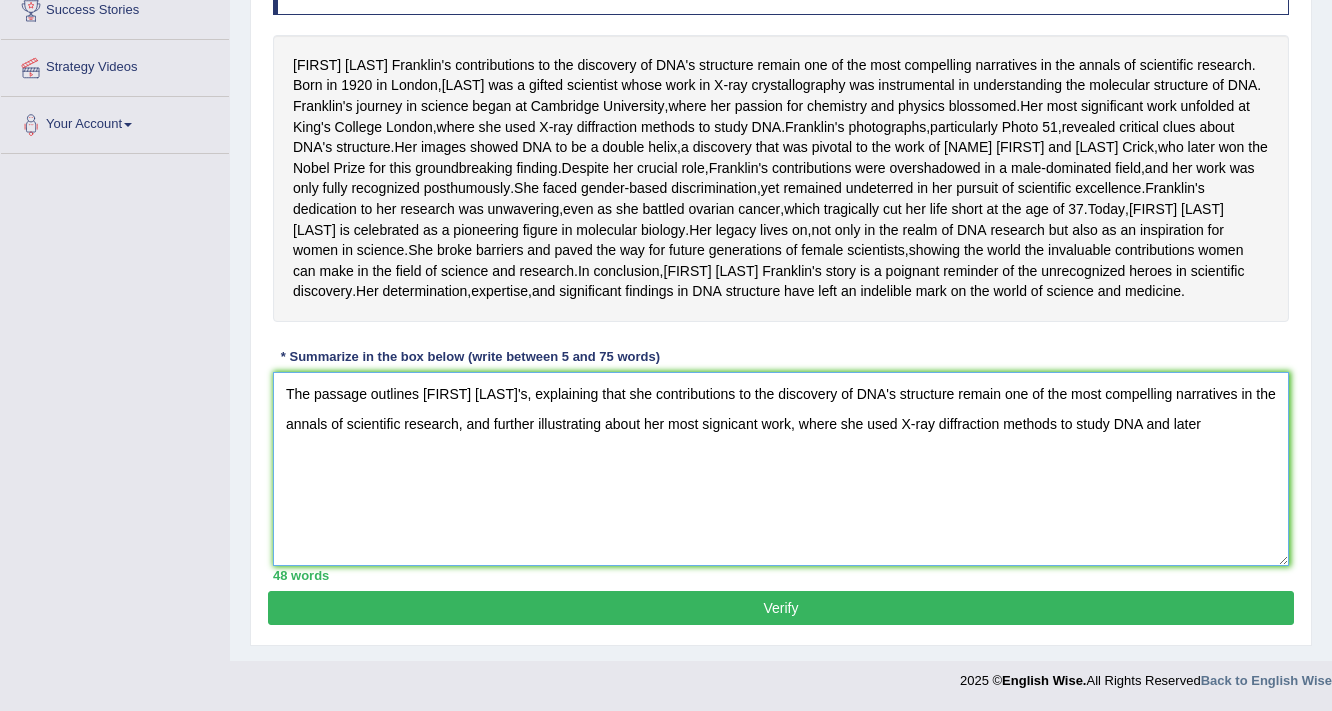 click on "The passage outlines Rosalind Franklin's, explaining that she contributions to the discovery of DNA's structure remain one of the most compelling narratives in the annals of scientific research, and further illustrating about her most signicant work, where she used X-ray diffraction methods to study DNA and later" at bounding box center (781, 469) 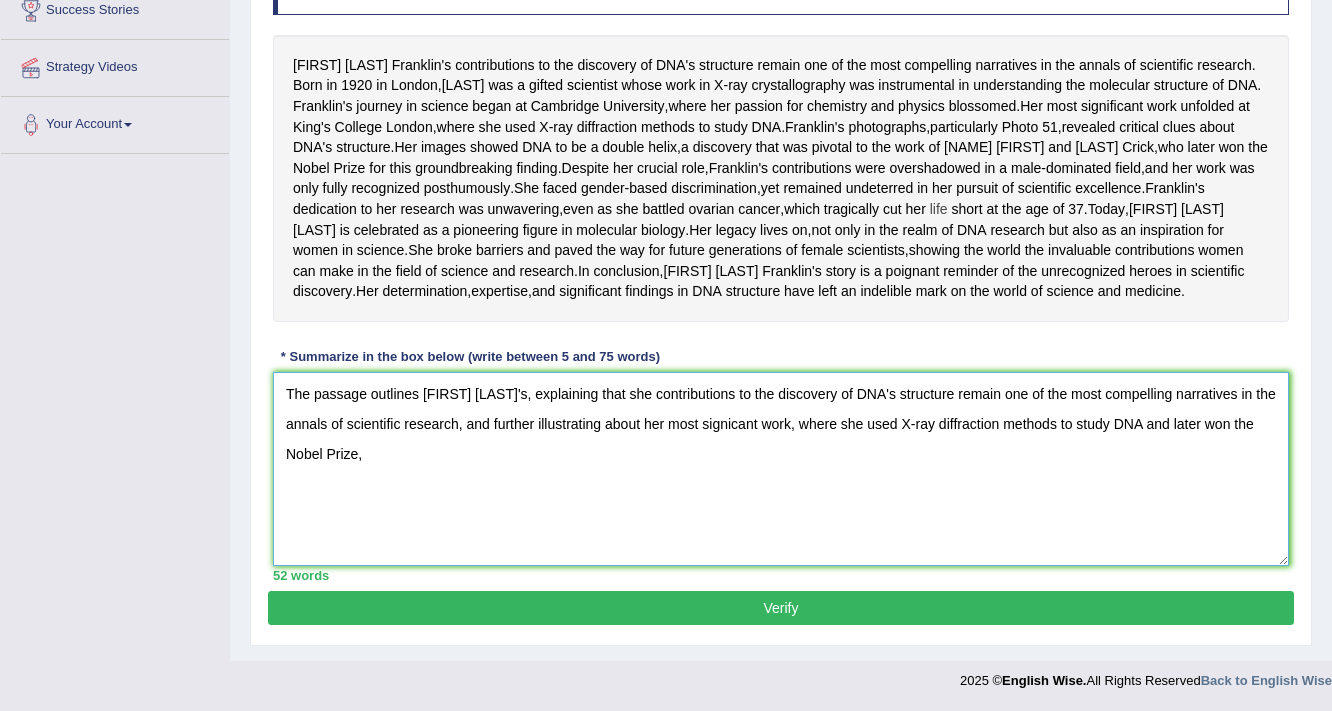 scroll, scrollTop: 304, scrollLeft: 0, axis: vertical 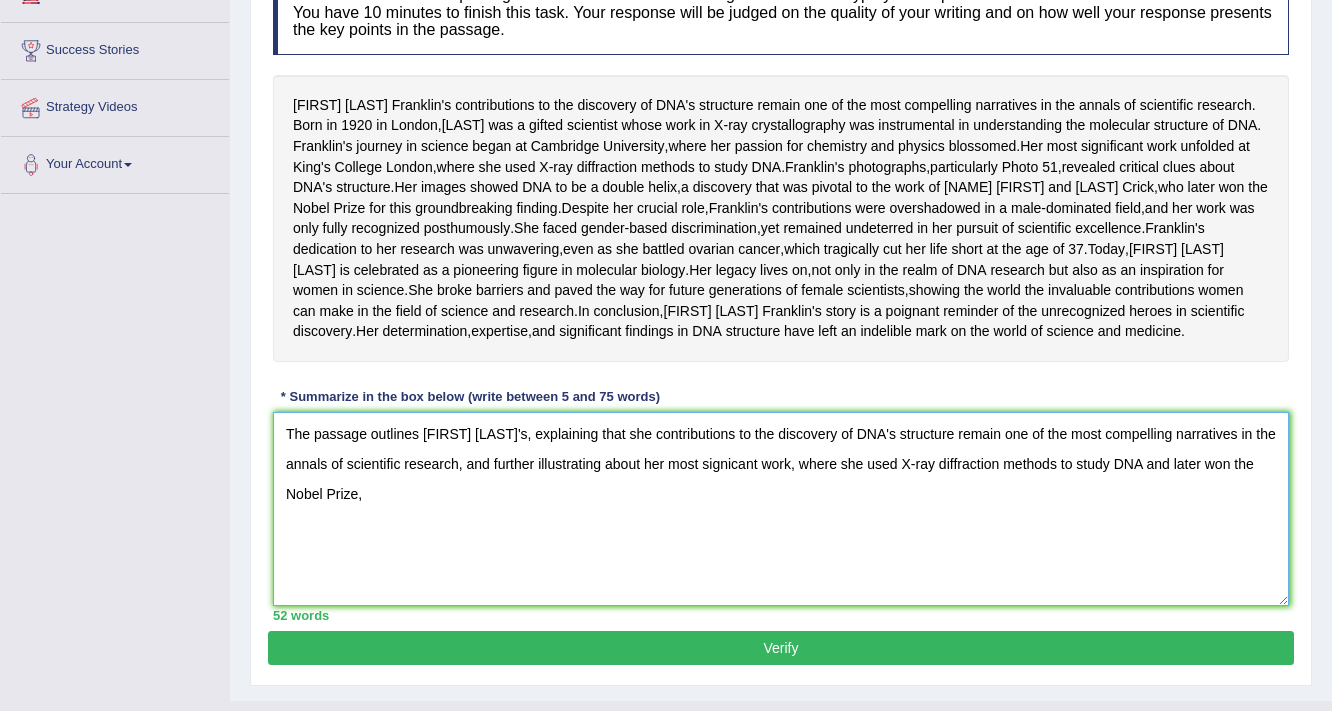 click on "The passage outlines Rosalind Franklin's, explaining that she contributions to the discovery of DNA's structure remain one of the most compelling narratives in the annals of scientific research, and further illustrating about her most signicant work, where she used X-ray diffraction methods to study DNA and later won the Nobel Prize," at bounding box center (781, 509) 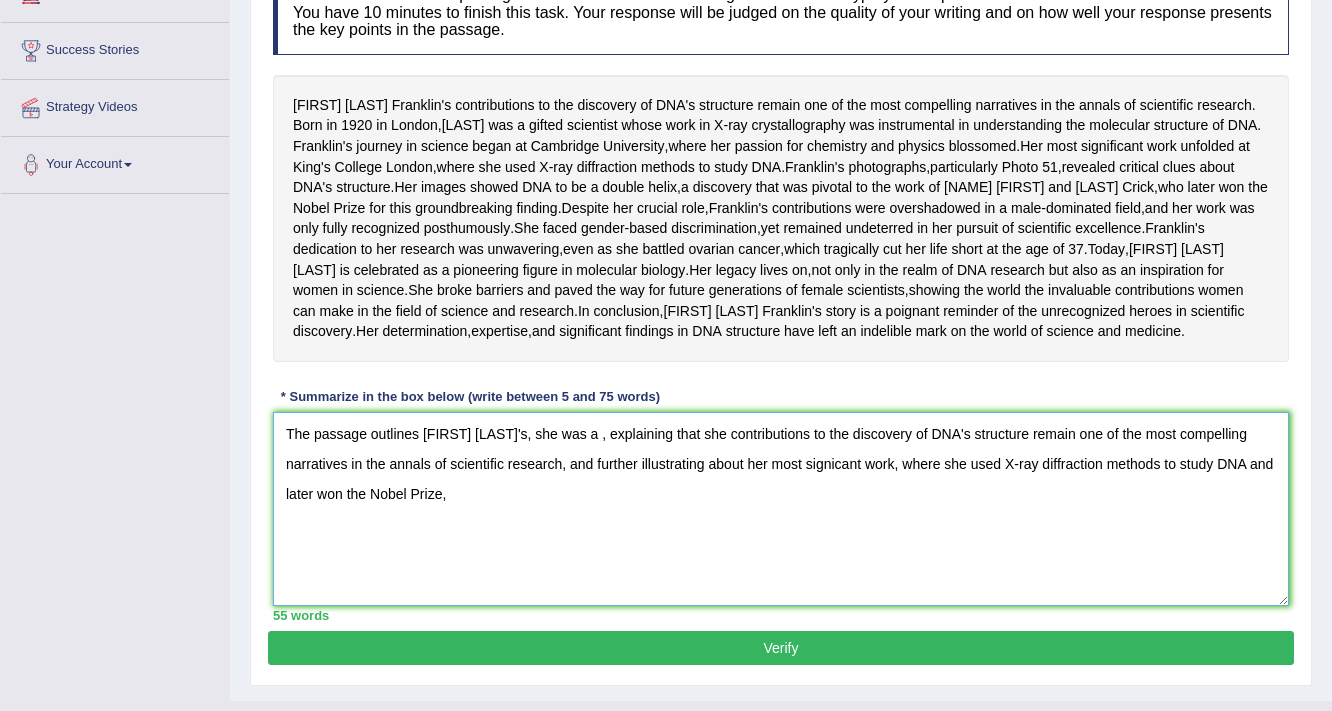 click on "The passage outlines Rosalind Franklin's, she was a , explaining that she contributions to the discovery of DNA's structure remain one of the most compelling narratives in the annals of scientific research, and further illustrating about her most signicant work, where she used X-ray diffraction methods to study DNA and later won the Nobel Prize," at bounding box center (781, 509) 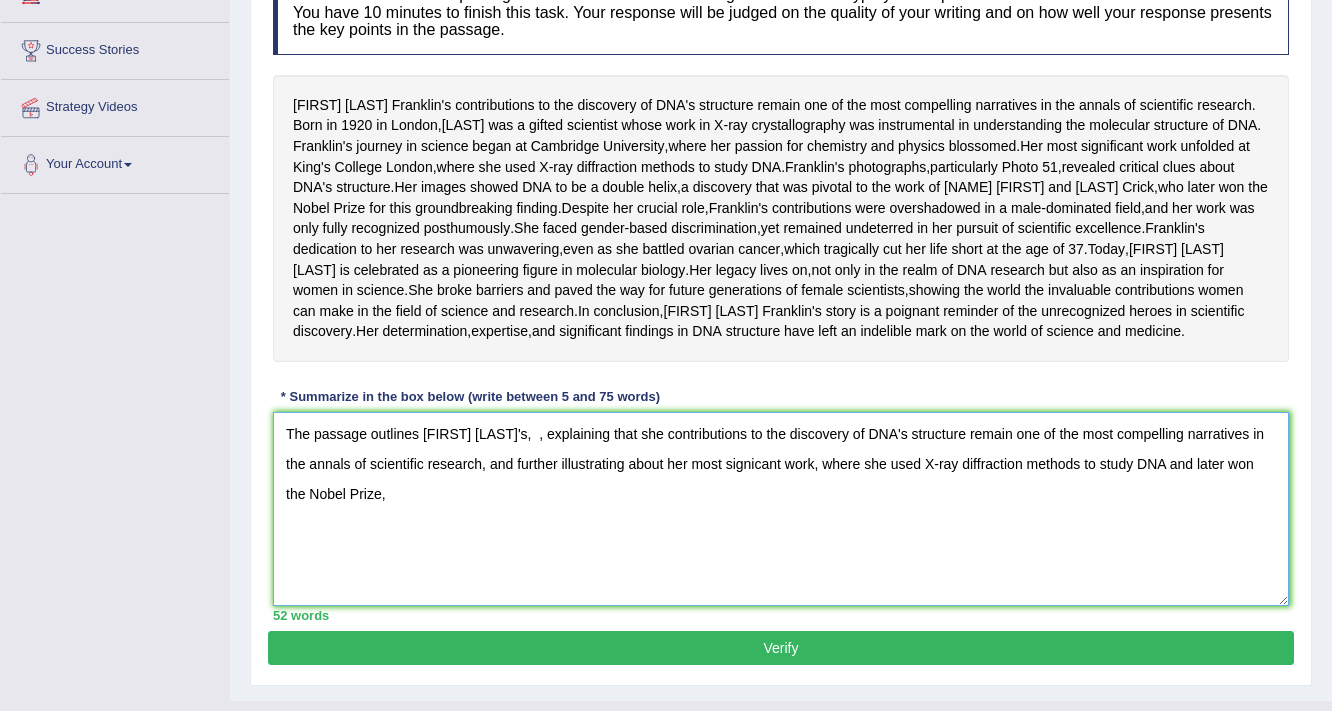 click on "The passage outlines Rosalind Franklin's,  , explaining that she contributions to the discovery of DNA's structure remain one of the most compelling narratives in the annals of scientific research, and further illustrating about her most signicant work, where she used X-ray diffraction methods to study DNA and later won the Nobel Prize," at bounding box center (781, 509) 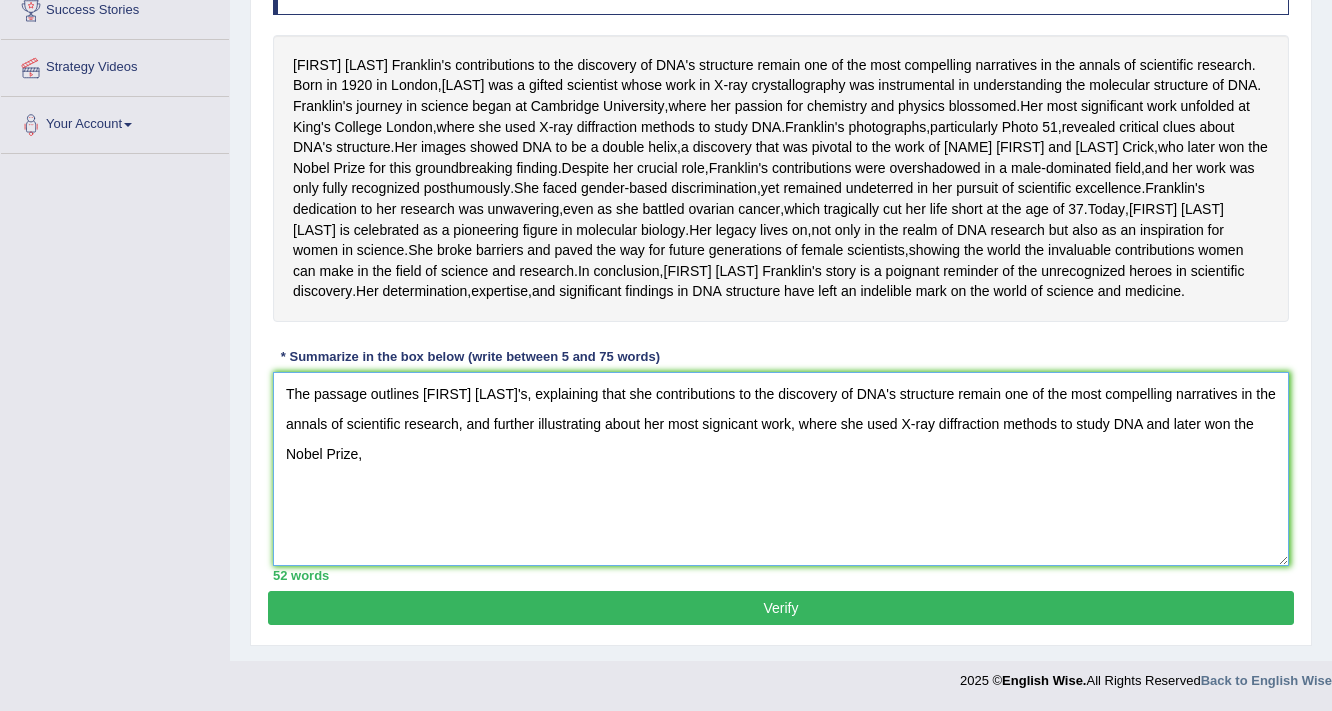 scroll, scrollTop: 384, scrollLeft: 0, axis: vertical 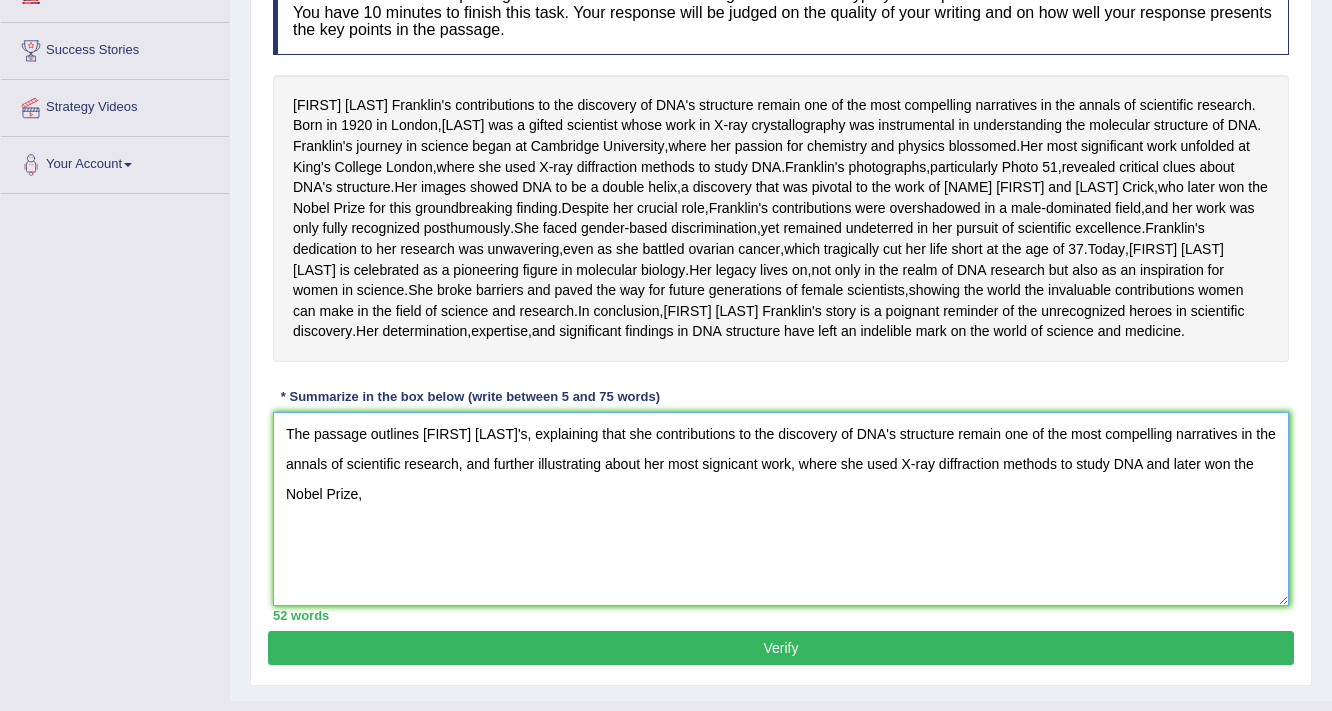 drag, startPoint x: 552, startPoint y: 556, endPoint x: 479, endPoint y: 597, distance: 83.725746 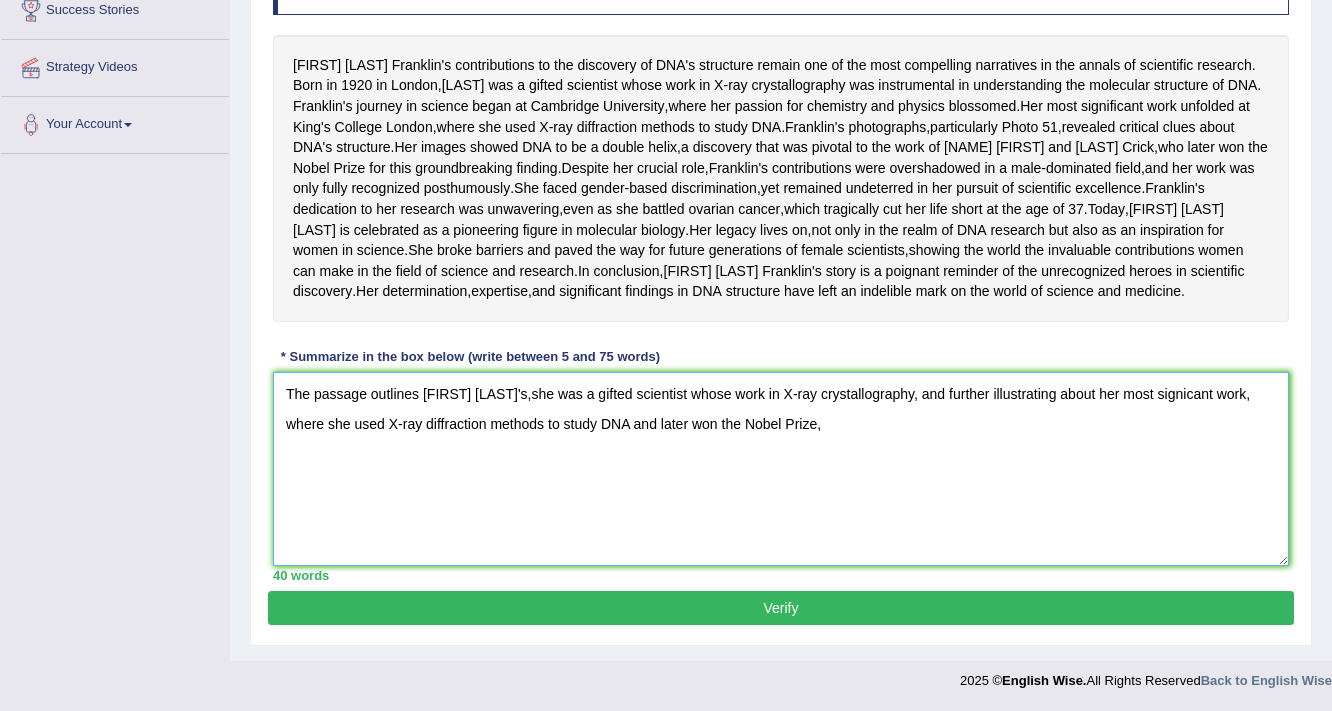 scroll, scrollTop: 304, scrollLeft: 0, axis: vertical 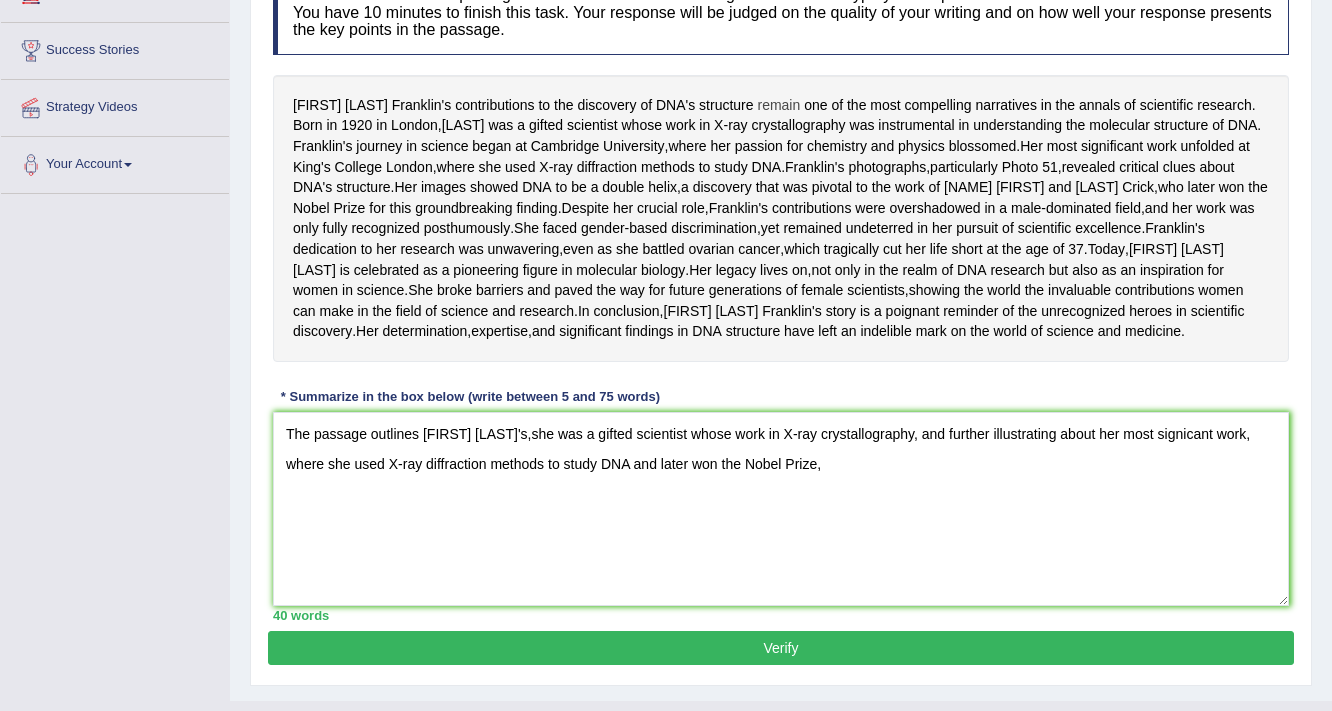 drag, startPoint x: 648, startPoint y: 92, endPoint x: 738, endPoint y: 95, distance: 90.04999 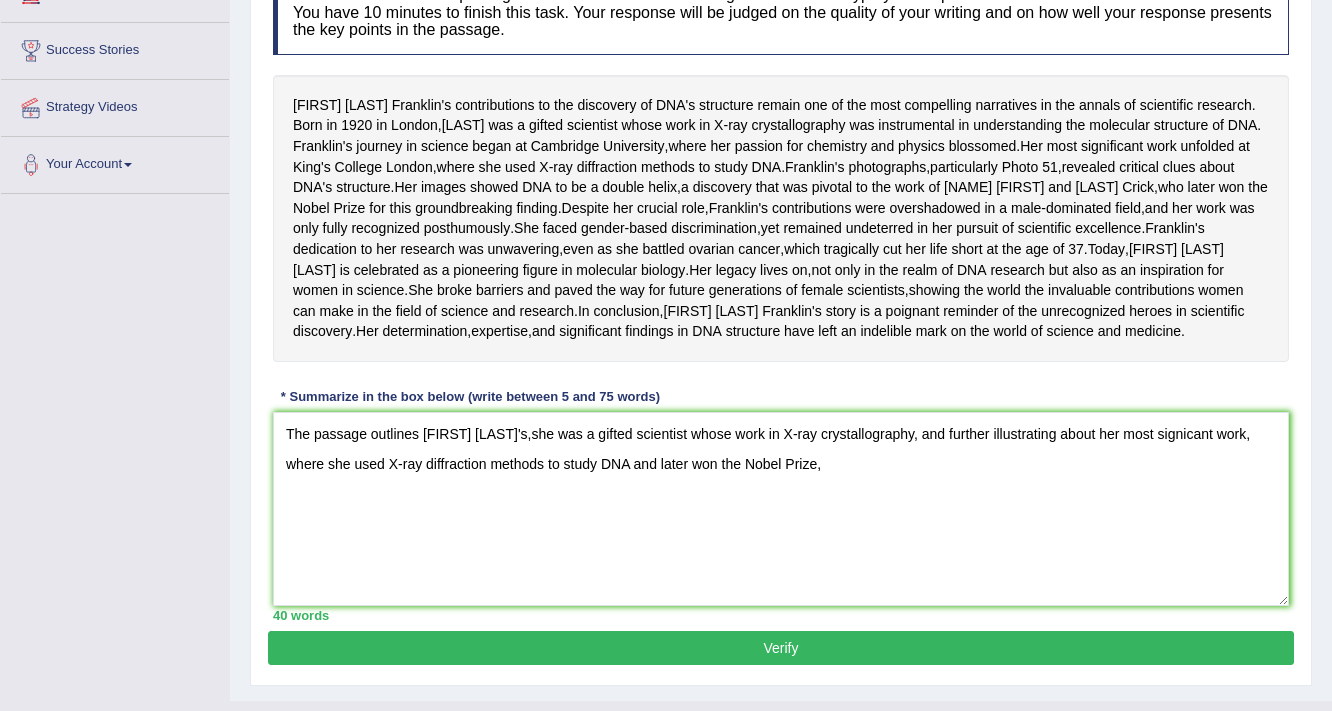 drag, startPoint x: 732, startPoint y: 99, endPoint x: 791, endPoint y: 134, distance: 68.60029 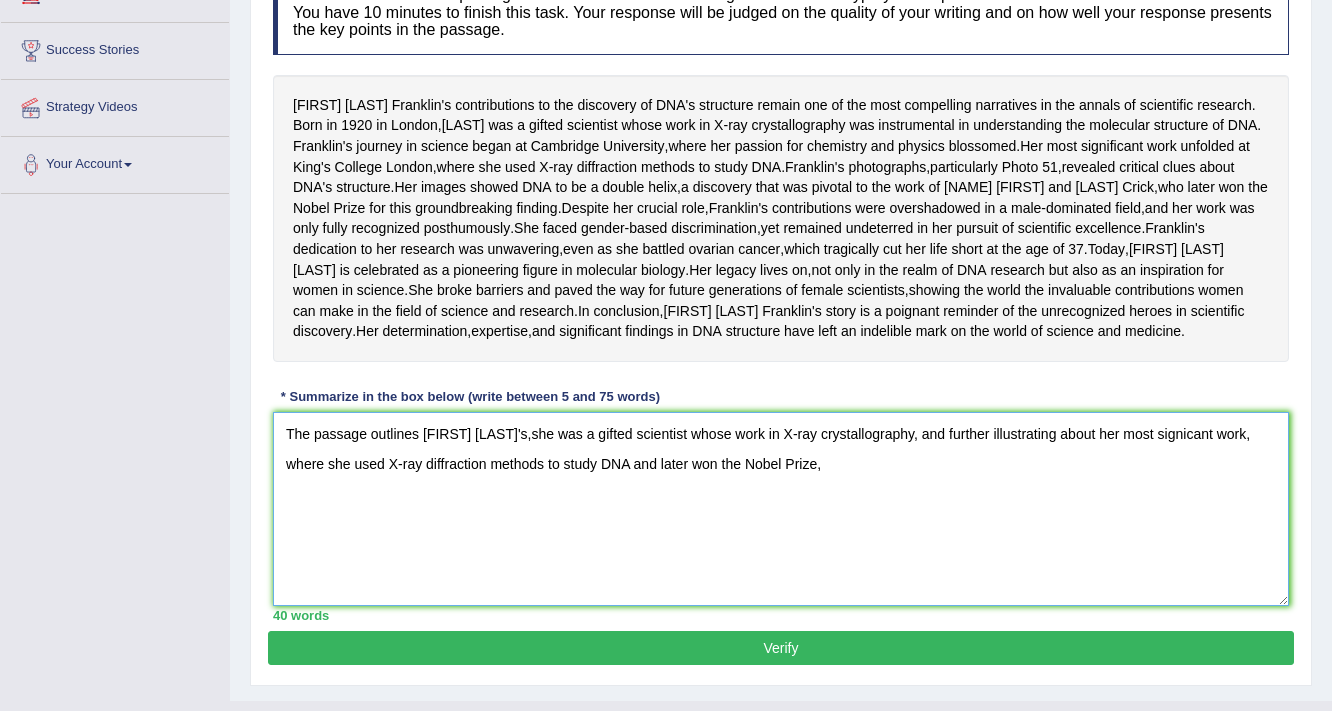 drag, startPoint x: 546, startPoint y: 553, endPoint x: 928, endPoint y: 552, distance: 382.0013 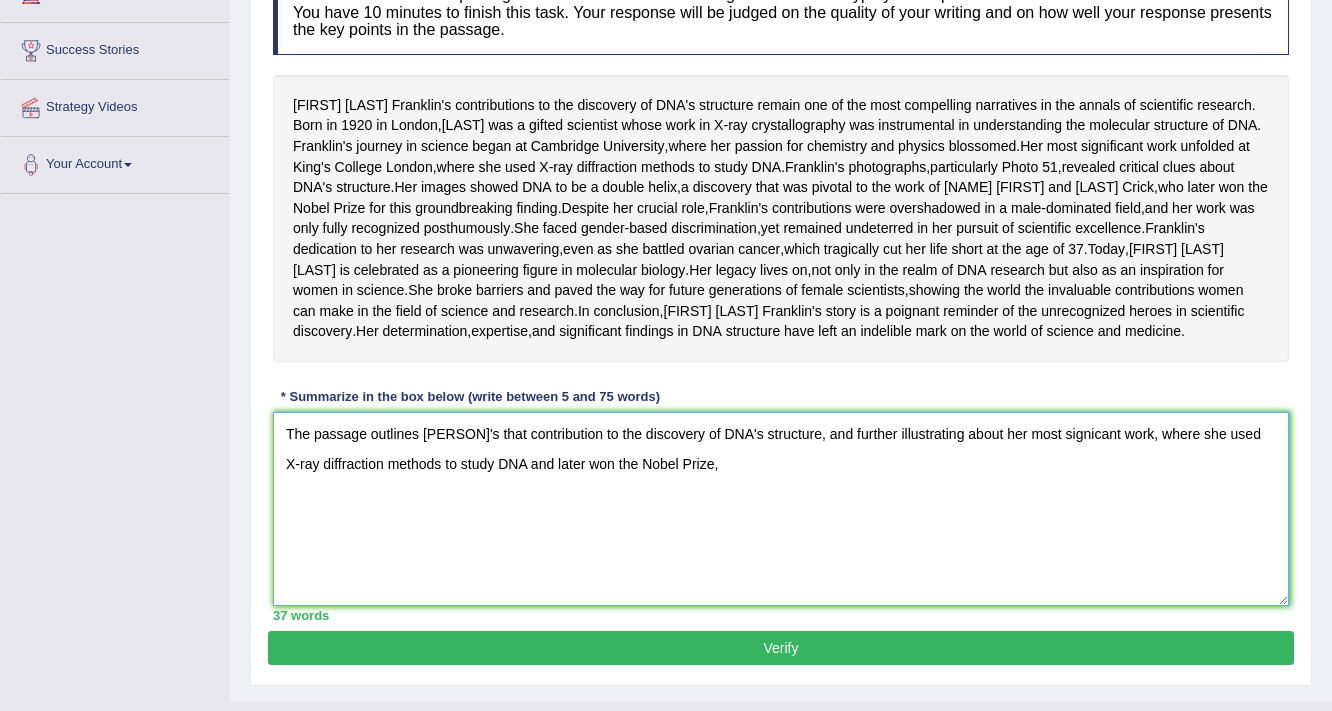 click on "The passage outlines Rosalind Franklin's that contribution to the discovery of DNA's  structure, and further illustrating about her most signicant work, where she used X-ray diffraction methods to study DNA and later won the Nobel Prize," at bounding box center (781, 509) 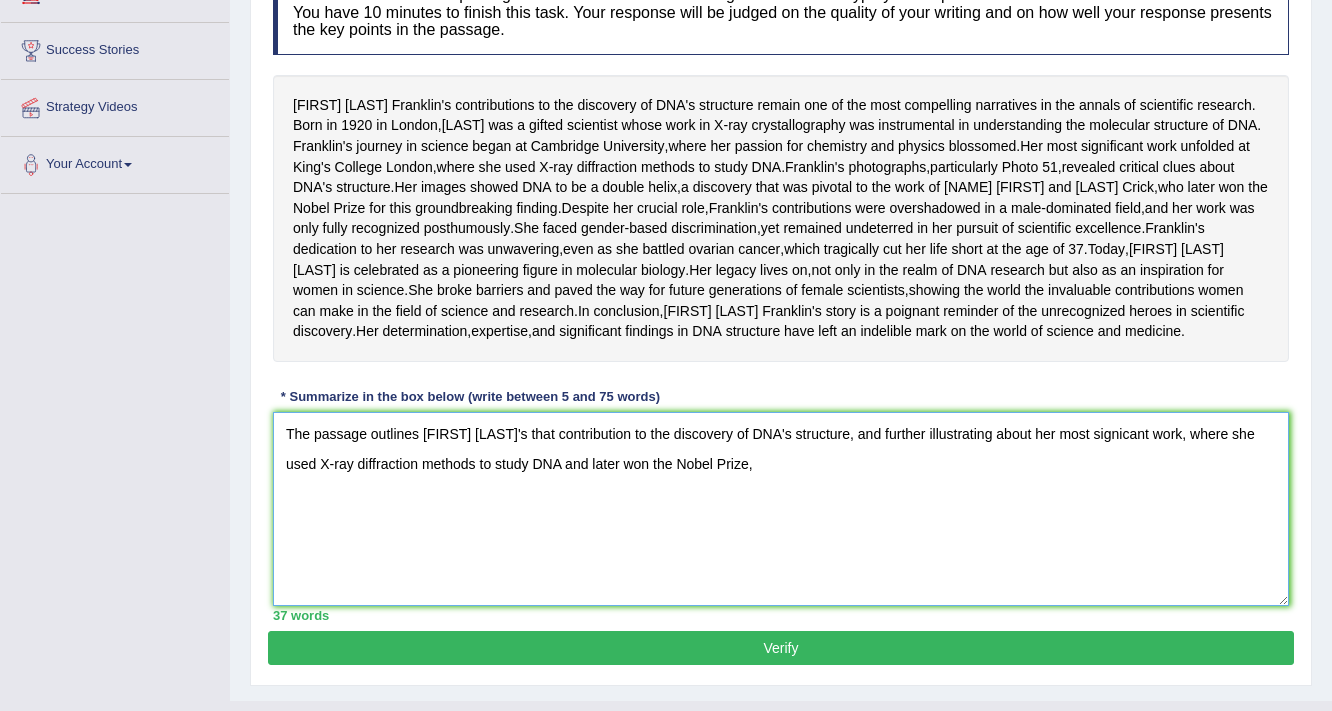 click on "The passage outlines Rosalind Franklin's that contribution to the discovery of DNA's structure, and further illustrating about her most signicant work, where she used X-ray diffraction methods to study DNA and later won the Nobel Prize," at bounding box center [781, 509] 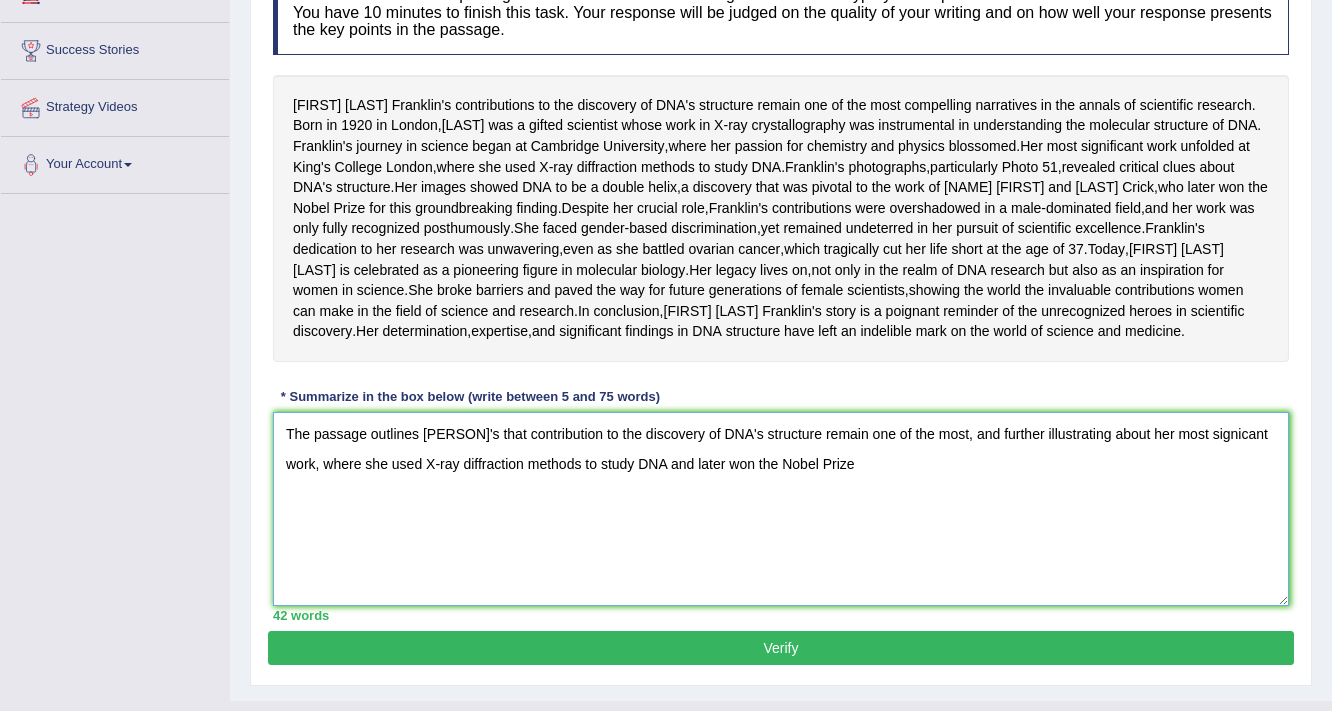 drag, startPoint x: 866, startPoint y: 552, endPoint x: 1011, endPoint y: 556, distance: 145.05516 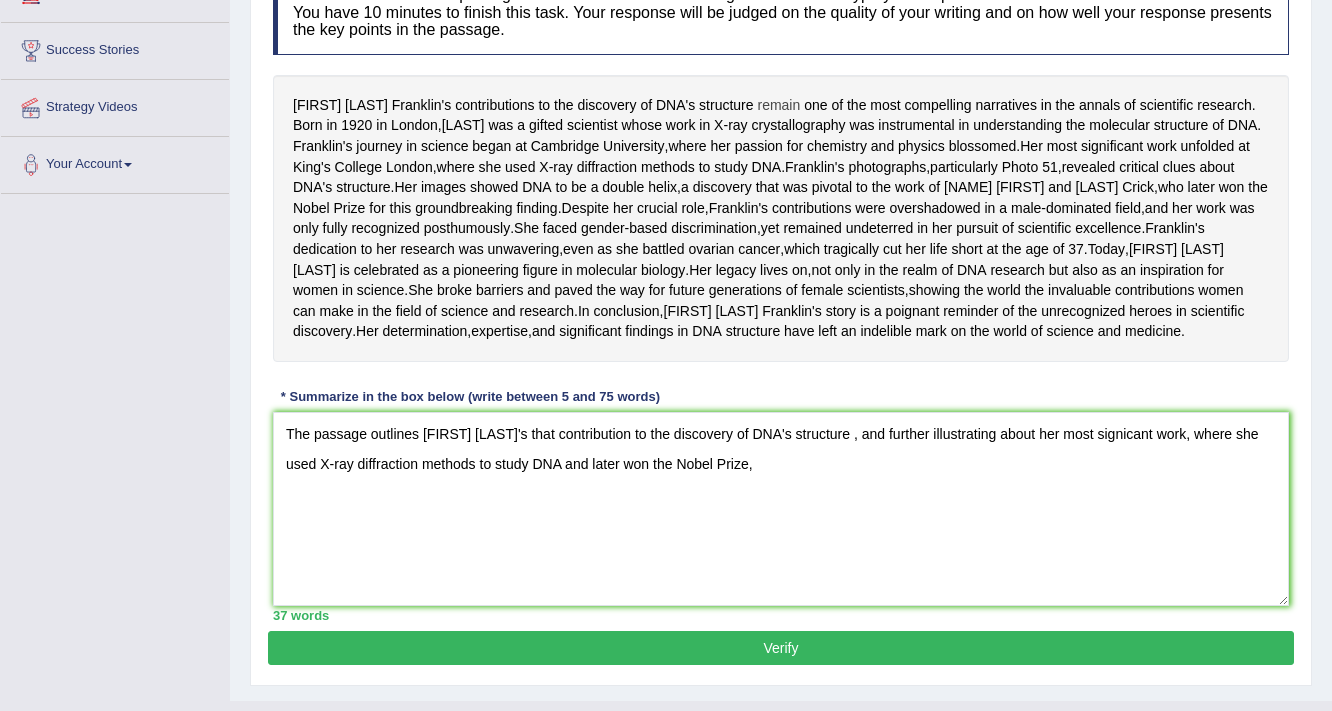 drag, startPoint x: 751, startPoint y: 103, endPoint x: 740, endPoint y: 100, distance: 11.401754 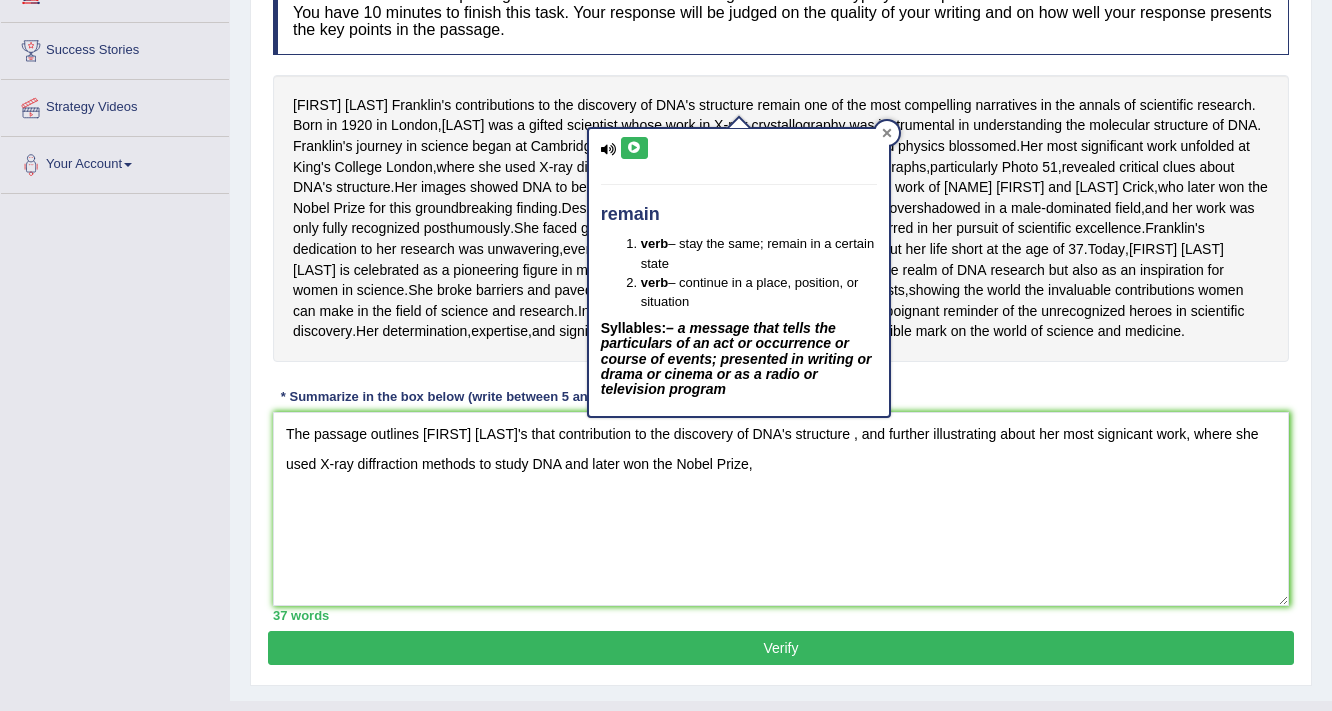 click at bounding box center (887, 133) 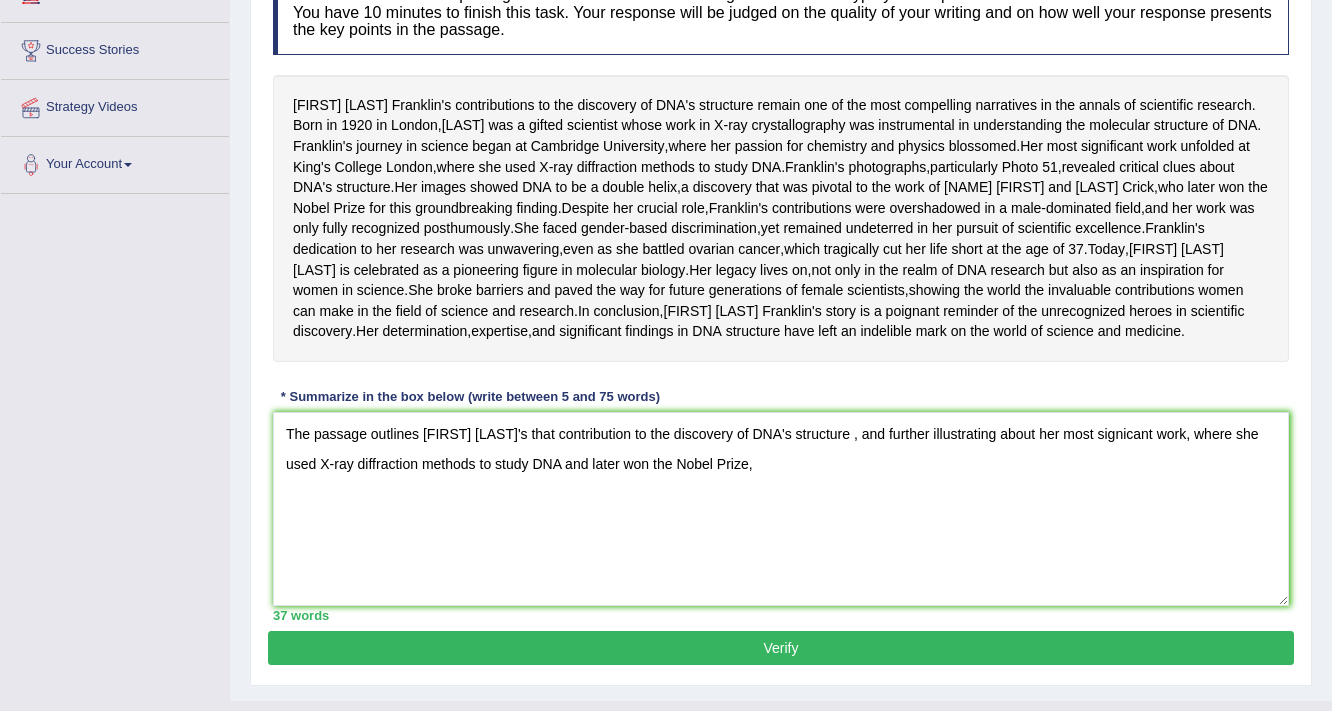 scroll, scrollTop: 384, scrollLeft: 0, axis: vertical 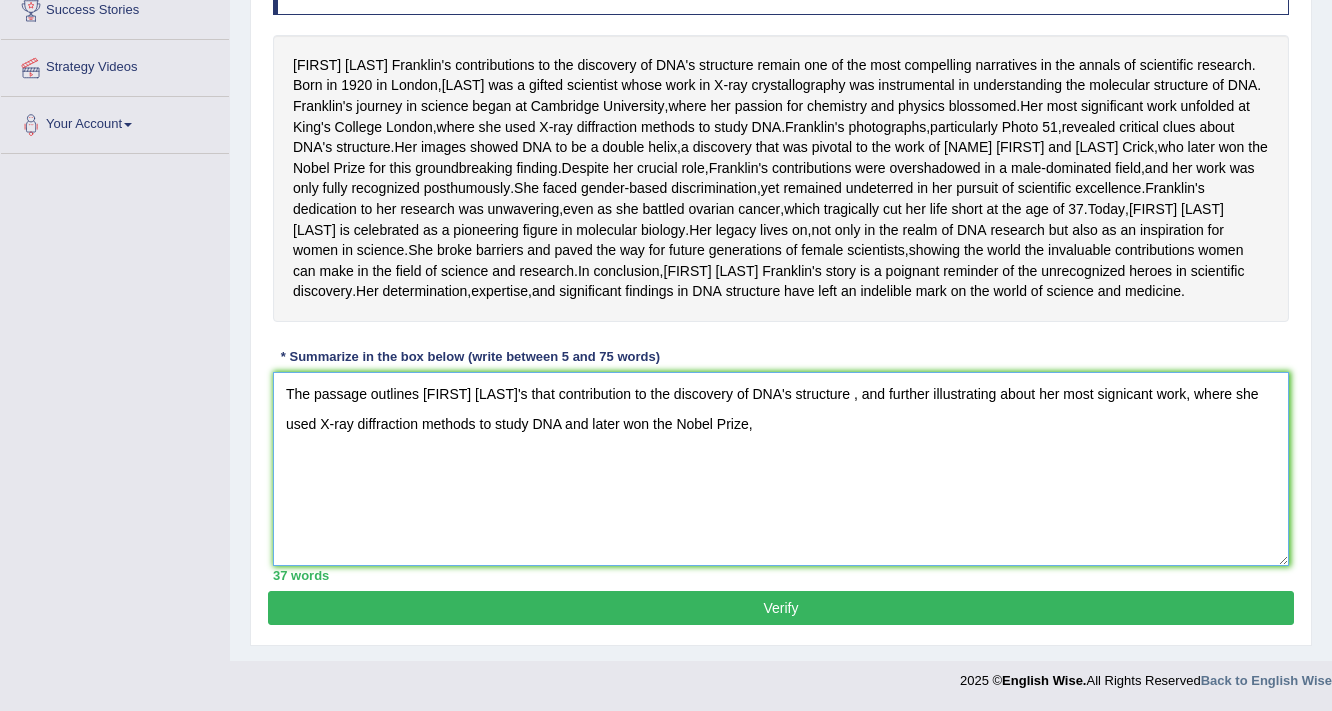 click on "The passage outlines Rosalind Franklin's that contribution to the discovery of DNA's structure , and further illustrating about her most signicant work, where she used X-ray diffraction methods to study DNA and later won the Nobel Prize," at bounding box center [781, 469] 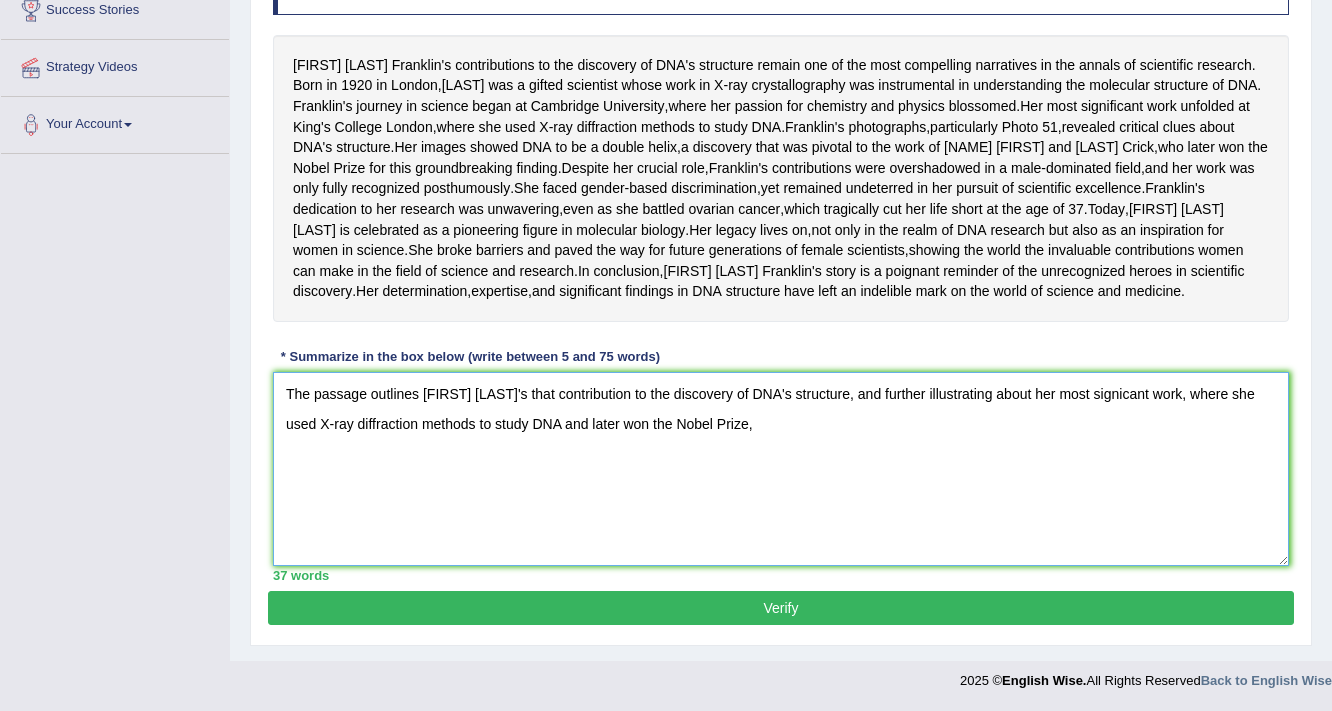 click on "The passage outlines Rosalind Franklin's that contribution to the discovery of DNA's structure, and further illustrating about her most signicant work, where she used X-ray diffraction methods to study DNA and later won the Nobel Prize," at bounding box center (781, 469) 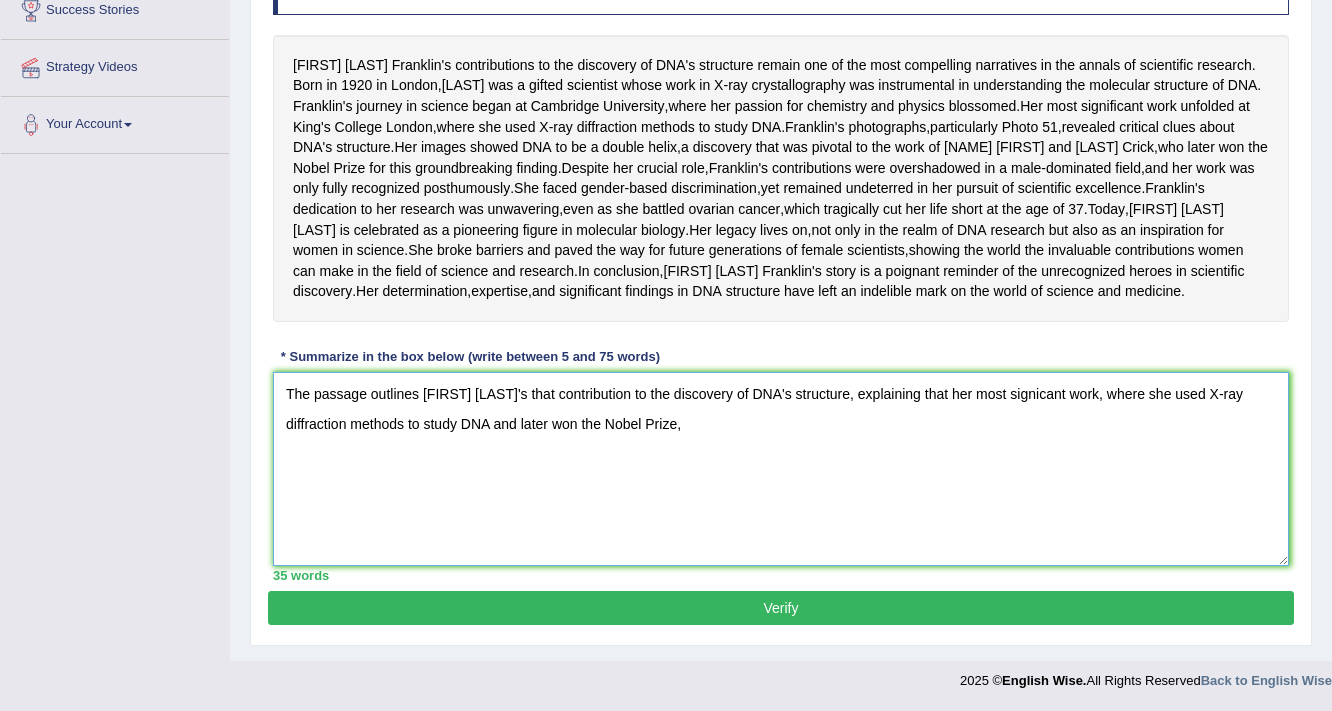 click on "The passage outlines Rosalind Franklin's that contribution to the discovery of DNA's structure, explaining that her most signicant work, where she used X-ray diffraction methods to study DNA and later won the Nobel Prize," at bounding box center (781, 469) 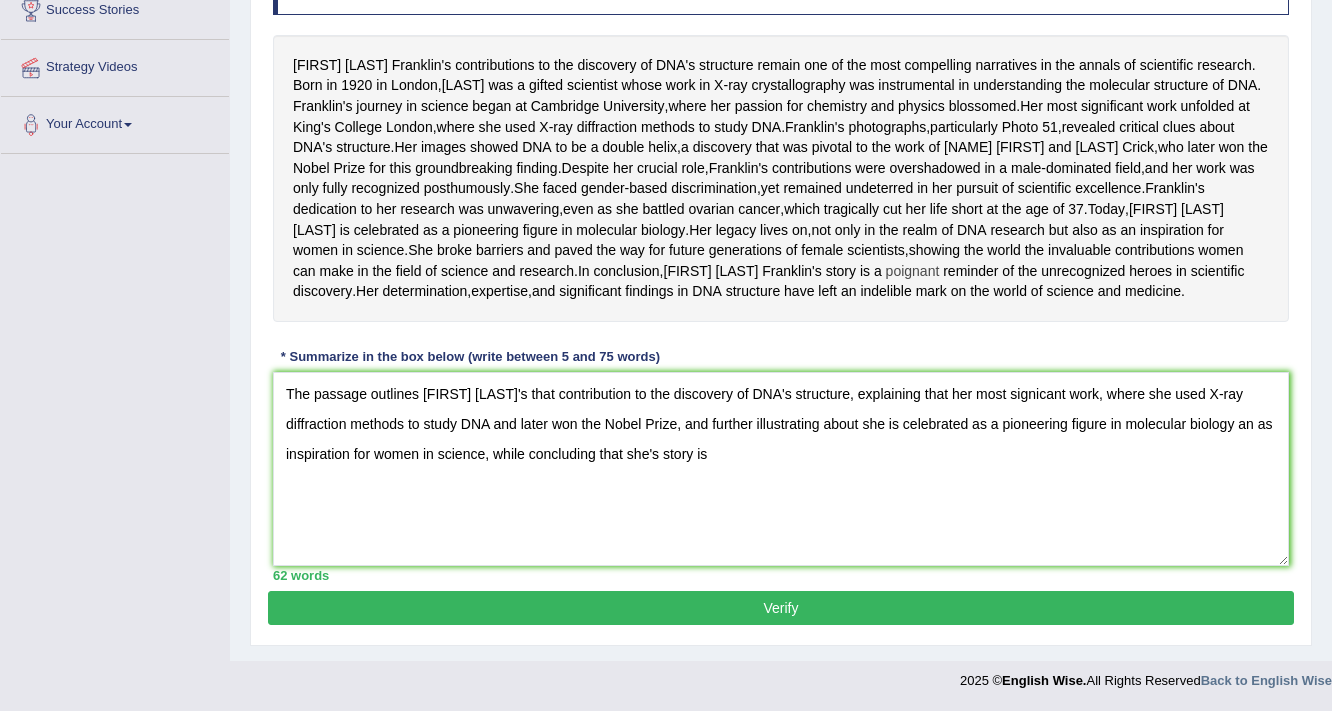 click on "poignant" at bounding box center [913, 271] 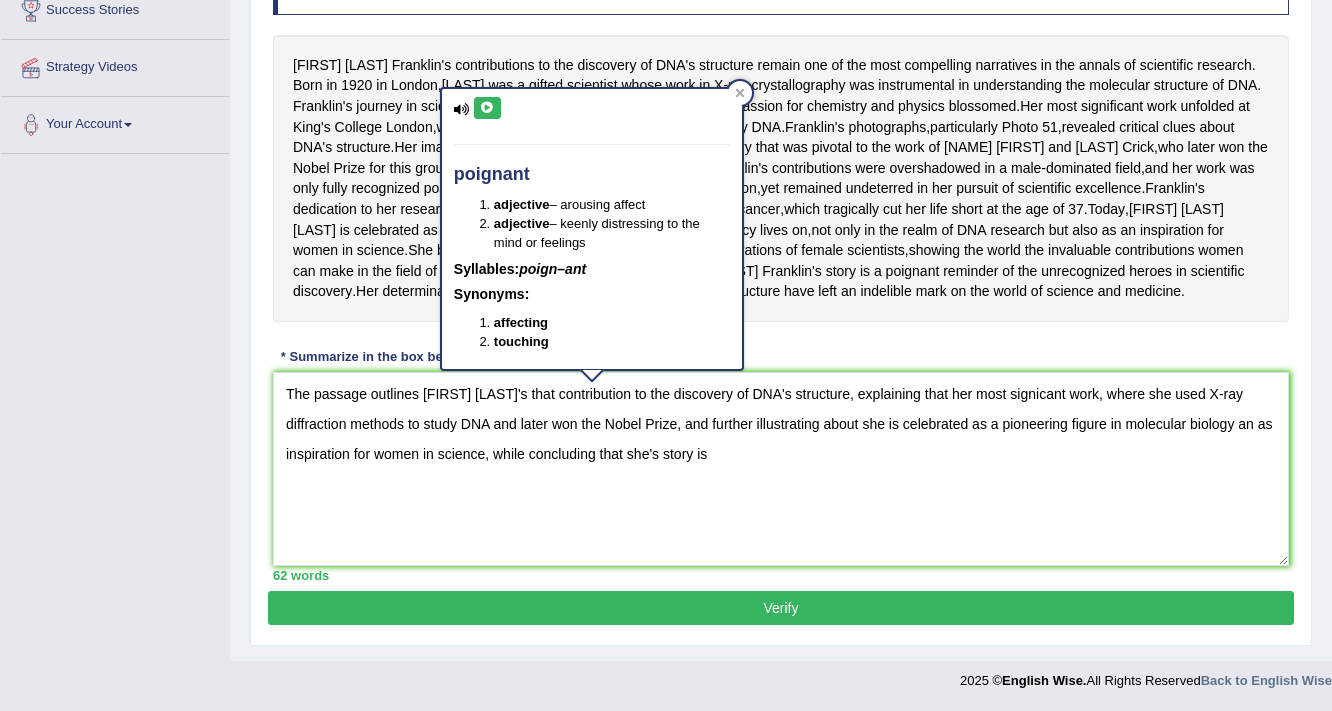click on "Rosalind   Franklin's   contributions   to   the   discovery   of   DNA's   structure   remain   one   of   the   most   compelling   narratives   in   the   annals   of   scientific   research .  Born   in   1920   in   London ,  Franklin   was   a   gifted   scientist   whose   work   in   X - ray   crystallography   was   instrumental   in   understanding   the   molecular   structure   of   DNA .
Franklin's   journey   in   science   began   at   Cambridge   University ,  where   her   passion   for   chemistry   and   physics   blossomed .  Her   most   significant   work   unfolded   at   King's   College   London ,  where   she   used   X - ray   diffraction   methods   to   study   DNA .  Franklin's   photographs ,  particularly   Photo   51 ,  revealed   critical   clues   about   DNA's   structure .  Her   images   showed   DNA   to   be   a   double   helix ,  a   discovery   that   was   pivotal   to   the   work   of   James   Watson   and   Francis   Crick ,  who   later   won   the   Nobel" at bounding box center (781, 178) 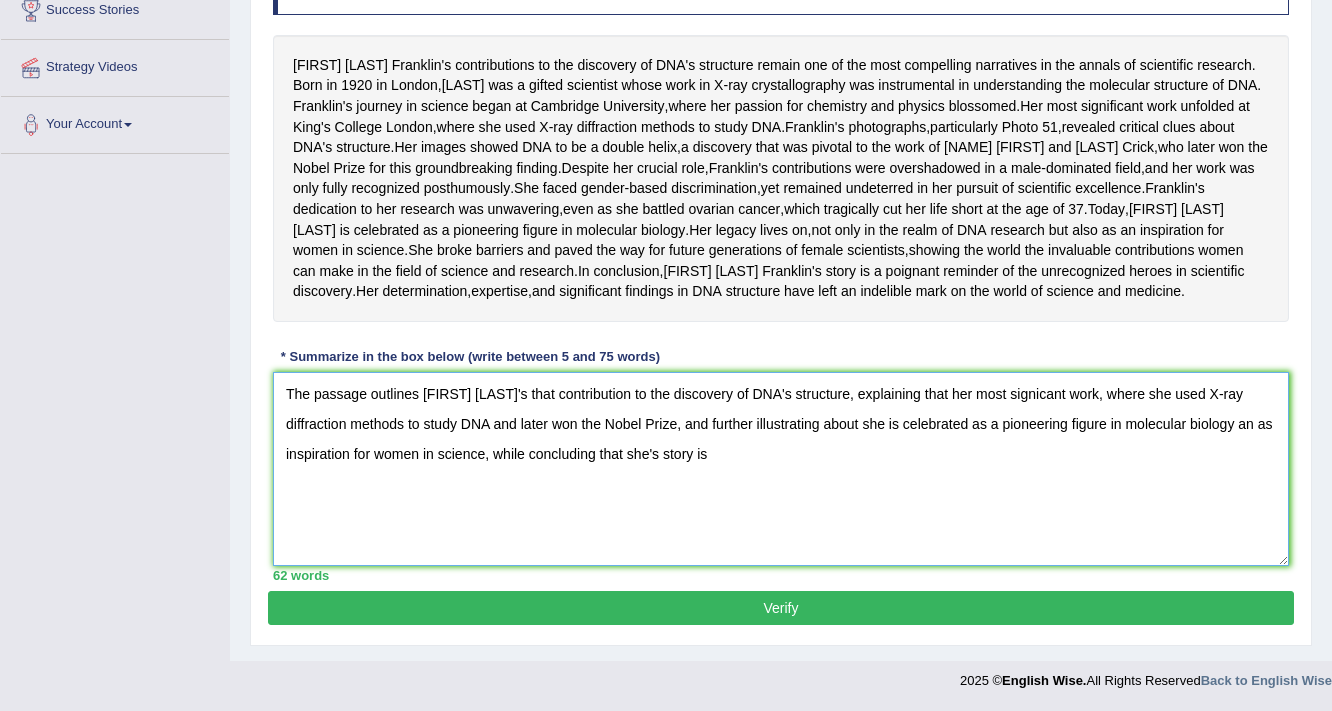 drag, startPoint x: 711, startPoint y: 552, endPoint x: 716, endPoint y: 526, distance: 26.476404 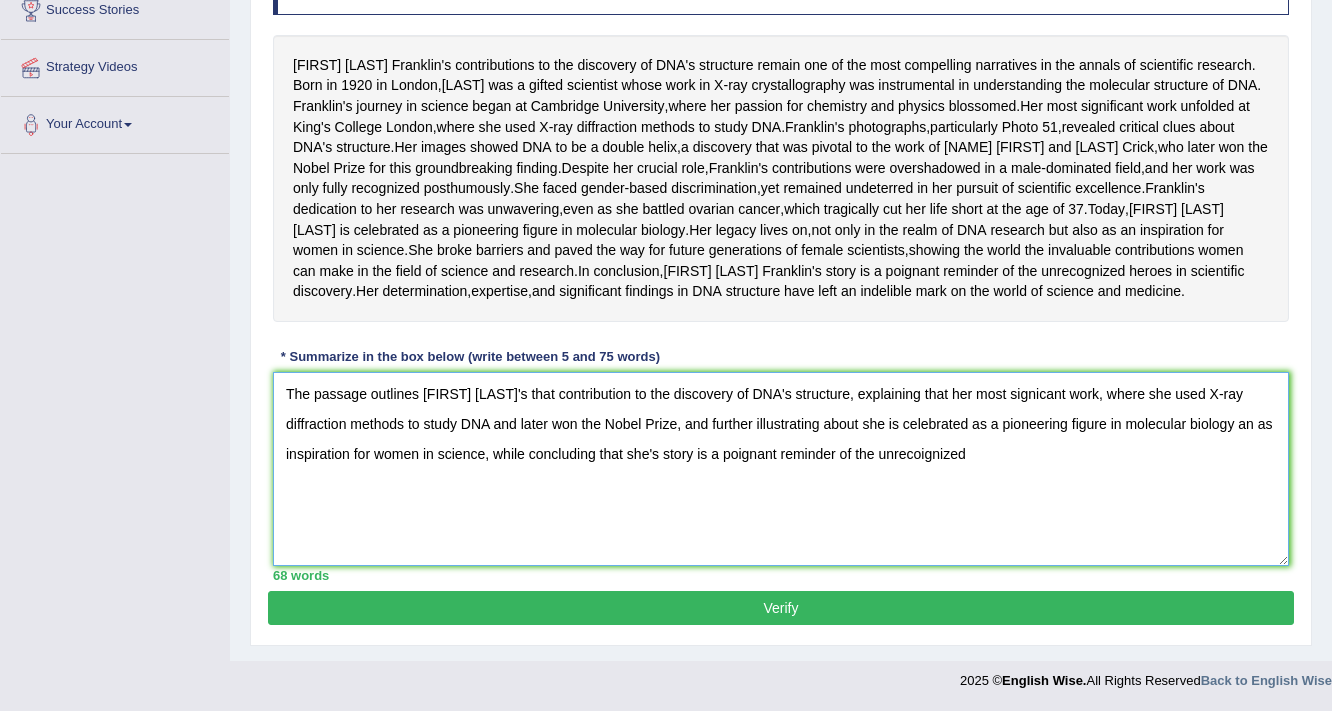 click on "The passage outlines Rosalind Franklin's that contribution to the discovery of DNA's structure, explaining that her most signicant work, where she used X-ray diffraction methods to study DNA and later won the Nobel Prize, and further illustrating about she is celebrated as a pioneering figure in molecular biology an as inspiration for women in science, while concluding that she's story is a poignant reminder of the unrecoignized" at bounding box center (781, 469) 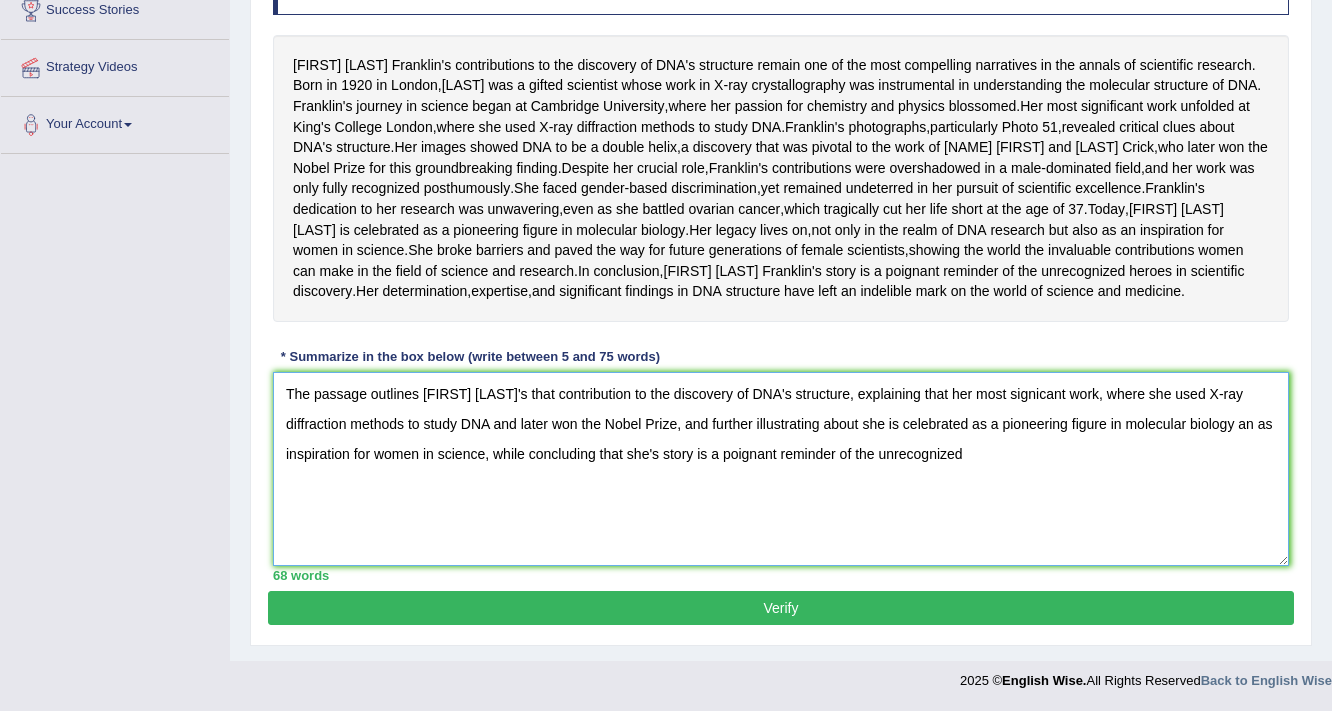 click on "The passage outlines Rosalind Franklin's that contribution to the discovery of DNA's structure, explaining that her most signicant work, where she used X-ray diffraction methods to study DNA and later won the Nobel Prize, and further illustrating about she is celebrated as a pioneering figure in molecular biology an as inspiration for women in science, while concluding that she's story is a poignant reminder of the unrecognized" at bounding box center (781, 469) 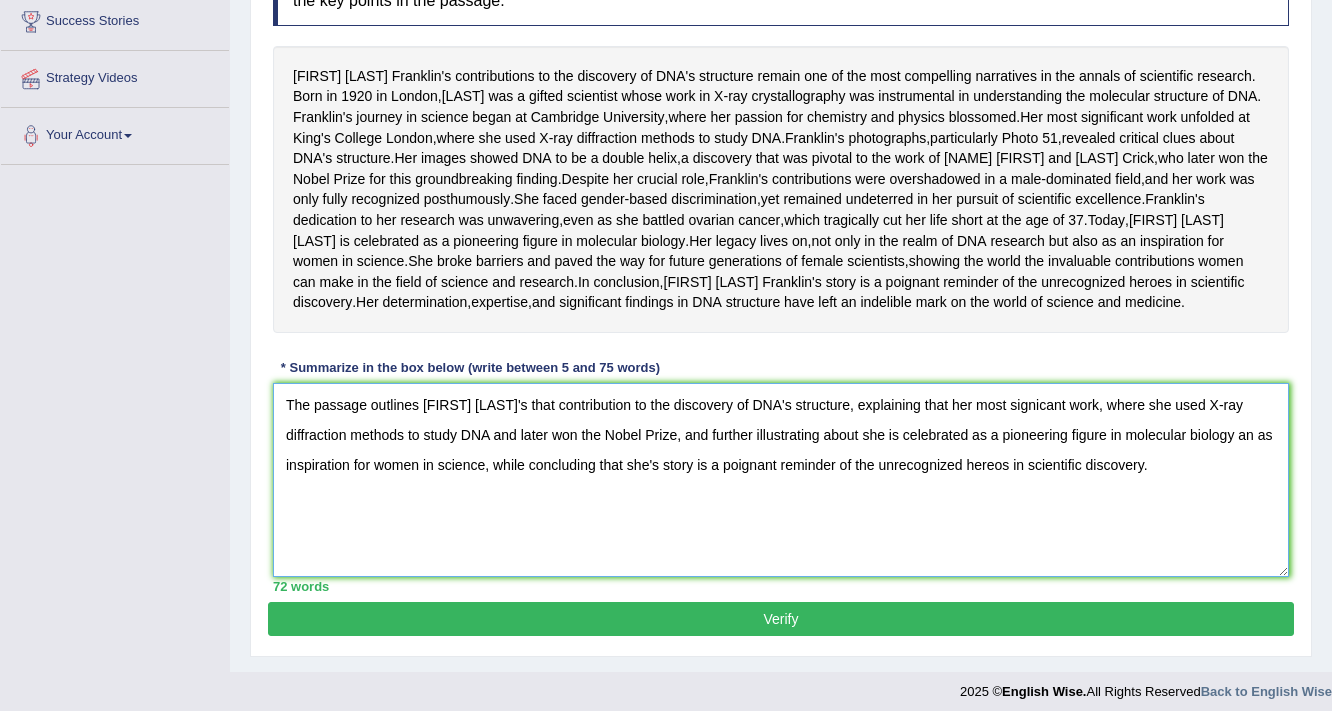 scroll, scrollTop: 304, scrollLeft: 0, axis: vertical 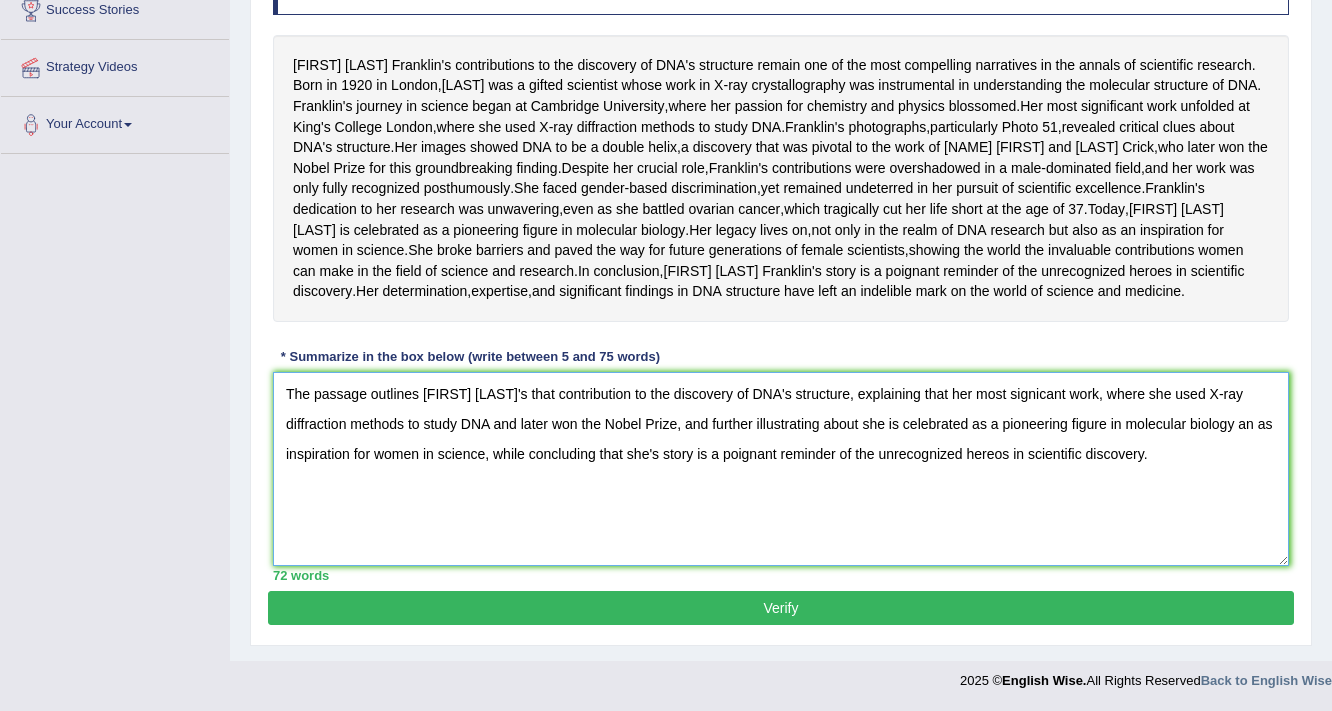 type on "The passage outlines Rosalind Franklin's that contribution to the discovery of DNA's structure, explaining that her most signicant work, where she used X-ray diffraction methods to study DNA and later won the Nobel Prize, and further illustrating about she is celebrated as a pioneering figure in molecular biology an as inspiration for women in science, while concluding that she's story is a poignant reminder of the unrecognized hereos in scientific discovery." 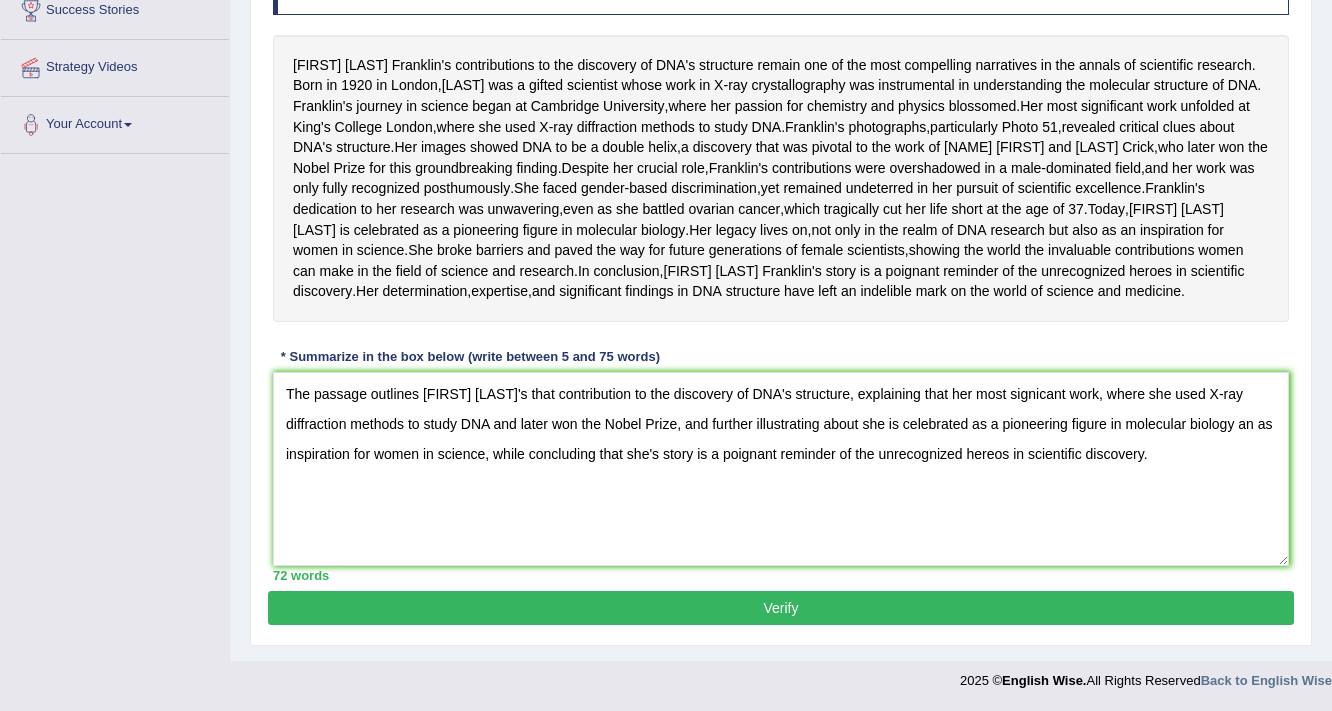 click on "Verify" at bounding box center (781, 608) 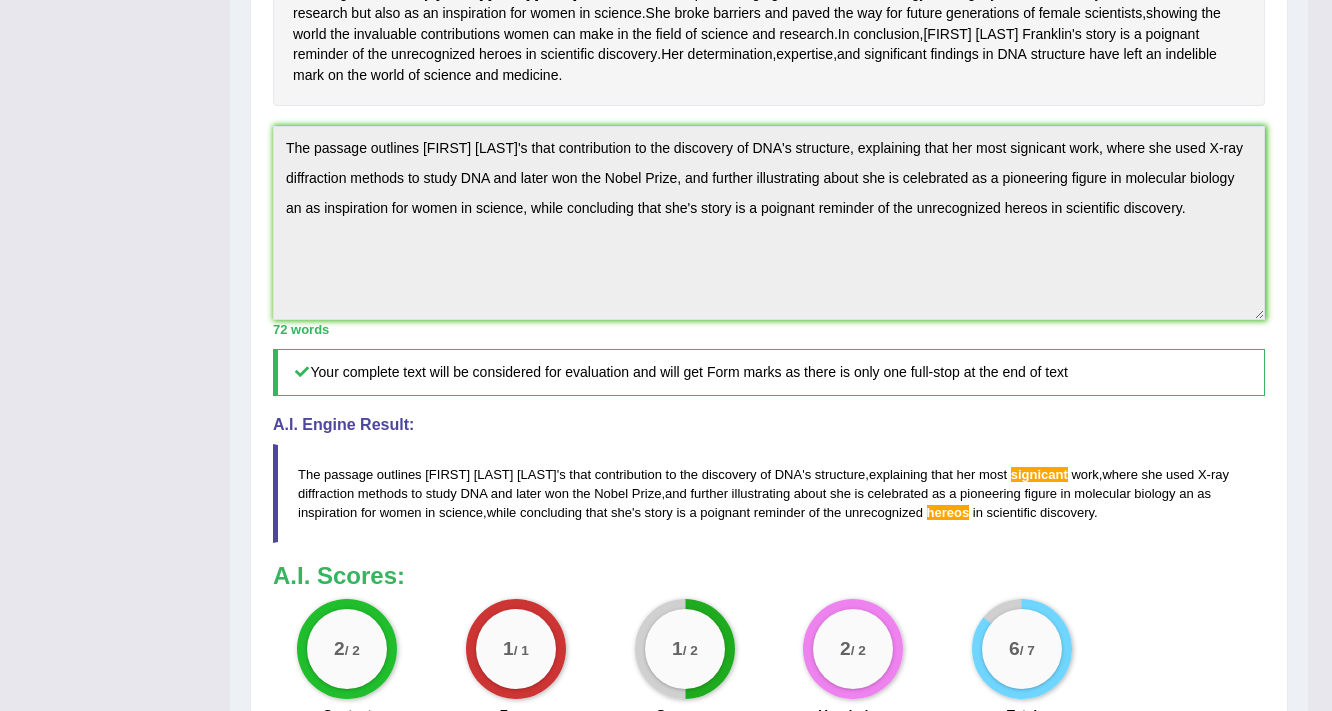 scroll, scrollTop: 672, scrollLeft: 0, axis: vertical 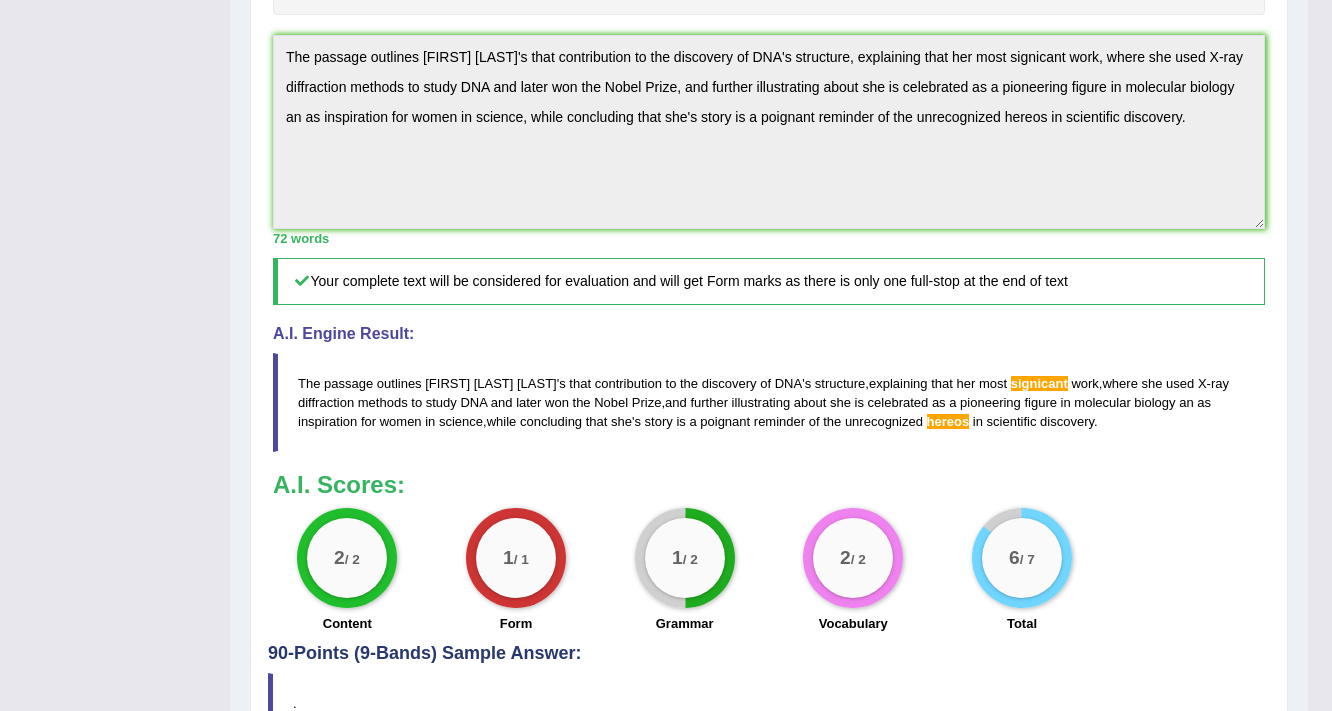 click on "signicant" at bounding box center [1039, 383] 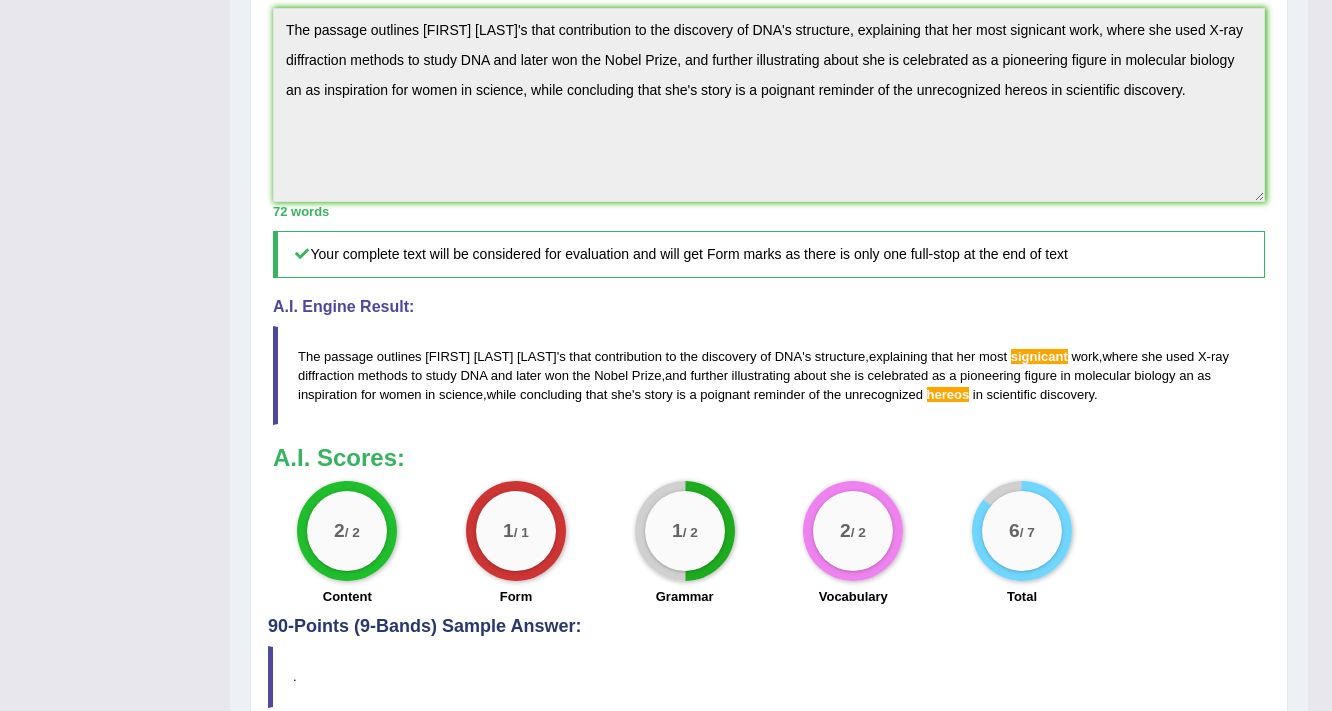 scroll, scrollTop: 832, scrollLeft: 0, axis: vertical 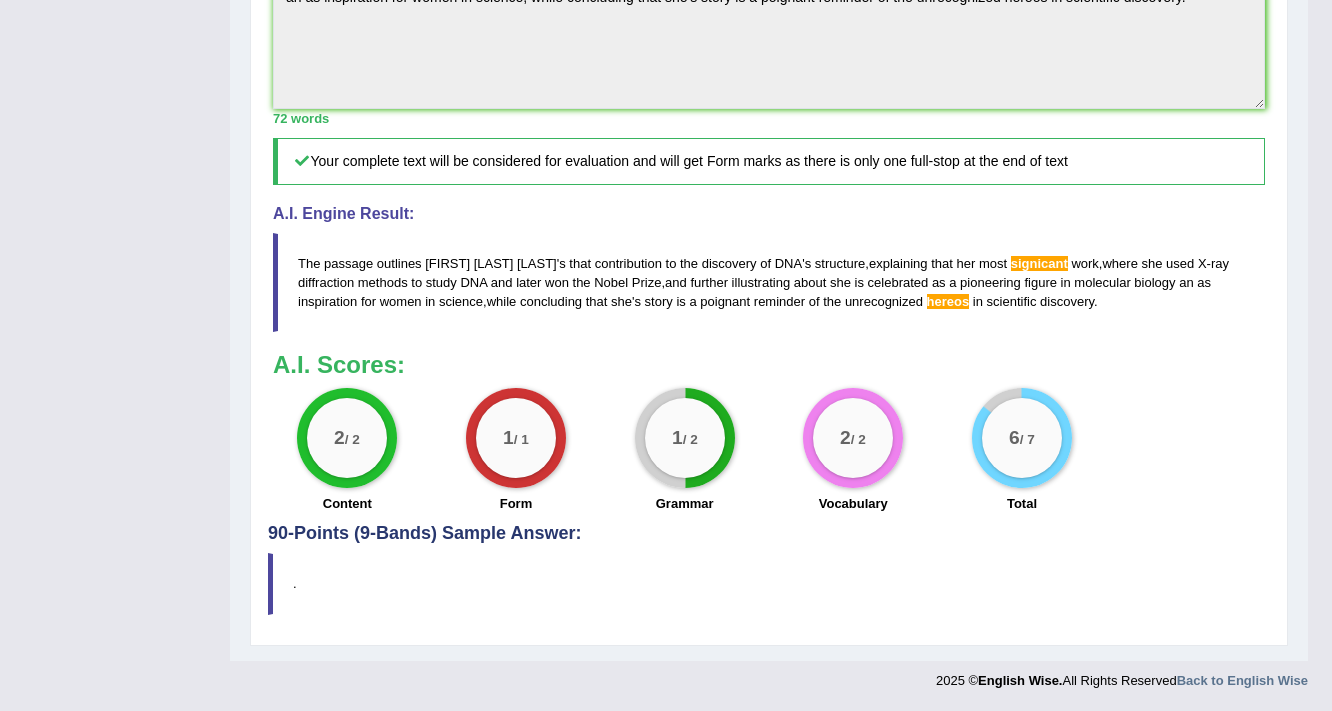 click on "The   passage   outlines   Rosalind   Franklin ' s   that   contribution   to   the   discovery   of   DNA ' s   structure ,  explaining   that   her   most   signicant   work ,  where   she   used   X - ray   diffraction   methods   to   study   DNA   and   later   won   the   Nobel   Prize ,  and   further   illustrating   about   she   is   celebrated   as   a   pioneering   figure   in   molecular   biology   an   as   inspiration   for   women   in   science ,  while   concluding   that   she ' s   story   is   a   poignant   reminder   of   the   unrecognized   hereos   in   scientific   discovery ." at bounding box center (769, 282) 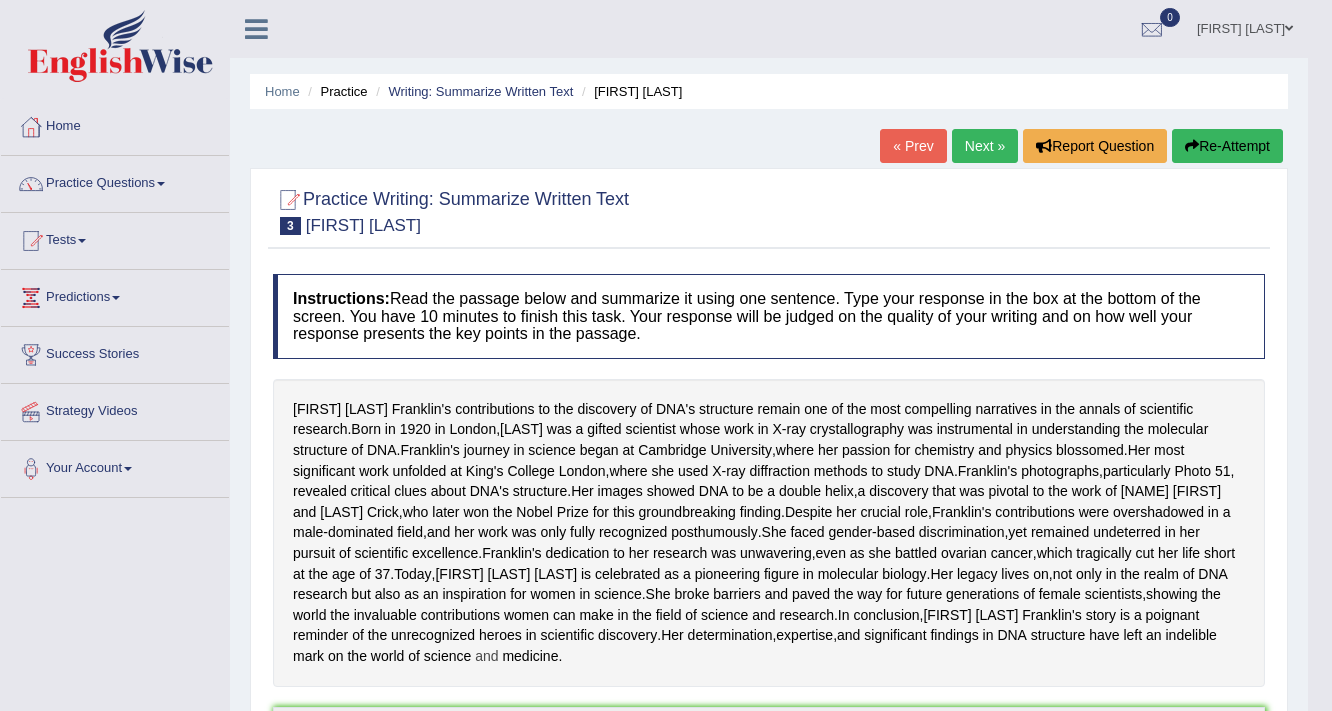 scroll, scrollTop: 0, scrollLeft: 0, axis: both 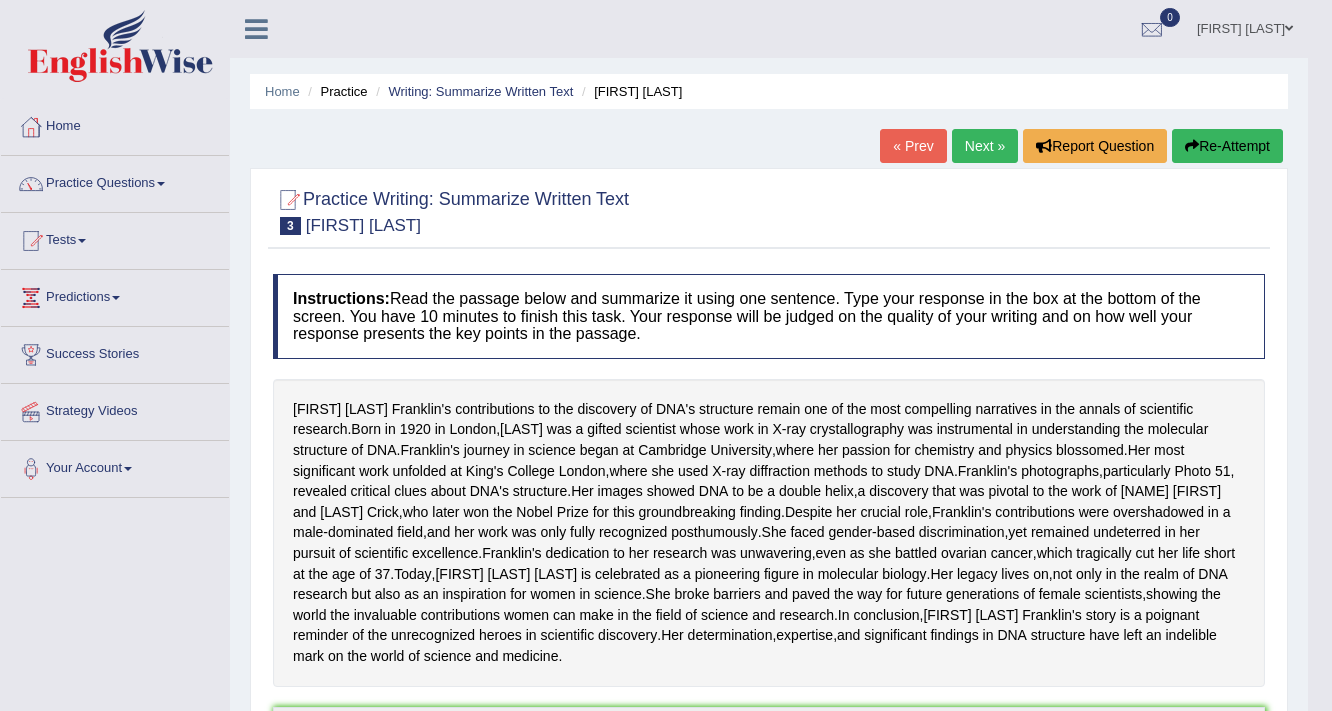 click on "Next »" at bounding box center [985, 146] 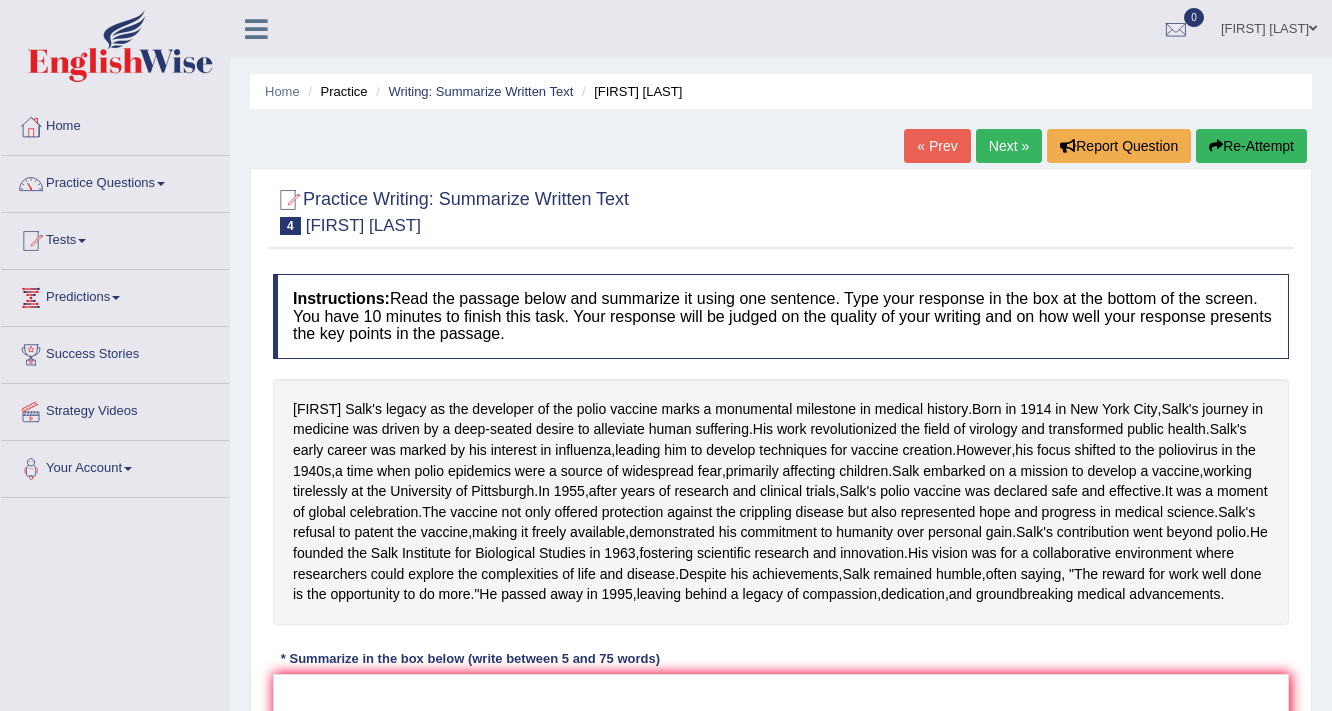 scroll, scrollTop: 423, scrollLeft: 0, axis: vertical 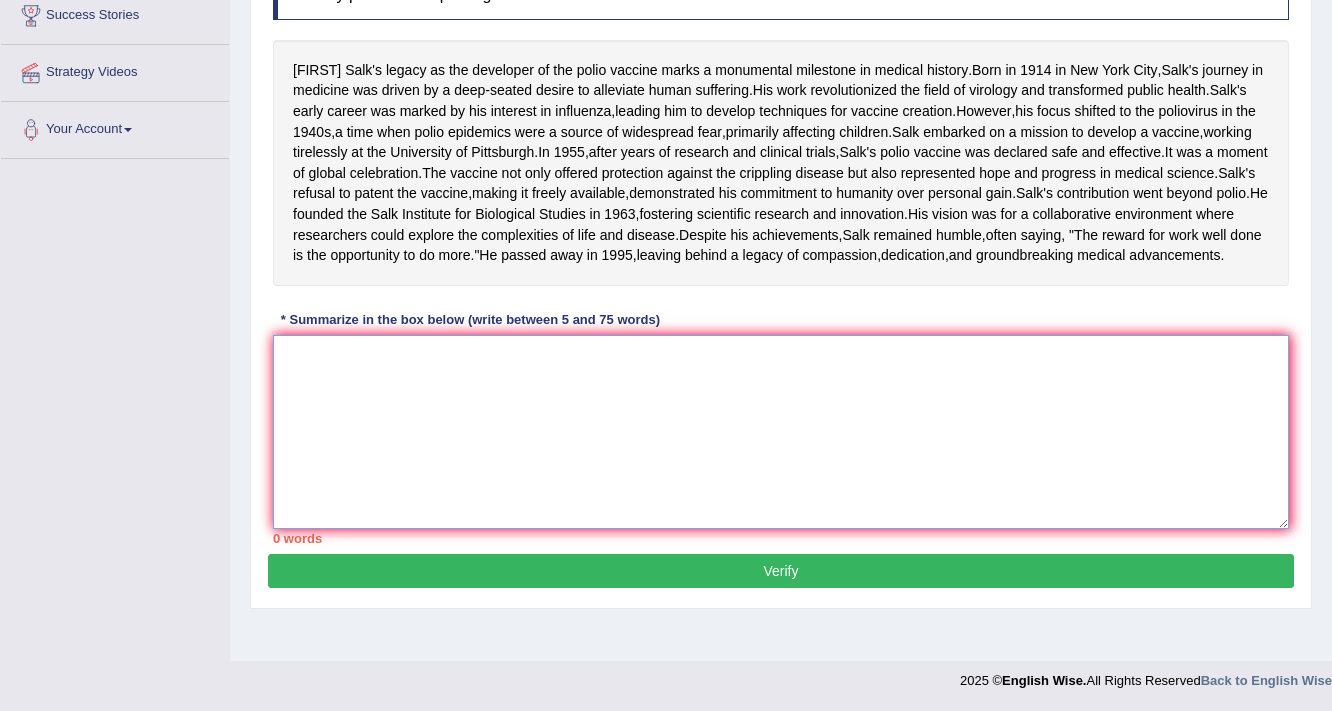 click at bounding box center [781, 432] 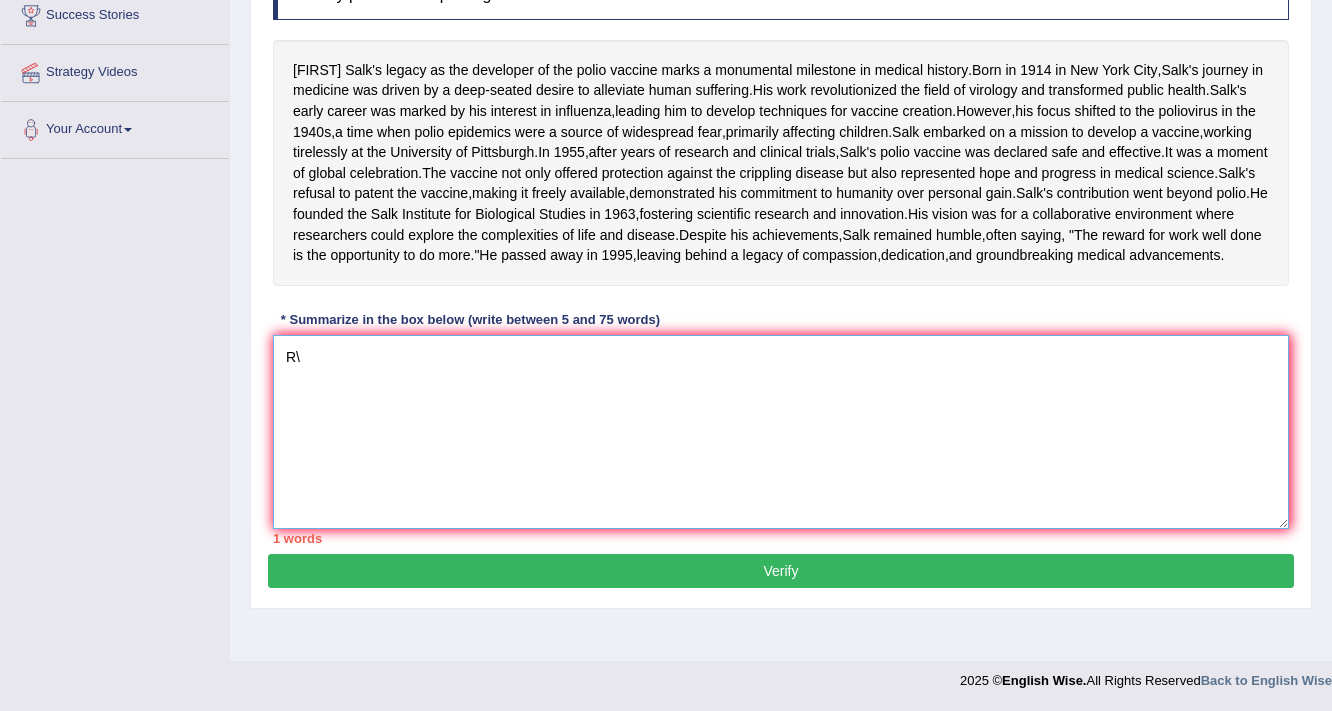 type on "R" 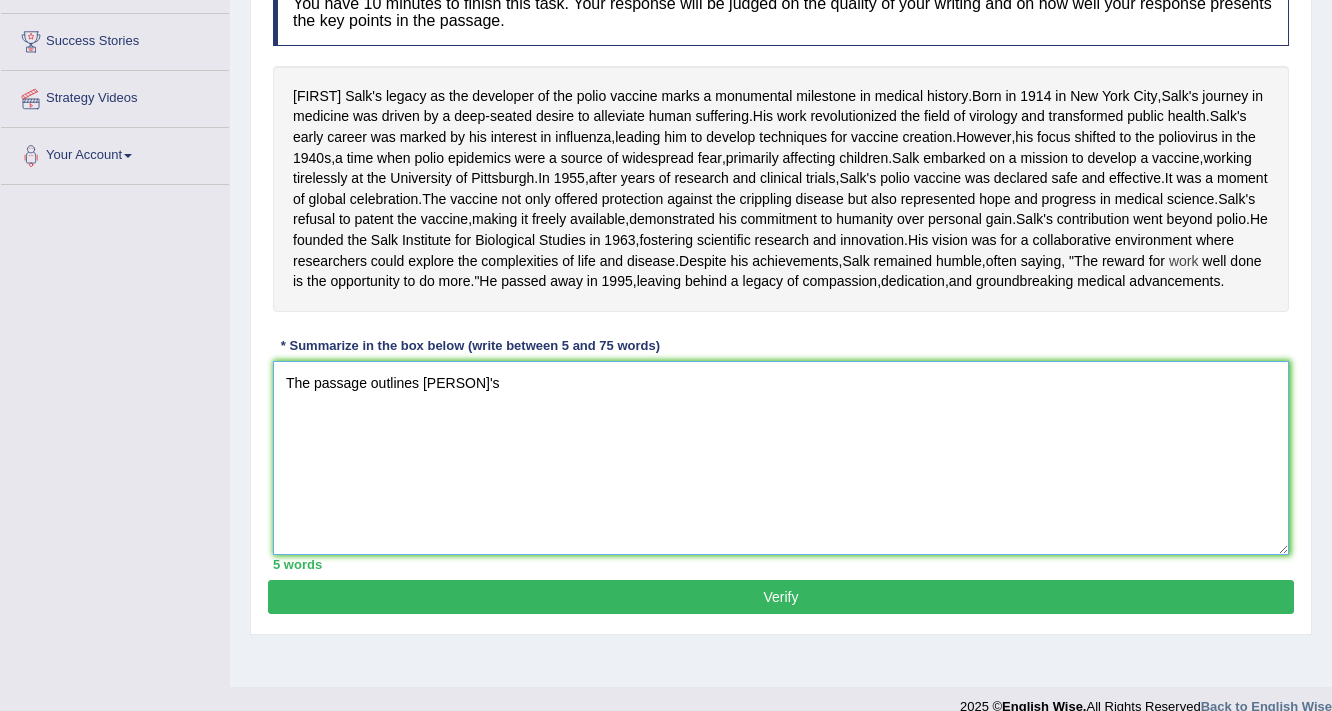 scroll, scrollTop: 103, scrollLeft: 0, axis: vertical 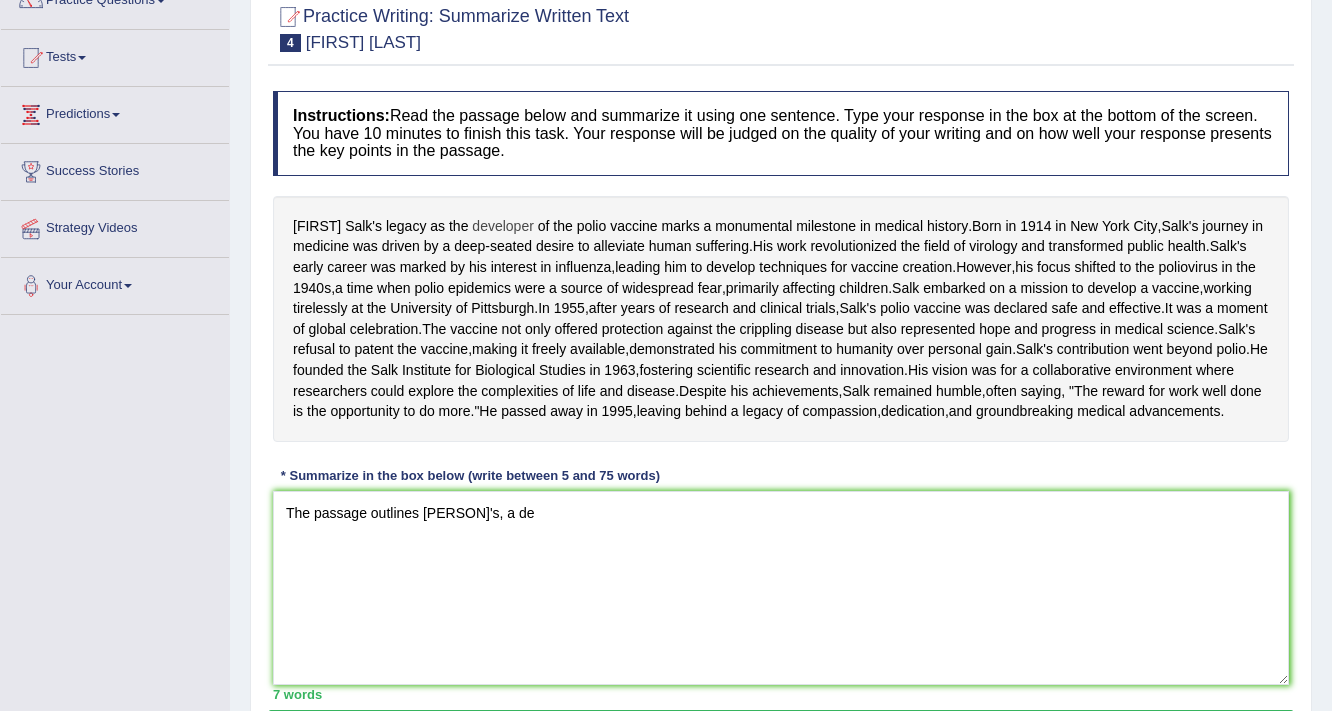 click on "developer" at bounding box center (503, 226) 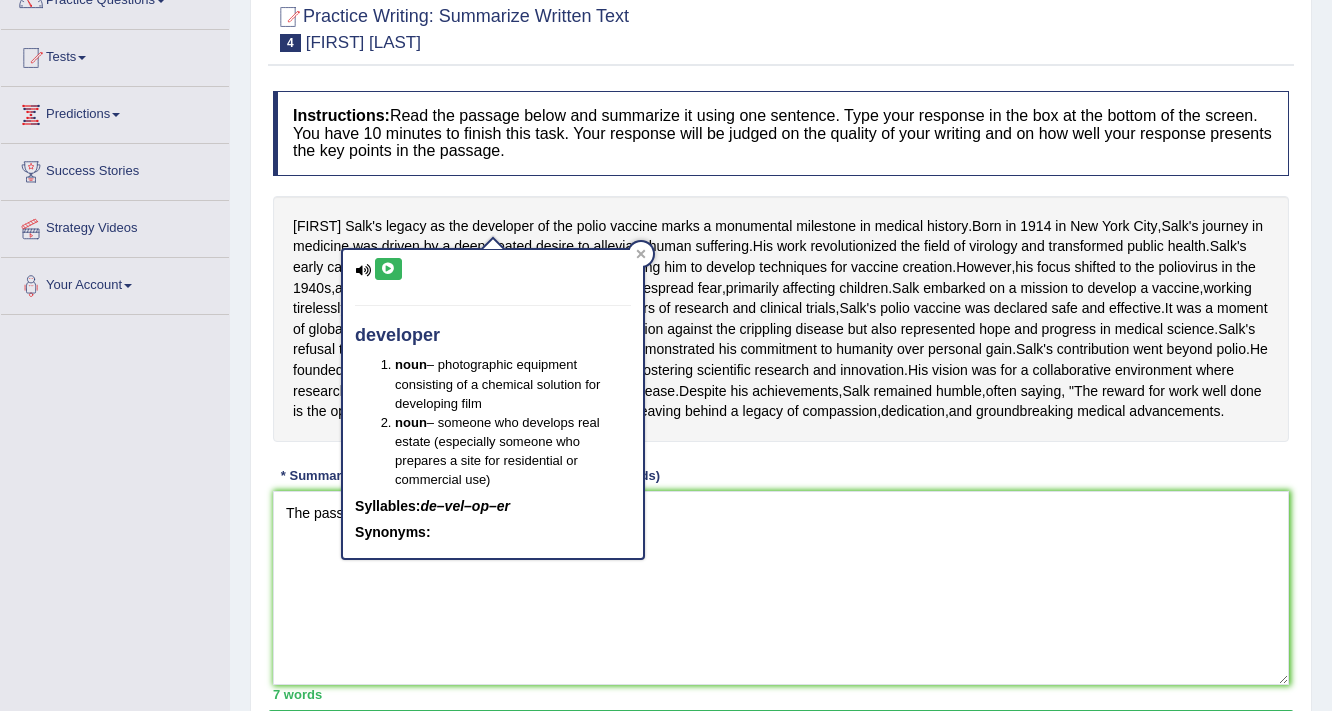 click on "[PERSON]'s   legacy   as   the   developer   of   the   polio   vaccine   marks   a   monumental   milestone   in   medical   history .  Born   in   [YEAR]   in   [CITY] ,  [PERSON]'s   journey   in   medicine   was   driven   by   a   deep - seated   desire   to   alleviate   human   suffering .  His   work   revolutionized   the   field   of   virology   and   transformed   public   health .
[PERSON]'s   early   career   was   marked   by   his   interest   in   influenza ,  leading   him   to   develop   techniques   for   vaccine   creation .  However ,  his   focus   shifted   to   the   poliovirus   in   the   [DECADE]s ,  a   time   when   polio   epidemics   were   a   source   of   widespread   fear ,  primarily   affecting   children .  [PERSON]   embarked   on   a   mission   to   develop   a   vaccine ,  working   tirelessly   at   the   [ORGANIZATION] .
In   [YEAR] ,  after   years   of   research   and   clinical   trials ,  [PERSON]'s   polio   vaccine   was   declared   safe   and" at bounding box center [781, 319] 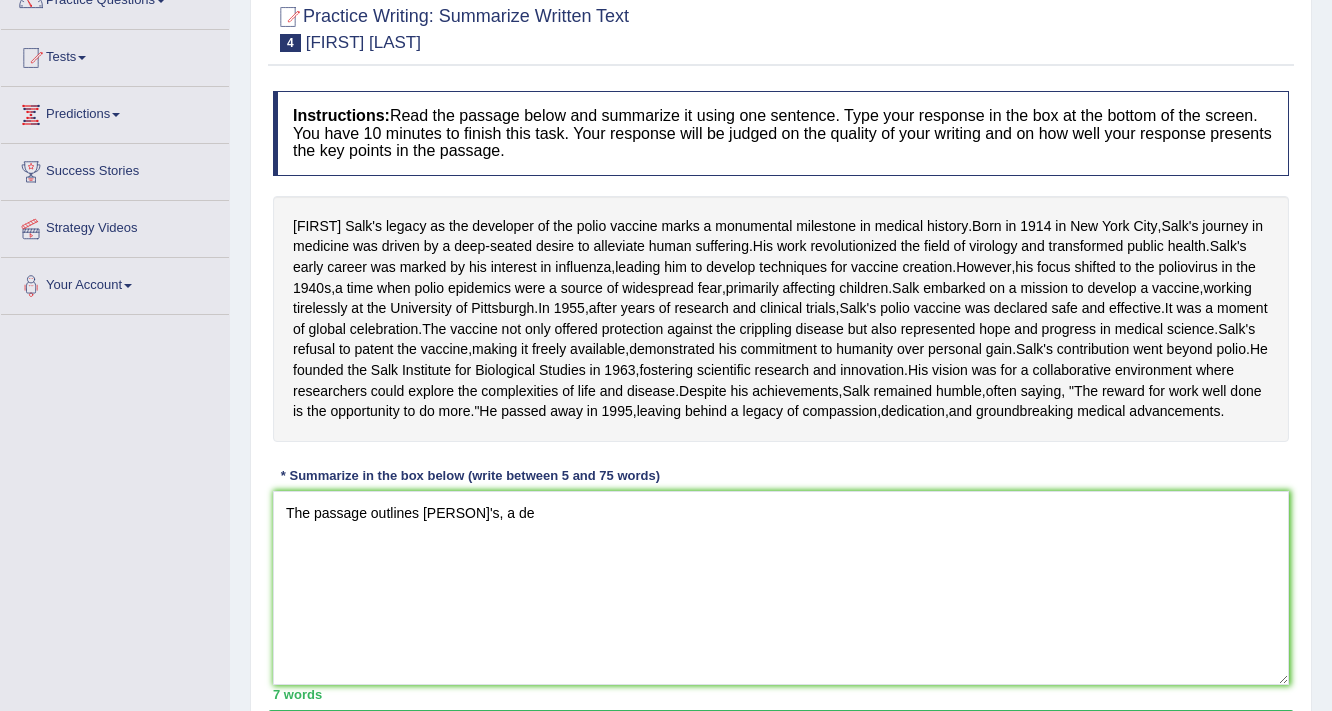 click on "Instructions: Read the passage below and summarize it using one sentence. Type your response in the box at the bottom of the screen. You have 10 minutes to finish this task. Your response will be judged on the quality of your writing and on how well your response presents the key points in the passage.
[PERSON] Salk's legacy as the developer of the polio vaccine marks a monumental milestone in medical history. Born in 1914 in [CITY], [STATE], Salk's journey in medicine was driven by a deep-seated desire to alleviate human suffering. His work revolutionized the field of virology and transformed public health.
Salk's early career was marked by his interest in influenza, leading him to develop techniques for vaccine creation. However, his focus shifted to the poliovirus in the 1940s, a time when polio epidemics were a source of" at bounding box center [781, 395] 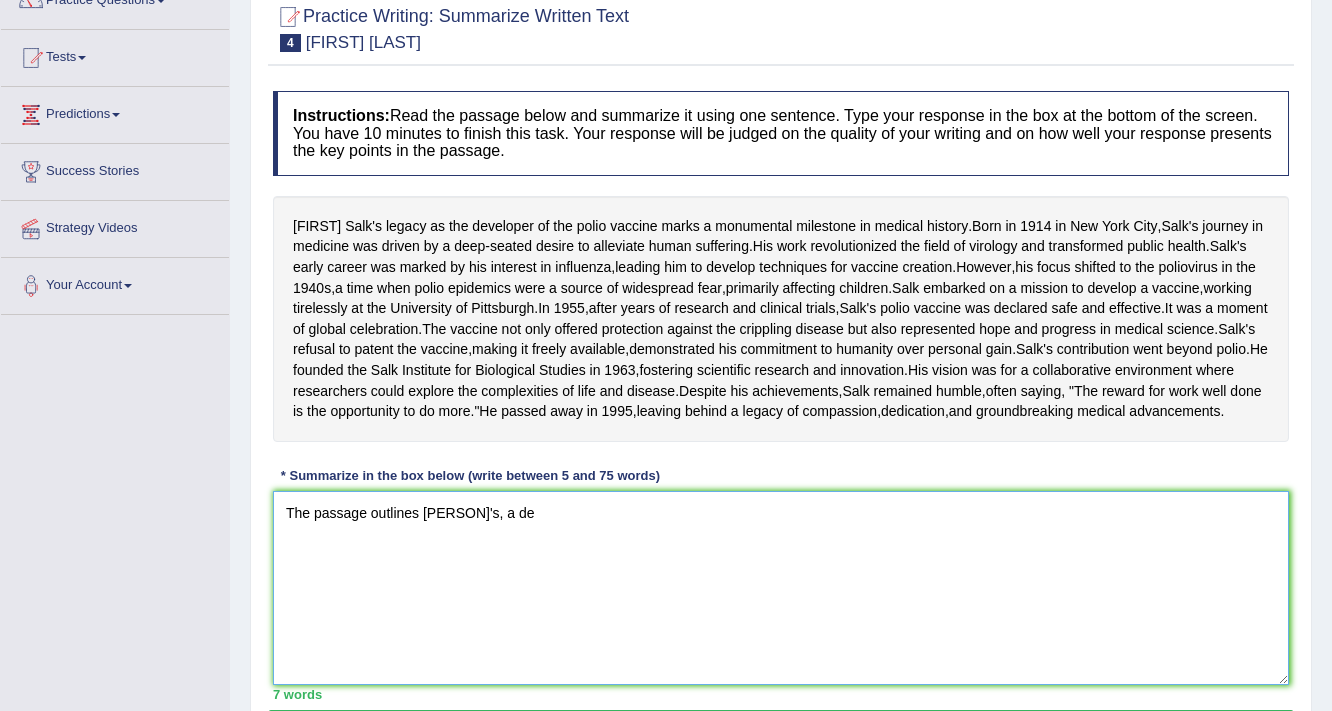 click on "The passage outlines [PERSON]'s, a de" at bounding box center [781, 588] 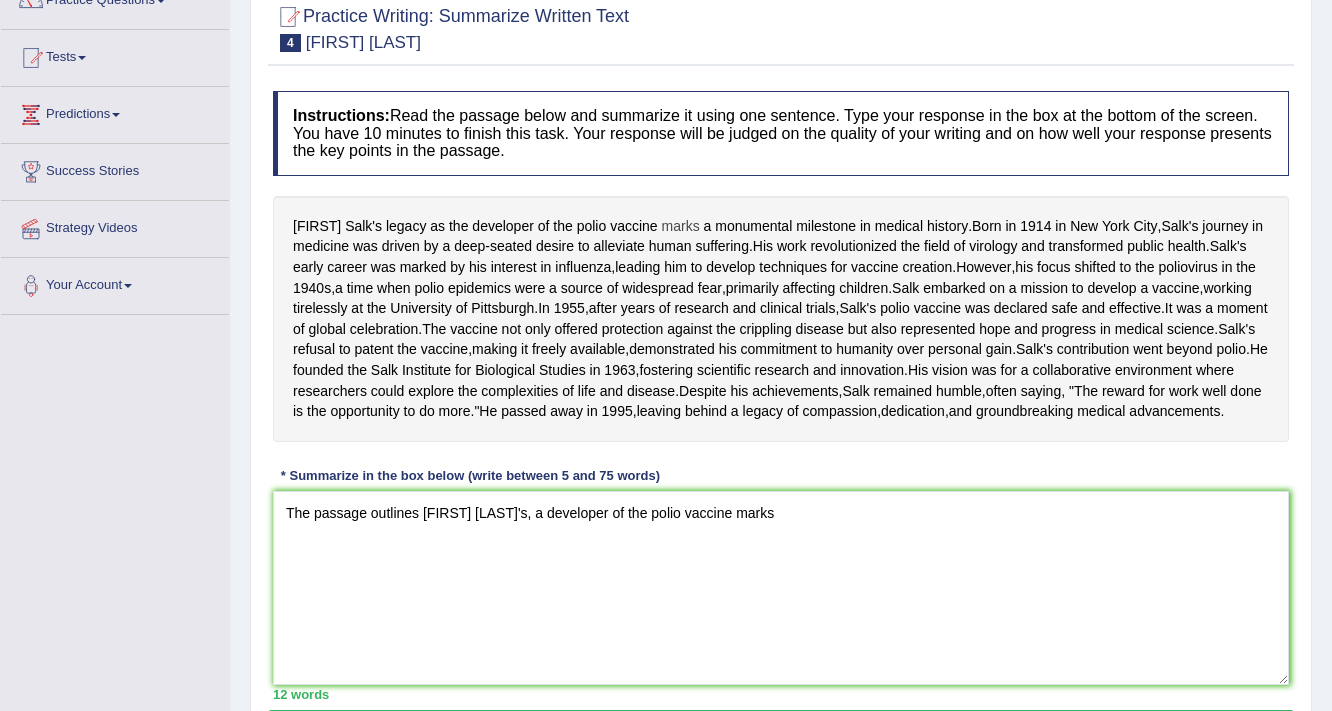 click on "marks" at bounding box center [681, 226] 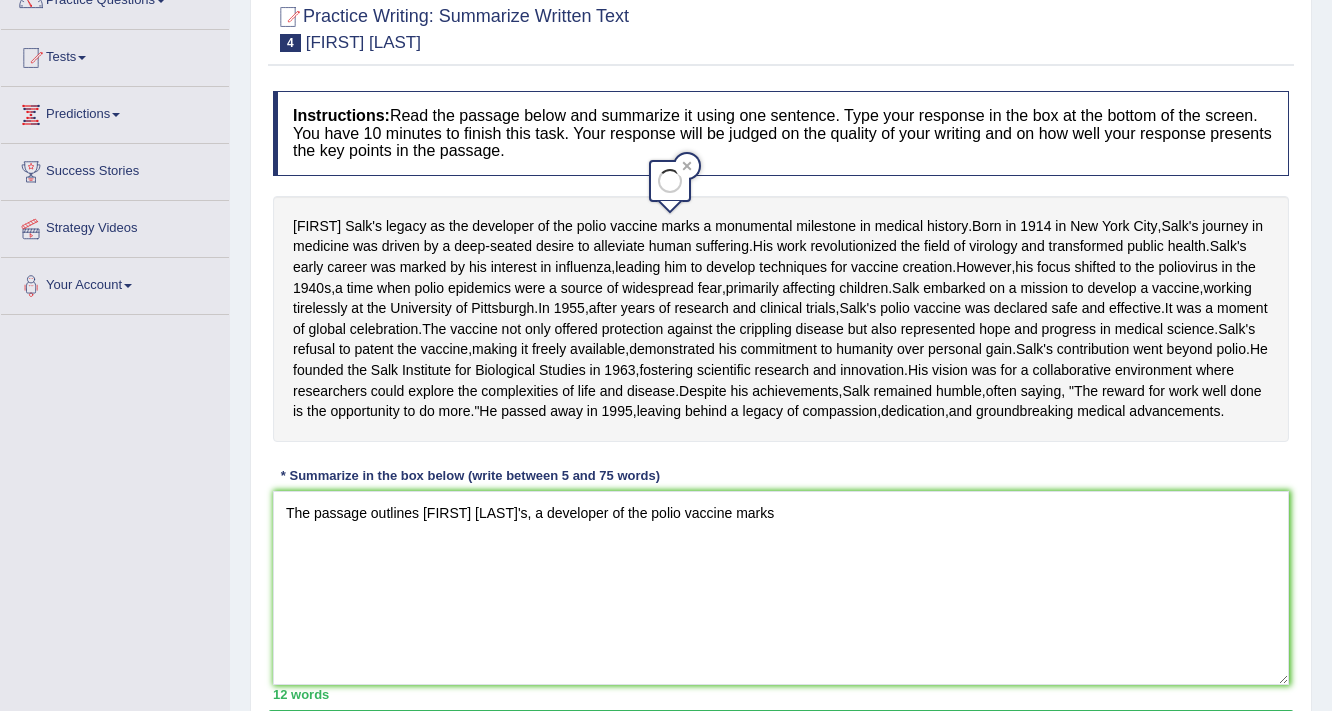 click on "marks" at bounding box center (681, 226) 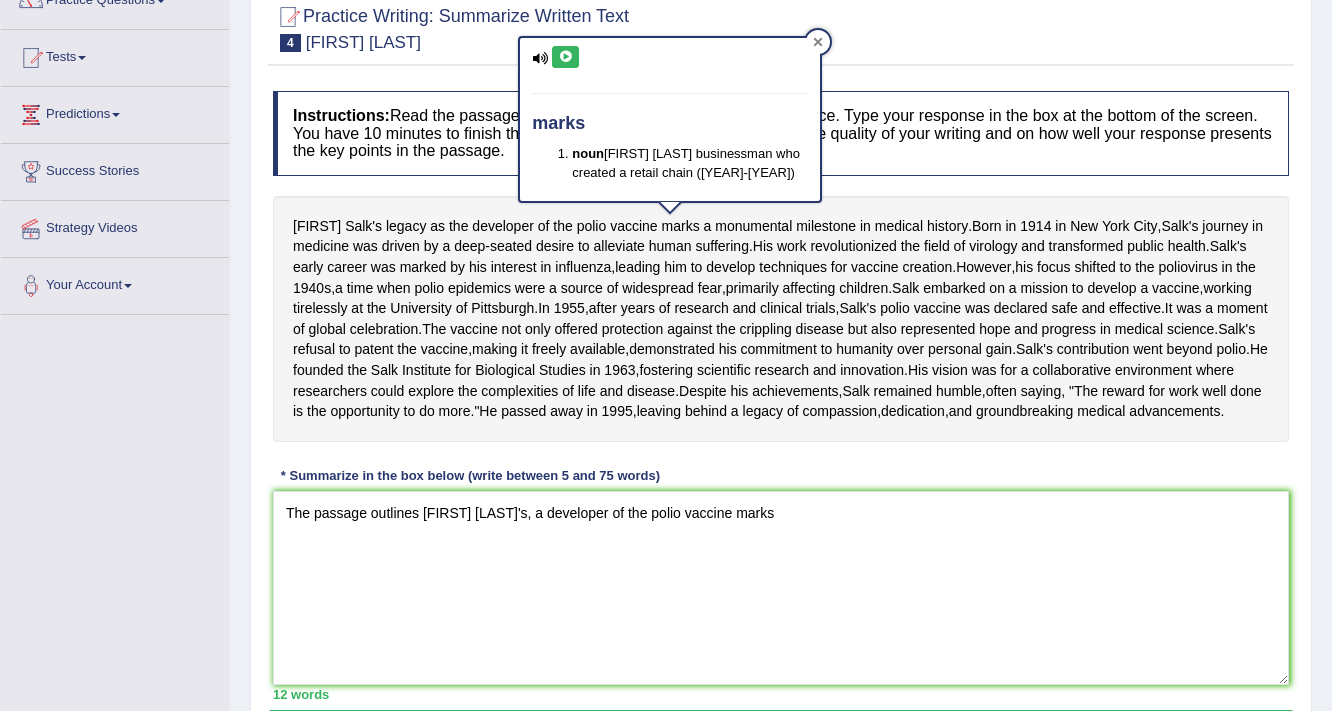 click 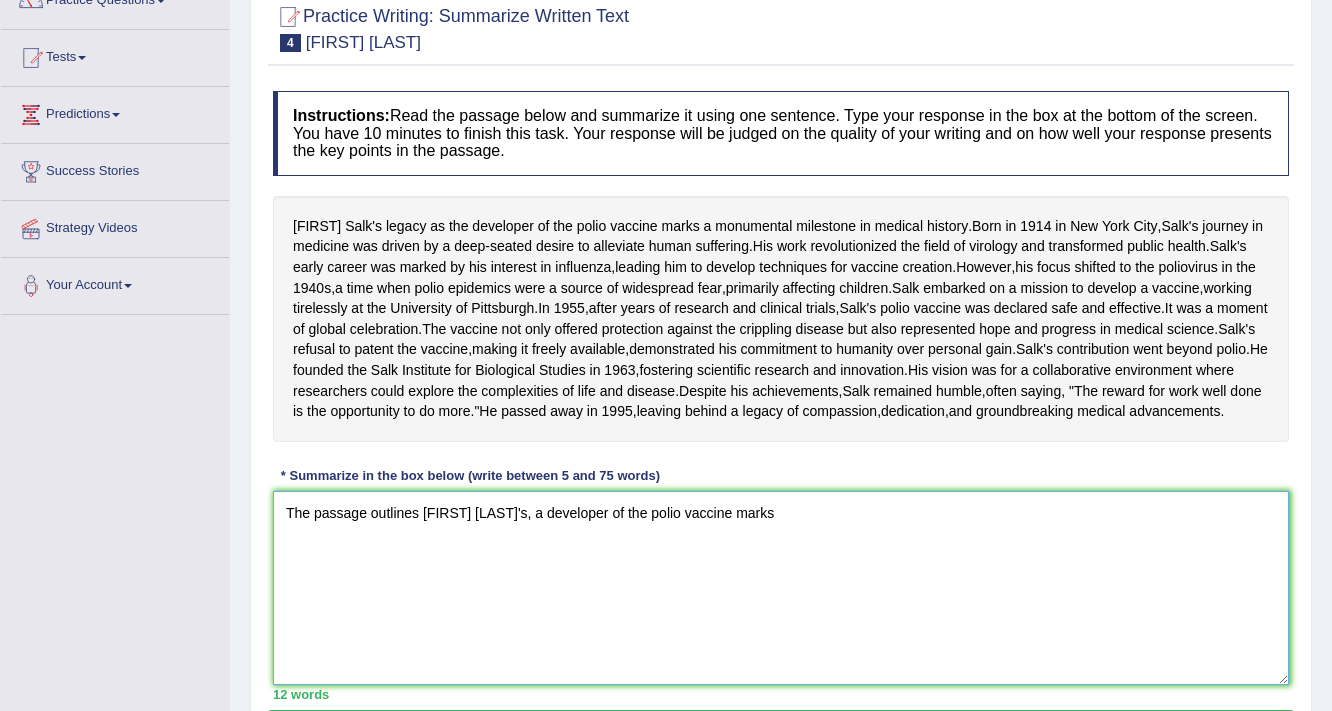 click on "The passage outlines Jonas Salk's, a developer of the polio vaccine marks" at bounding box center (781, 588) 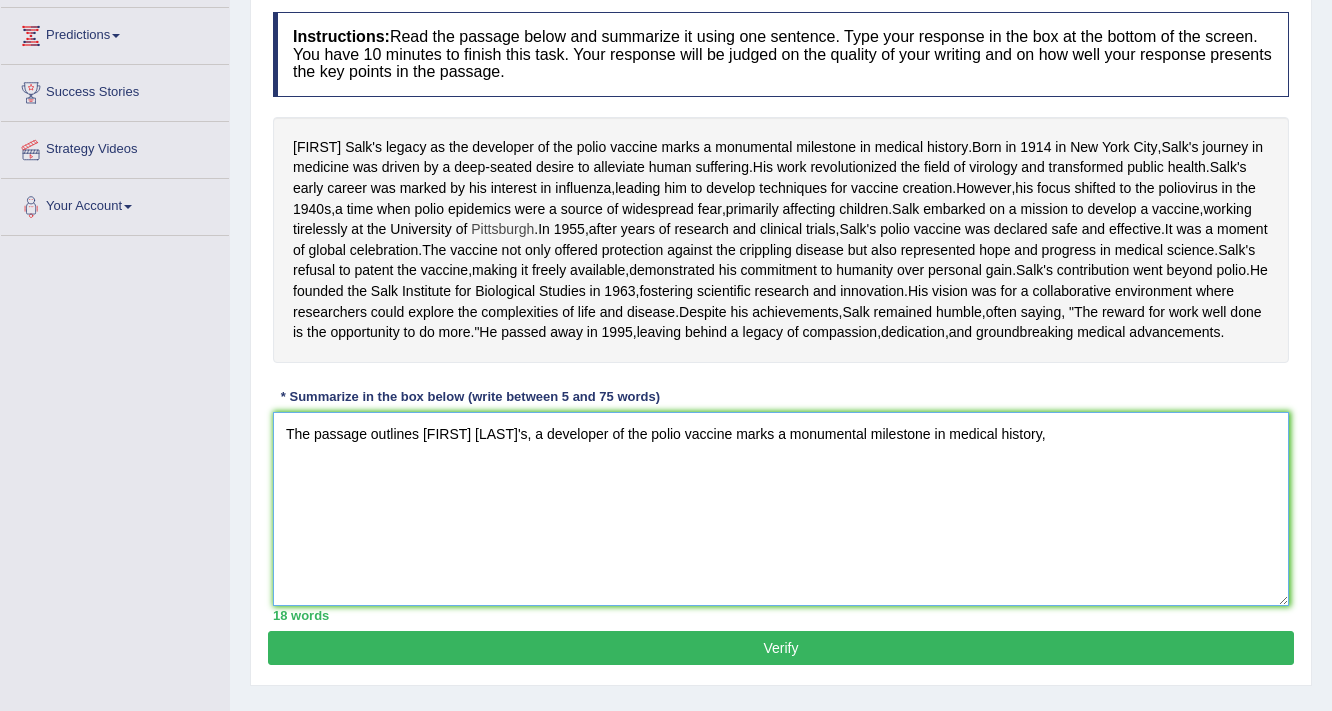 scroll, scrollTop: 263, scrollLeft: 0, axis: vertical 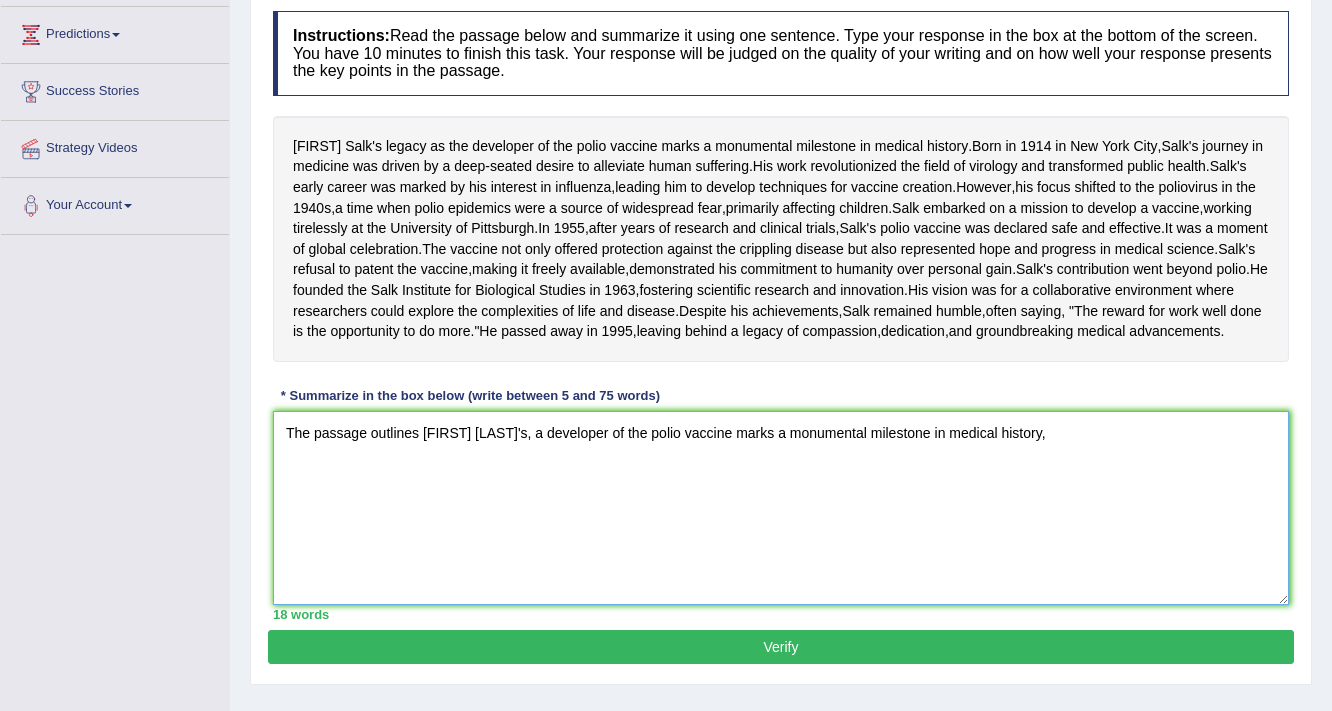 drag, startPoint x: 512, startPoint y: 555, endPoint x: 1016, endPoint y: 556, distance: 504.001 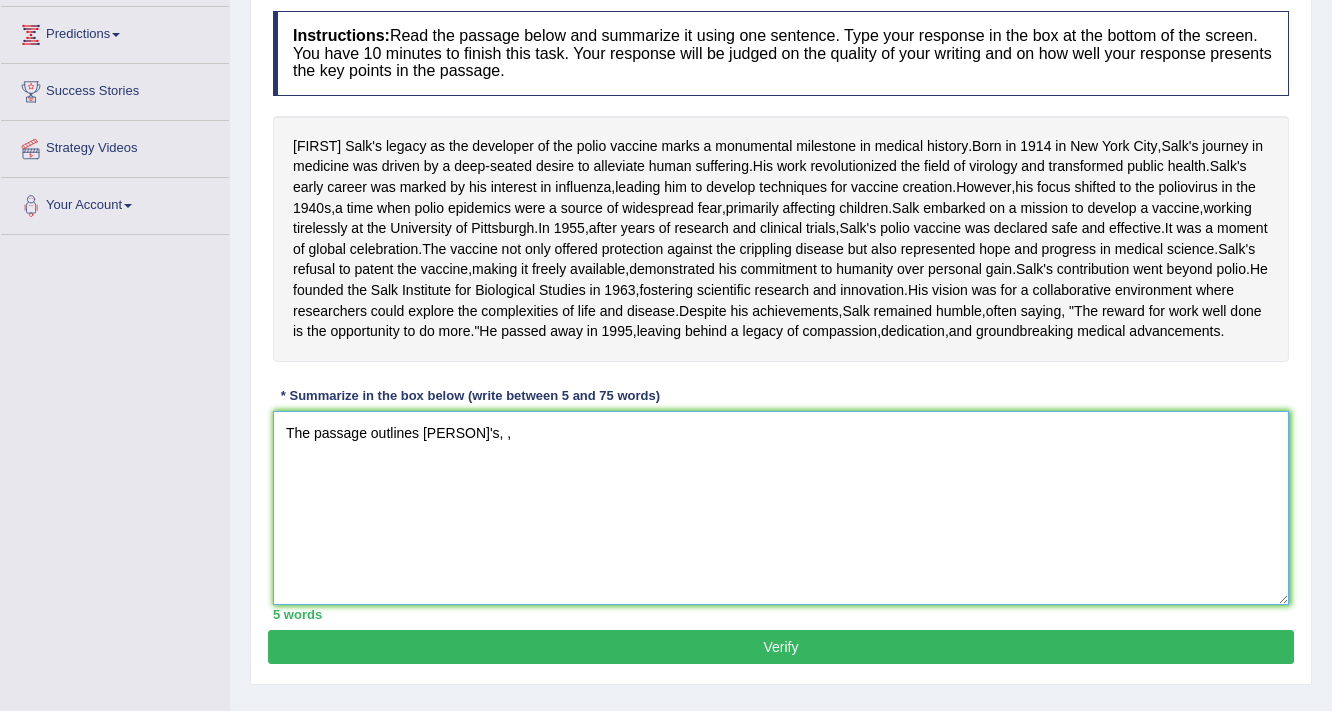 click on "The passage outlines Jonas Salk's, ," at bounding box center (781, 508) 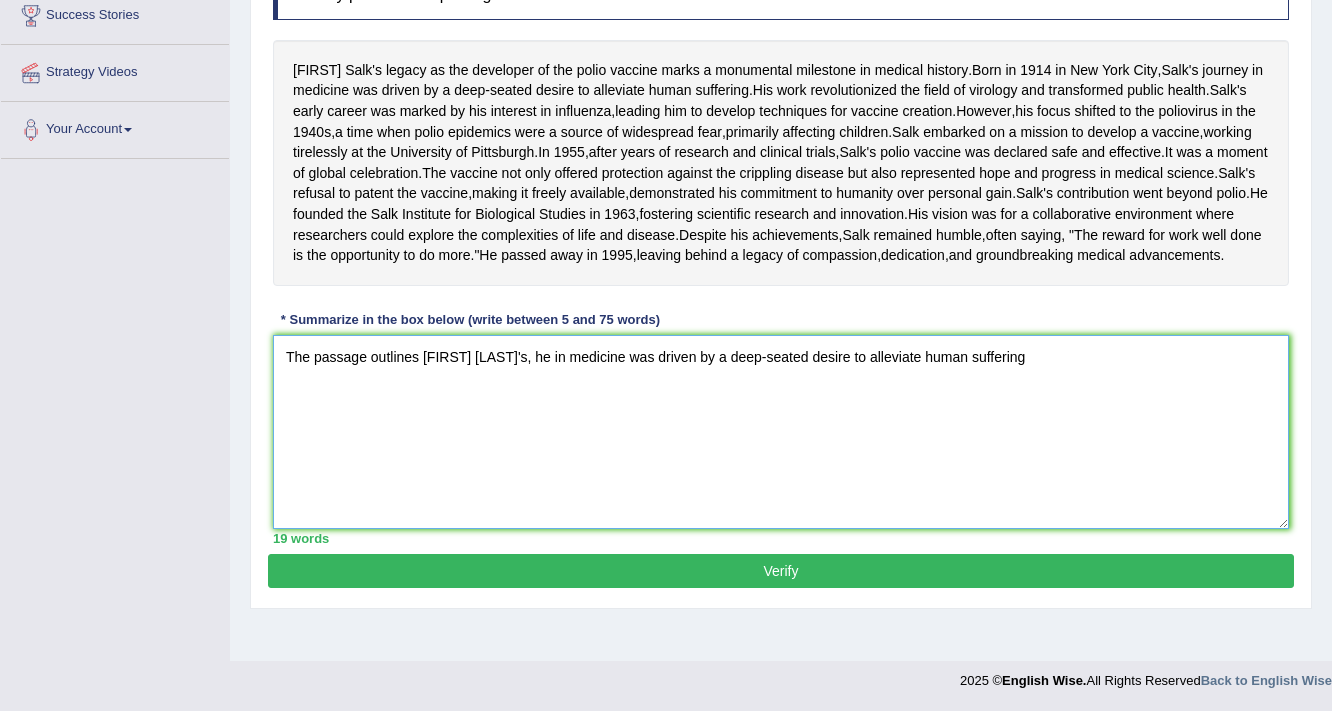 scroll, scrollTop: 263, scrollLeft: 0, axis: vertical 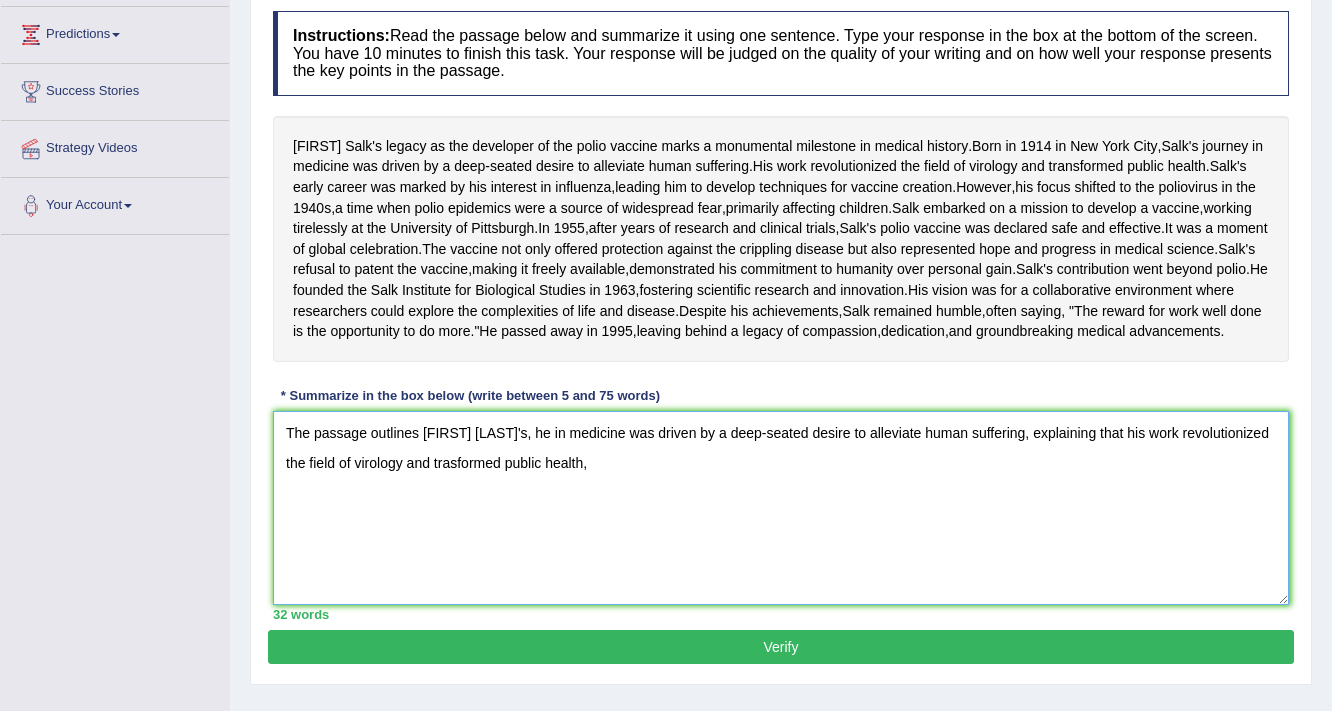 drag, startPoint x: 1099, startPoint y: 554, endPoint x: 1104, endPoint y: 596, distance: 42.296574 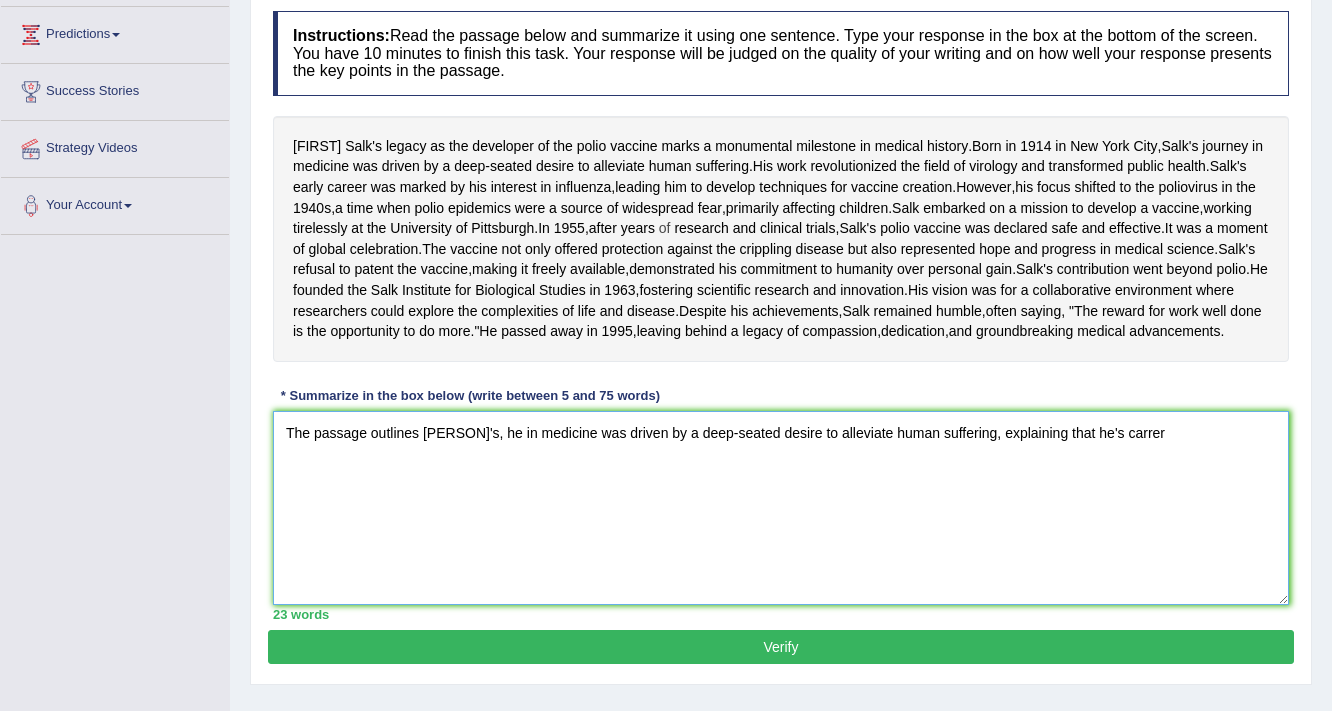 scroll, scrollTop: 343, scrollLeft: 0, axis: vertical 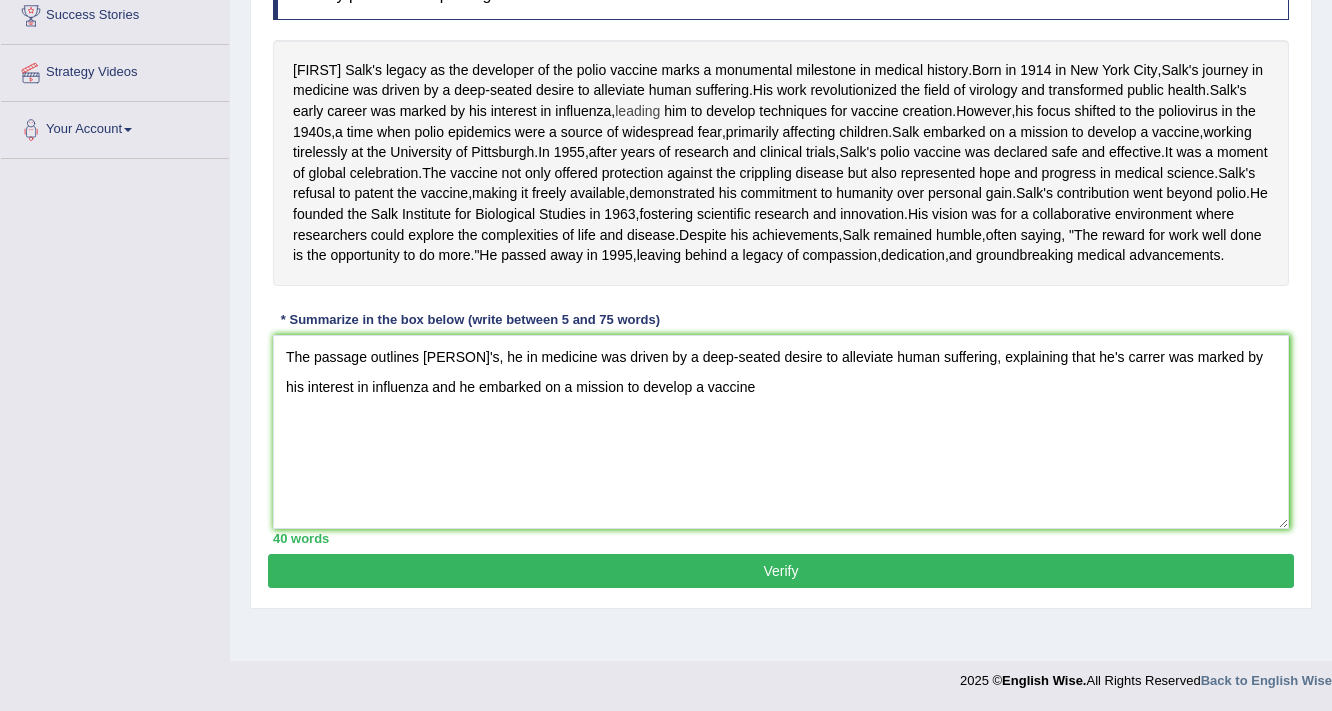 click on "Jonas   Salk's   legacy   as   the   developer   of   the   polio   vaccine   marks   a   monumental   milestone   in   medical   history .  Born   in   1914   in   New   York   City ,  Salk's   journey   in   medicine   was   driven   by   a   deep - seated   desire   to   alleviate   human   suffering .  His   work   revolutionized   the   field   of   virology   and   transformed   public   health .
Salk's   early   career   was   marked   by   his   interest   in   influenza ,  leading   him   to   develop   techniques   for   vaccine   creation .  However ,  his   focus   shifted   to   the   poliovirus   in   the   1940s ,  a   time   when   polio   epidemics   were   a   source   of   widespread   fear ,  primarily   affecting   children .  Salk   embarked   on   a   mission   to   develop   a   vaccine ,  working   tirelessly   at   the   University   of   Pittsburgh .
In   1955 ,  after   years   of   research   and   clinical   trials ,  Salk's   polio   vaccine   was   declared   safe   and" at bounding box center (781, 163) 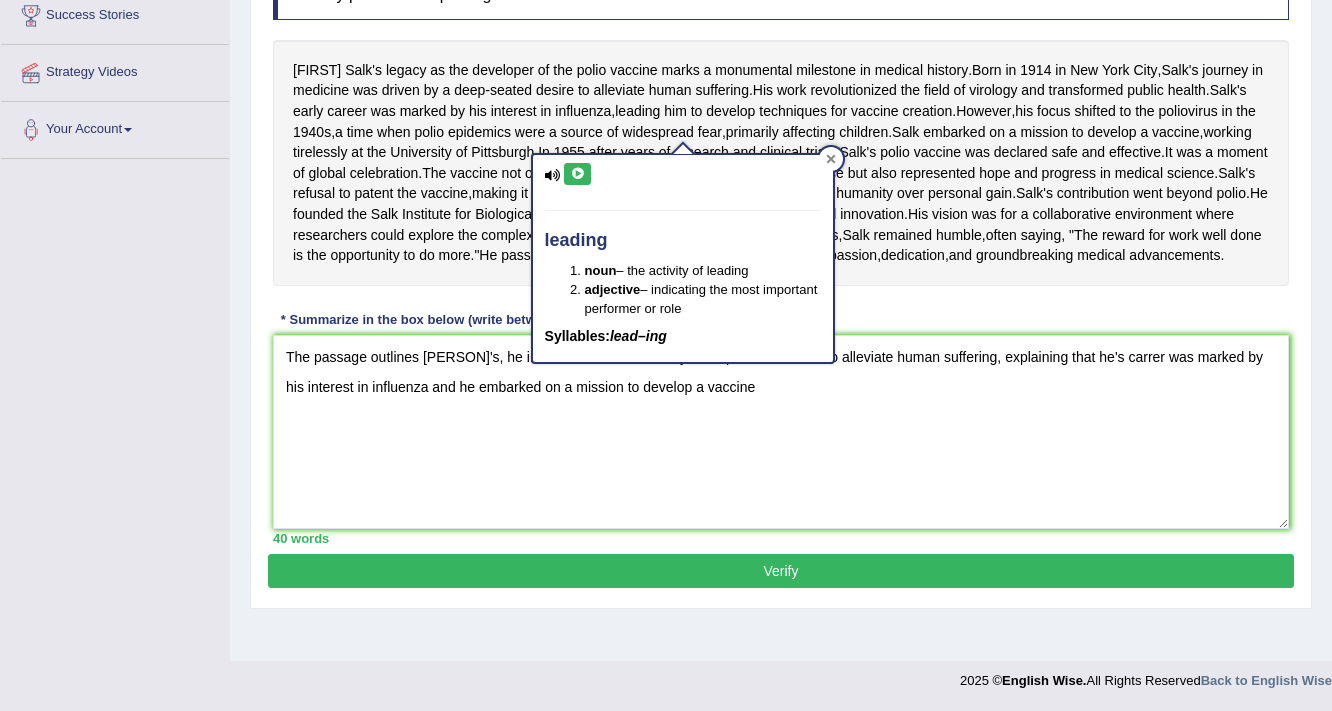 click at bounding box center (831, 159) 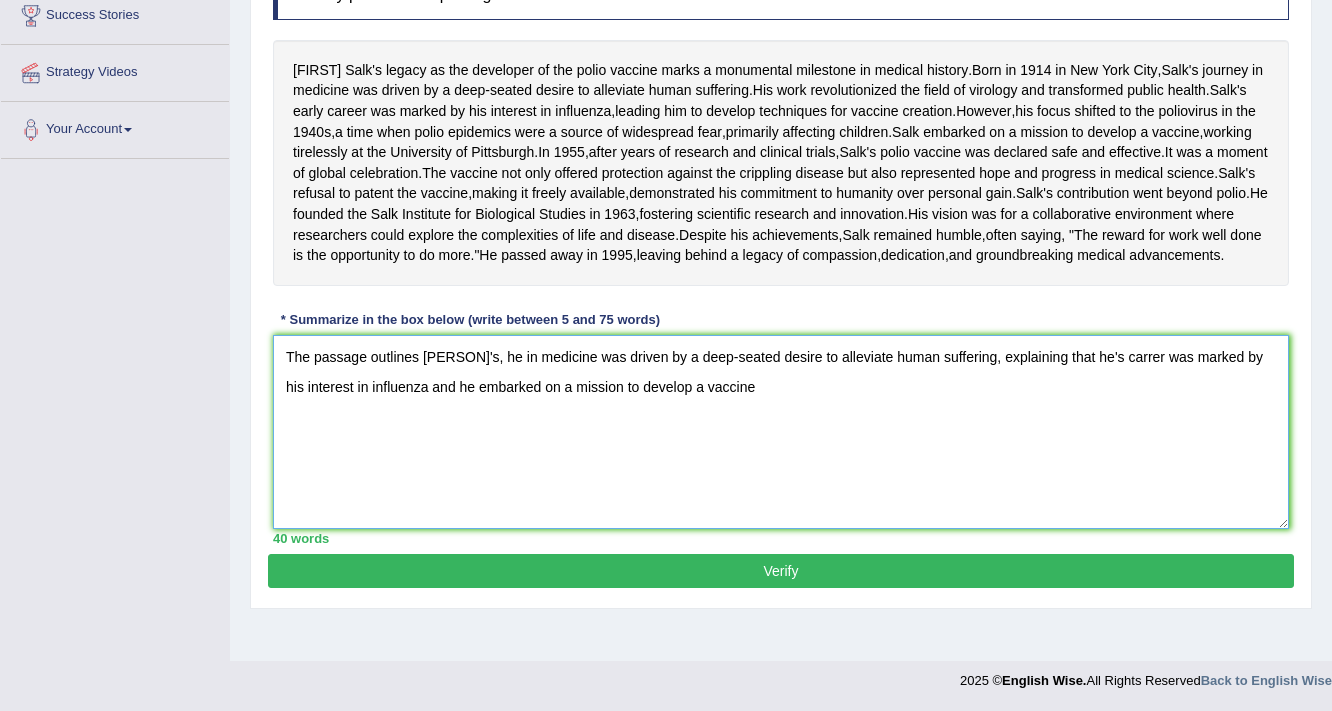 click on "The passage outlines Jonas Salk's, he in medicine was driven by a deep-seated desire to alleviate human suffering, explaining that he's carrer was marked by his interest in influenza and he embarked on a mission to develop a vaccine" at bounding box center (781, 432) 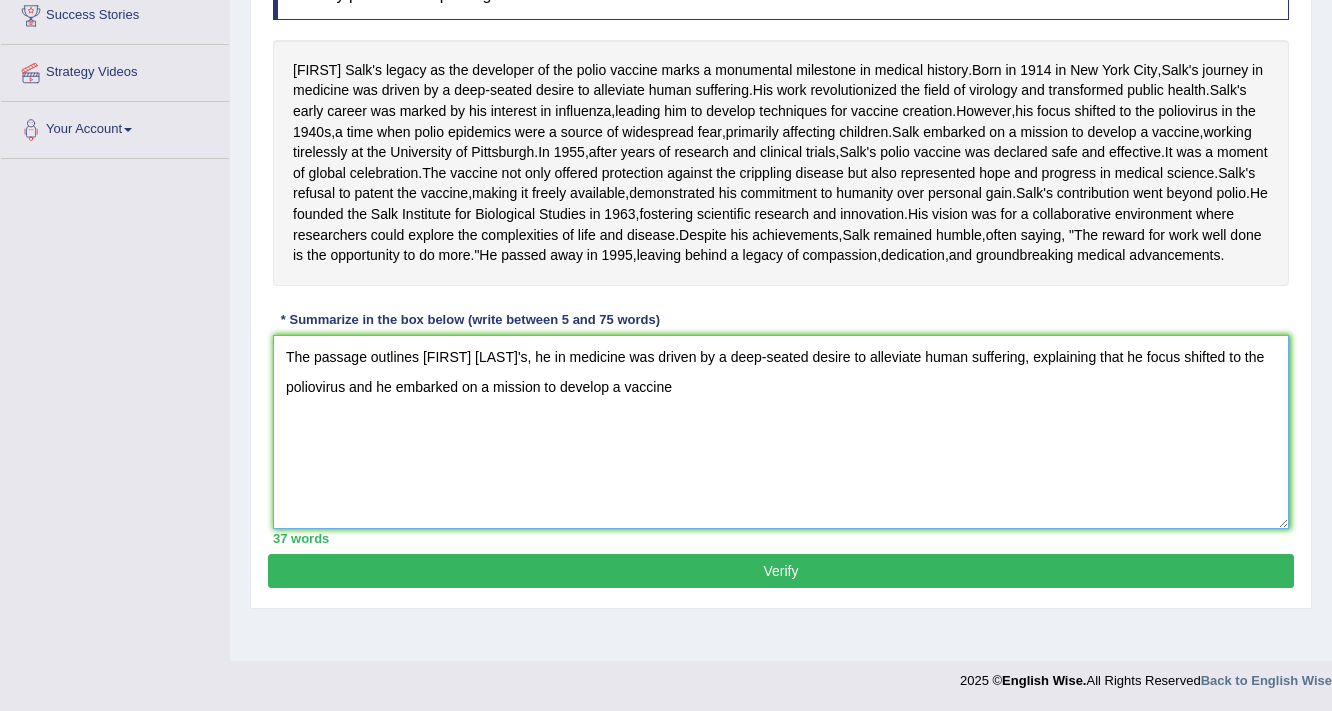 click on "The passage outlines Jonas Salk's, he in medicine was driven by a deep-seated desire to alleviate human suffering, explaining that he focus shifted to the poliovirus and he embarked on a mission to develop a vaccine" at bounding box center (781, 432) 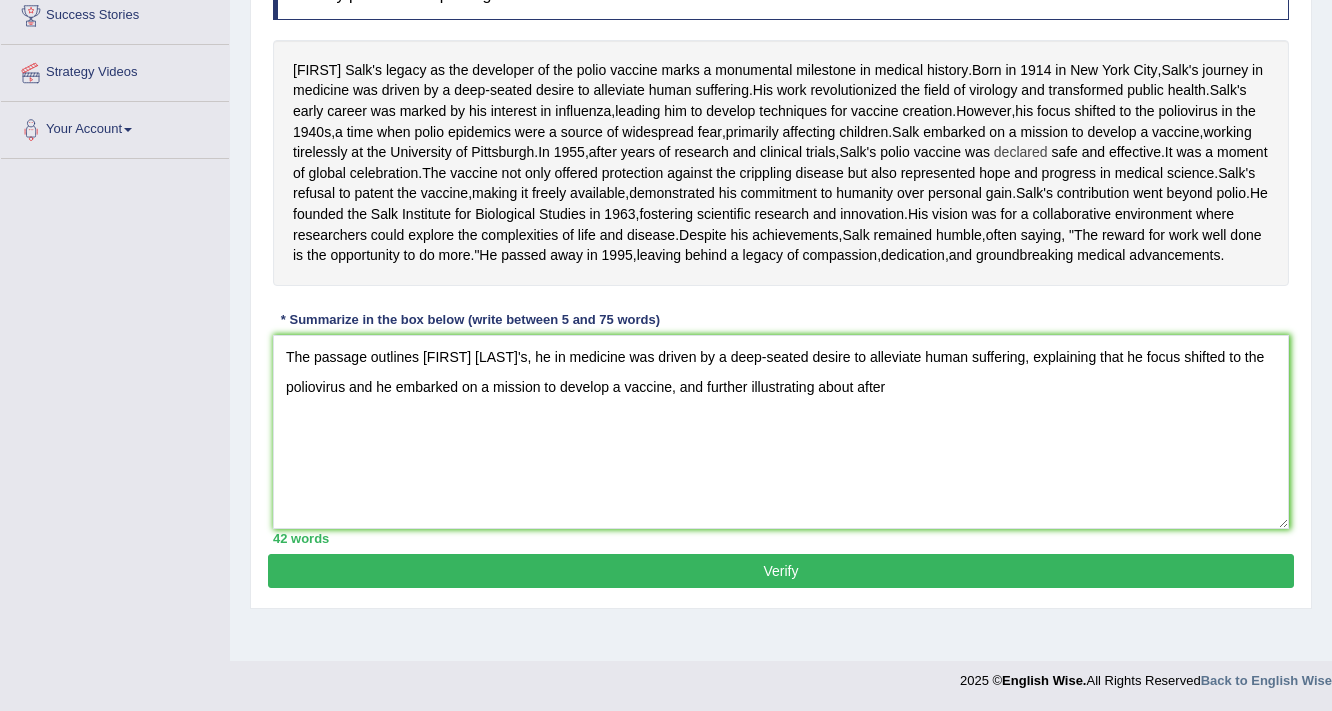 click on "declared" at bounding box center (1021, 152) 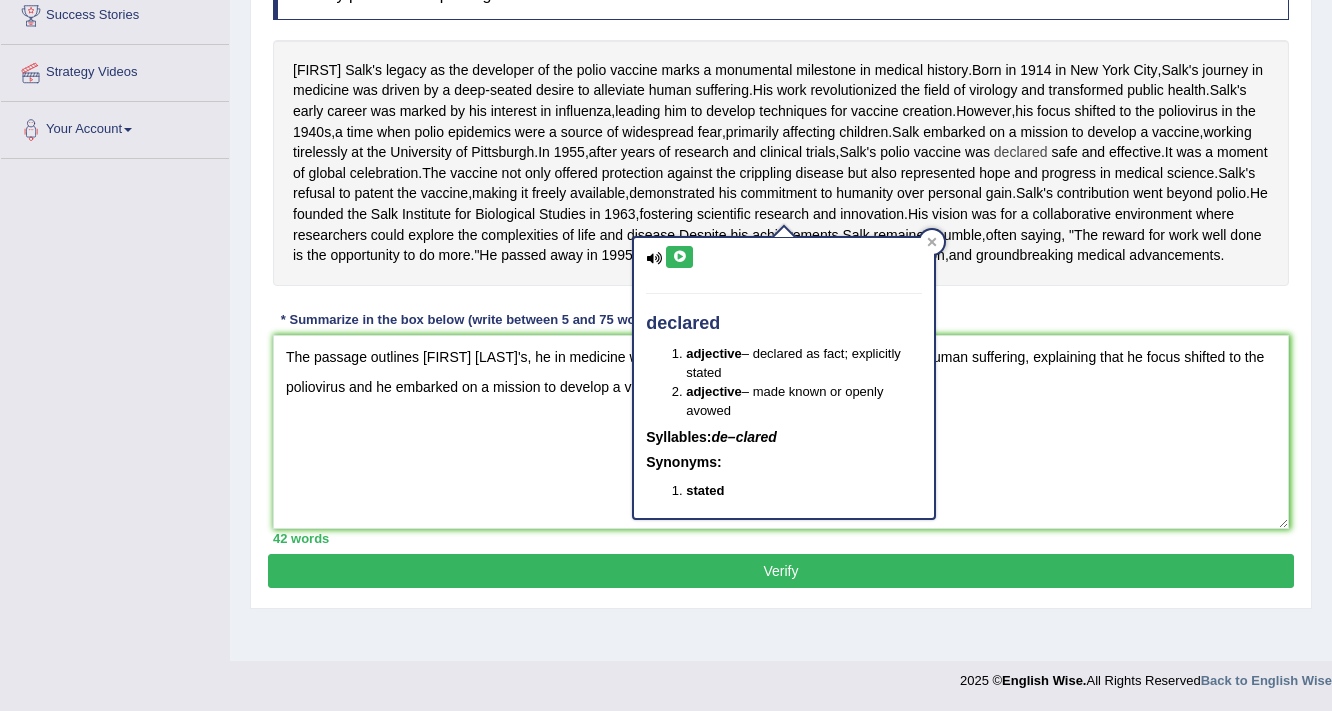 click on "declared" at bounding box center (1021, 152) 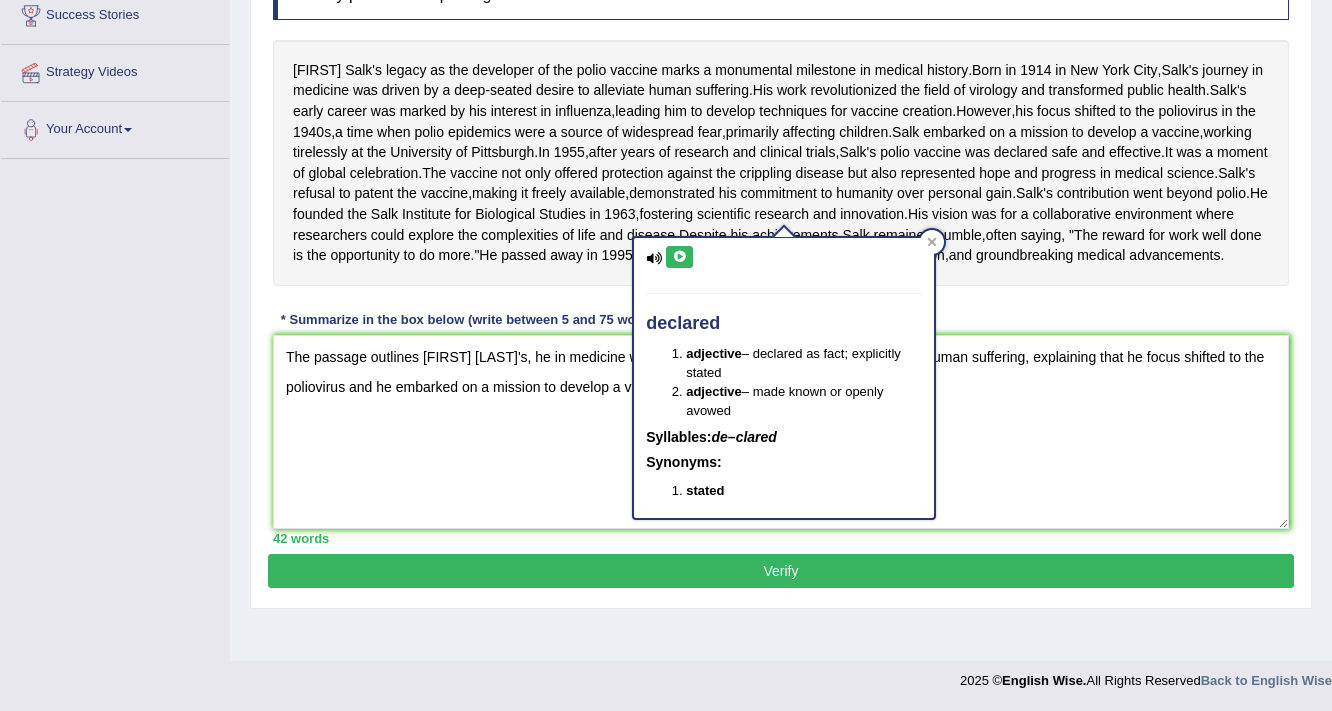 click on "declared adjective  – declared as fact; explicitly stated adjective  – made known or openly avowed Syllables:  de–clared Synonyms:  stated" at bounding box center (784, 371) 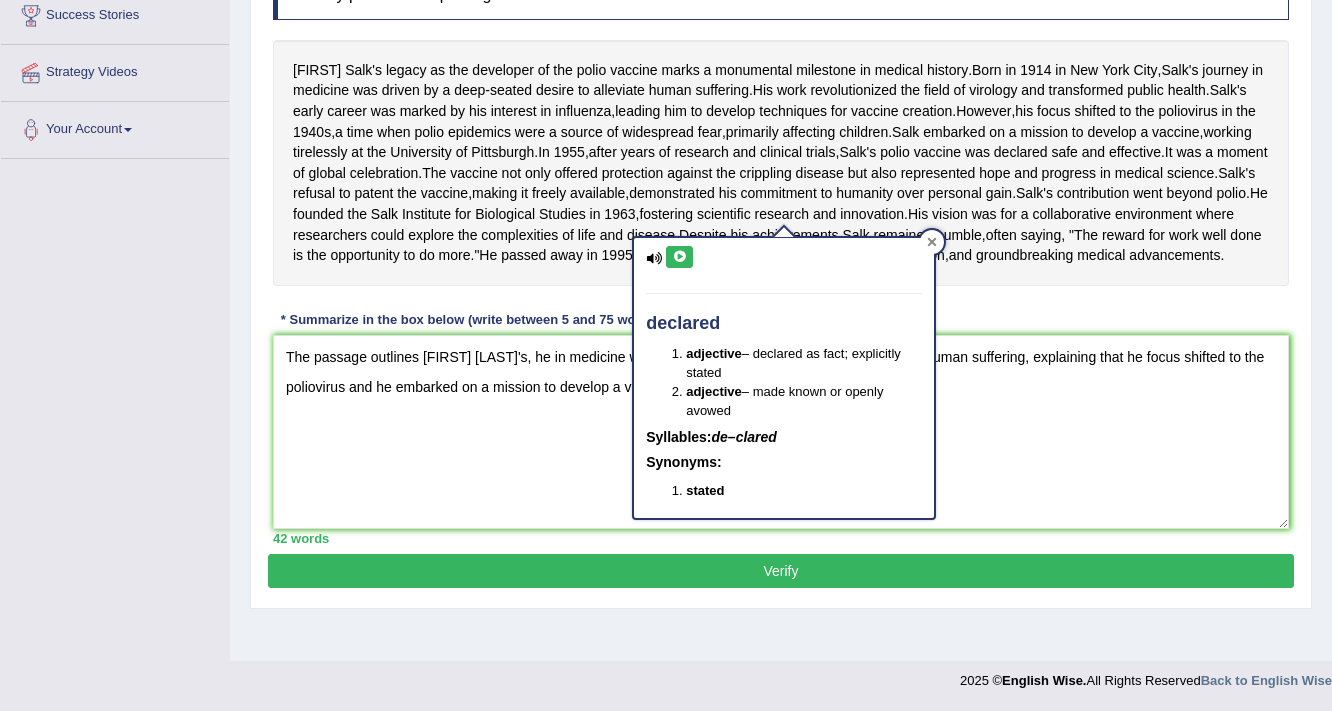 click at bounding box center [932, 242] 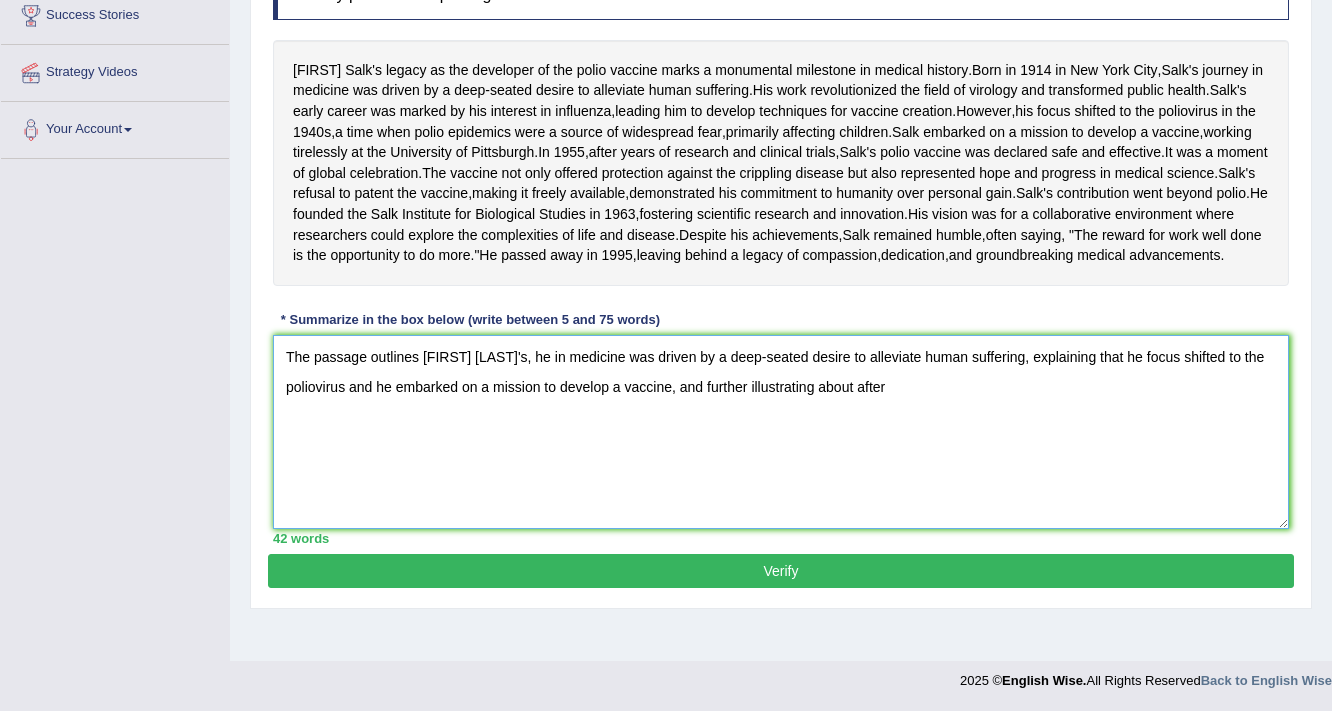 click on "The passage outlines Jonas Salk's, he in medicine was driven by a deep-seated desire to alleviate human suffering, explaining that he focus shifted to the poliovirus and he embarked on a mission to develop a vaccine, and further illustrating about after" at bounding box center [781, 432] 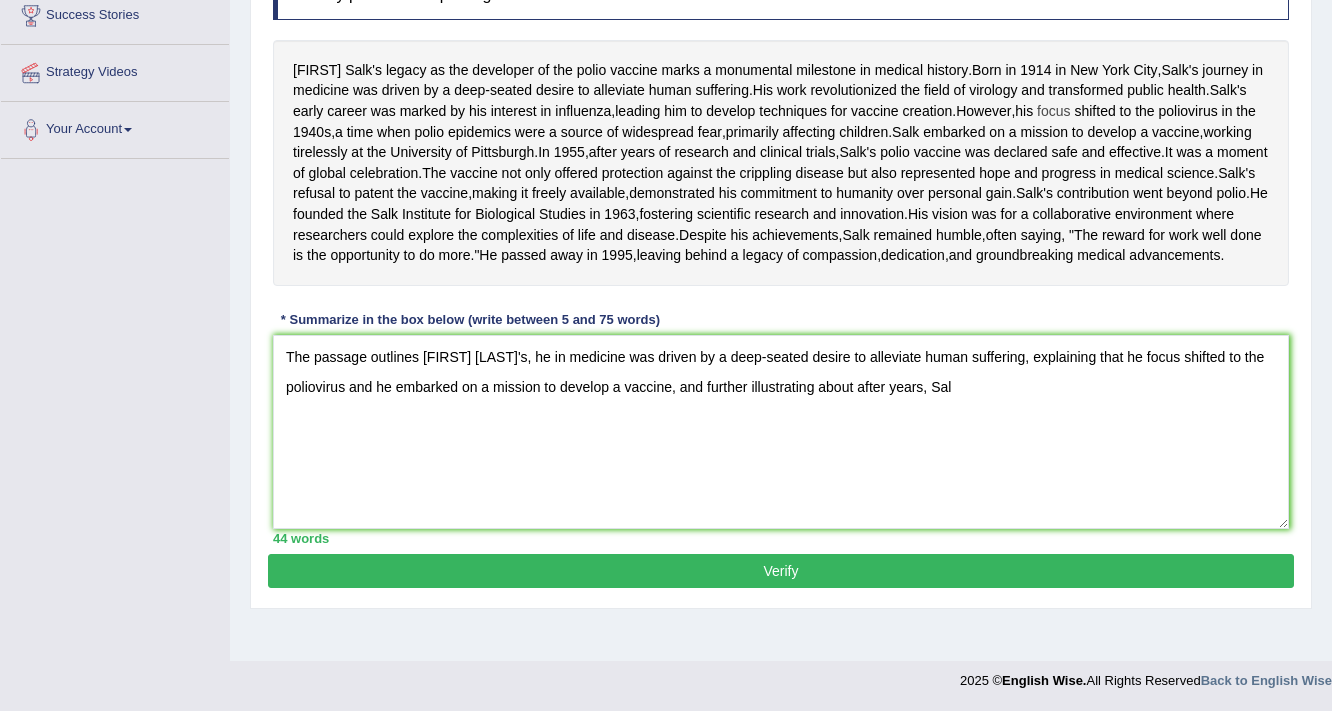 click on "focus" at bounding box center (1053, 111) 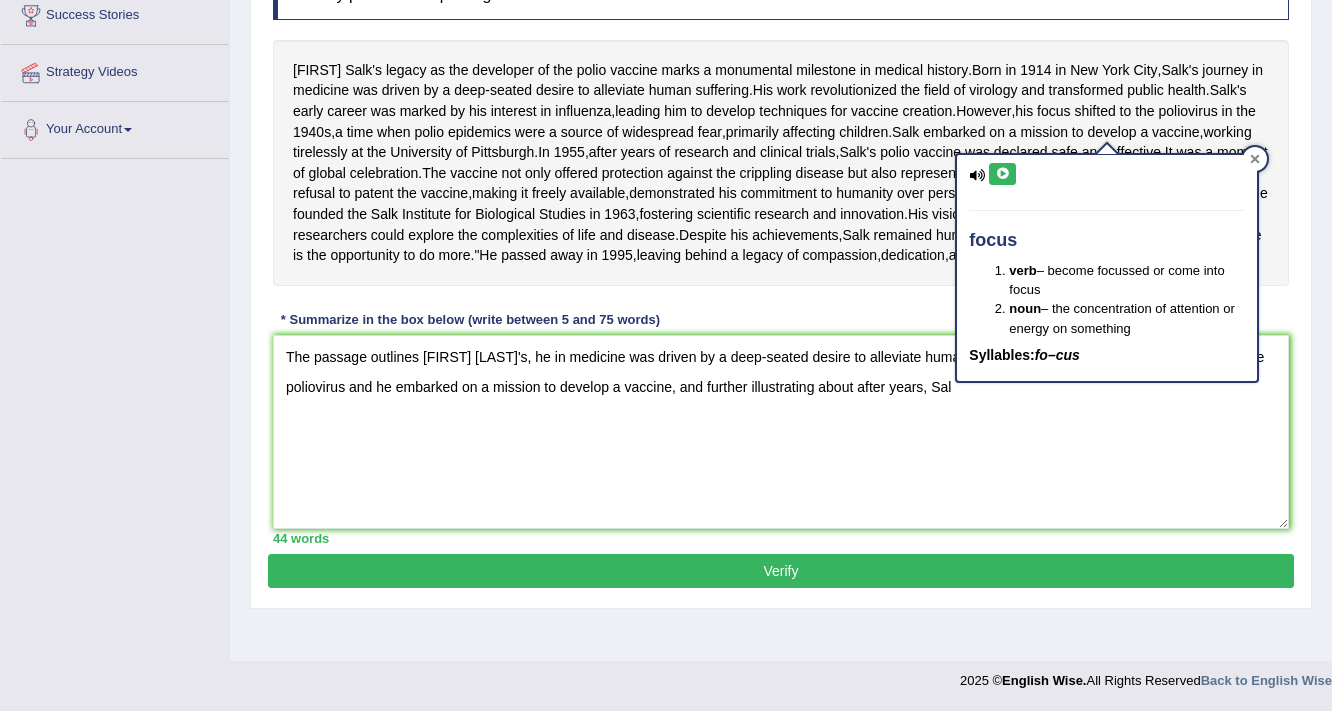 click at bounding box center (1255, 159) 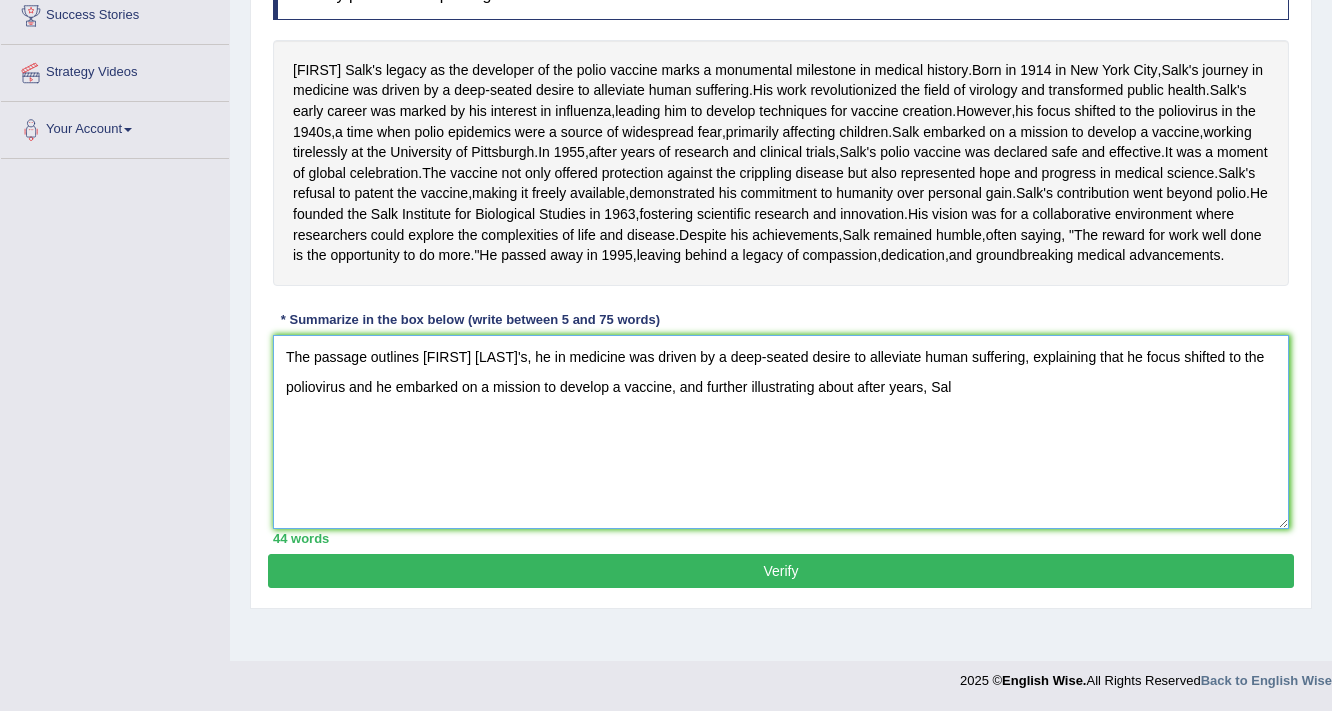 click on "The passage outlines Jonas Salk's, he in medicine was driven by a deep-seated desire to alleviate human suffering, explaining that he focus shifted to the poliovirus and he embarked on a mission to develop a vaccine, and further illustrating about after years, Sal" at bounding box center [781, 432] 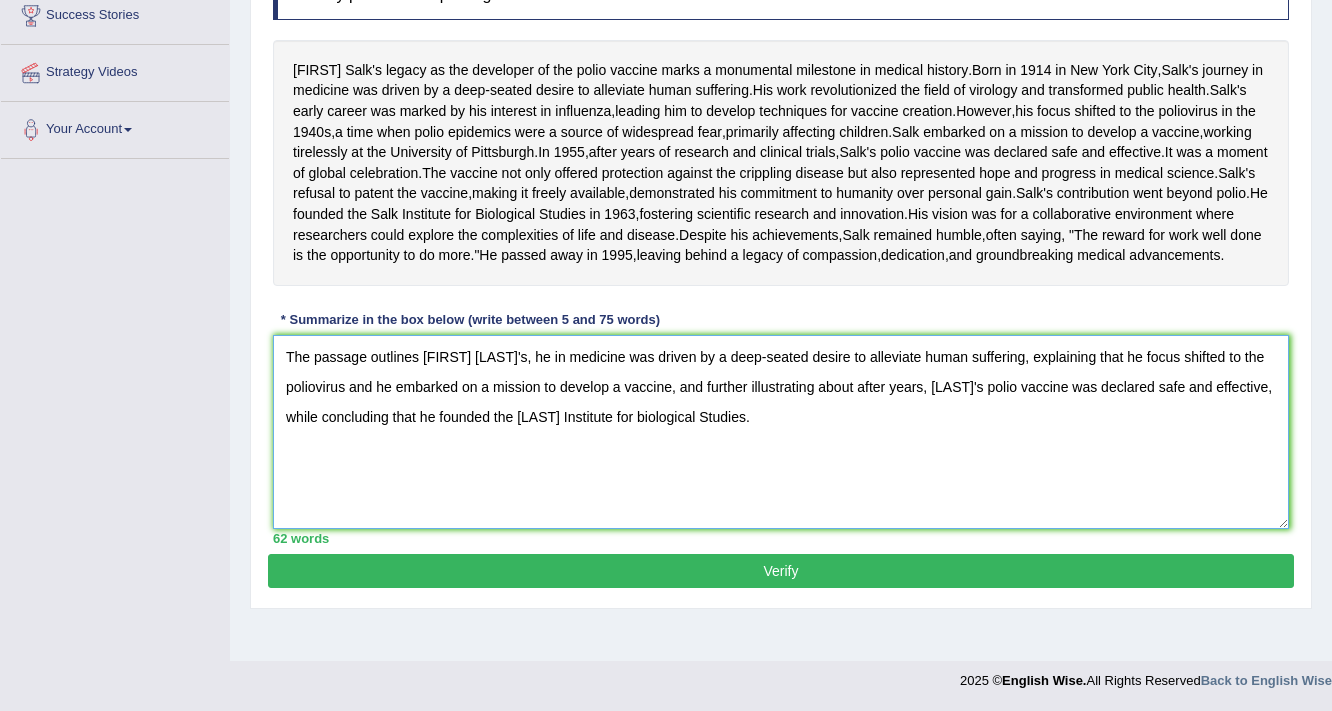 type on "The passage outlines Jonas Salk's, he in medicine was driven by a deep-seated desire to alleviate human suffering, explaining that he focus shifted to the poliovirus and he embarked on a mission to develop a vaccine, and further illustrating about after years, Salk's polio vaccine was declared safe and effective, while concluding that he founded the Salk Institute for biological Studies." 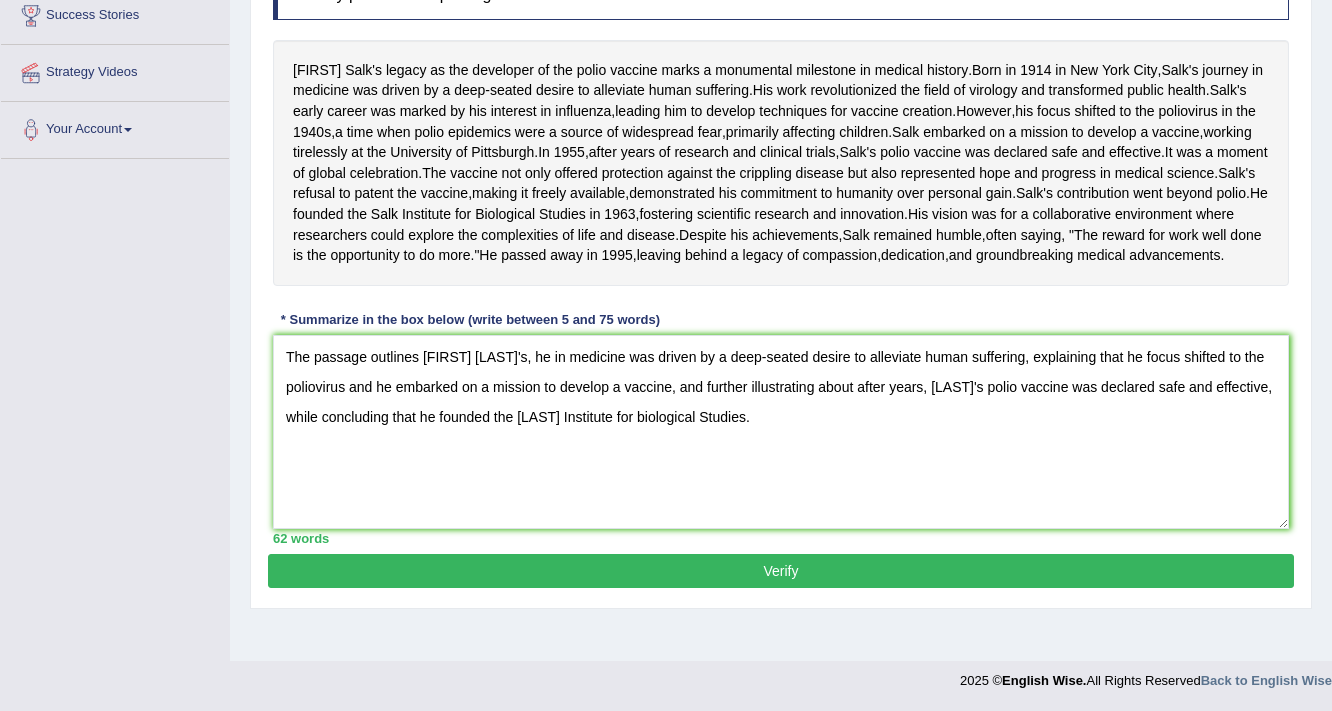 click on "Verify" at bounding box center [781, 571] 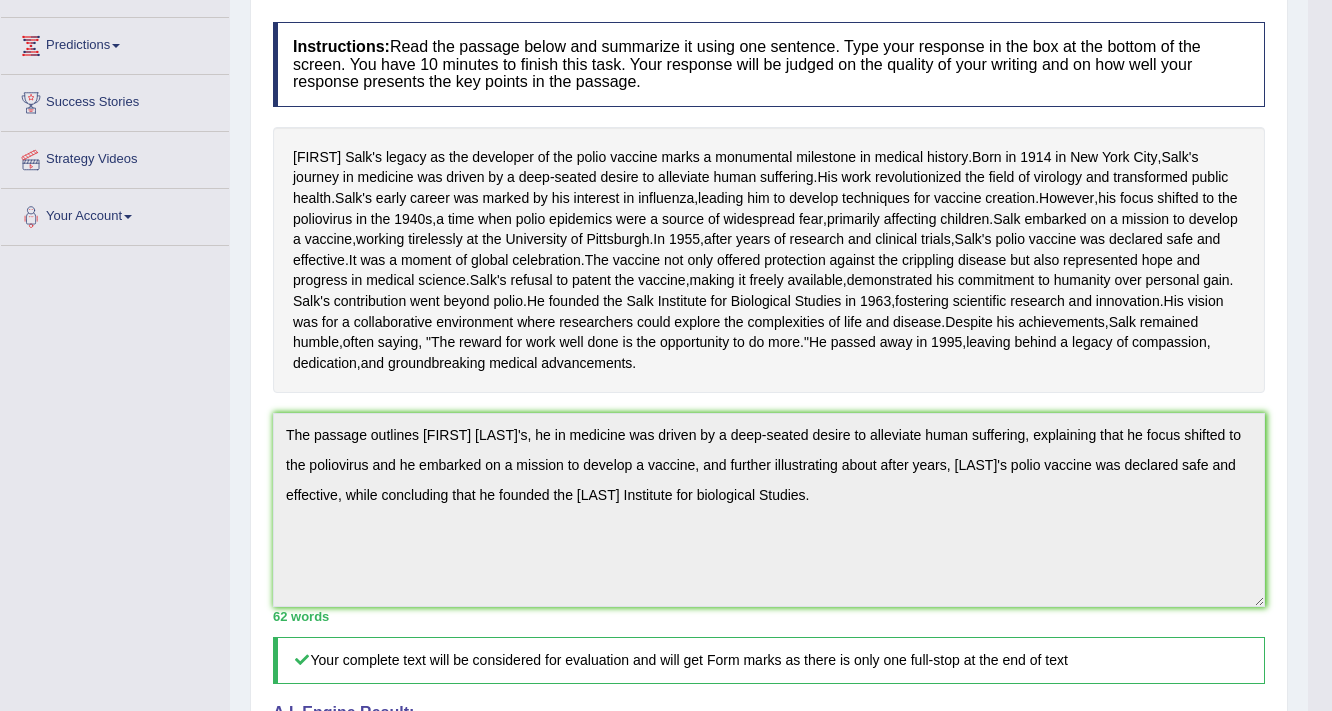scroll, scrollTop: 263, scrollLeft: 0, axis: vertical 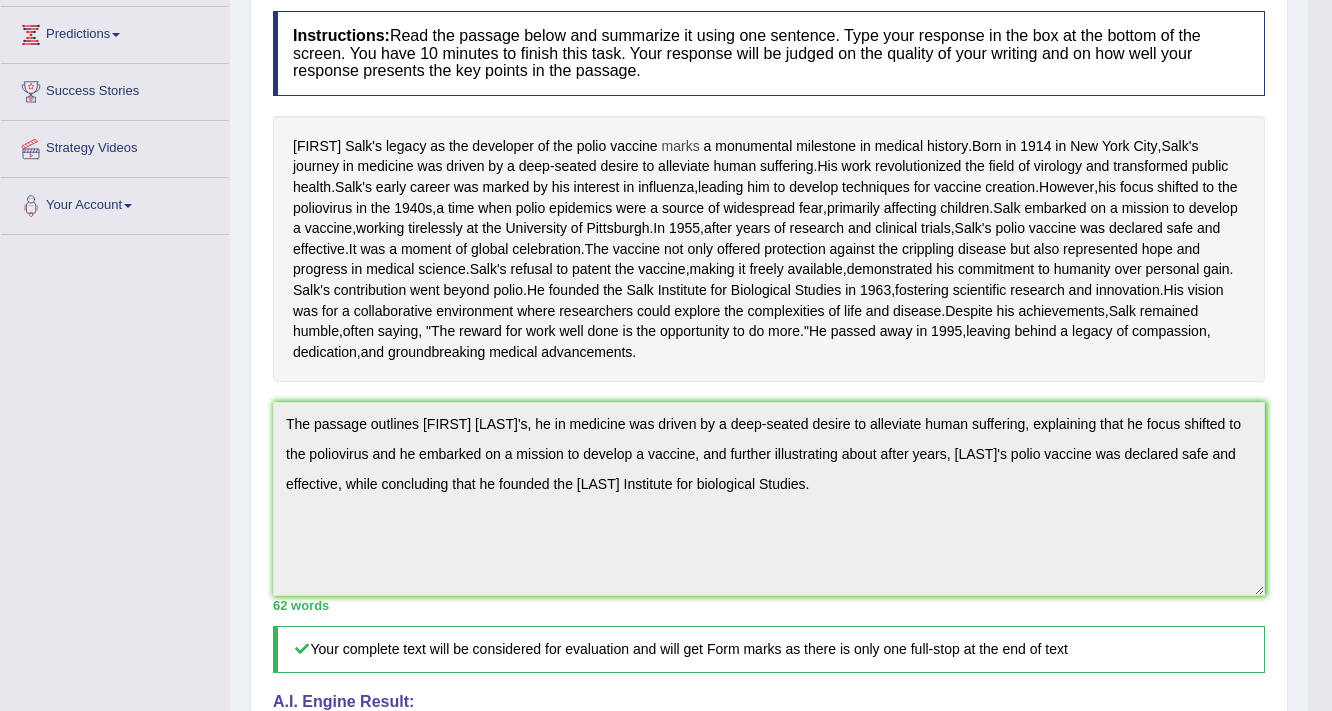 click on "marks" at bounding box center [681, 146] 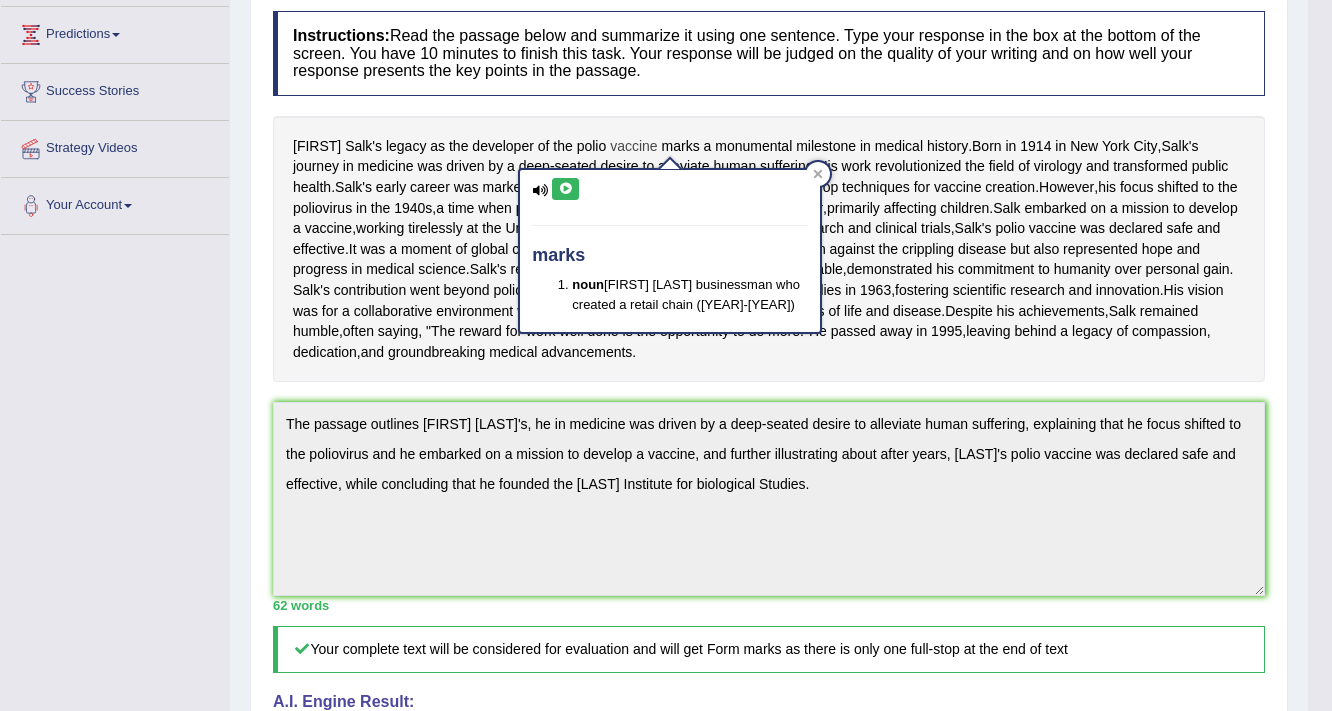 click on "vaccine" at bounding box center (633, 146) 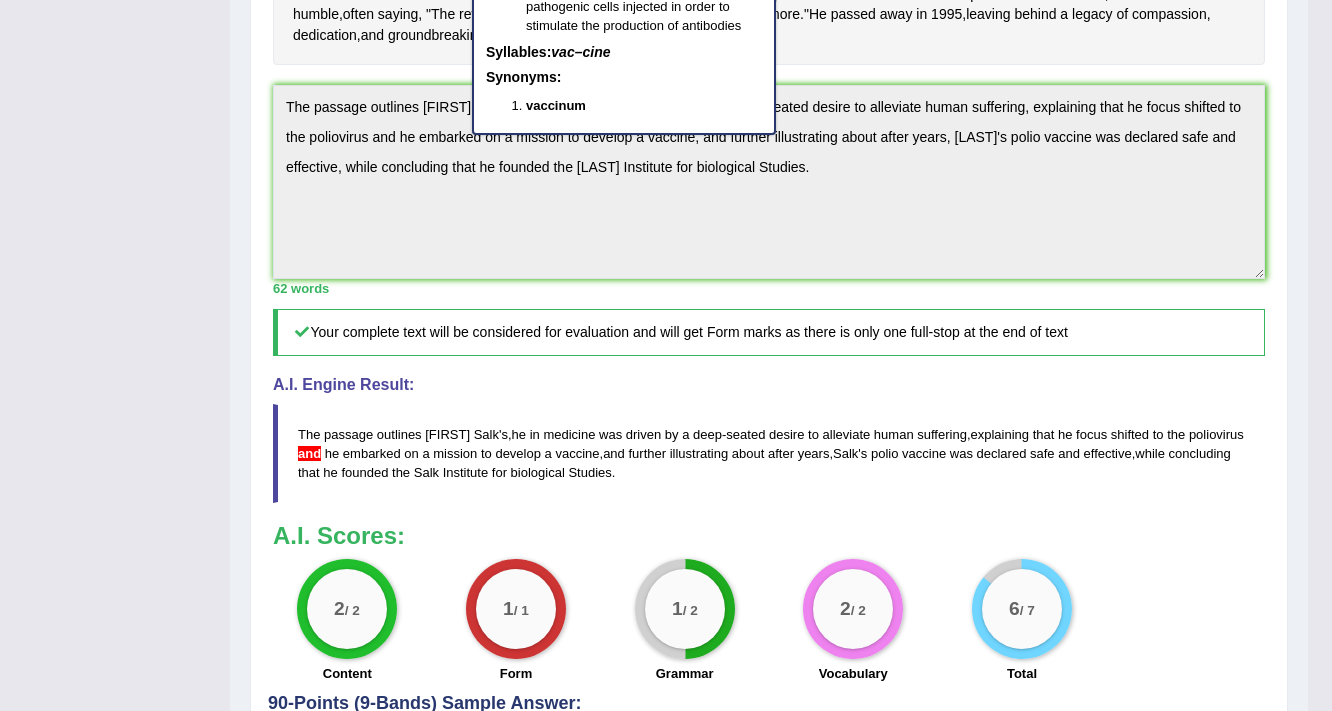 scroll, scrollTop: 583, scrollLeft: 0, axis: vertical 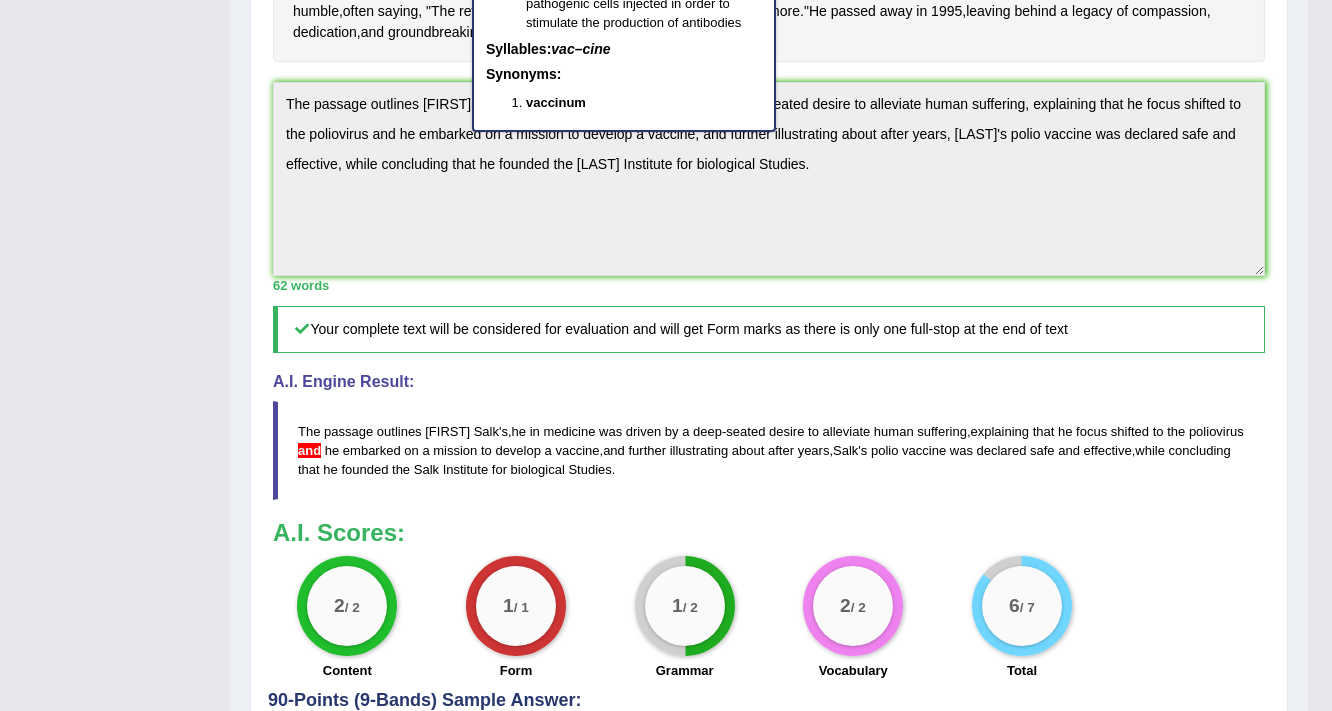 click on "Instructions:  Read the passage below and summarize it using one sentence. Type your response in the box at the bottom of the screen. You have 10 minutes to finish this task. Your response will be judged on the quality of your writing and on how well your response presents the key points in the passage.
Jonas   Salk's   legacy   as   the   developer   of   the   polio   vaccine   marks   a   monumental   milestone   in   medical   history .  Born   in   1914   in   New   York   City ,  Salk's   journey   in   medicine   was   driven   by   a   deep - seated   desire   to   alleviate   human   suffering .  His   work   revolutionized   the   field   of   virology   and   transformed   public   health .
Salk's   early   career   was   marked   by   his   interest   in   influenza ,  leading   him   to   develop   techniques   for   vaccine   creation .  However ,  his   focus   shifted   to   the   poliovirus   in   the   1940s ,  a   time   when   polio   epidemics   were   a   source   of" at bounding box center (769, 186) 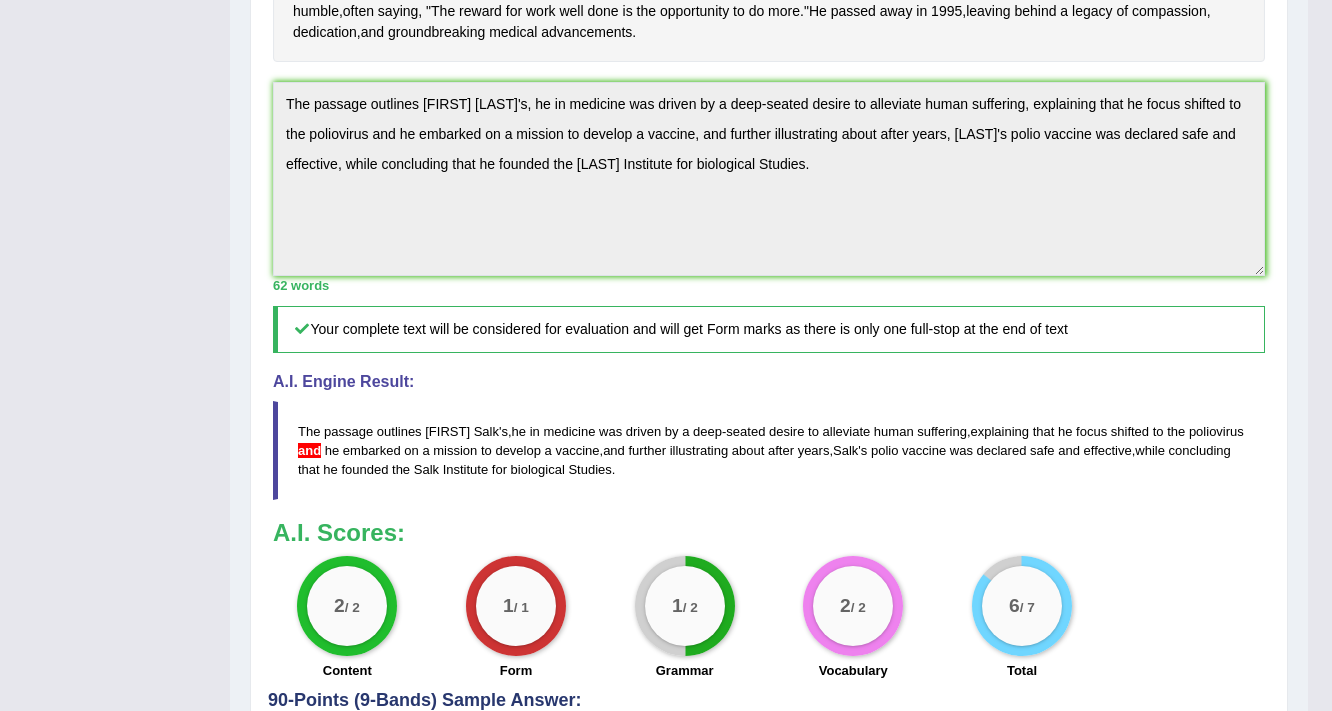 click on "Your complete text will be considered for evaluation and will get Form marks as there is only one full-stop at the end of text" at bounding box center [769, 329] 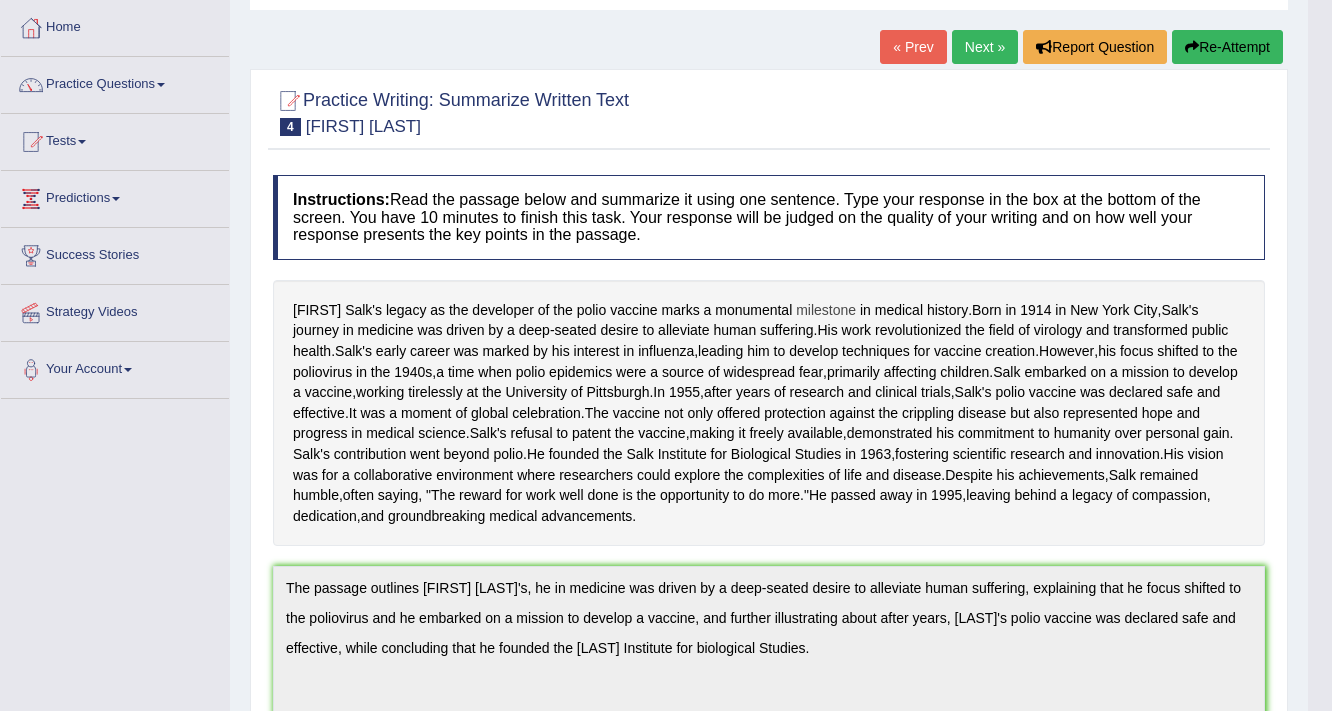 scroll, scrollTop: 0, scrollLeft: 0, axis: both 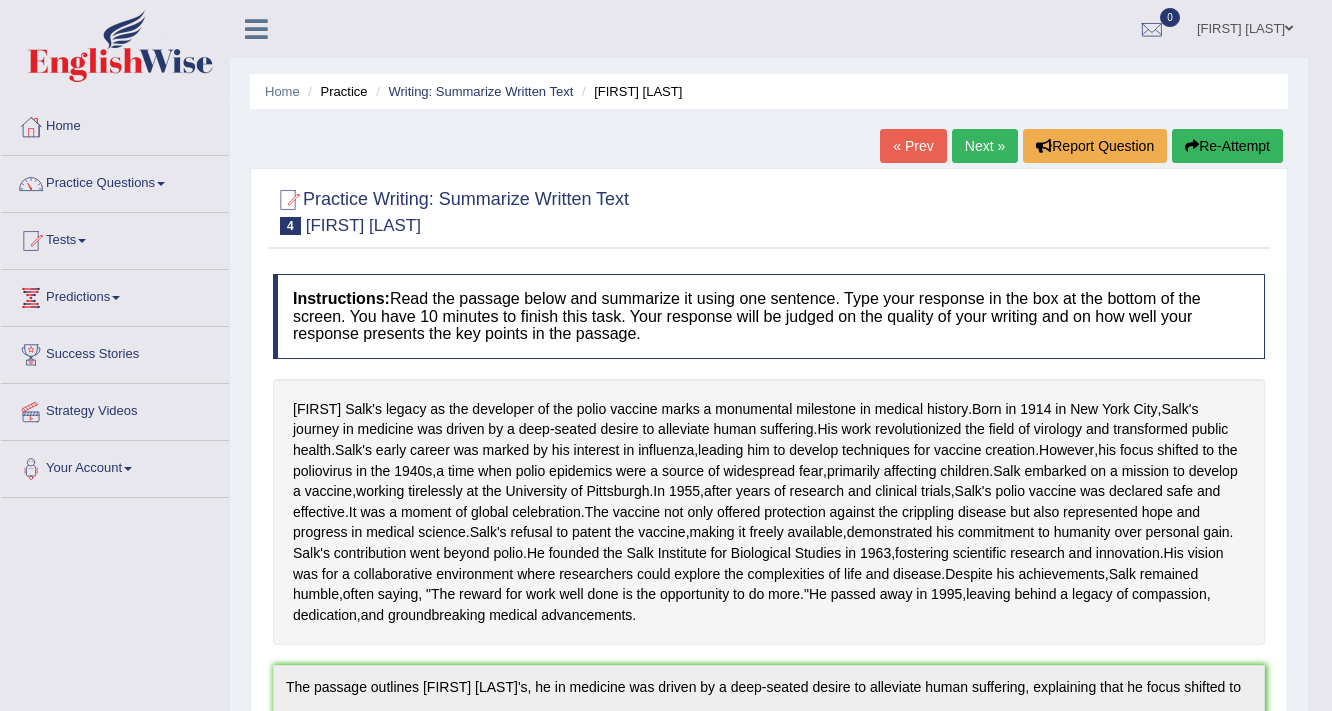 click on "Re-Attempt" at bounding box center (1227, 146) 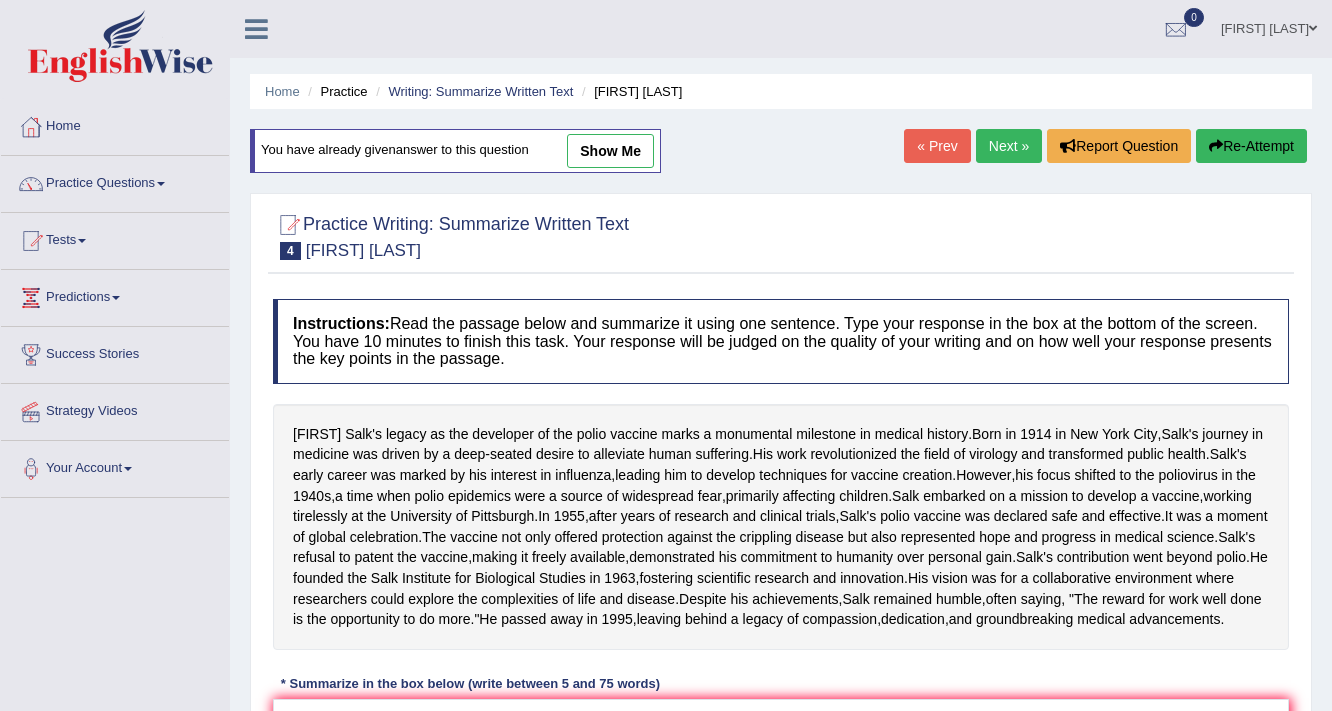 scroll, scrollTop: 448, scrollLeft: 0, axis: vertical 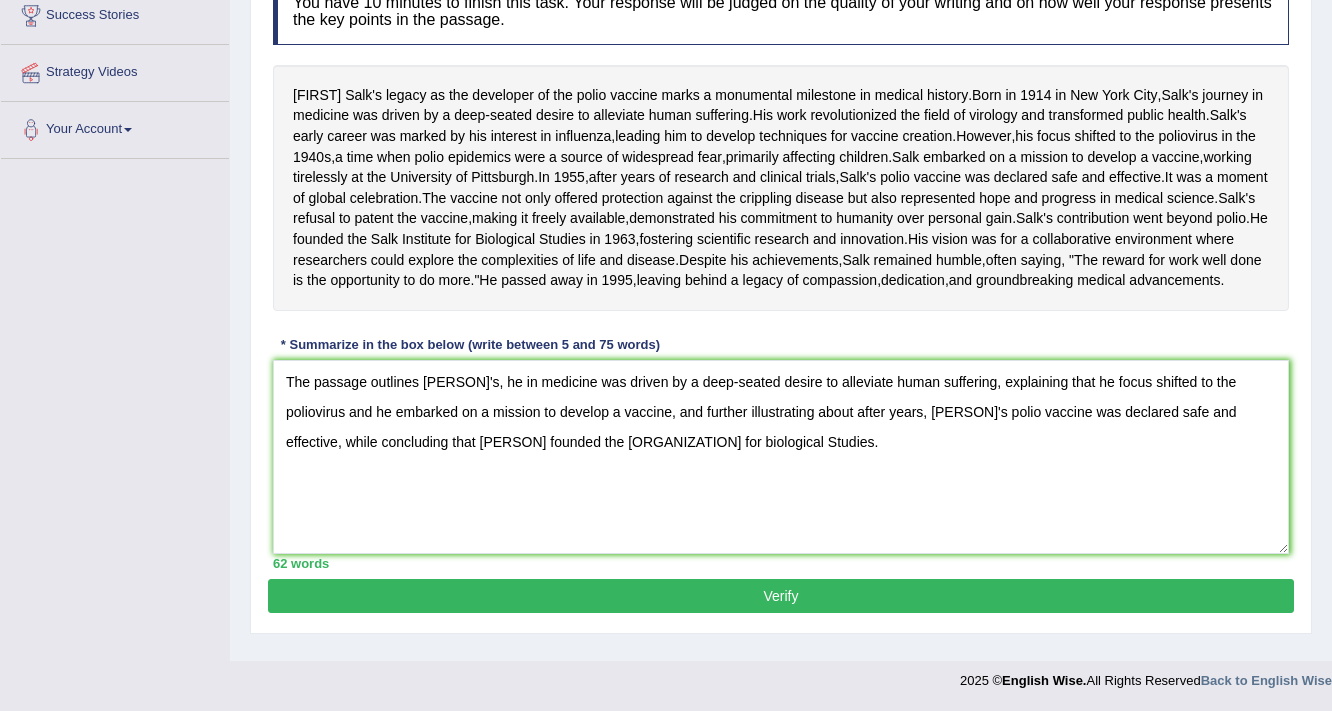 click on "The passage outlines Jonas Salk's, he in medicine was driven by a deep-seated desire to alleviate human suffering, explaining that he focus shifted to the poliovirus and he embarked on a mission to develop a vaccine, and further illustrating about after years, Salk's polio vaccine was declared safe and effective, while concluding that he founded the Salk Institute for biological Studies." at bounding box center [781, 457] 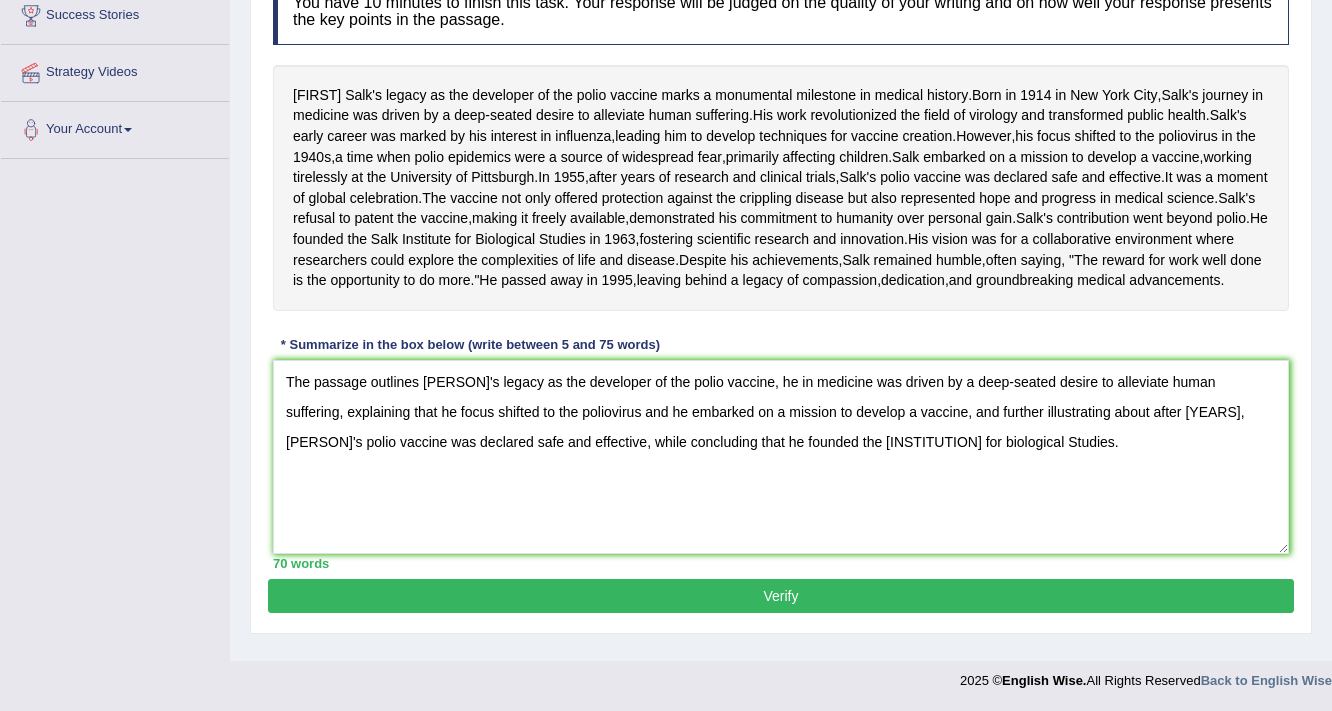 scroll, scrollTop: 368, scrollLeft: 0, axis: vertical 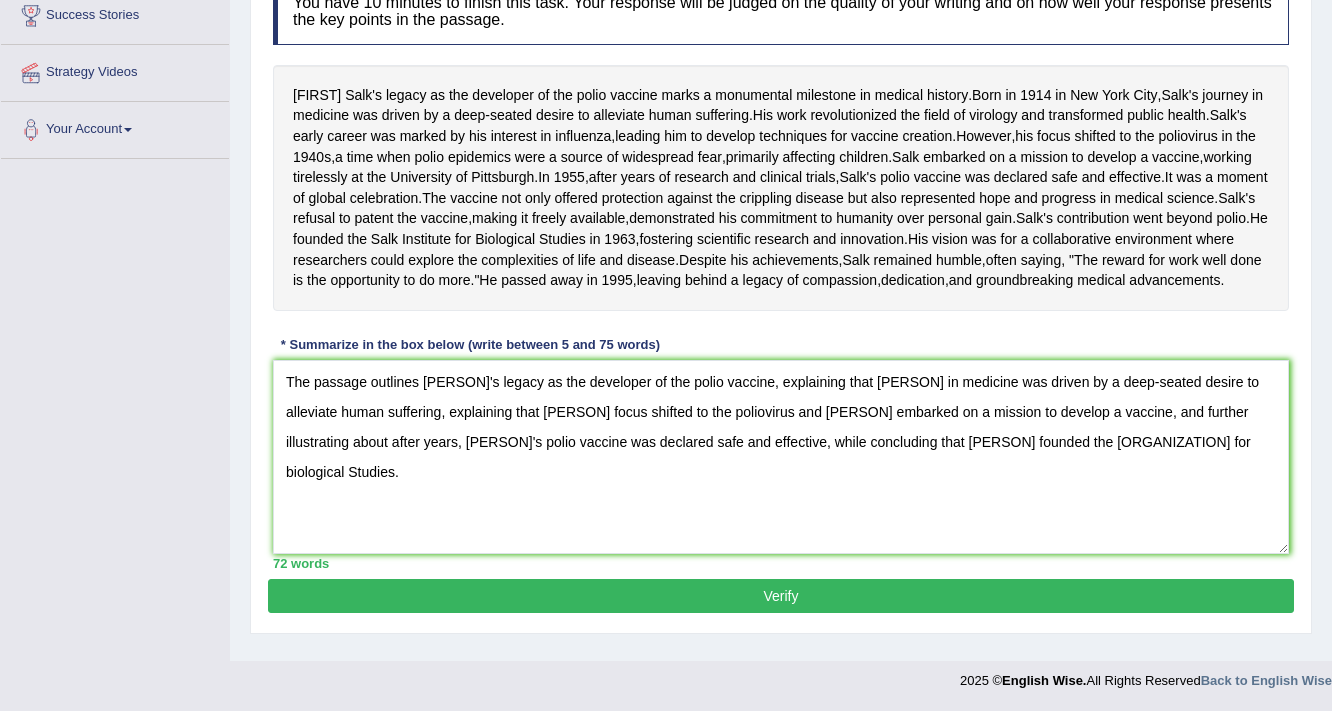 click on "The passage outlines Jonas Salk's legacy as the developer of the polio vaccine, explaining that he in medicine was driven by a deep-seated desire to alleviate human suffering, explaining that he focus shifted to the poliovirus and he embarked on a mission to develop a vaccine, and further illustrating about after years, Salk's polio vaccine was declared safe and effective, while concluding that he founded the Salk Institute for biological Studies." at bounding box center (781, 457) 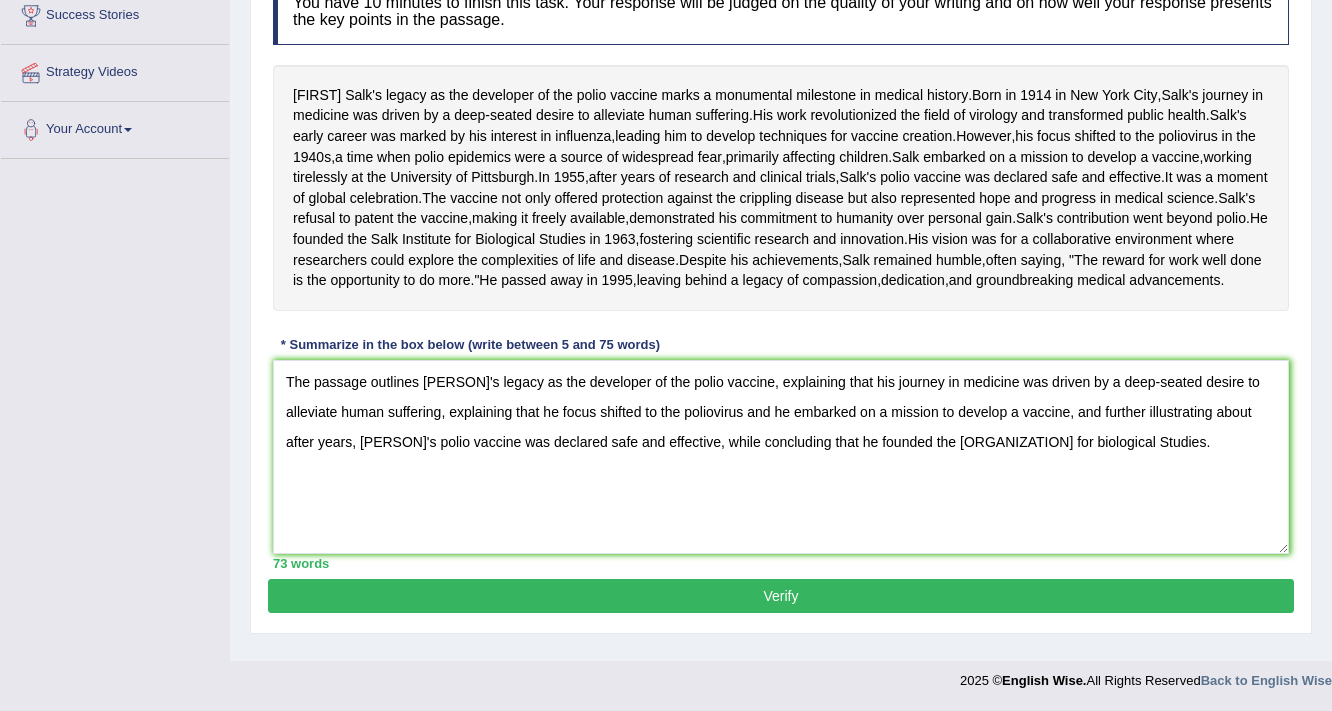 click on "The passage outlines Jonas Salk's legacy as the developer of the polio vaccine, explaining that his journey in medicine was driven by a deep-seated desire to alleviate human suffering, explaining that he focus shifted to the poliovirus and he embarked on a mission to develop a vaccine, and further illustrating about after years, Salk's polio vaccine was declared safe and effective, while concluding that he founded the Salk Institute for biological Studies." at bounding box center (781, 457) 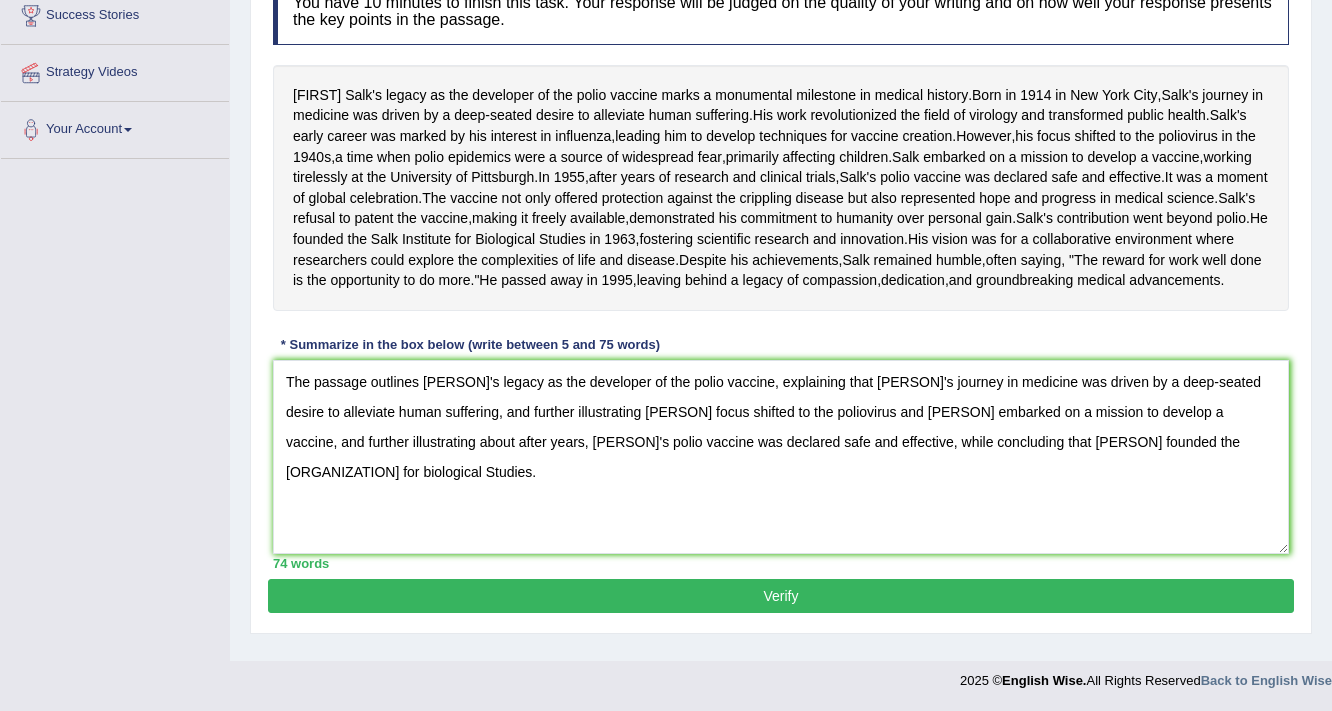 click on "The passage outlines Jonas Salk's legacy as the developer of the polio vaccine, explaining that his journey in medicine was driven by a deep-seated desire to alleviate human suffering, and further illustrating he focus shifted to the poliovirus and he embarked on a mission to develop a vaccine, and further illustrating about after years, Salk's polio vaccine was declared safe and effective, while concluding that he founded the Salk Institute for biological Studies." at bounding box center [781, 457] 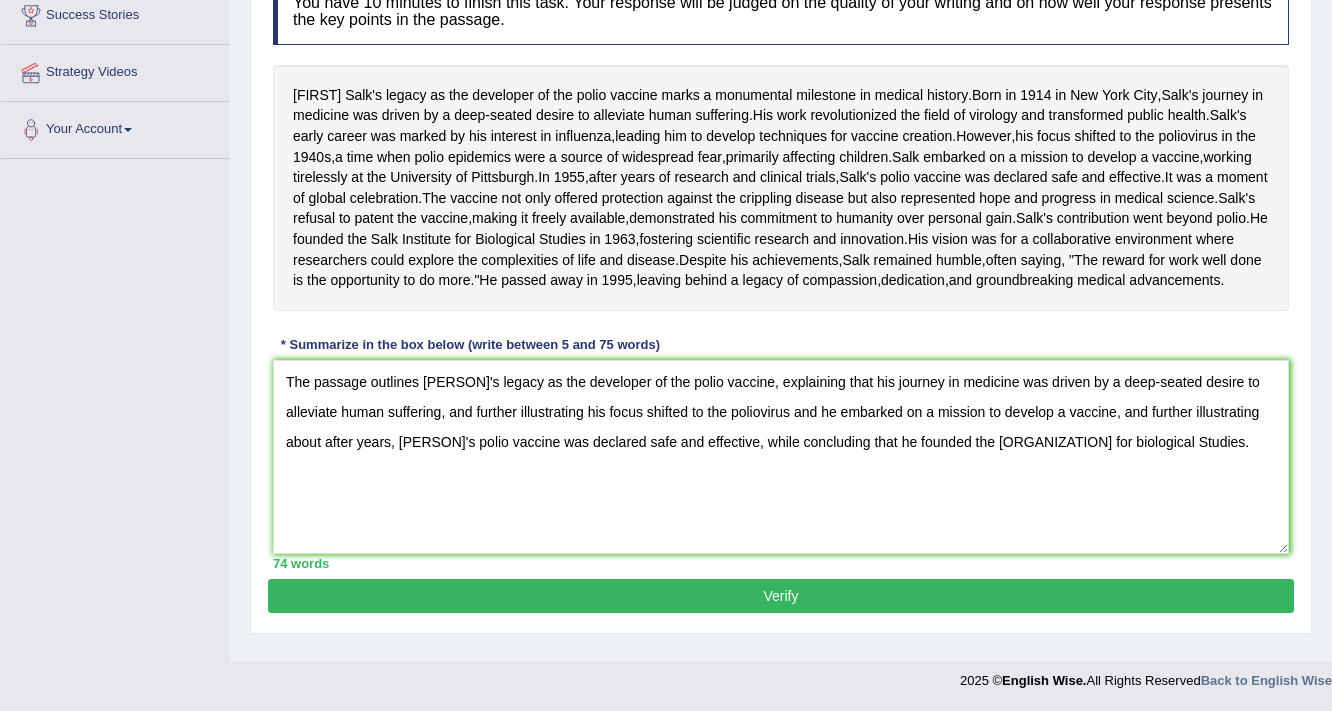 scroll, scrollTop: 448, scrollLeft: 0, axis: vertical 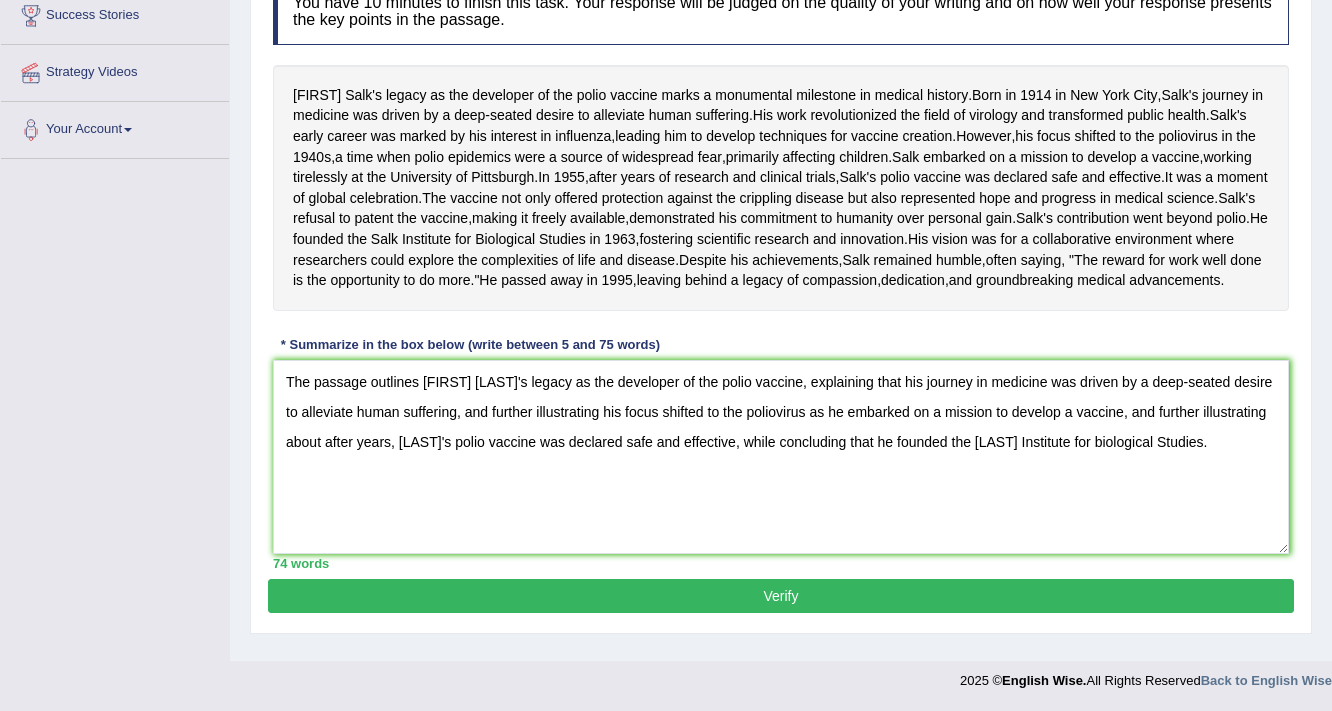 drag, startPoint x: 1259, startPoint y: 428, endPoint x: 1114, endPoint y: 432, distance: 145.05516 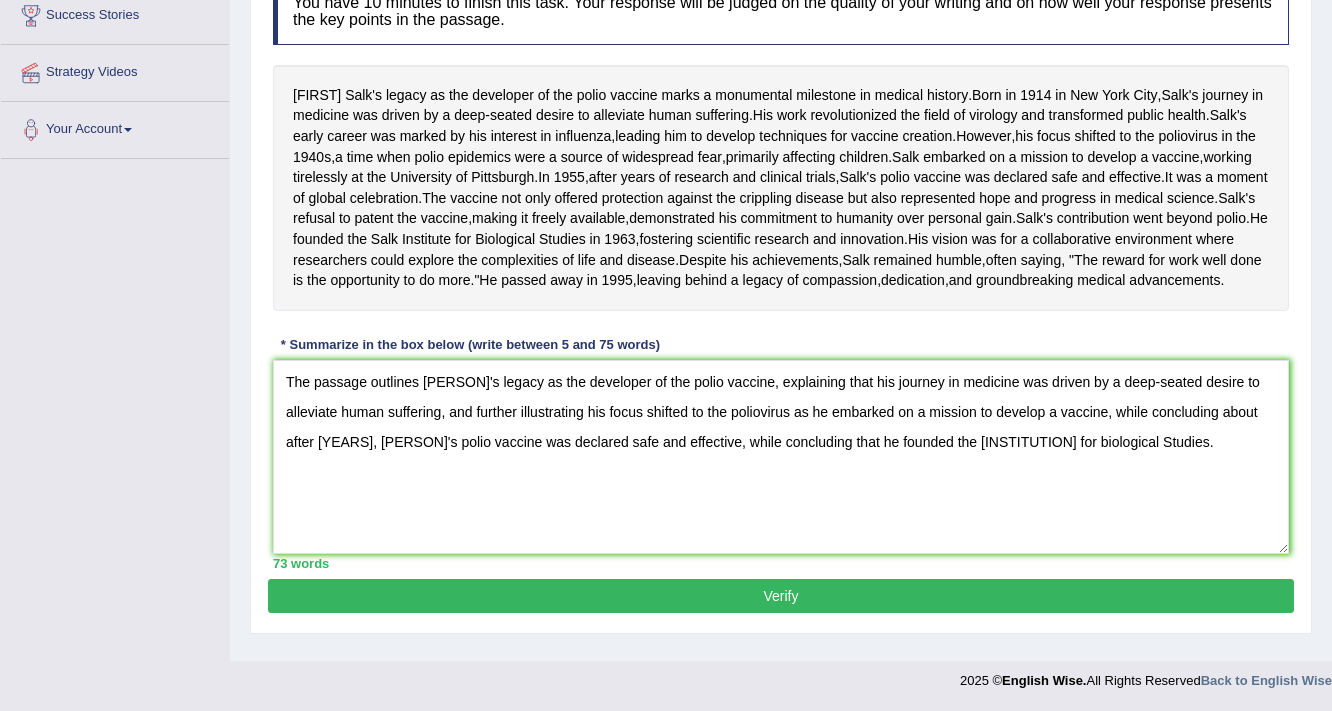 drag, startPoint x: 356, startPoint y: 455, endPoint x: 1217, endPoint y: 431, distance: 861.3344 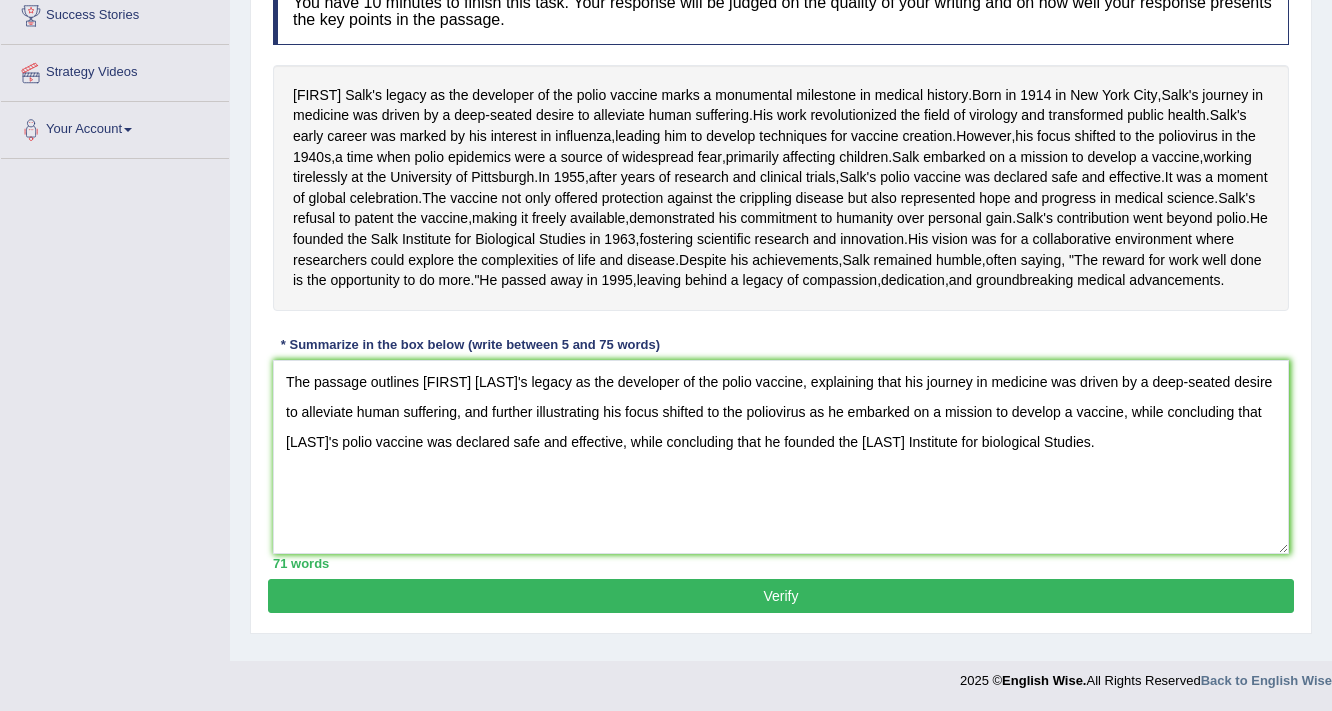 click on "The passage outlines Jonas Salk's legacy as the developer of the polio vaccine, explaining that his journey in medicine was driven by a deep-seated desire to alleviate human suffering, and further illustrating his focus shifted to the poliovirus as he embarked on a mission to develop a vaccine, while concluding that Salk's polio vaccine was declared safe and effective, while concluding that he founded the Salk Institute for biological Studies." at bounding box center (781, 457) 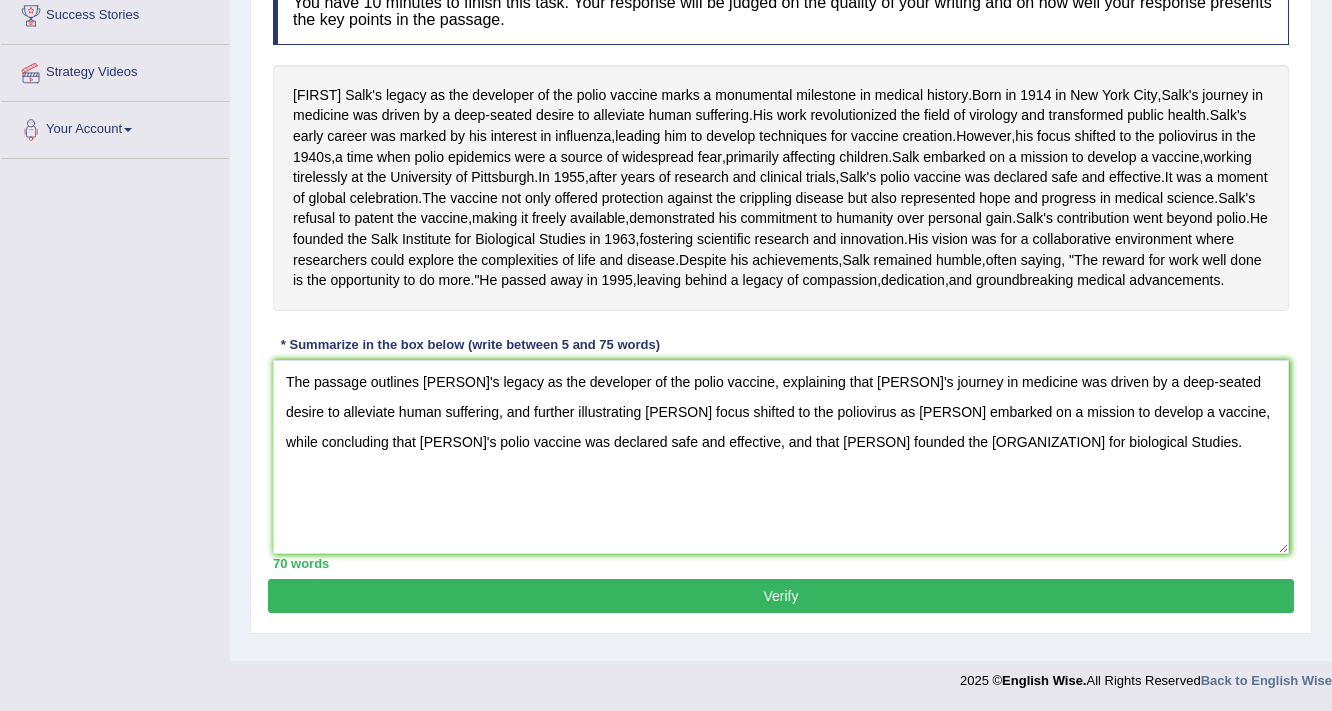 click on "The passage outlines Jonas Salk's legacy as the developer of the polio vaccine, explaining that his journey in medicine was driven by a deep-seated desire to alleviate human suffering, and further illustrating his focus shifted to the poliovirus as he embarked on a mission to develop a vaccine, while concluding that Salk's polio vaccine was declared safe and effective, and that he founded the Salk Institute for biological Studies." at bounding box center (781, 457) 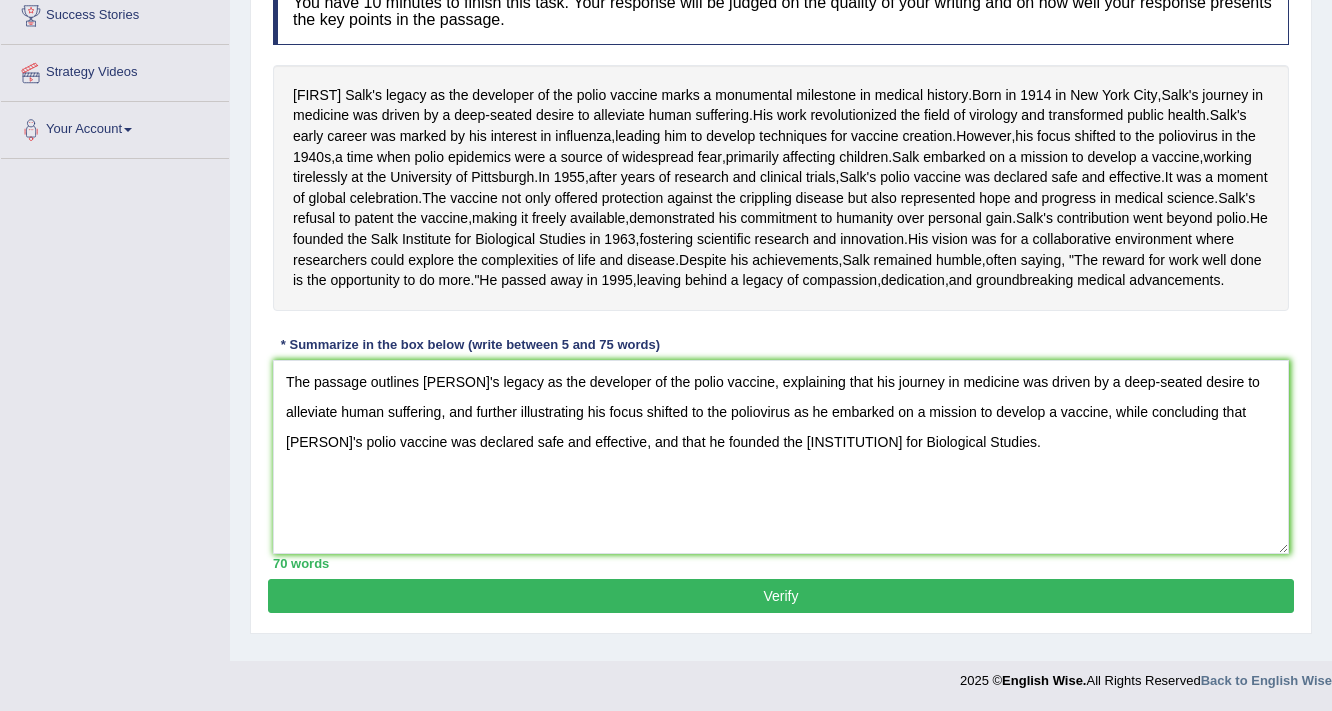 click on "The passage outlines Jonas Salk's legacy as the developer of the polio vaccine, explaining that his journey in medicine was driven by a deep-seated desire to alleviate human suffering, and further illustrating his focus shifted to the poliovirus as he embarked on a mission to develop a vaccine, while concluding that Salk's polio vaccine was declared safe and effective, and that he founded the Salk Institute for Biological Studies." at bounding box center (781, 457) 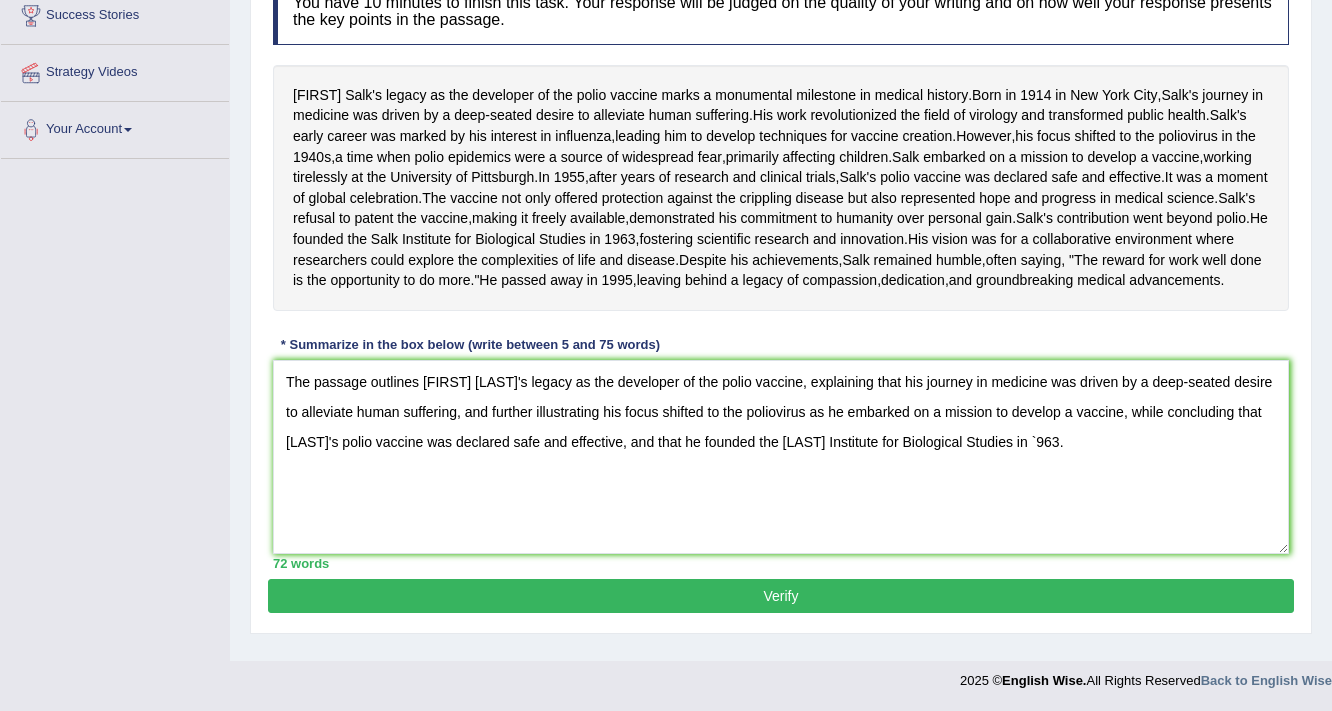 click on "The passage outlines Jonas Salk's legacy as the developer of the polio vaccine, explaining that his journey in medicine was driven by a deep-seated desire to alleviate human suffering, and further illustrating his focus shifted to the poliovirus as he embarked on a mission to develop a vaccine, while concluding that Salk's polio vaccine was declared safe and effective, and that he founded the Salk Institute for Biological Studies in `963." at bounding box center (781, 457) 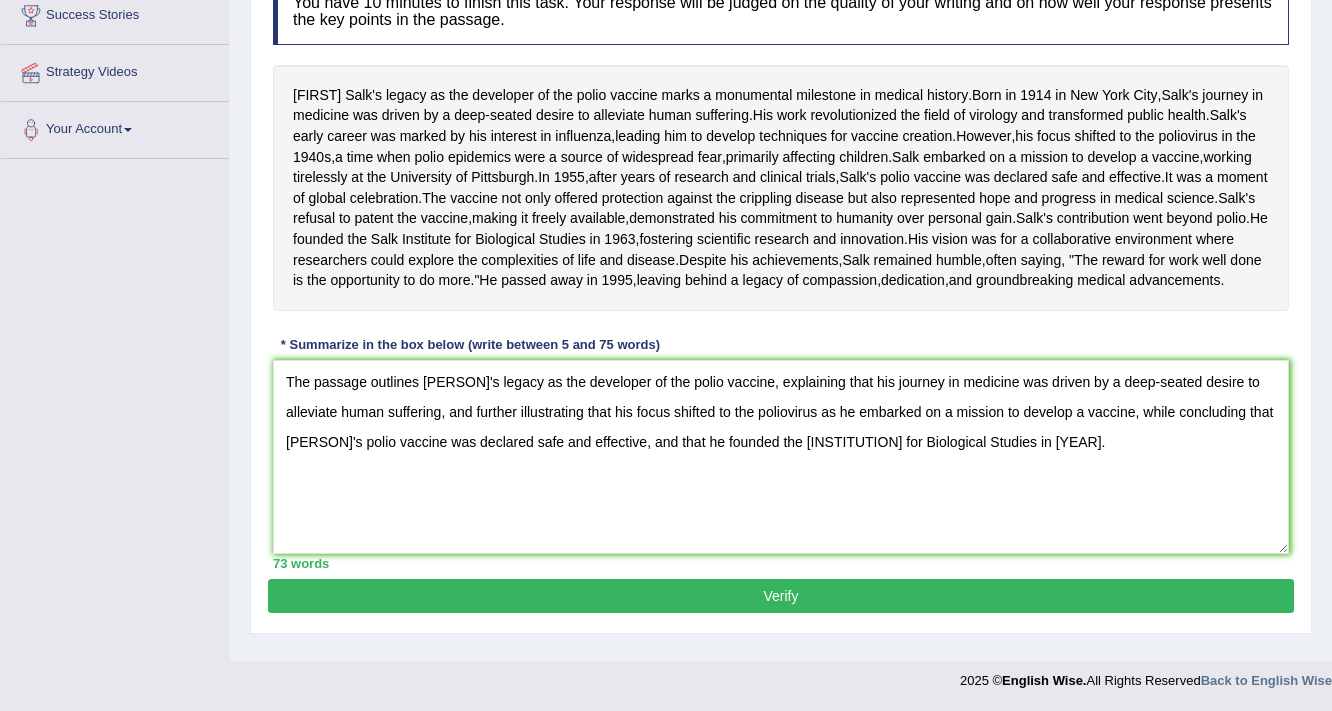 scroll, scrollTop: 448, scrollLeft: 0, axis: vertical 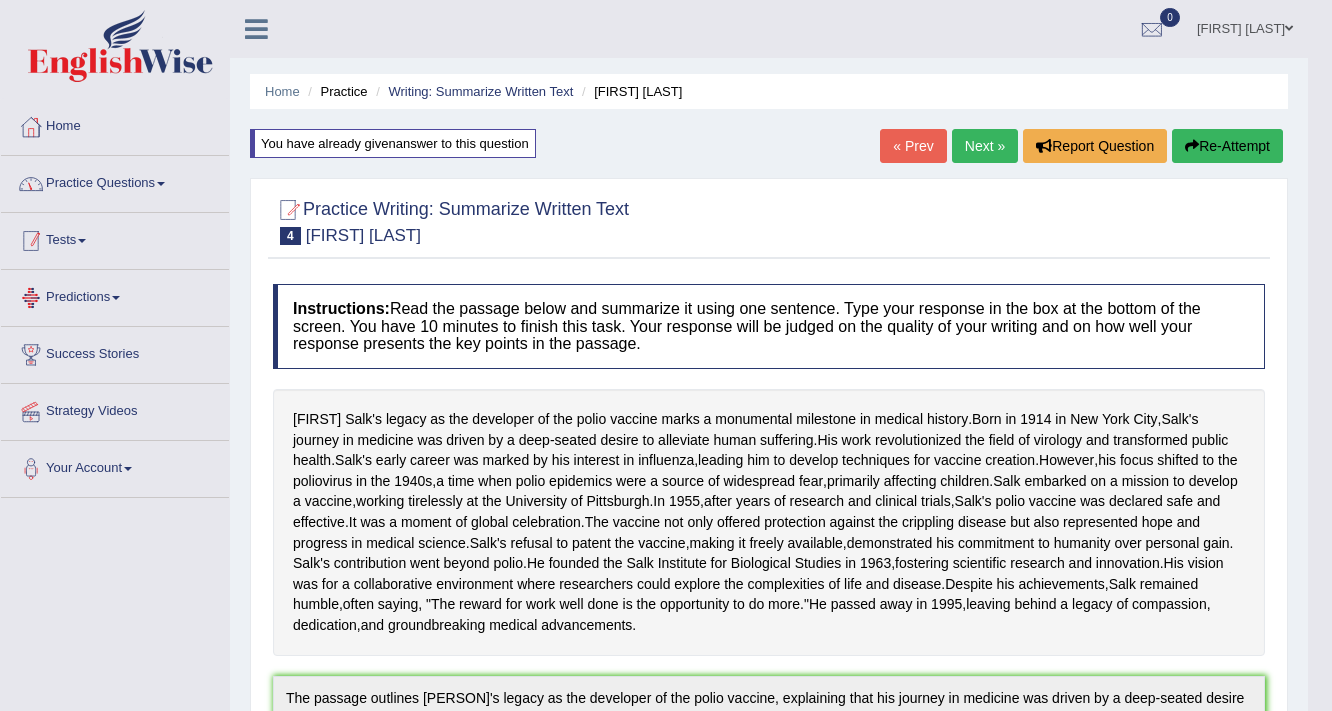 click on "Practice Questions" at bounding box center (115, 181) 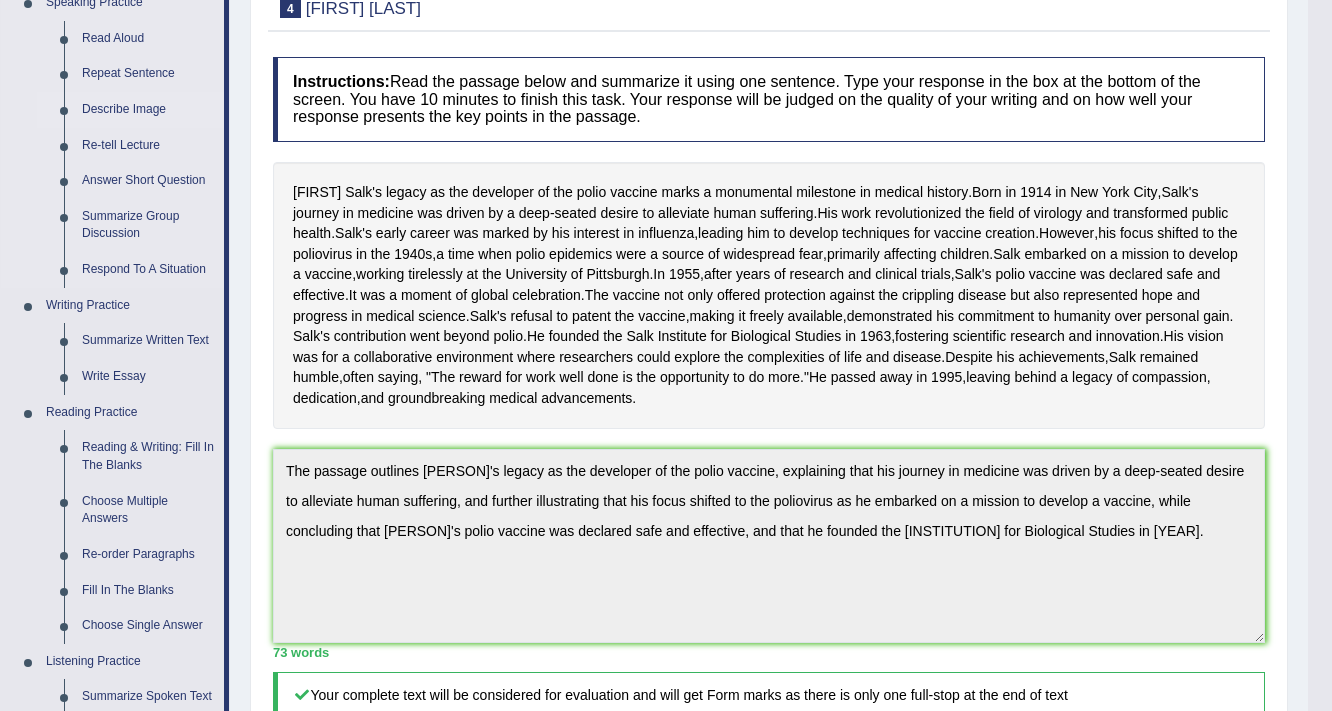 scroll, scrollTop: 240, scrollLeft: 0, axis: vertical 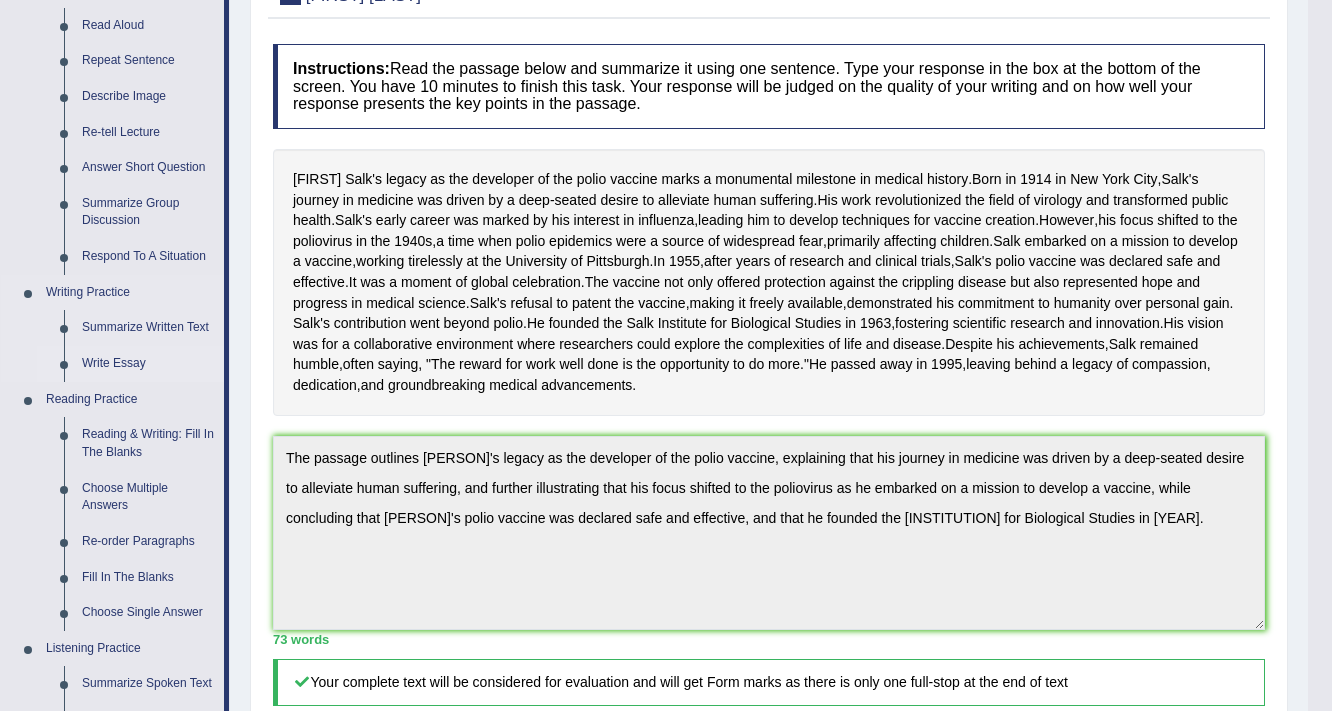 click on "Write Essay" at bounding box center (148, 364) 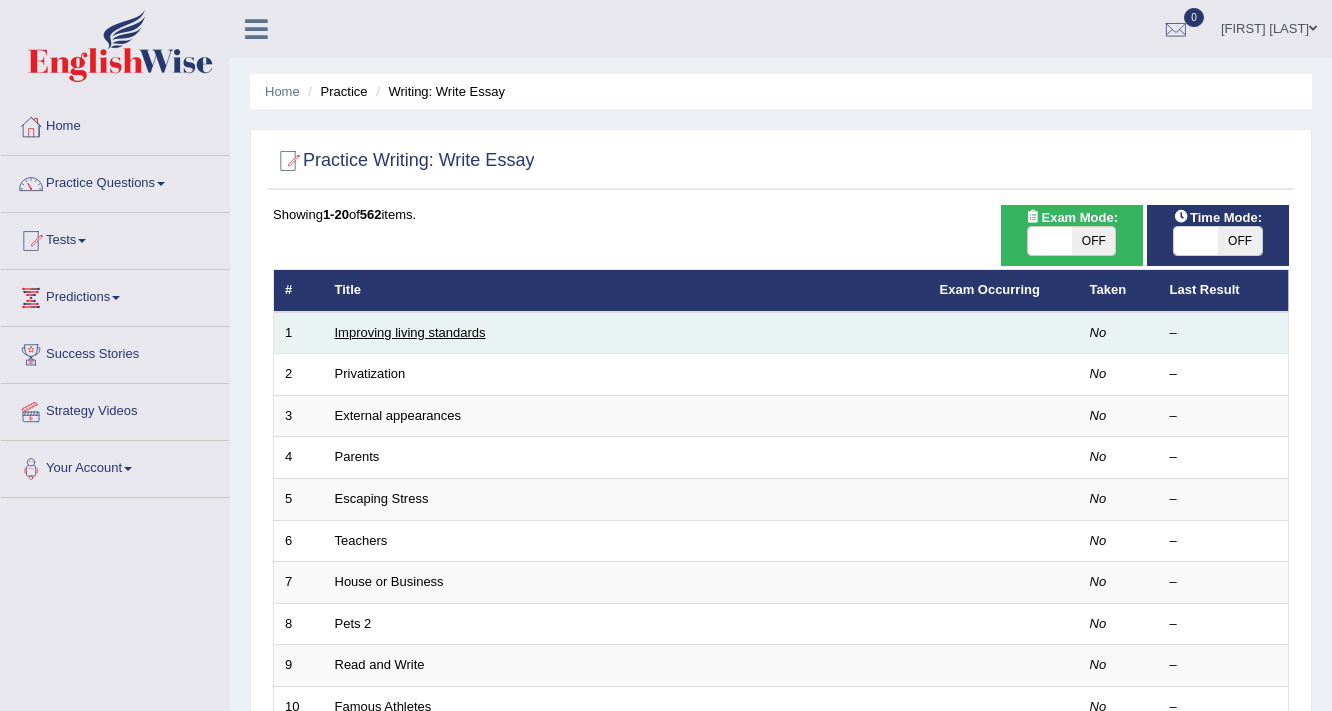 scroll, scrollTop: 0, scrollLeft: 0, axis: both 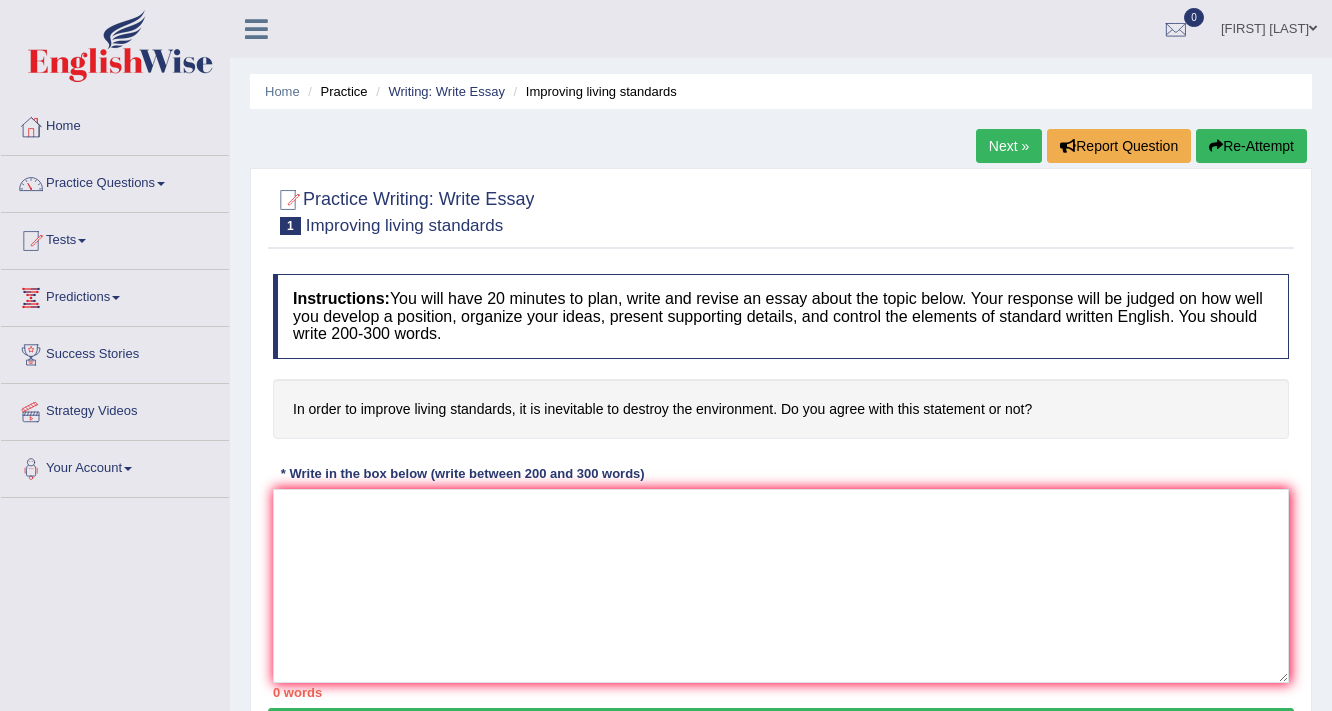 click on "Next »" at bounding box center (1009, 146) 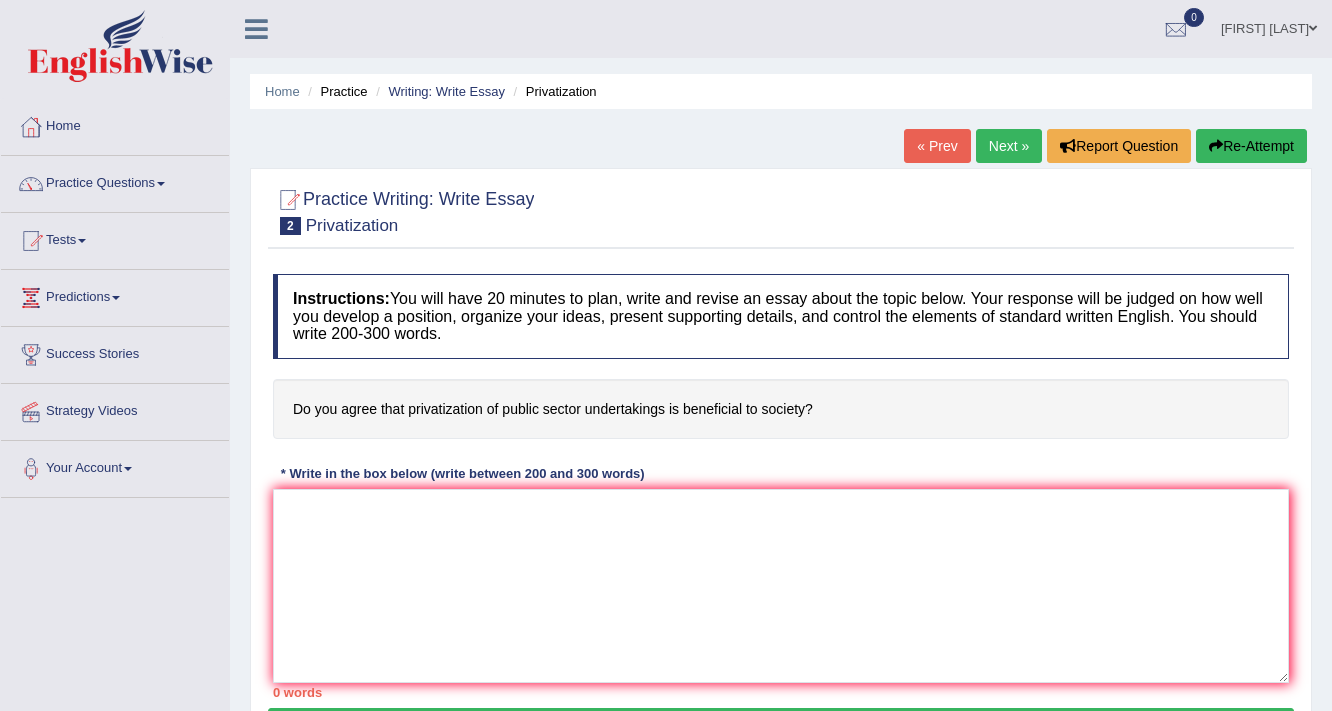 scroll, scrollTop: 0, scrollLeft: 0, axis: both 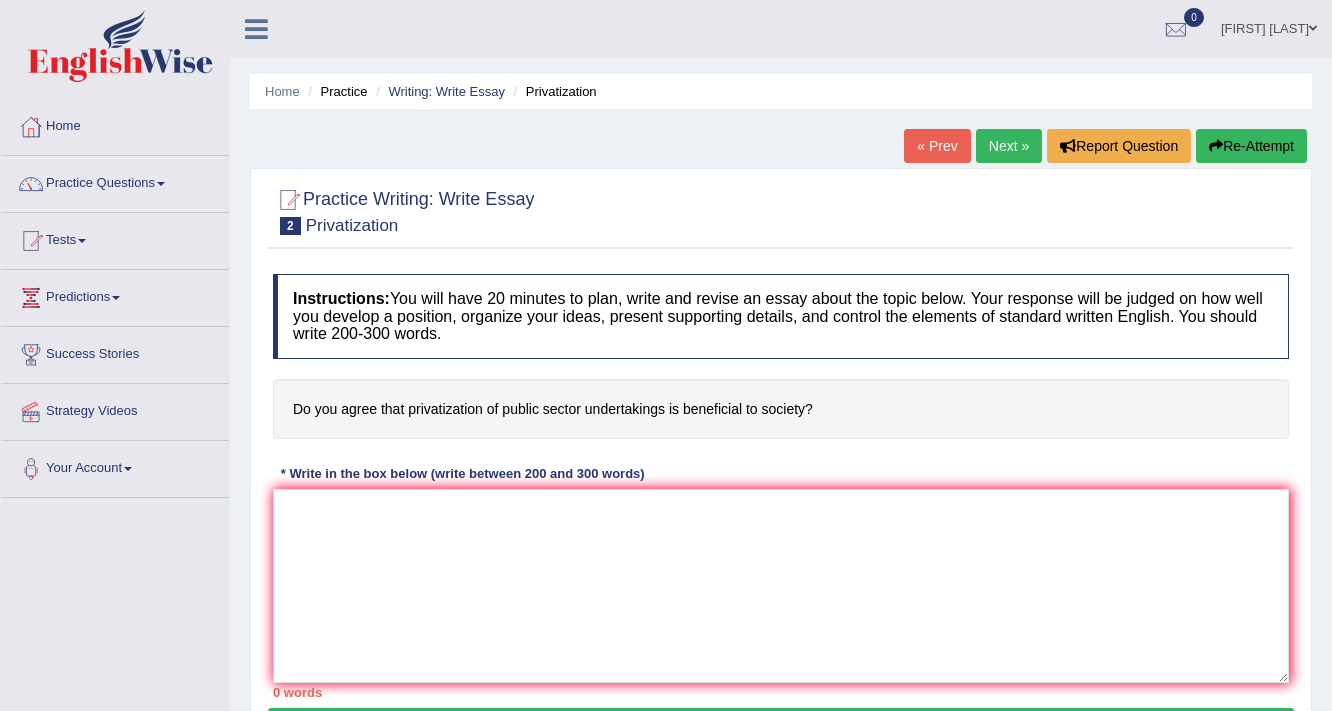 click on "Do you agree that privatization of public sector undertakings is beneficial to society?" at bounding box center [781, 409] 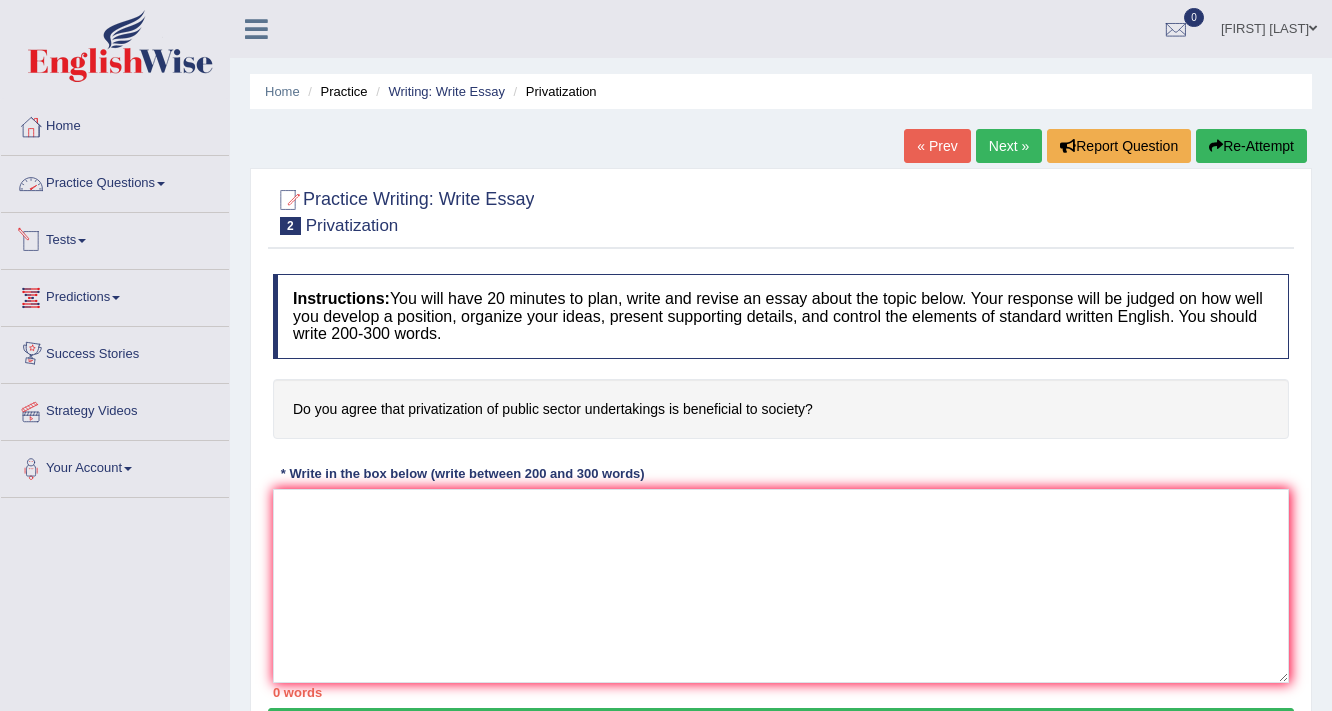 click on "Practice Questions" at bounding box center [115, 181] 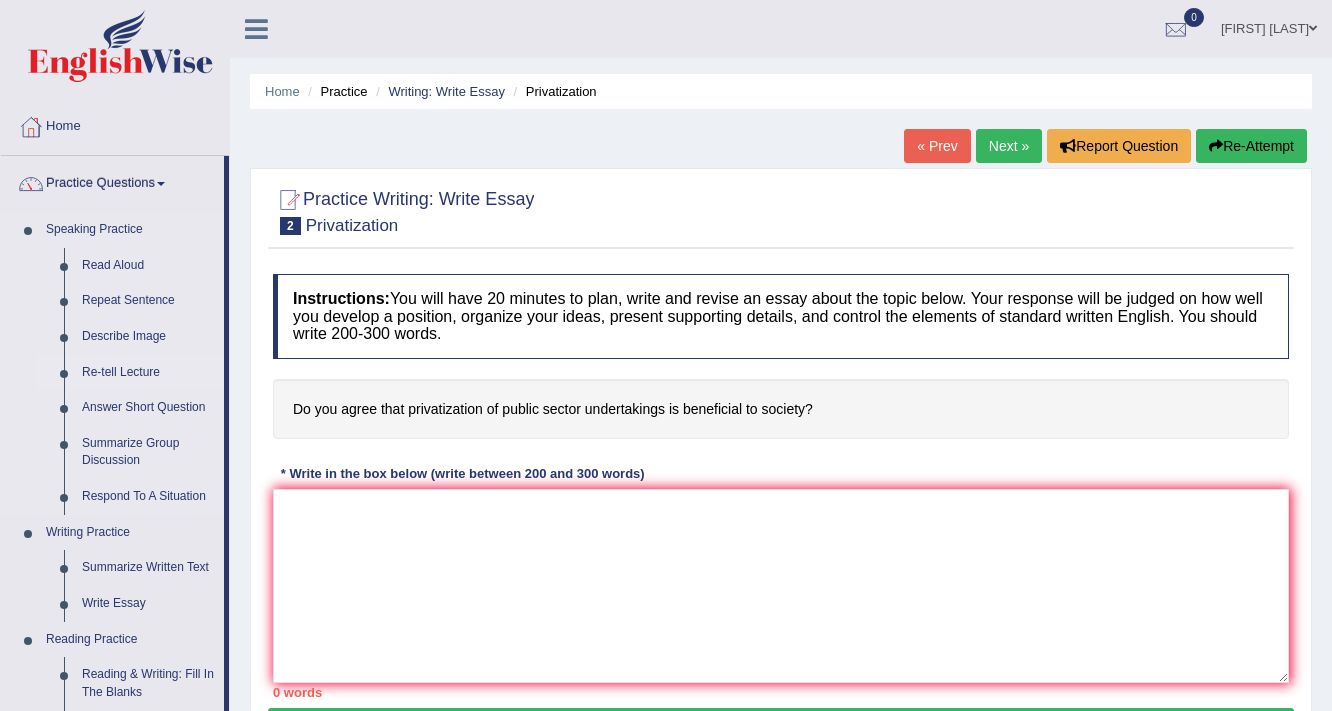click on "Re-tell Lecture" at bounding box center [148, 373] 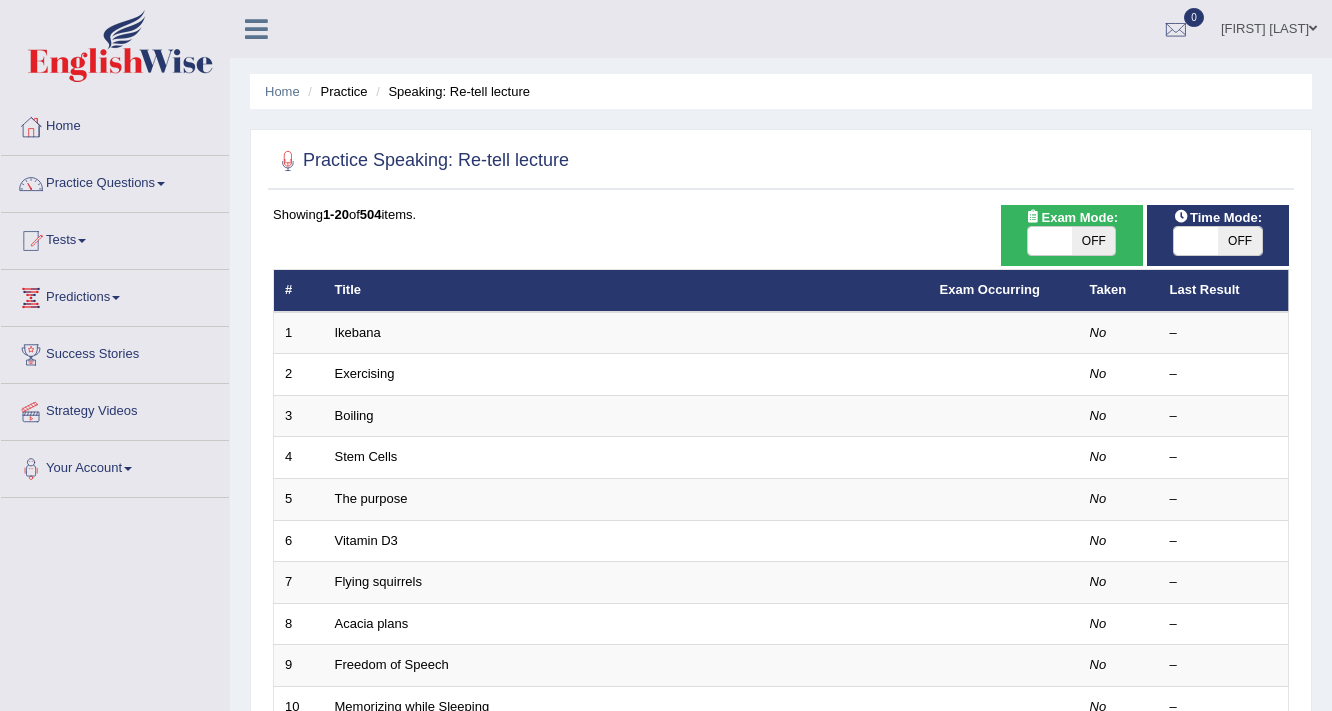 scroll, scrollTop: 0, scrollLeft: 0, axis: both 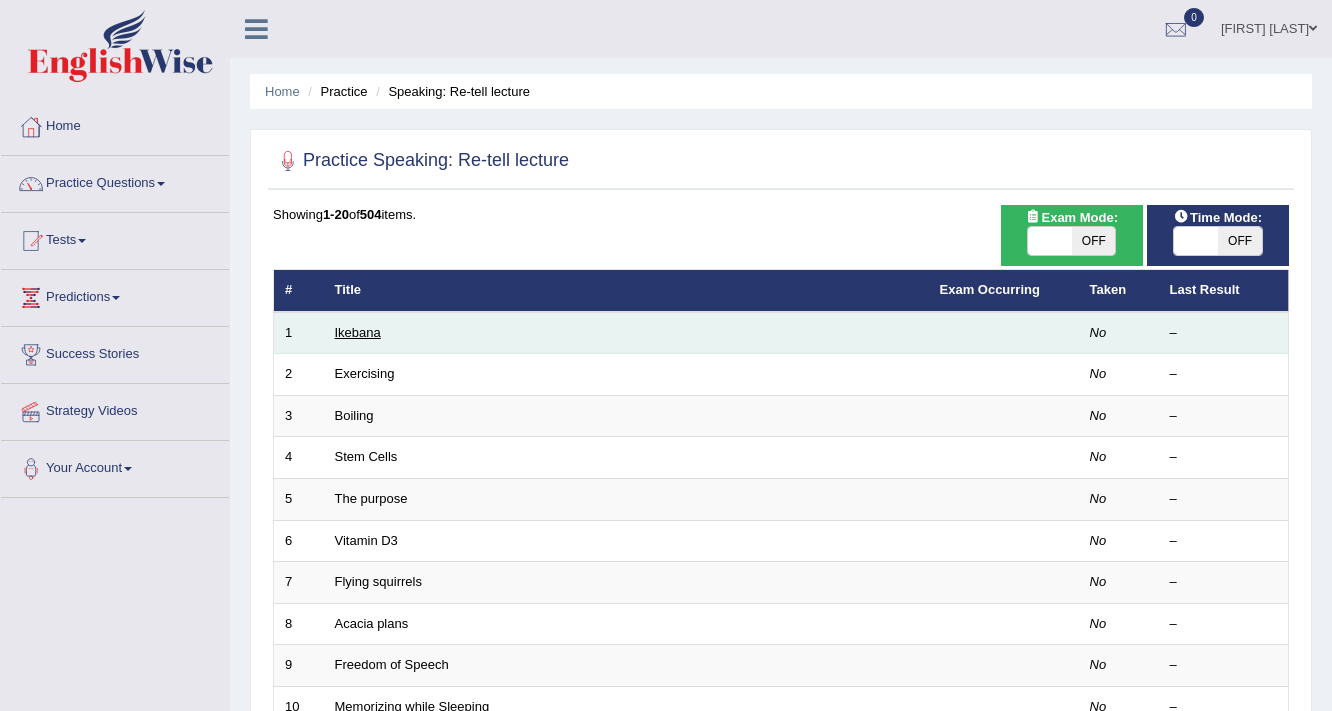click on "Ikebana" at bounding box center (358, 332) 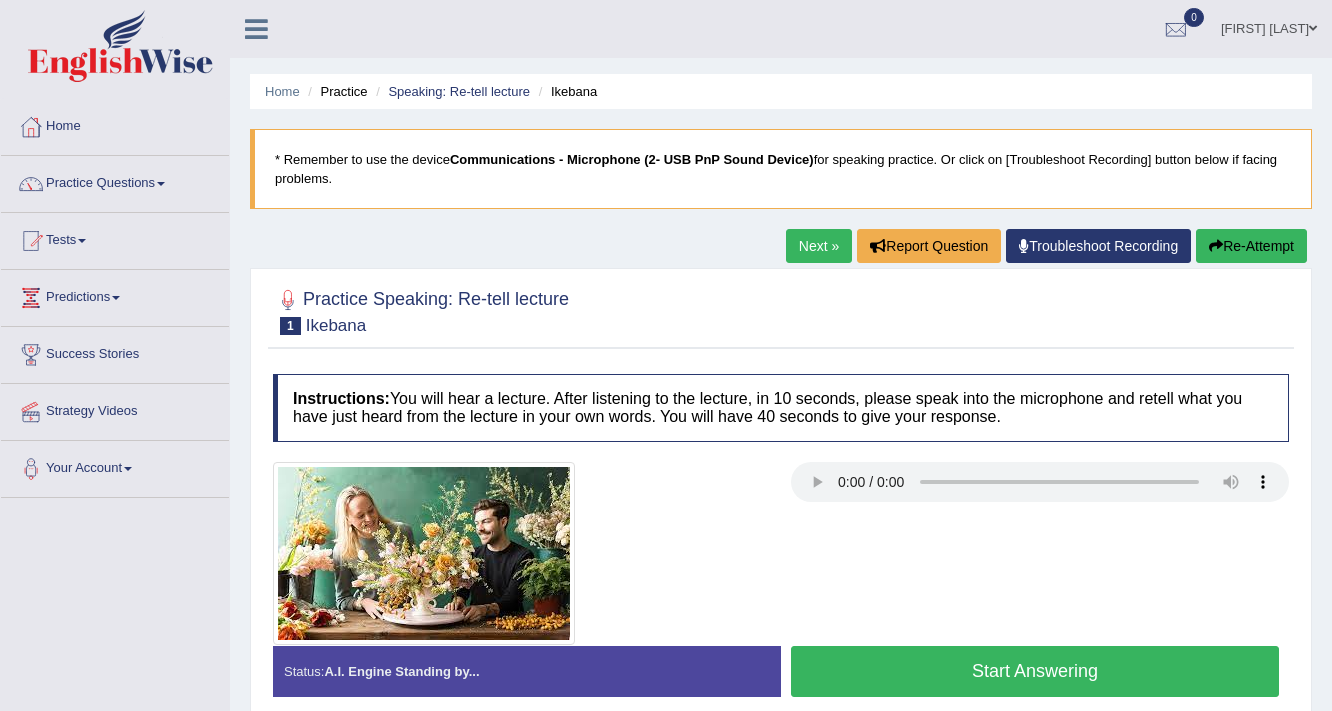 scroll, scrollTop: 0, scrollLeft: 0, axis: both 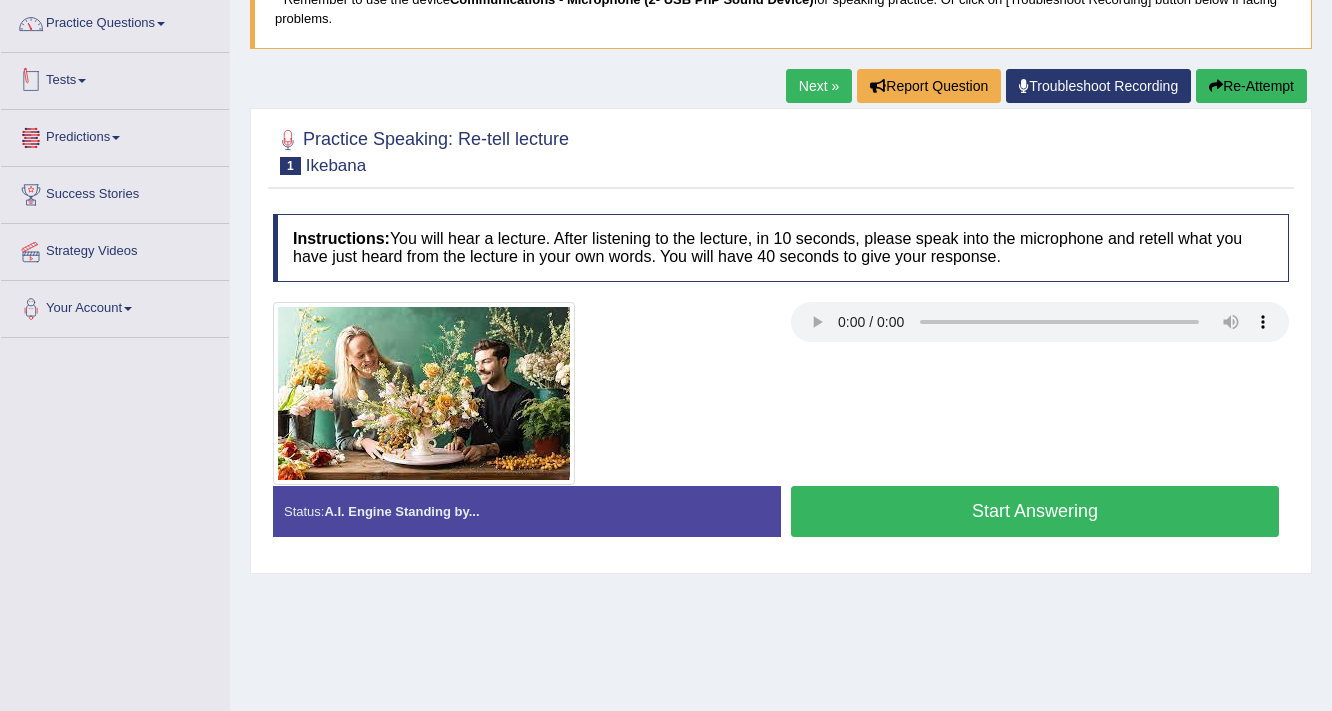 click on "Practice Questions" at bounding box center [115, 21] 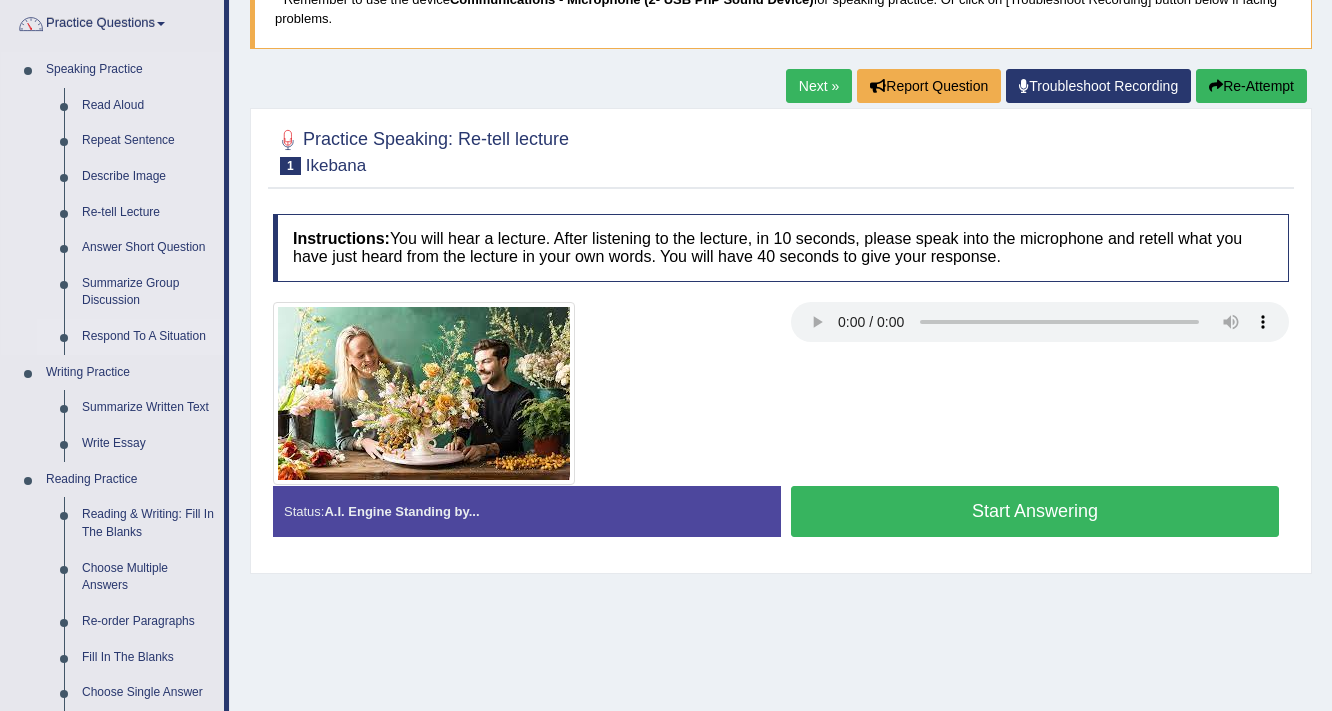 click on "Respond To A Situation" at bounding box center (148, 337) 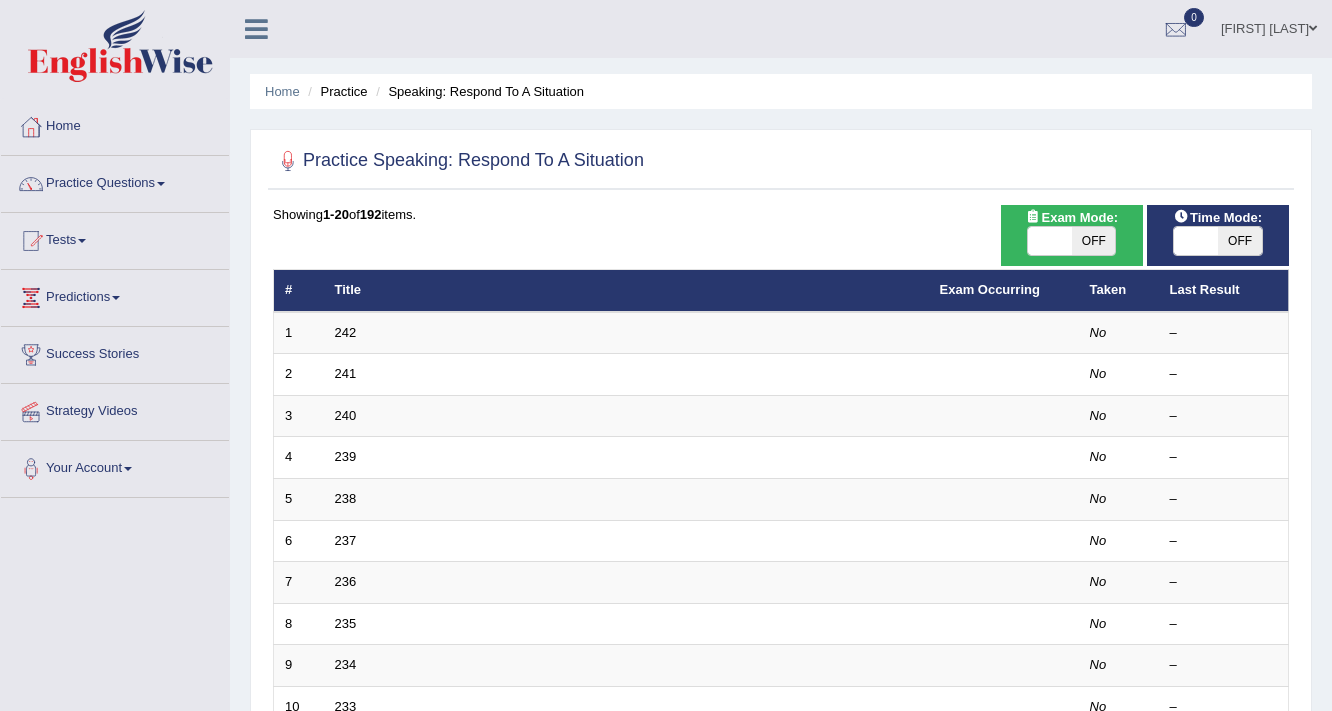 scroll, scrollTop: 0, scrollLeft: 0, axis: both 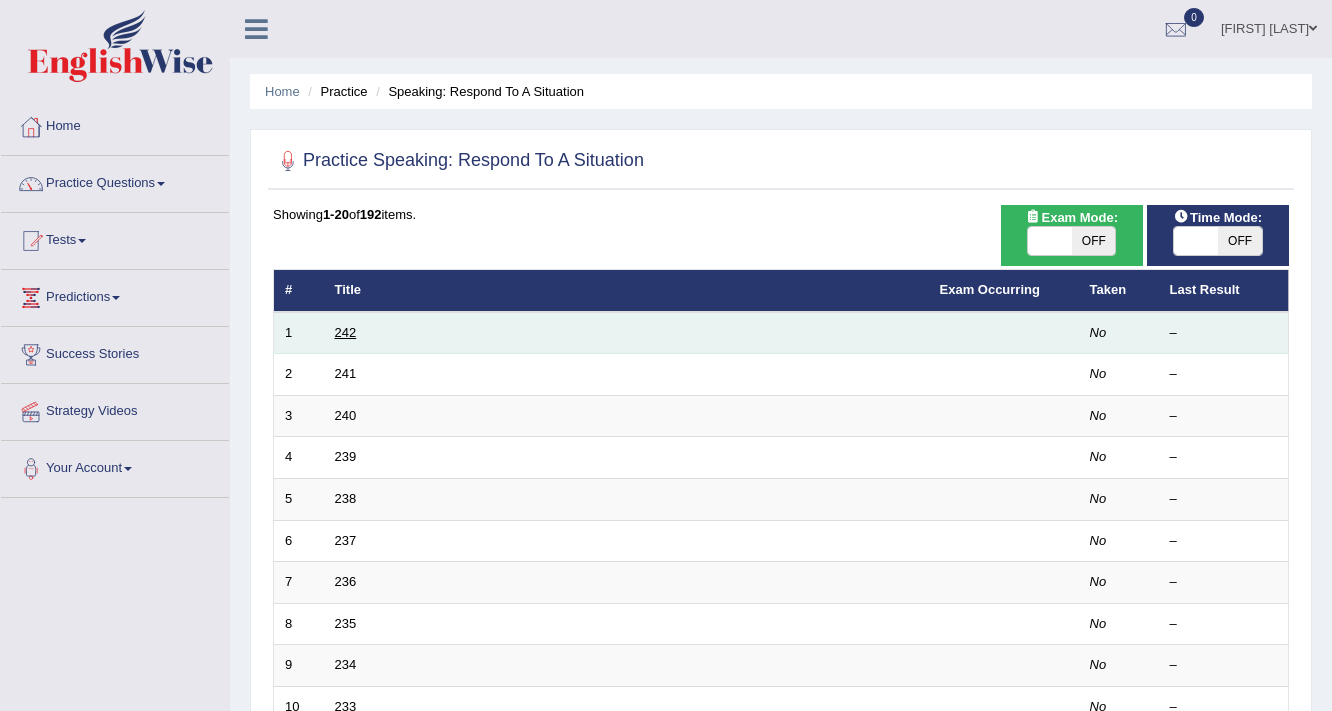 click on "242" at bounding box center (346, 332) 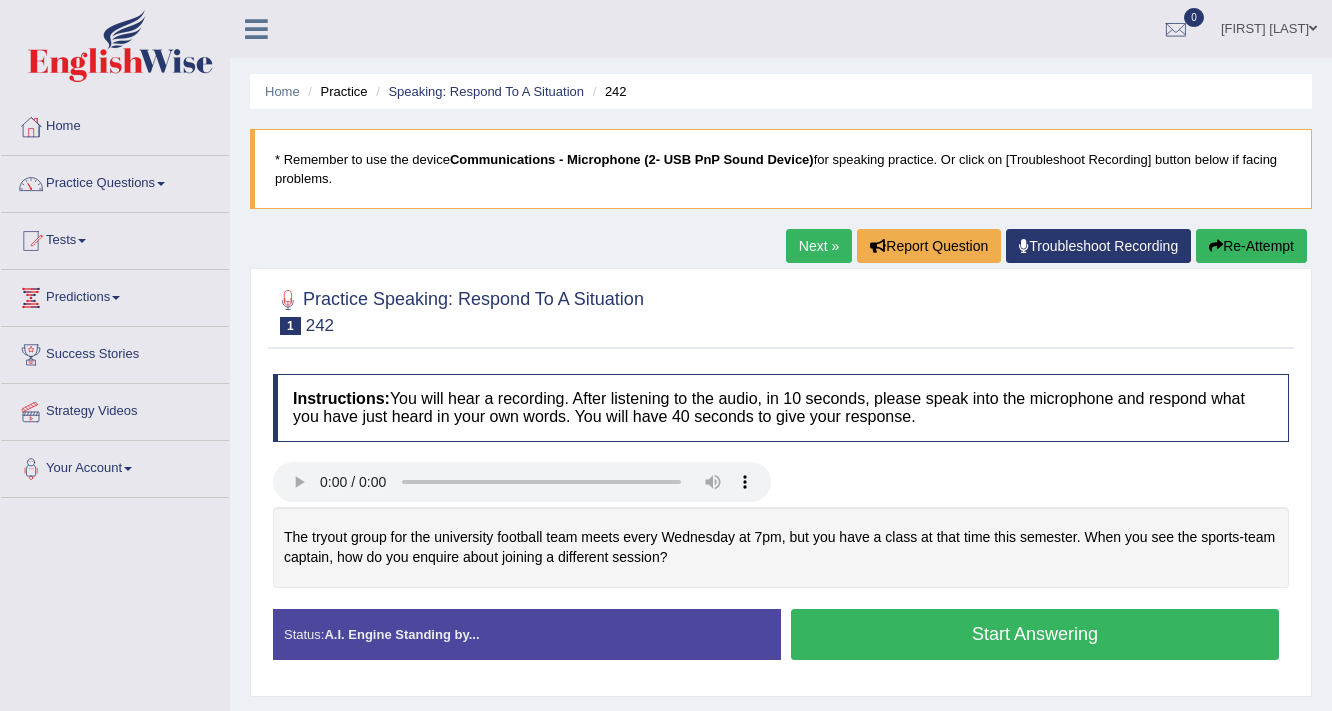 scroll, scrollTop: 0, scrollLeft: 0, axis: both 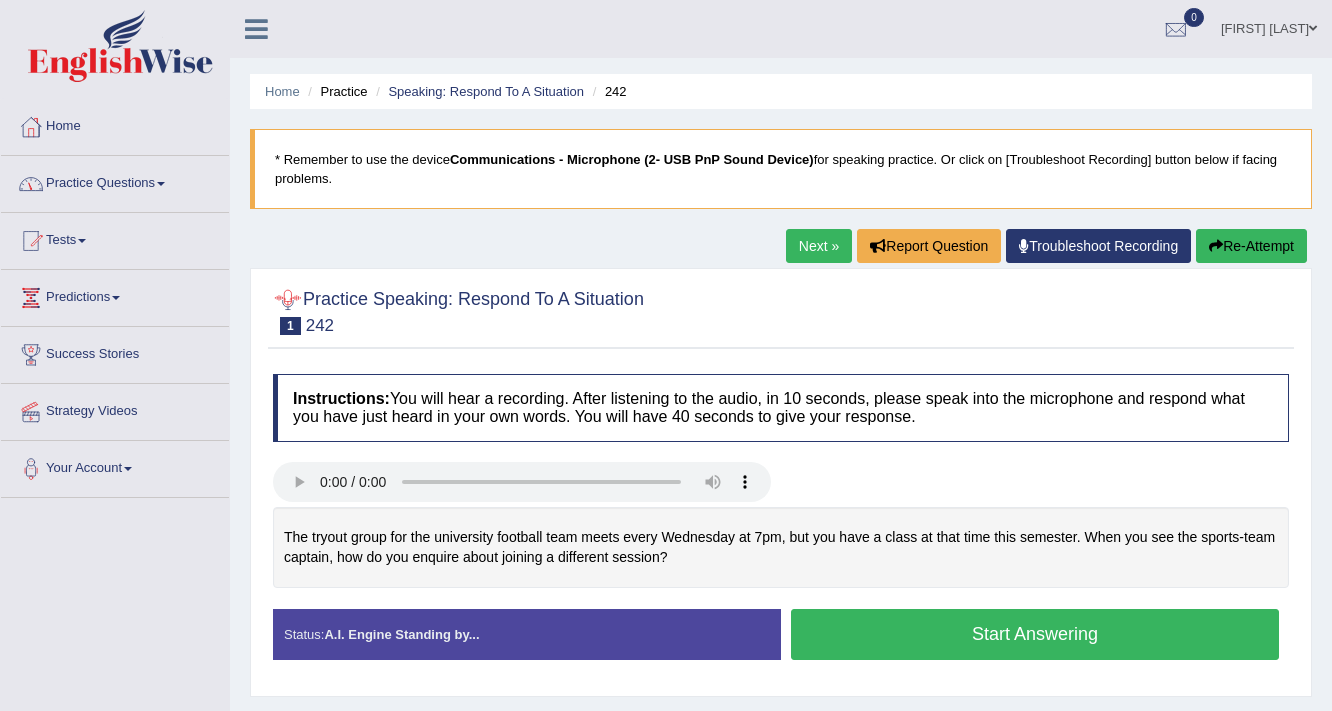 click on "Practice Questions" at bounding box center [115, 181] 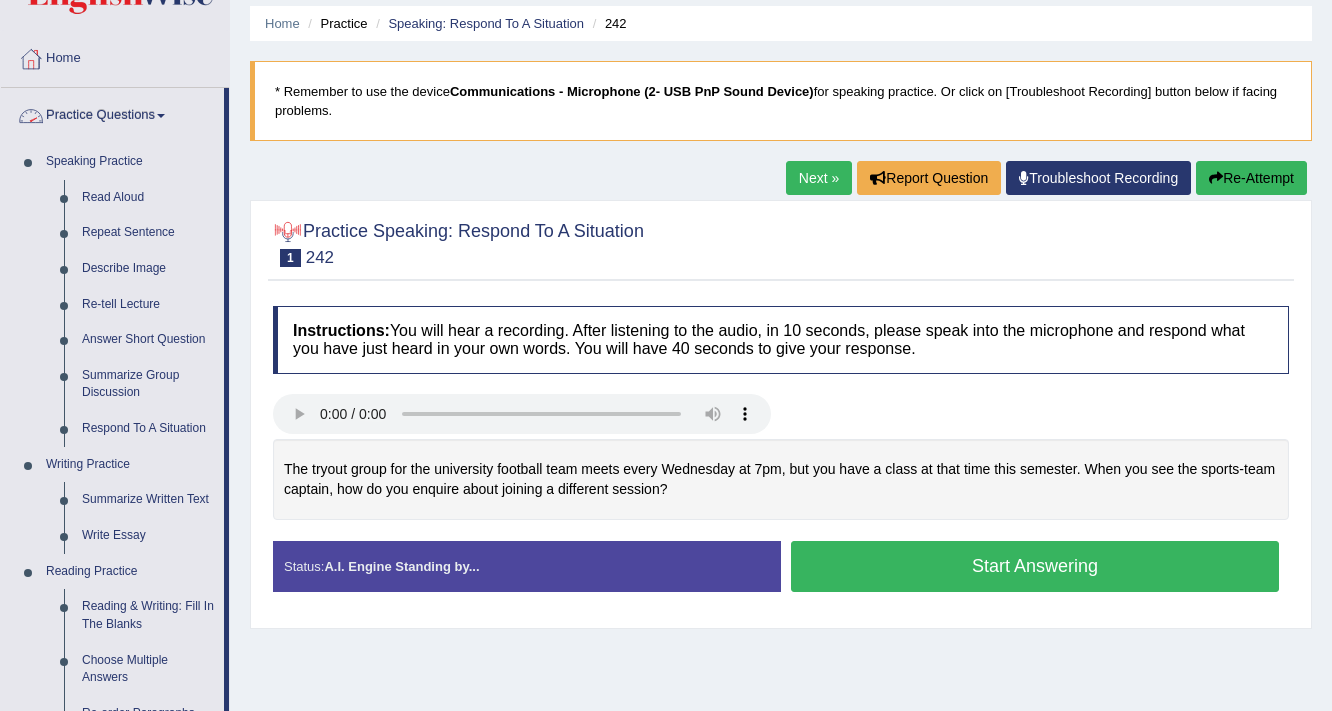 scroll, scrollTop: 240, scrollLeft: 0, axis: vertical 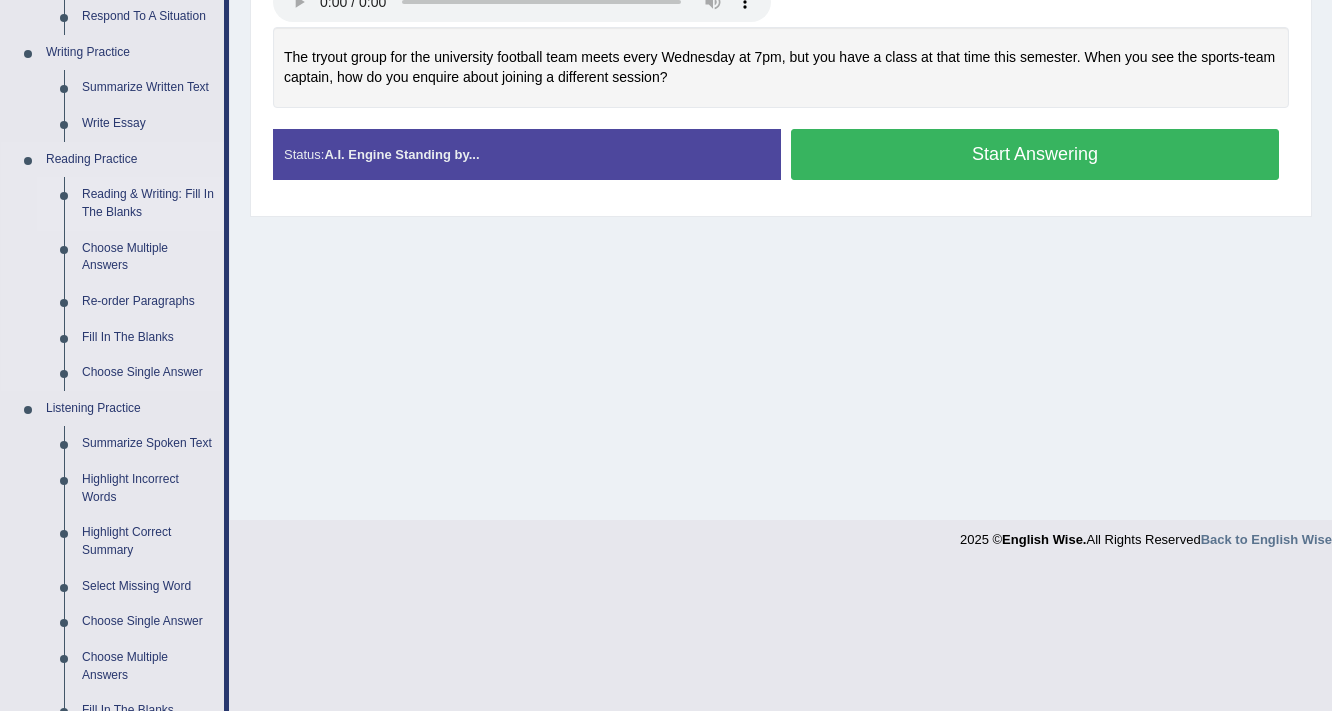 click on "Reading & Writing: Fill In The Blanks" at bounding box center (148, 203) 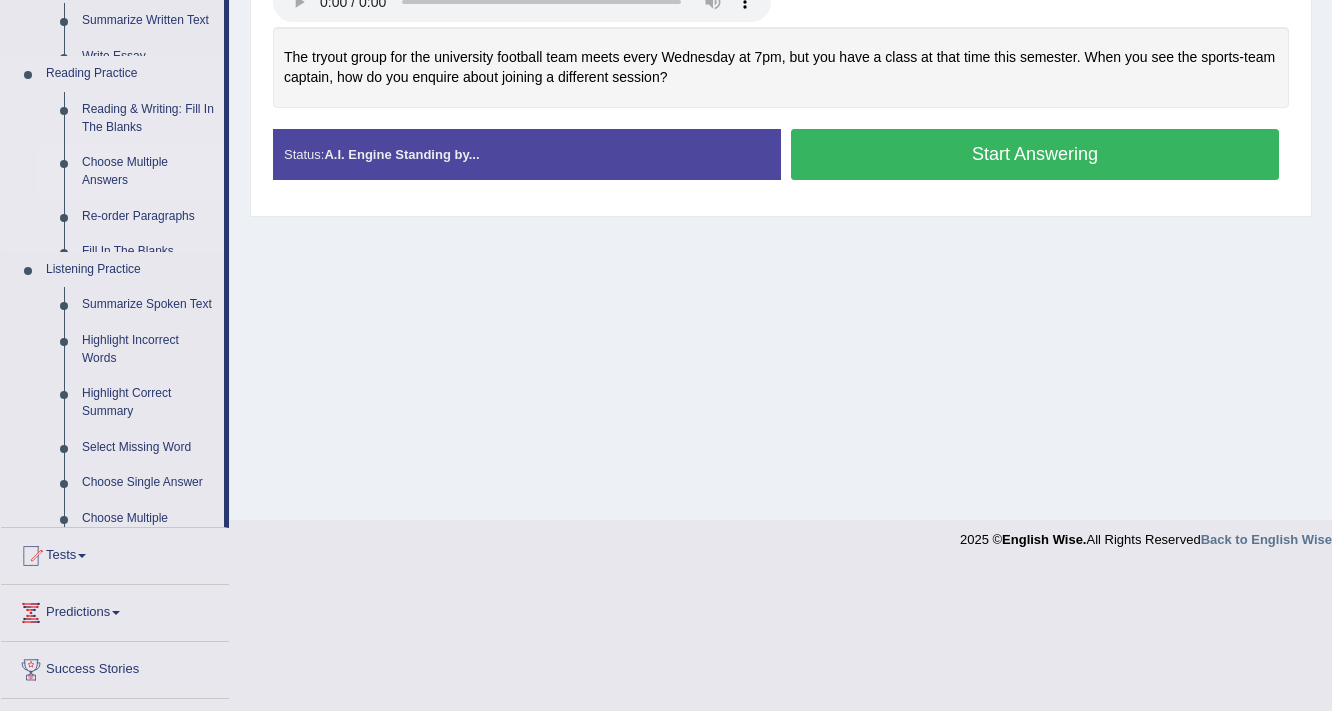 scroll, scrollTop: 339, scrollLeft: 0, axis: vertical 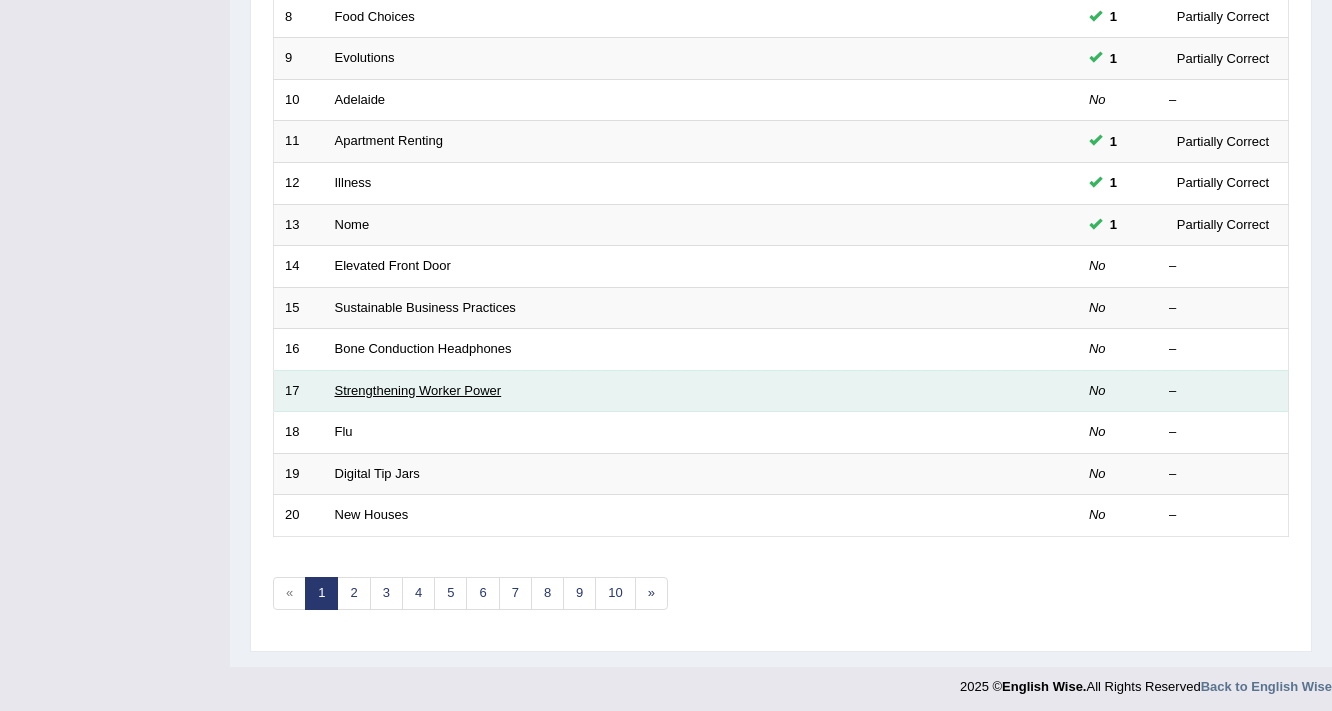 click on "Strengthening Worker Power" at bounding box center [418, 390] 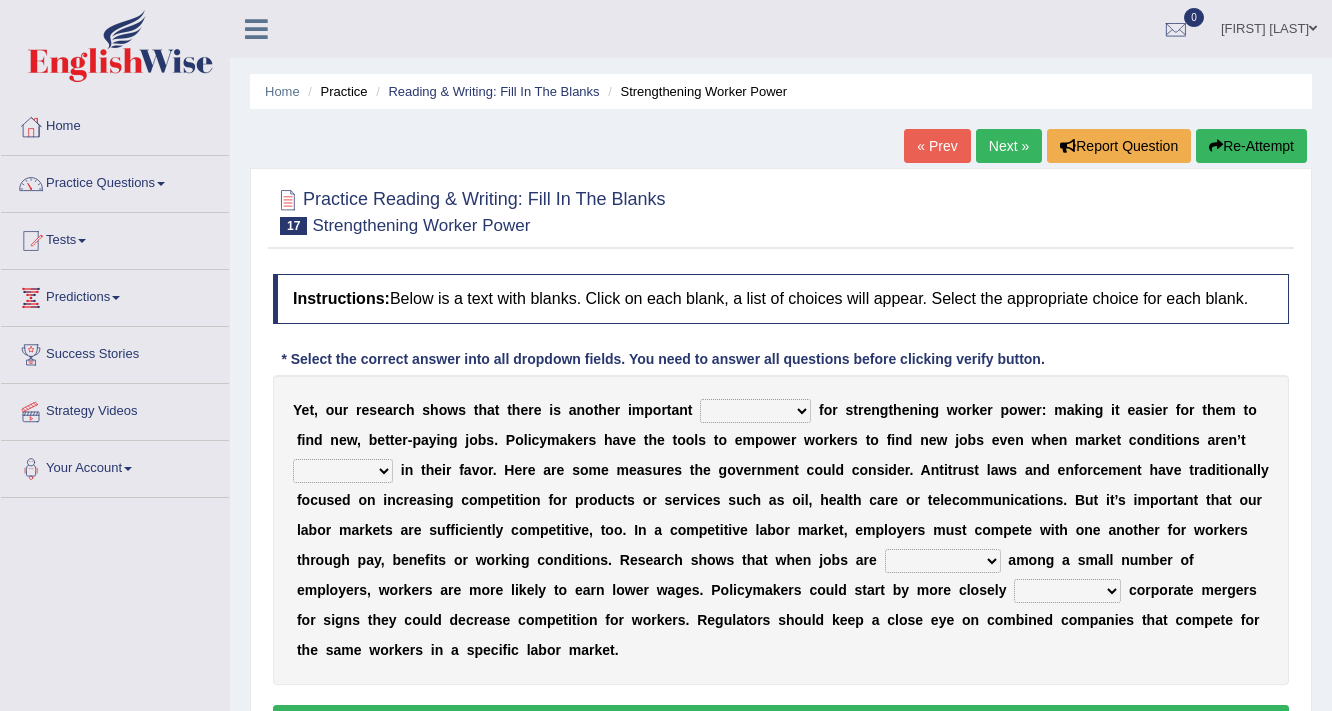 scroll, scrollTop: 240, scrollLeft: 0, axis: vertical 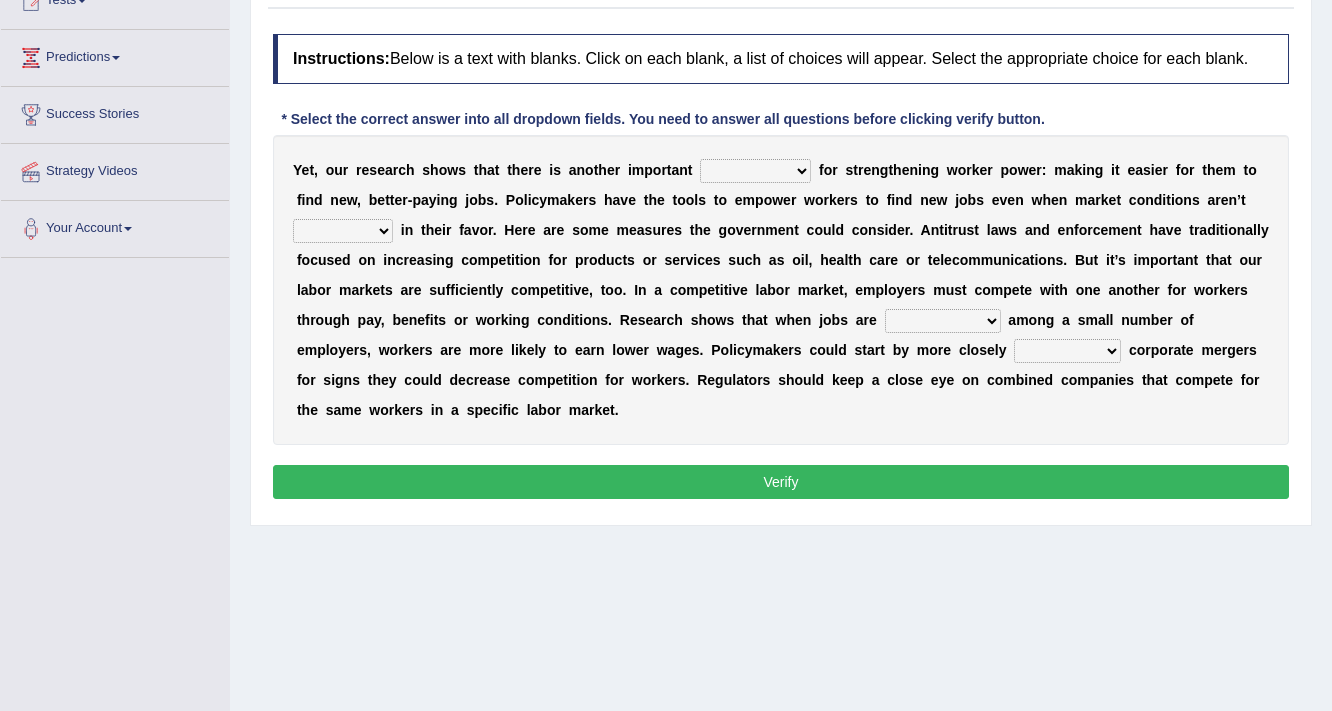 click on "avail engagement avenue annual" at bounding box center [755, 171] 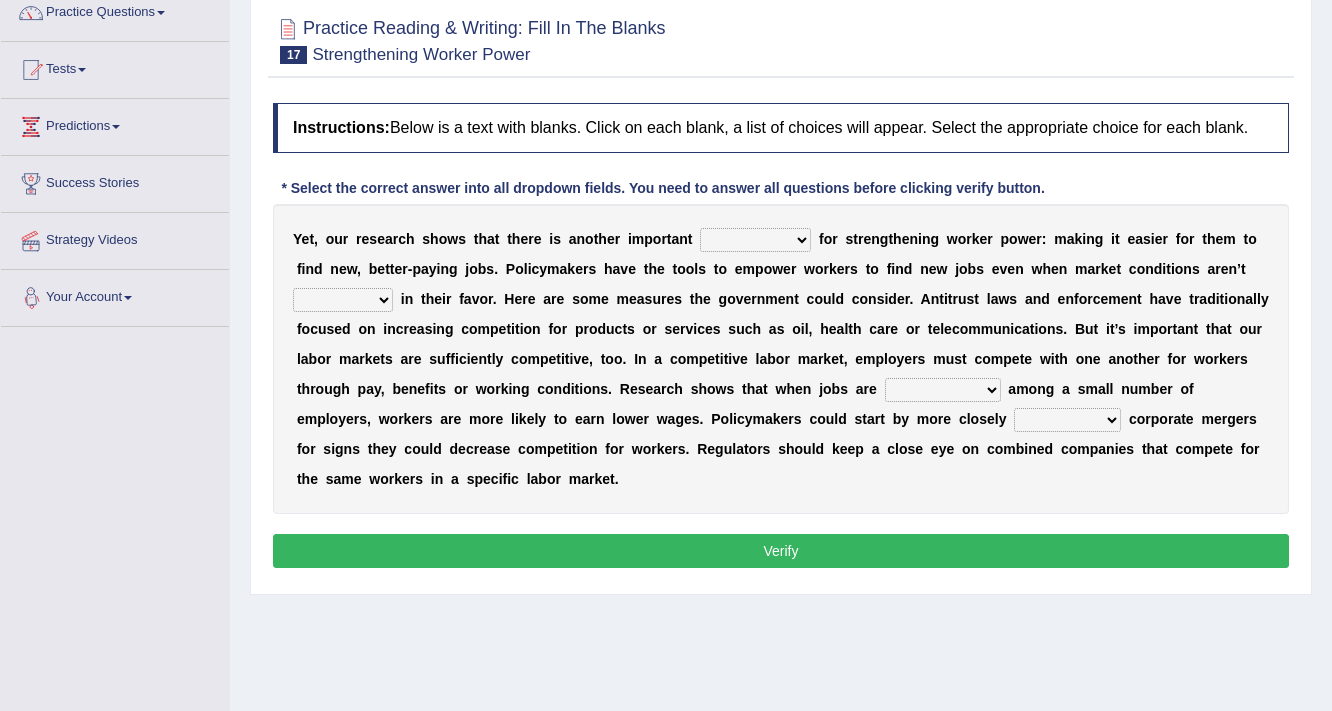 scroll, scrollTop: 80, scrollLeft: 0, axis: vertical 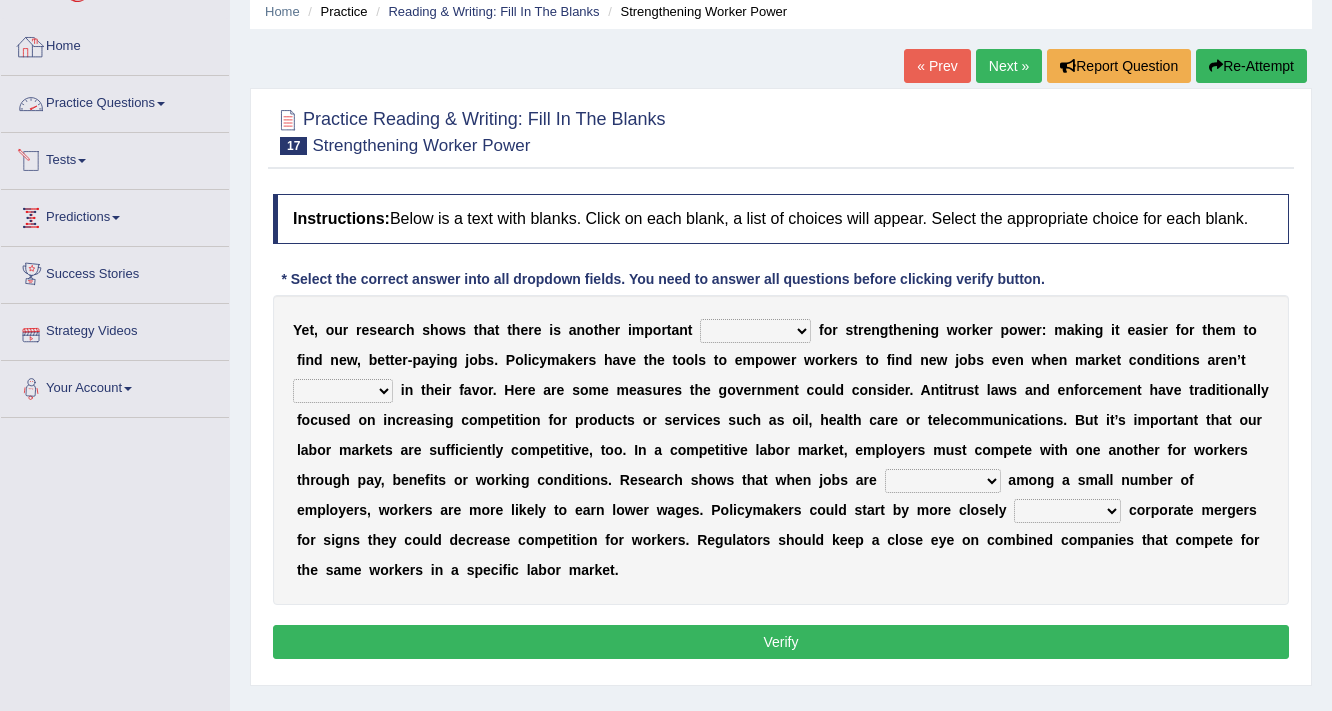 click on "Practice Questions" at bounding box center (115, 101) 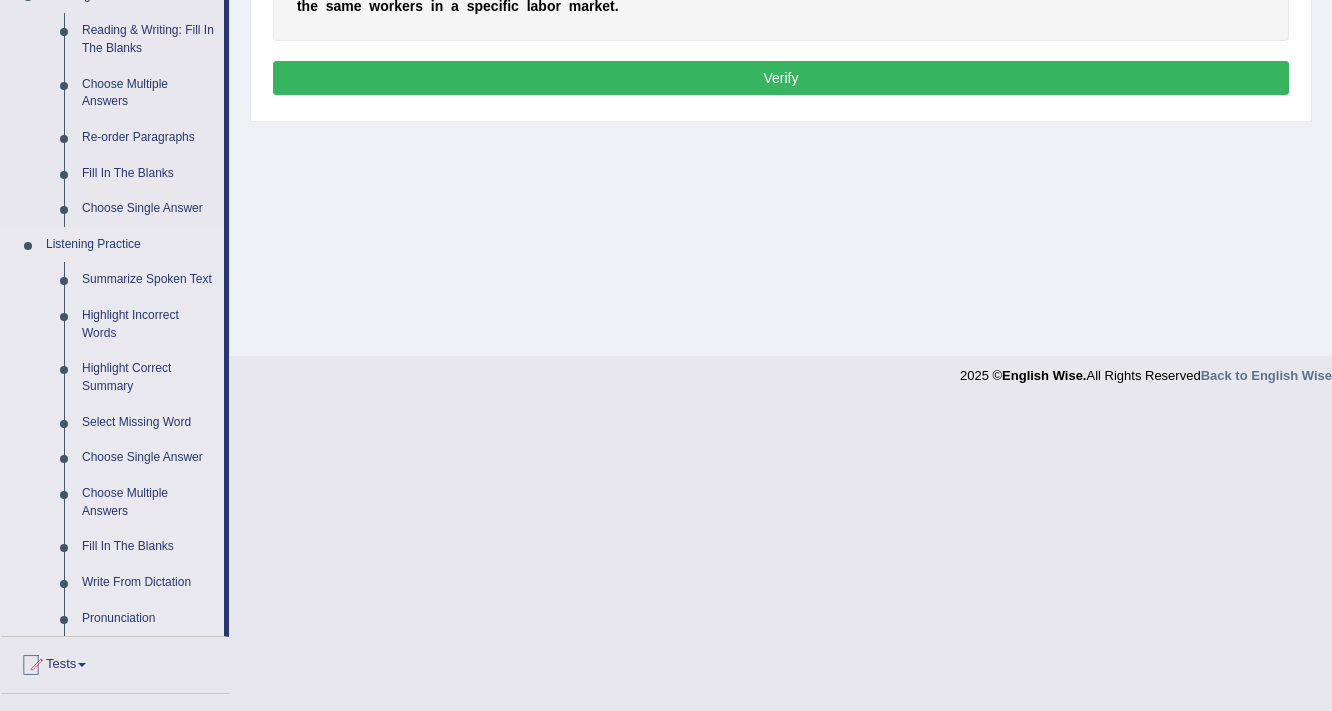 scroll, scrollTop: 854, scrollLeft: 0, axis: vertical 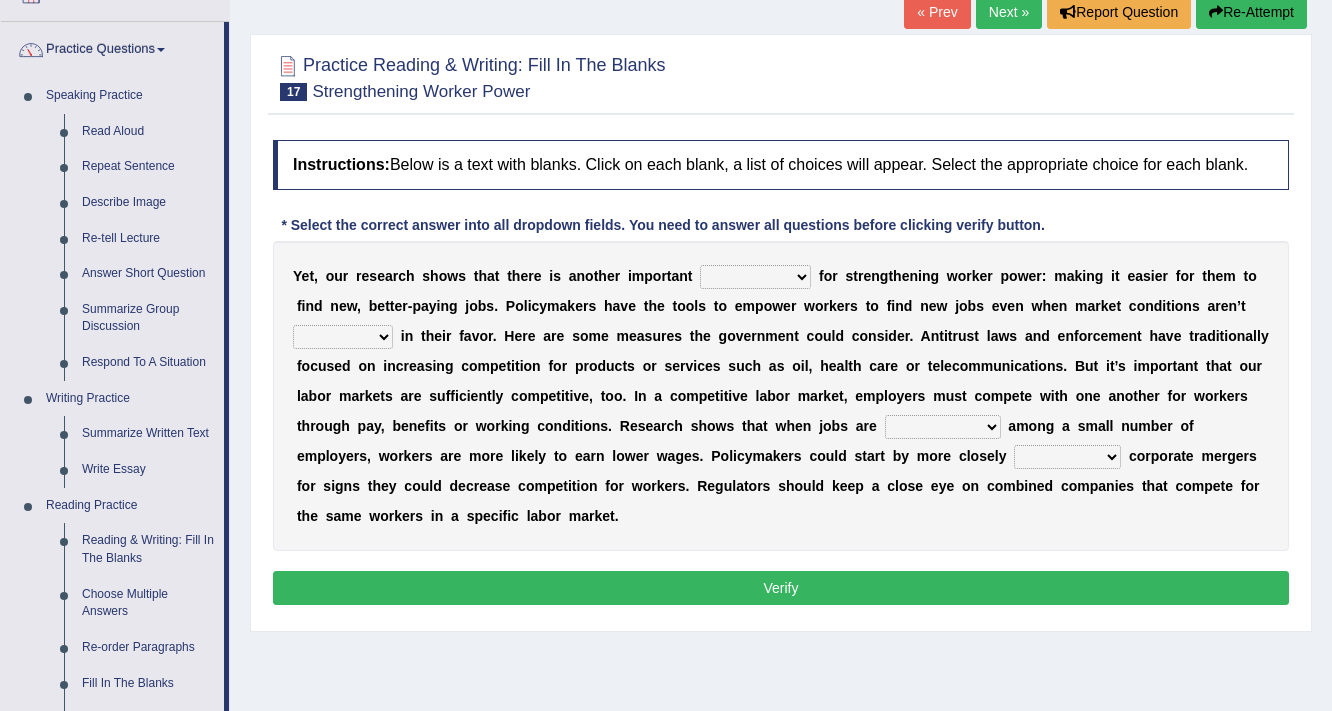 click on "avail engagement avenue annual" at bounding box center (755, 277) 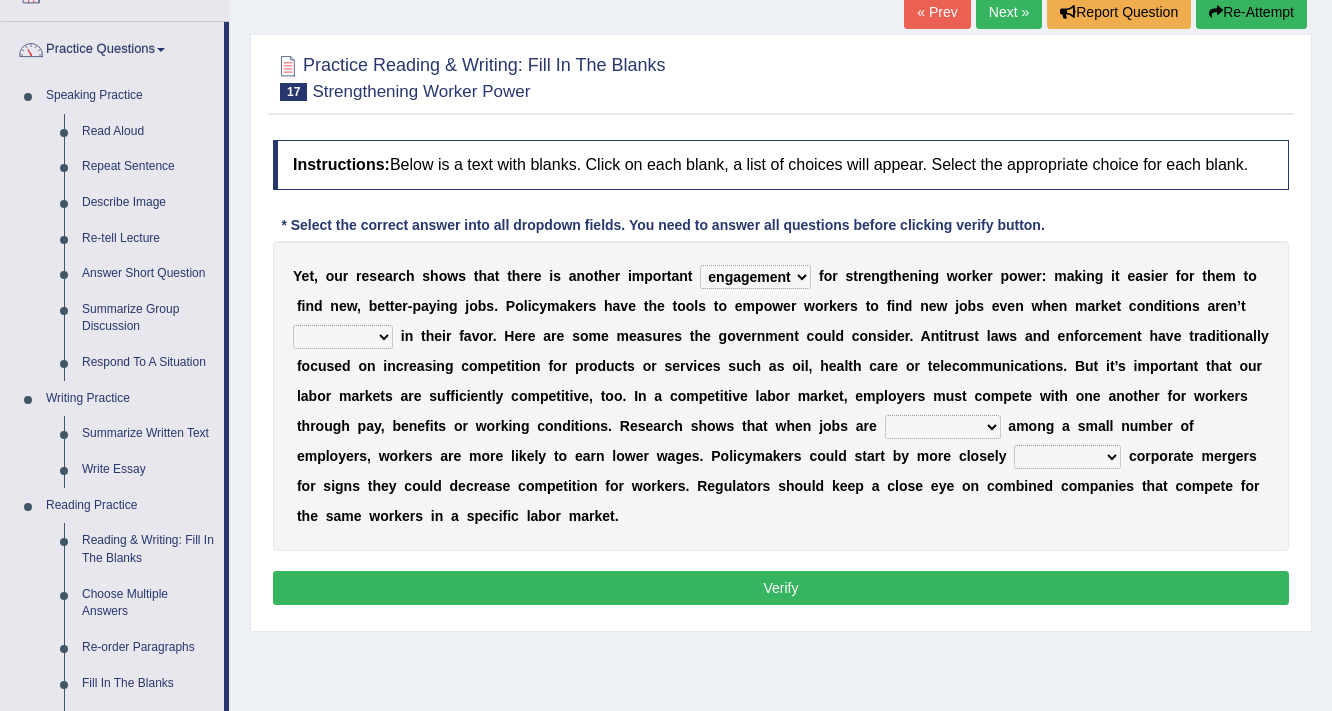 click on "avail engagement avenue annual" at bounding box center [755, 277] 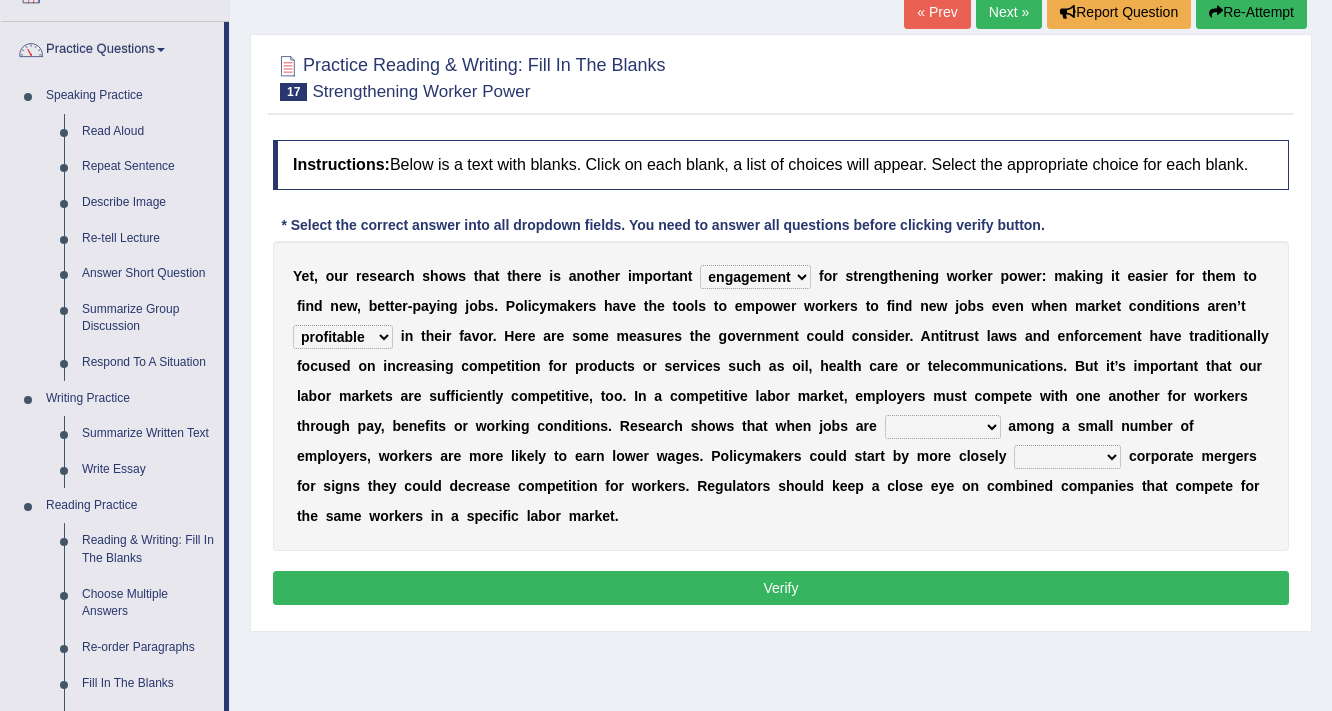 click on "constrained tremendous concentric concentrated" at bounding box center (943, 427) 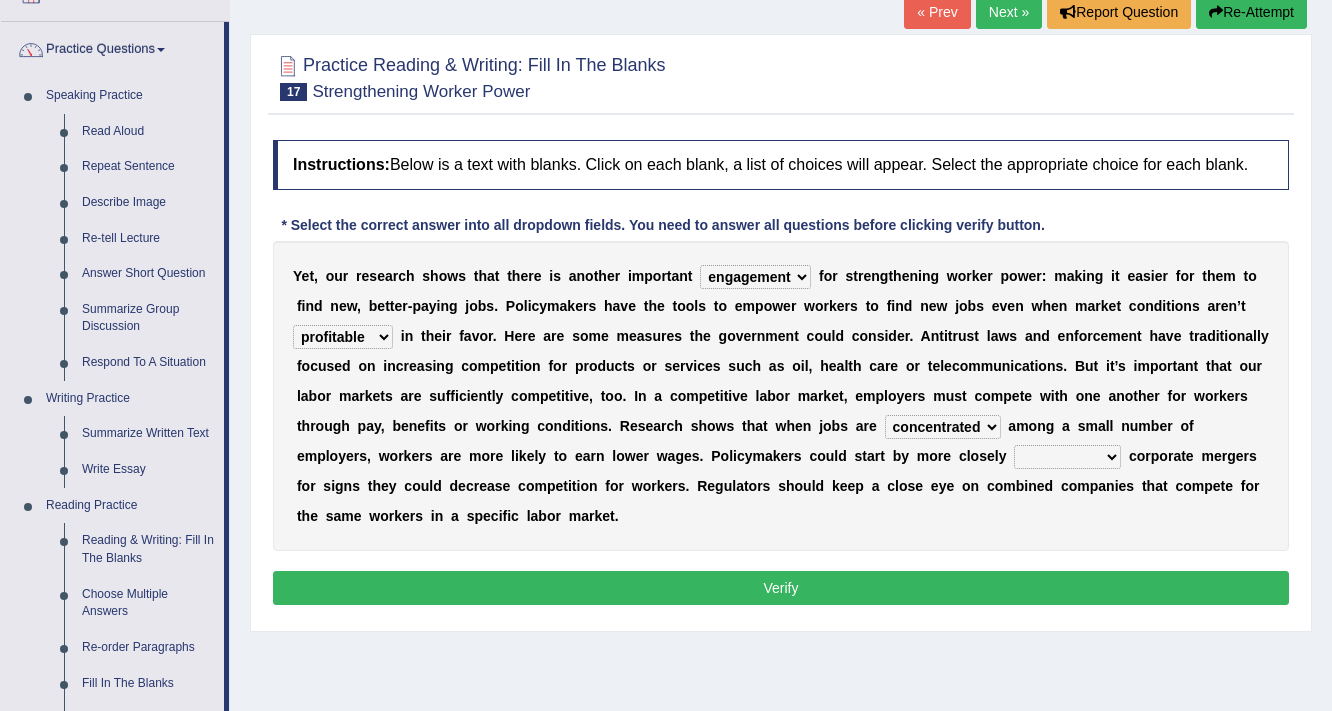 click on "scrutinizing originating scripting emulating" at bounding box center [1067, 457] 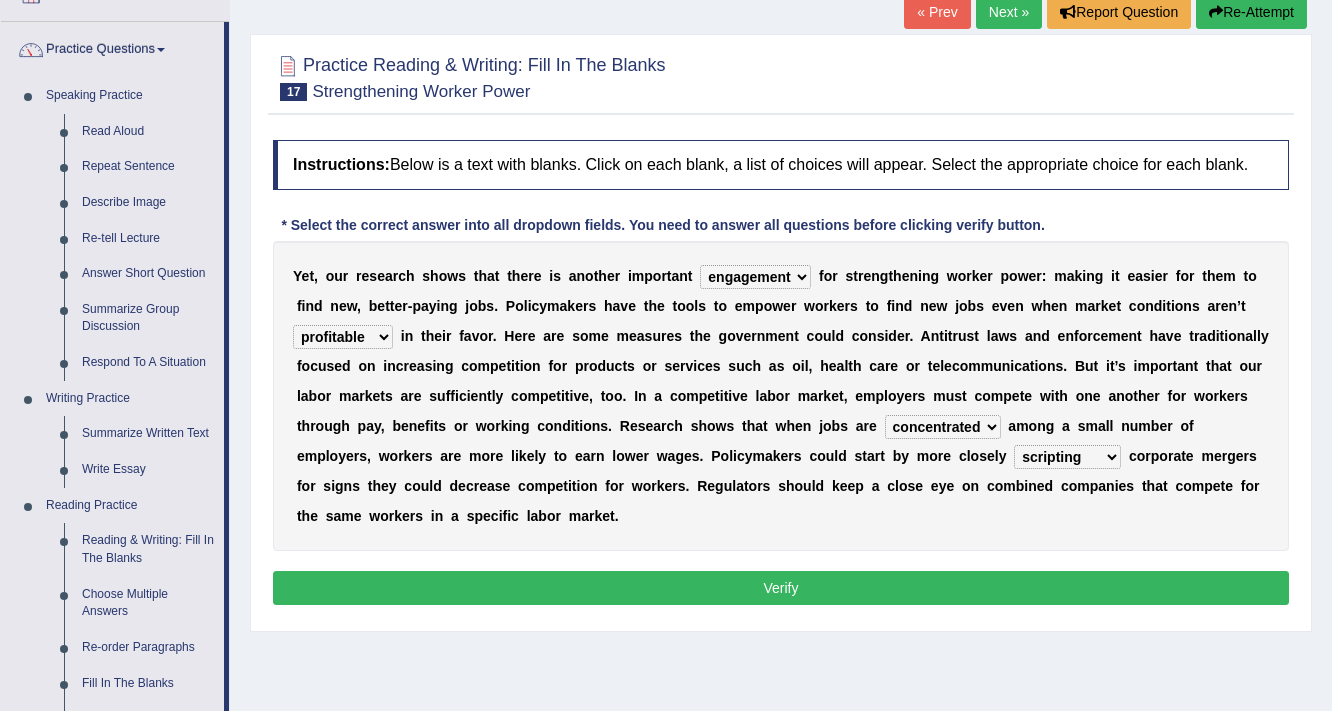 click on "scrutinizing originating scripting emulating" at bounding box center (1067, 457) 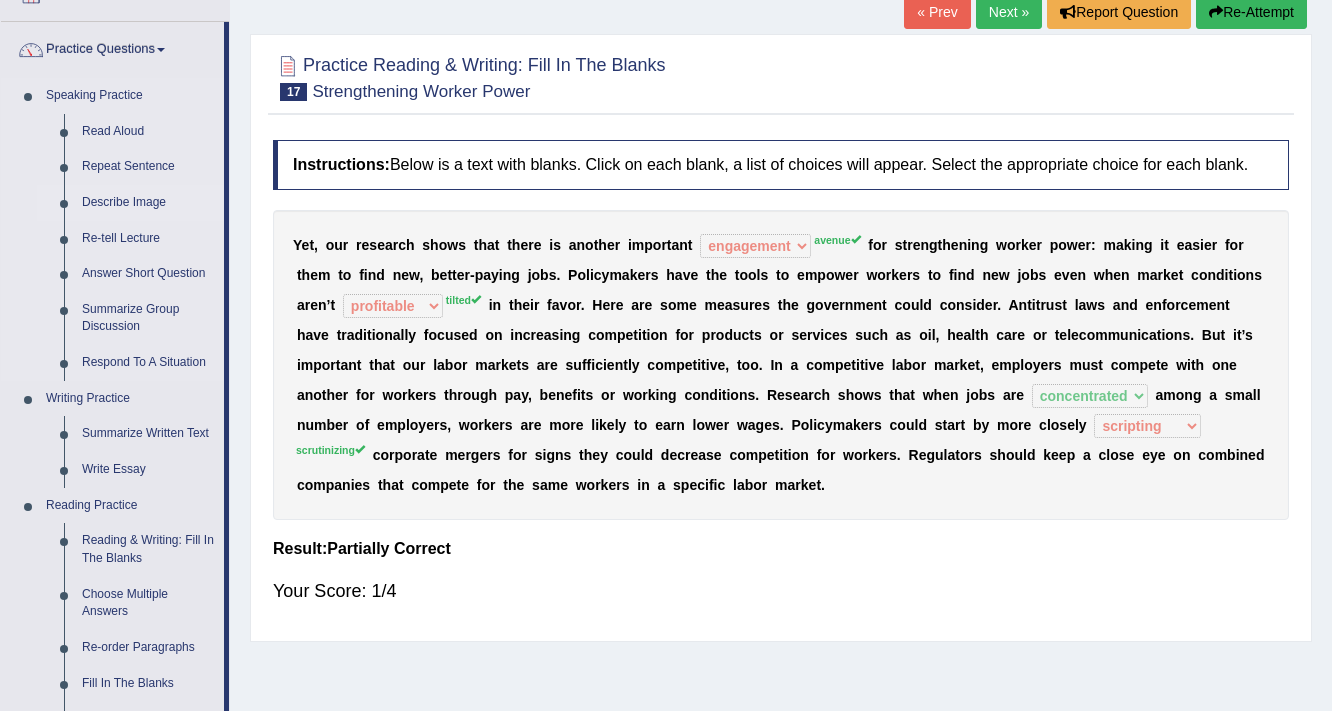click on "Describe Image" at bounding box center (148, 203) 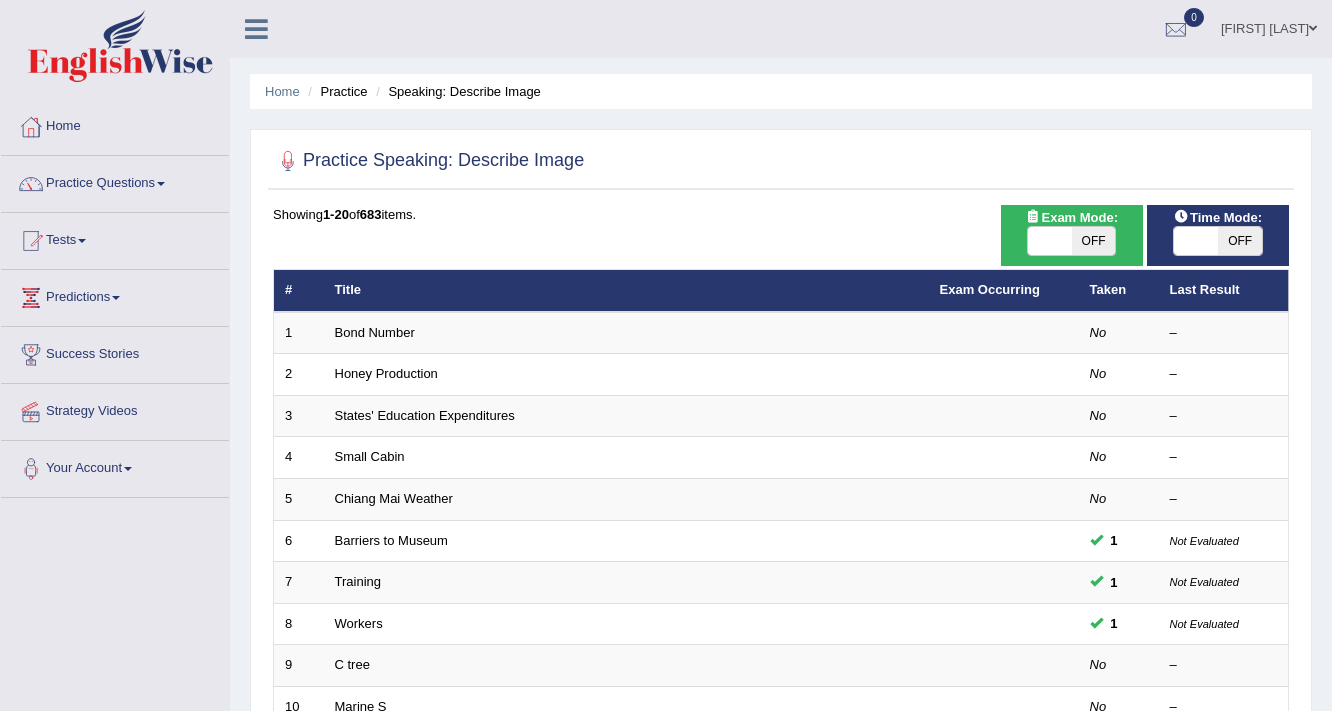 scroll, scrollTop: 0, scrollLeft: 0, axis: both 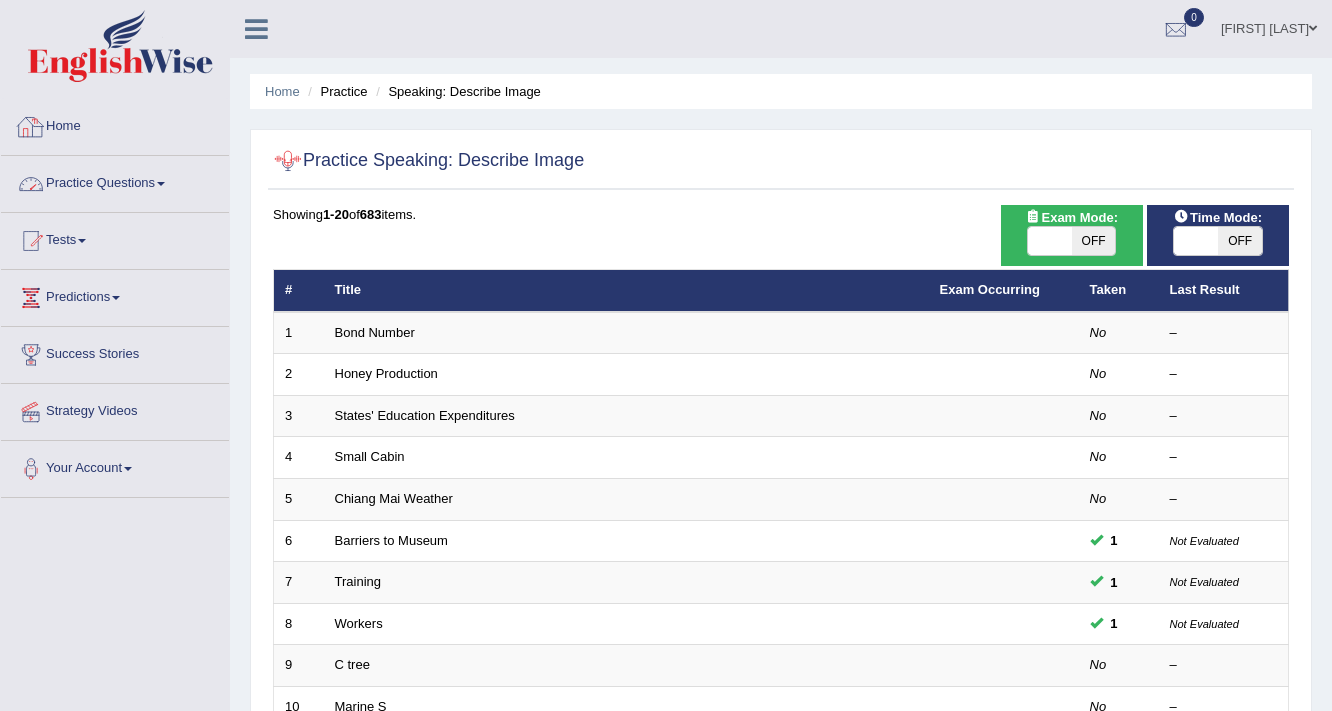 click on "Practice Questions" at bounding box center (115, 181) 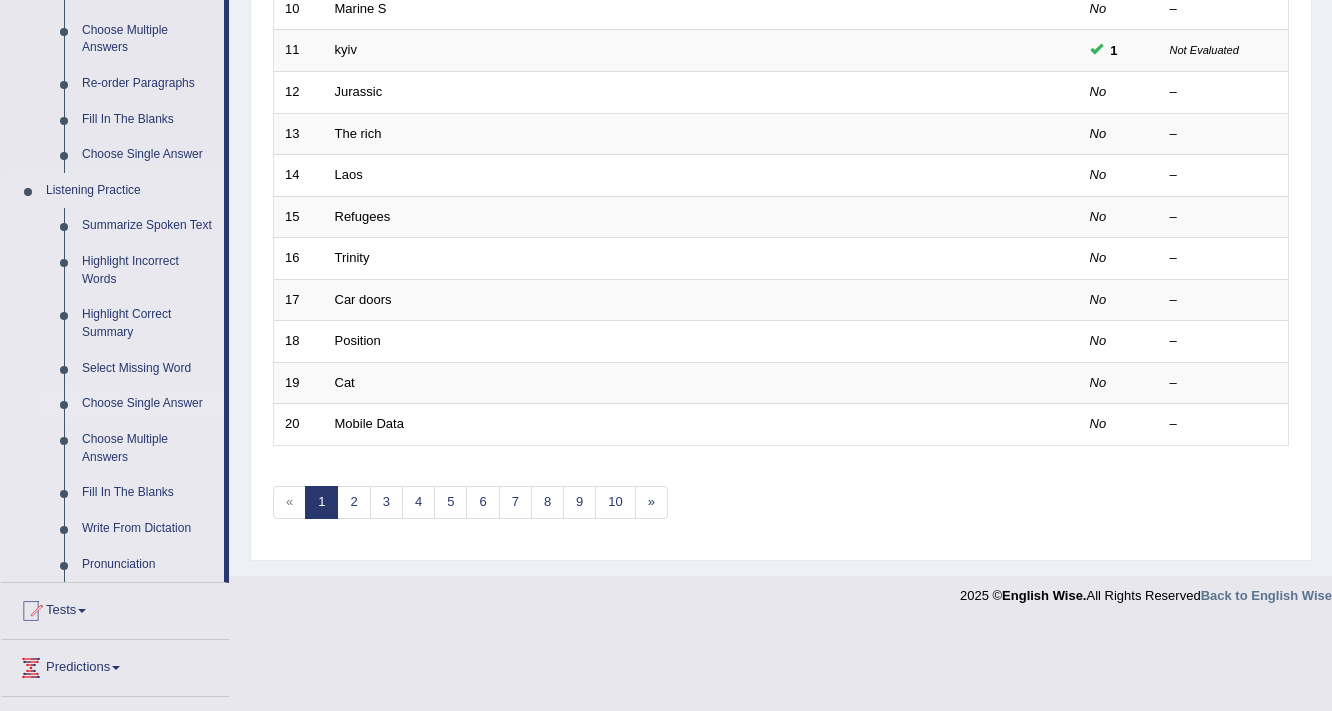 scroll, scrollTop: 854, scrollLeft: 0, axis: vertical 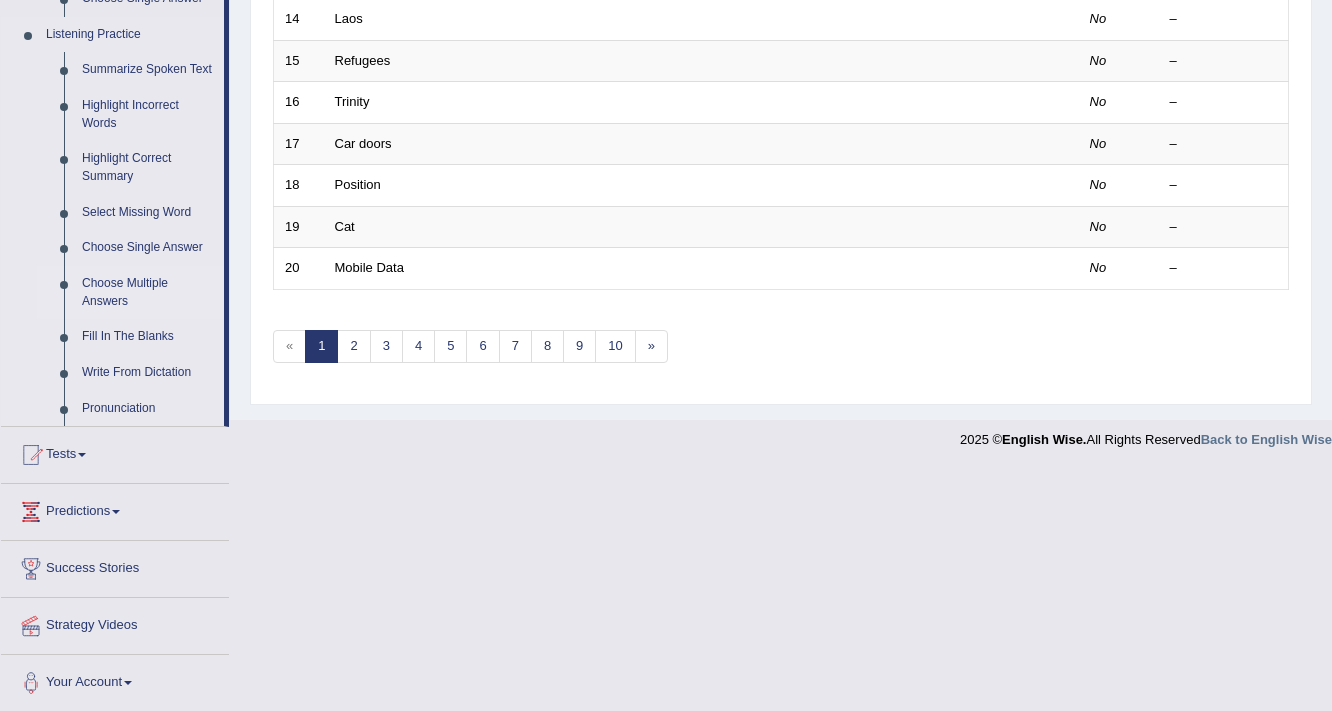 click on "Choose Multiple Answers" at bounding box center (148, 292) 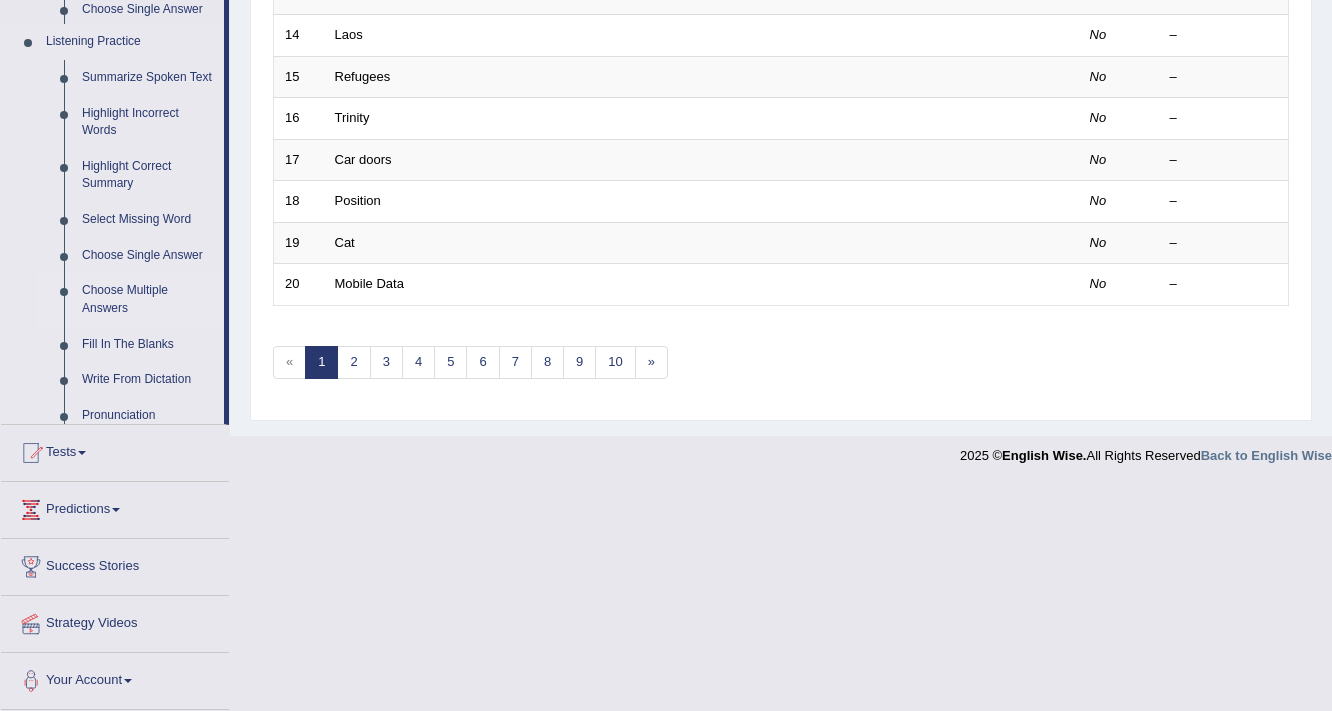 scroll, scrollTop: 607, scrollLeft: 0, axis: vertical 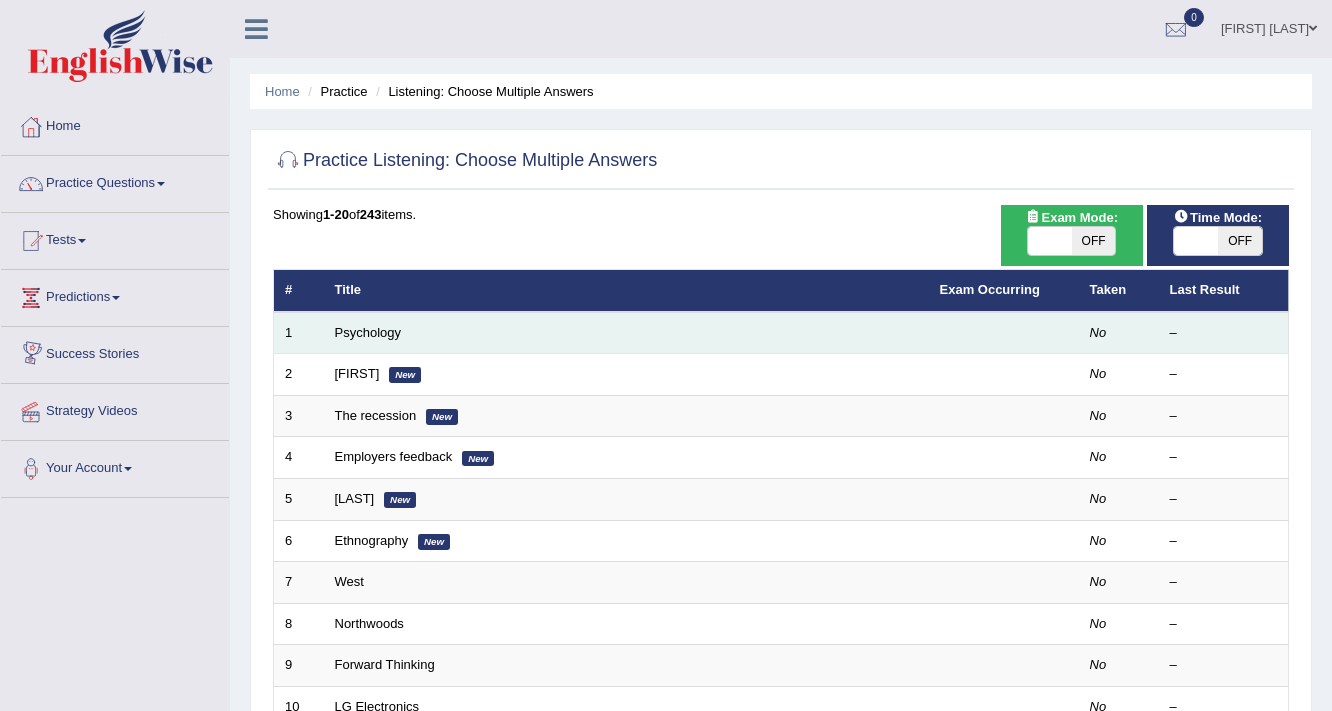 click on "Psychology" at bounding box center [626, 333] 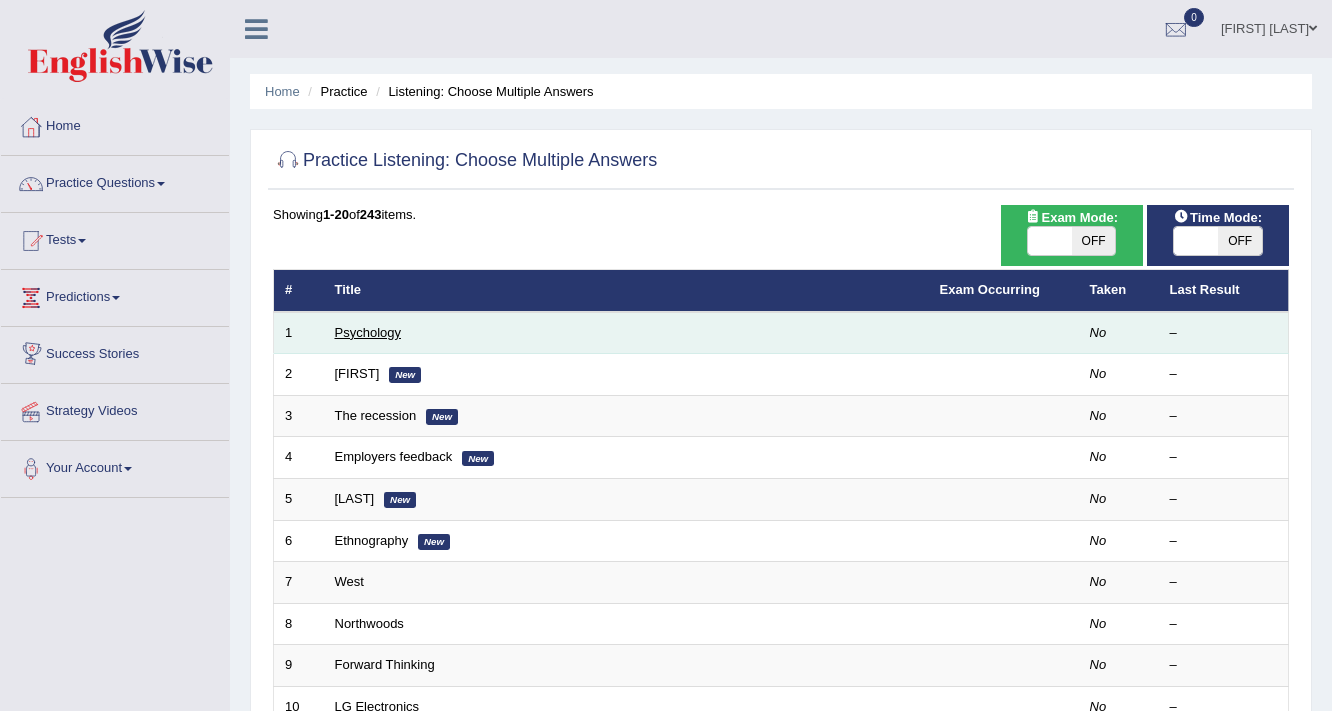 click on "Psychology" at bounding box center [368, 332] 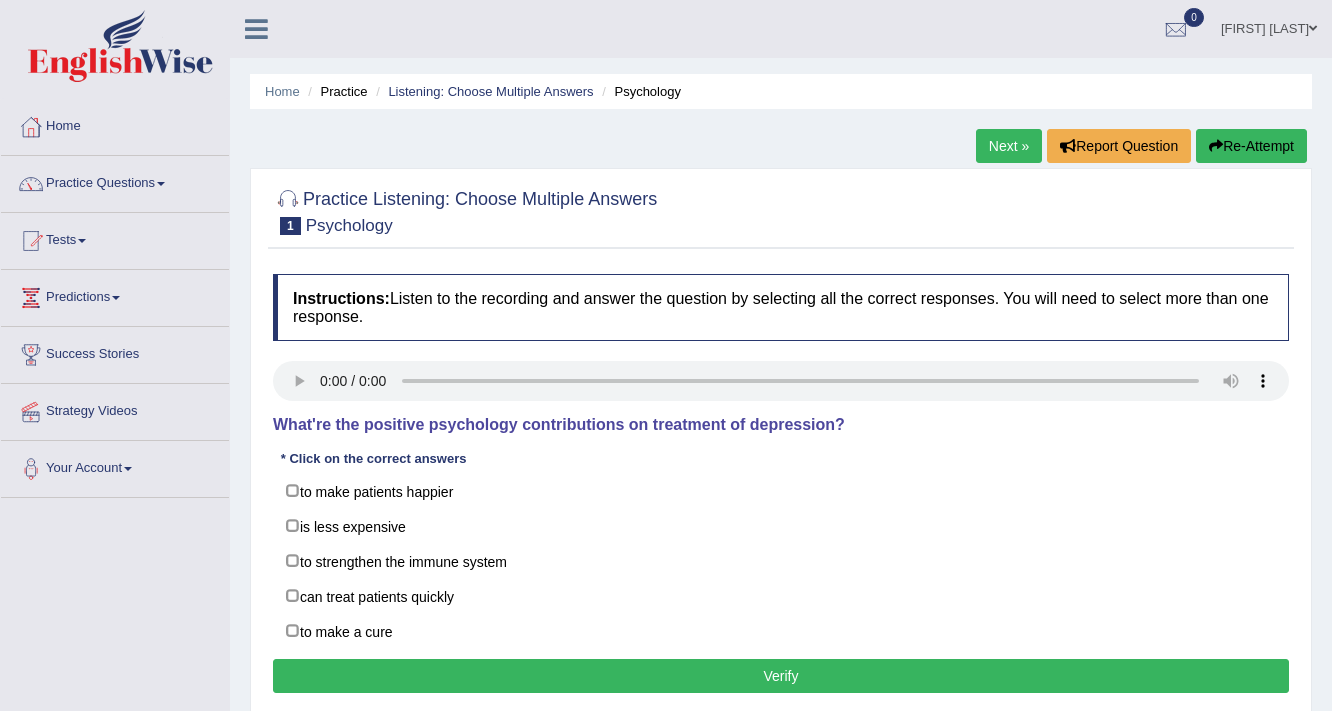 scroll, scrollTop: 240, scrollLeft: 0, axis: vertical 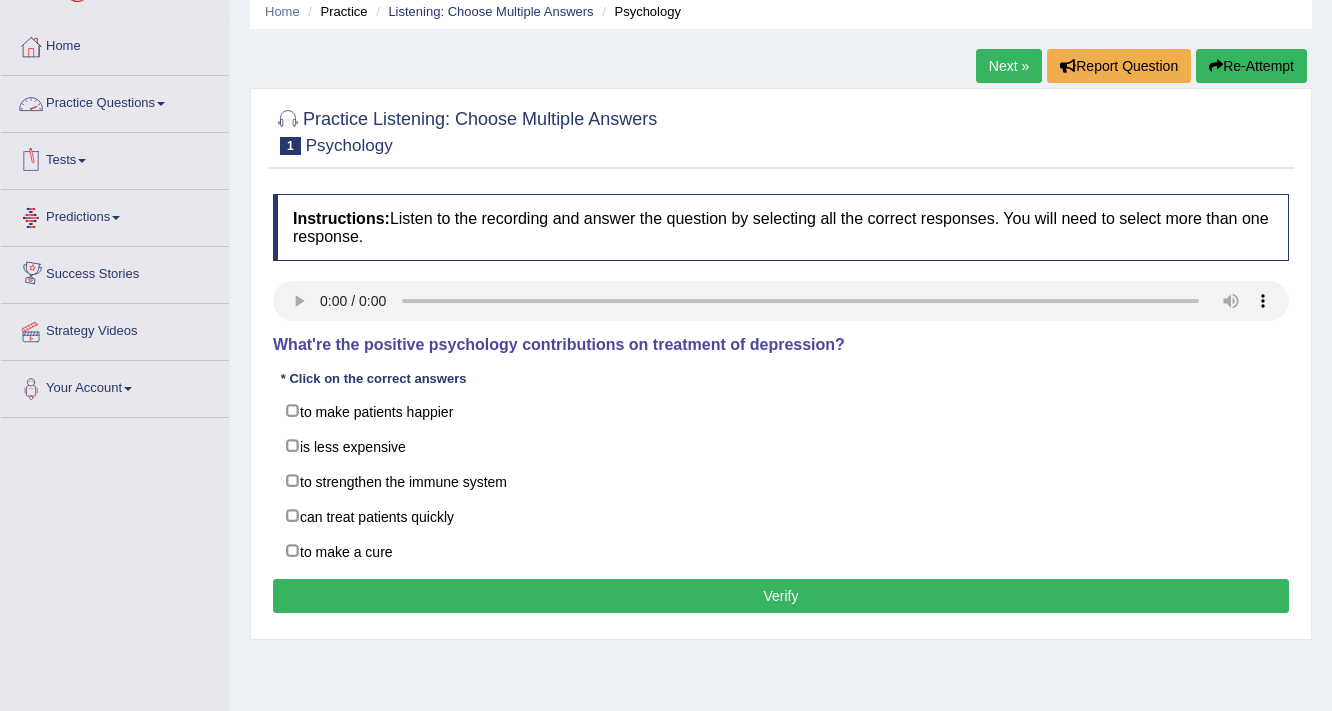 click at bounding box center [161, 104] 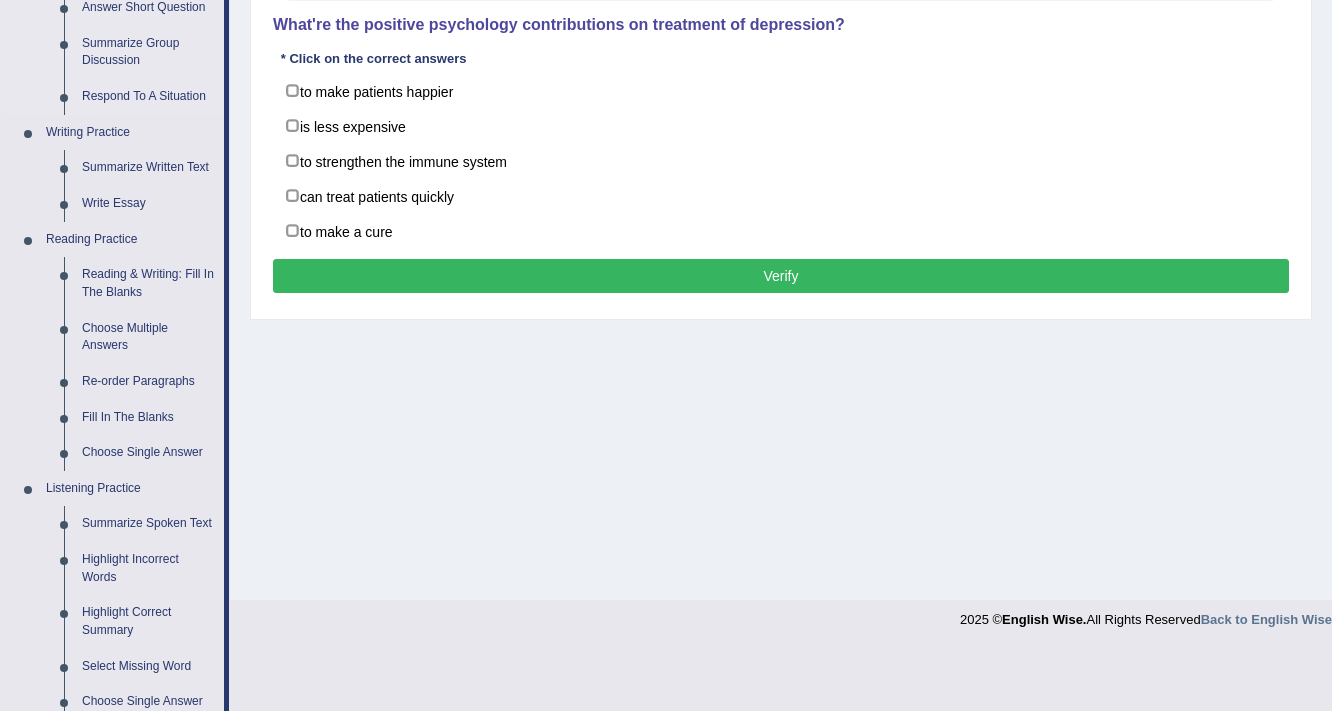 scroll, scrollTop: 640, scrollLeft: 0, axis: vertical 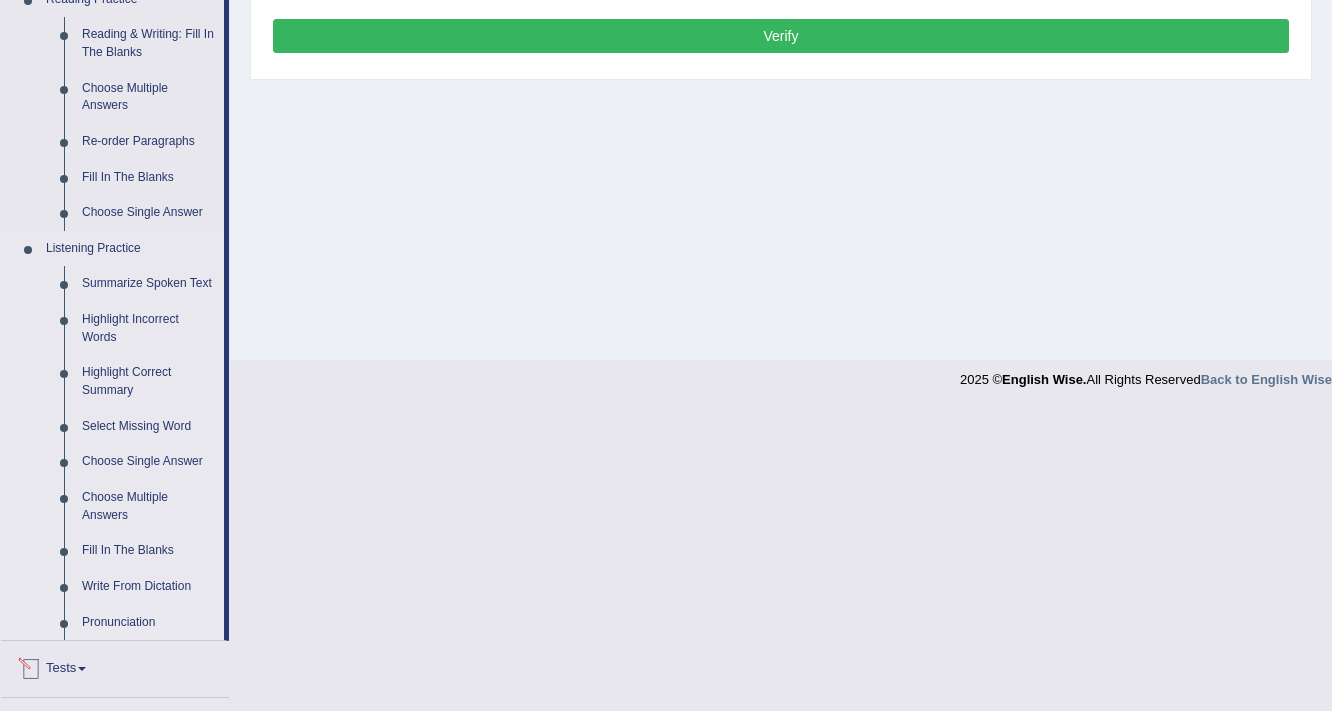click on "Pronunciation" at bounding box center [148, 623] 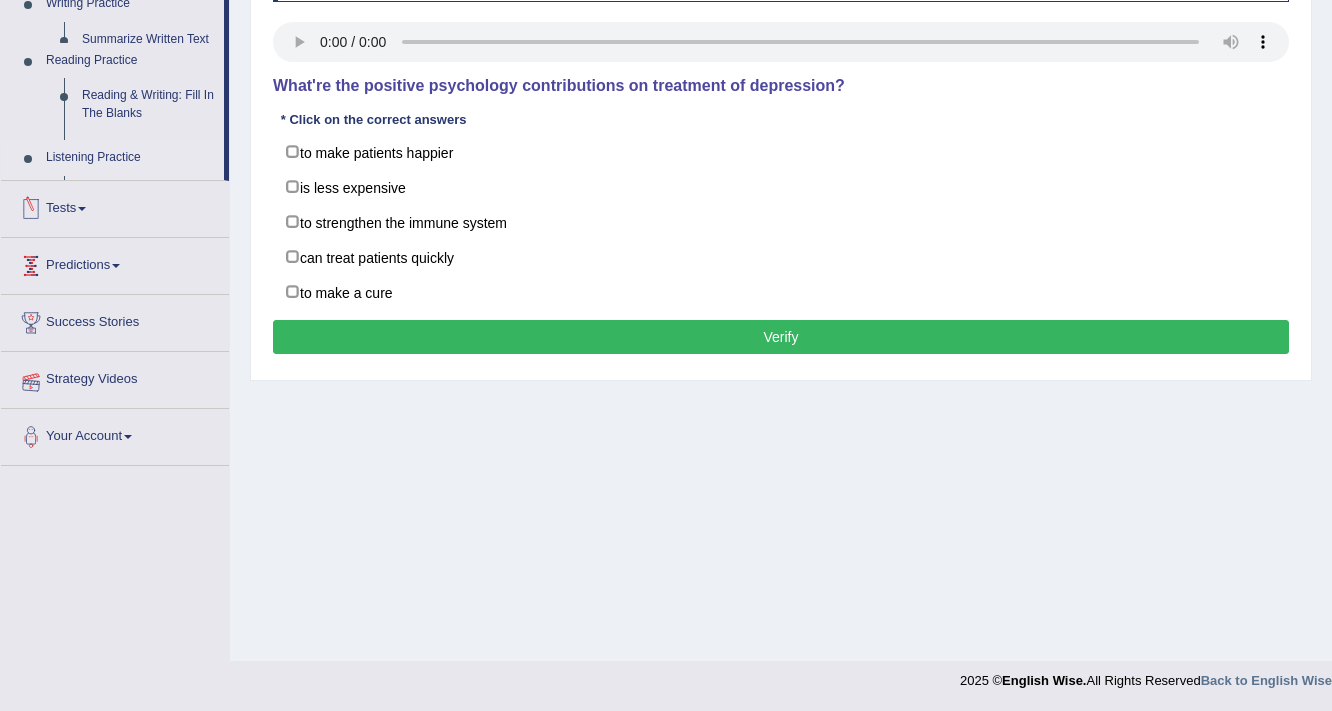 scroll, scrollTop: 339, scrollLeft: 0, axis: vertical 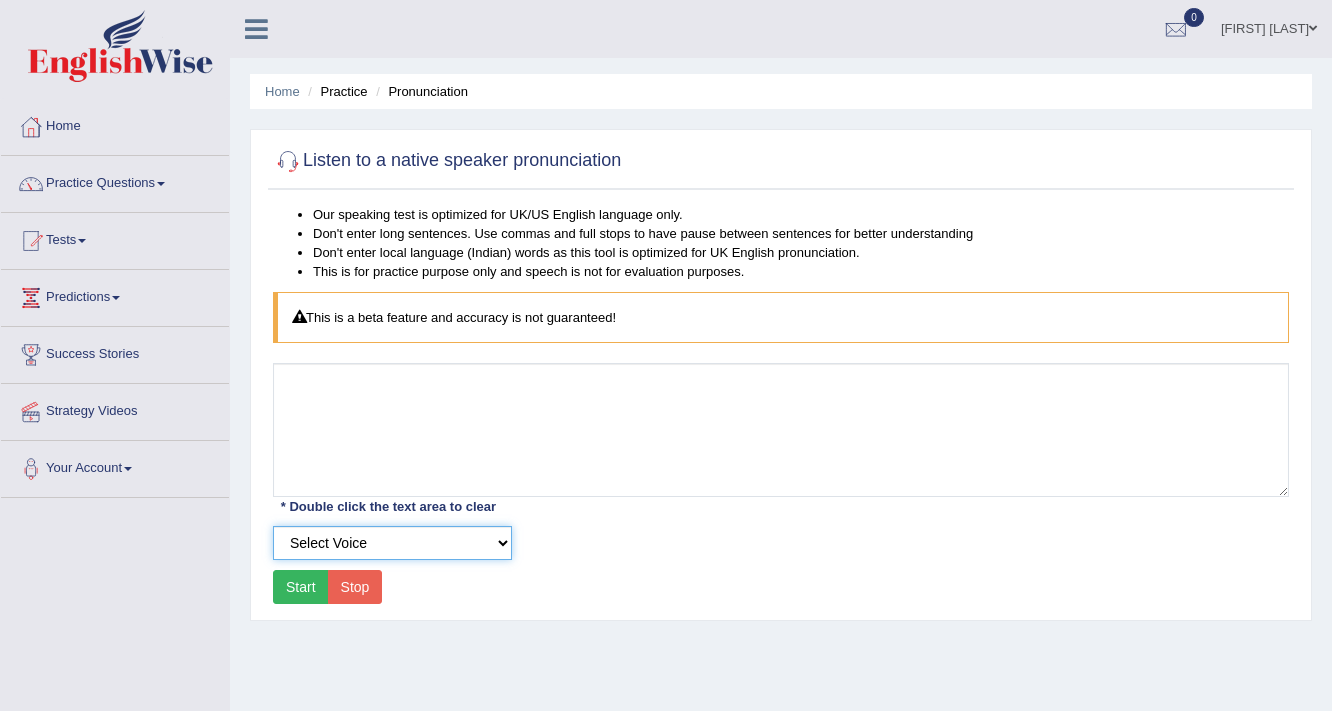 click on "Select Voice  UK English Female  UK English Male" at bounding box center [392, 543] 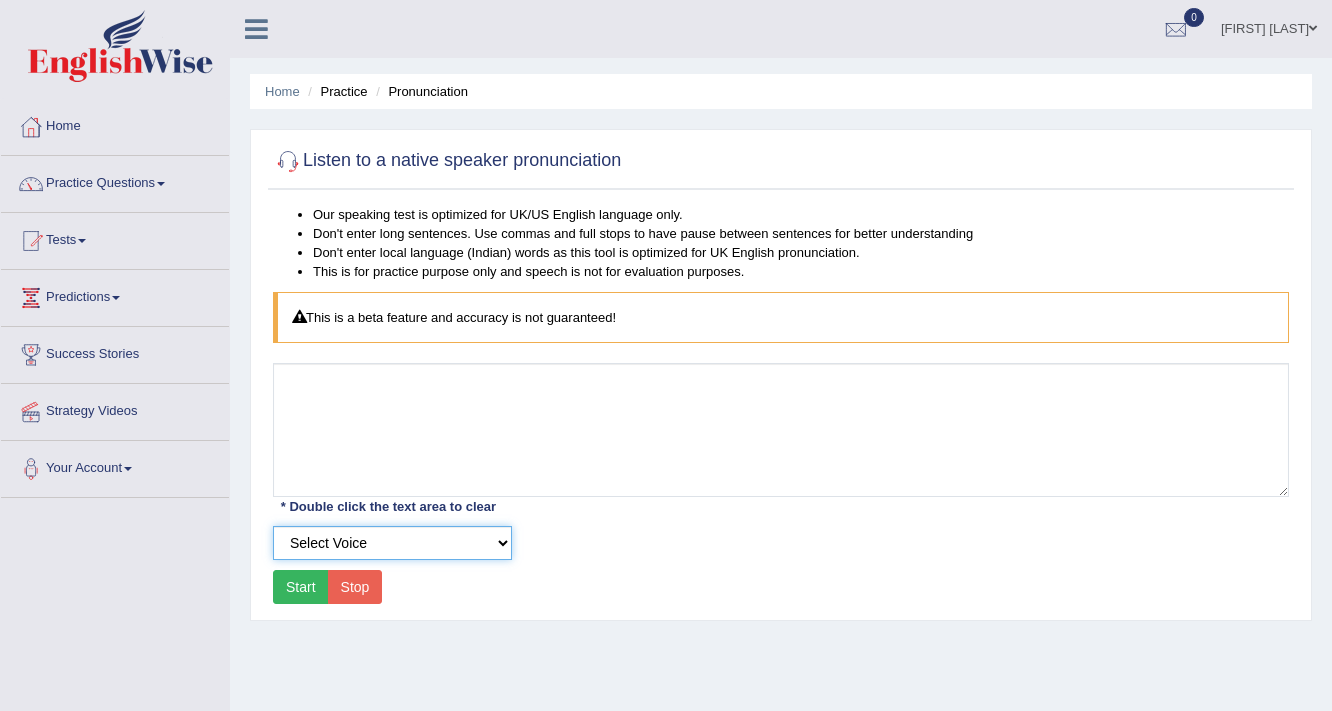 select on "2" 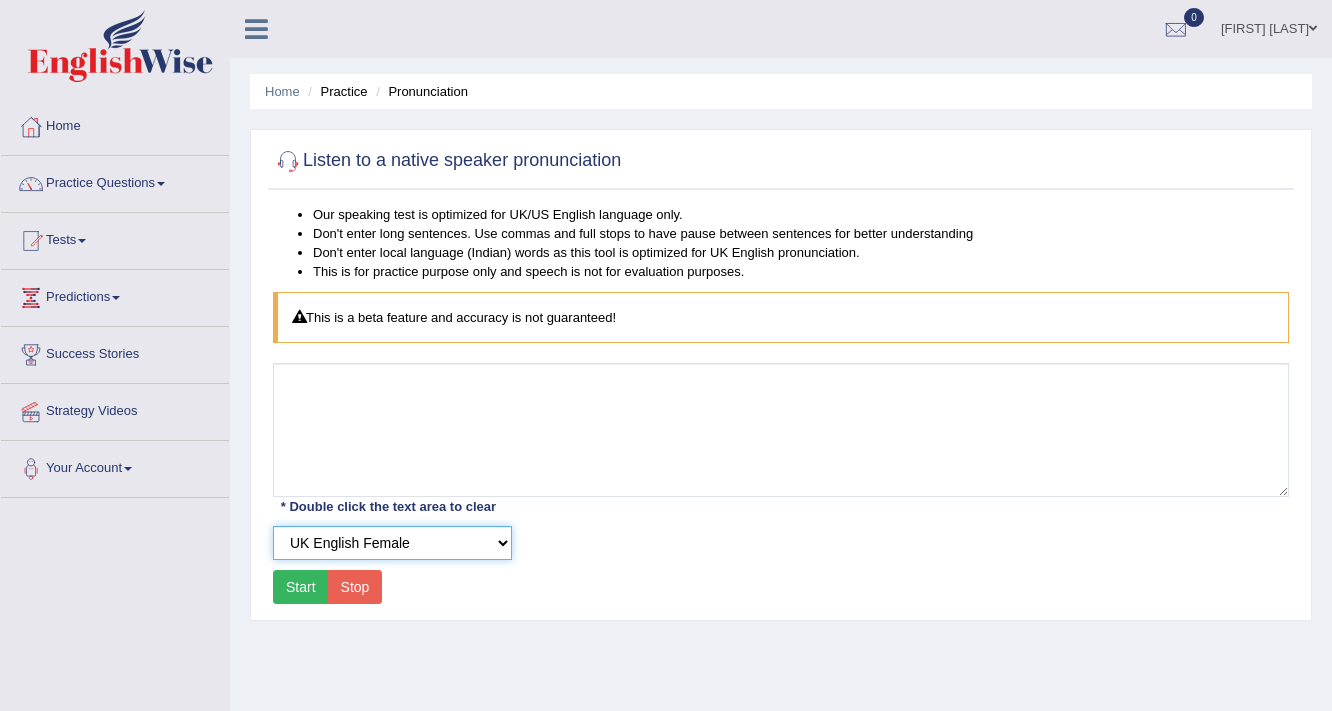 click on "Select Voice  UK English Female  UK English Male" at bounding box center [392, 543] 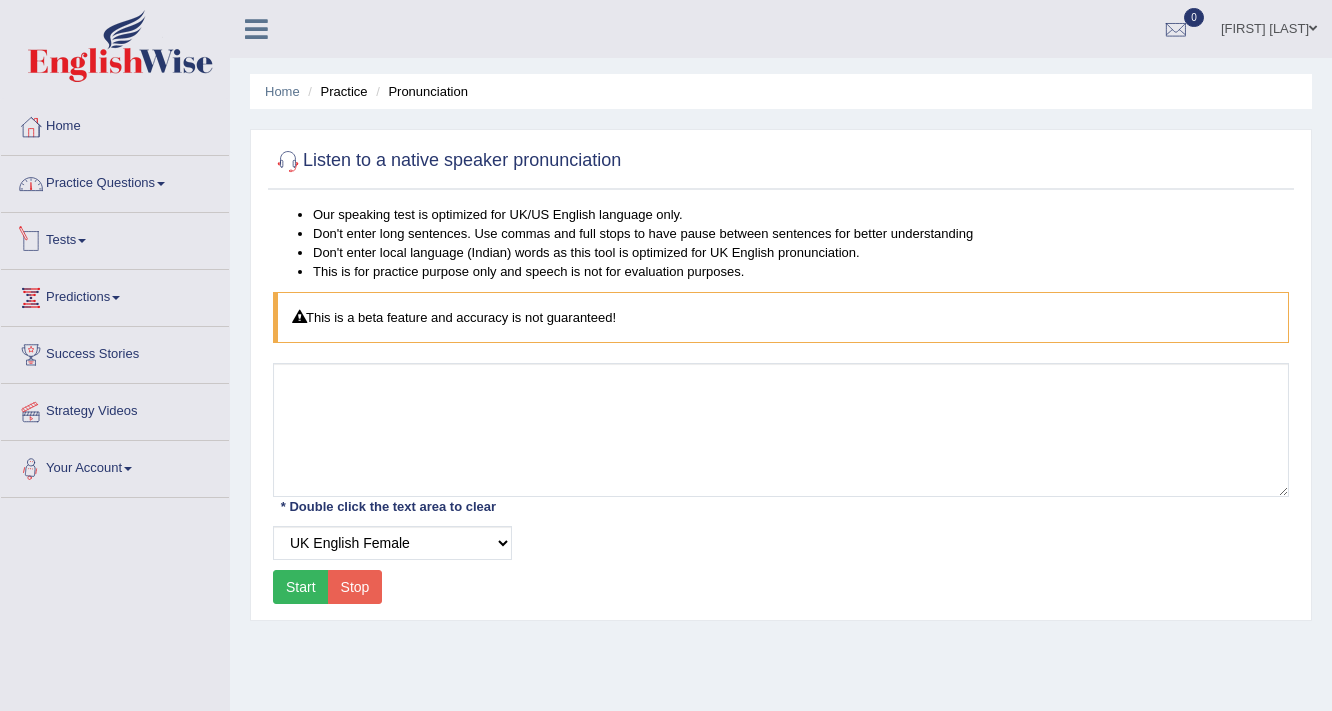 click on "Practice Questions" at bounding box center [115, 181] 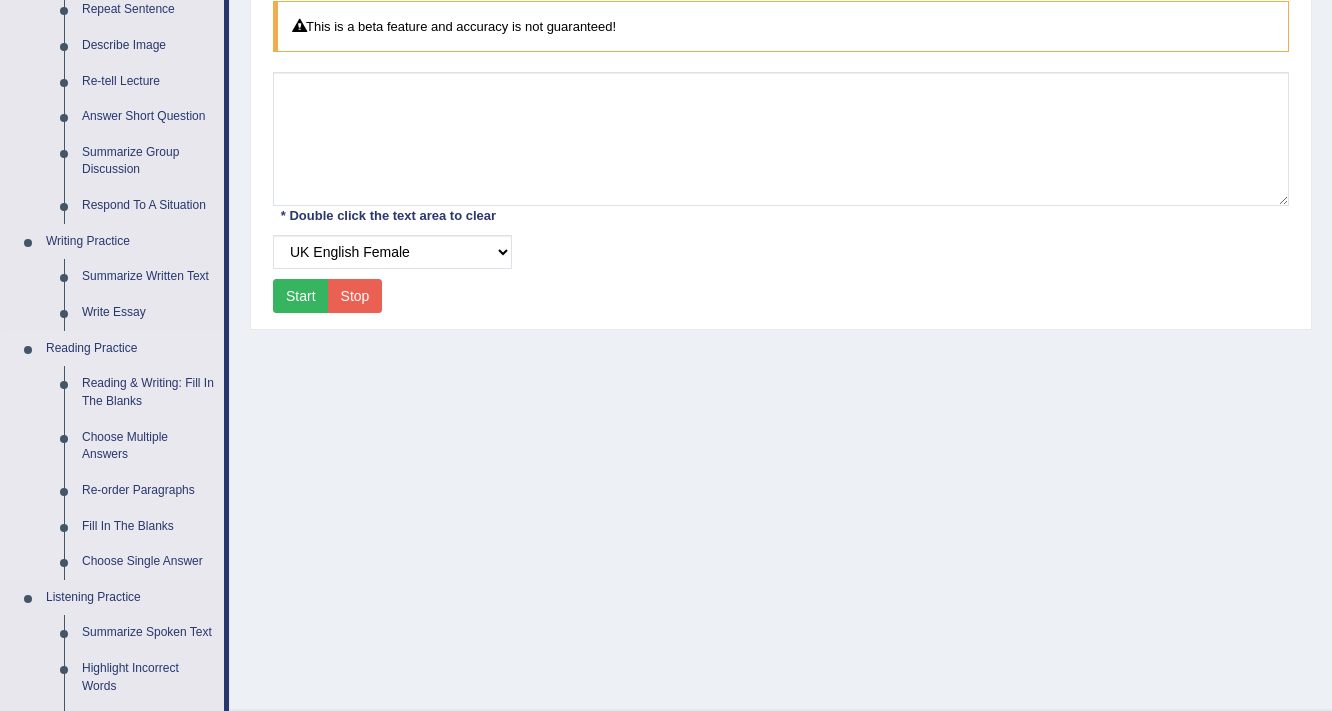 scroll, scrollTop: 320, scrollLeft: 0, axis: vertical 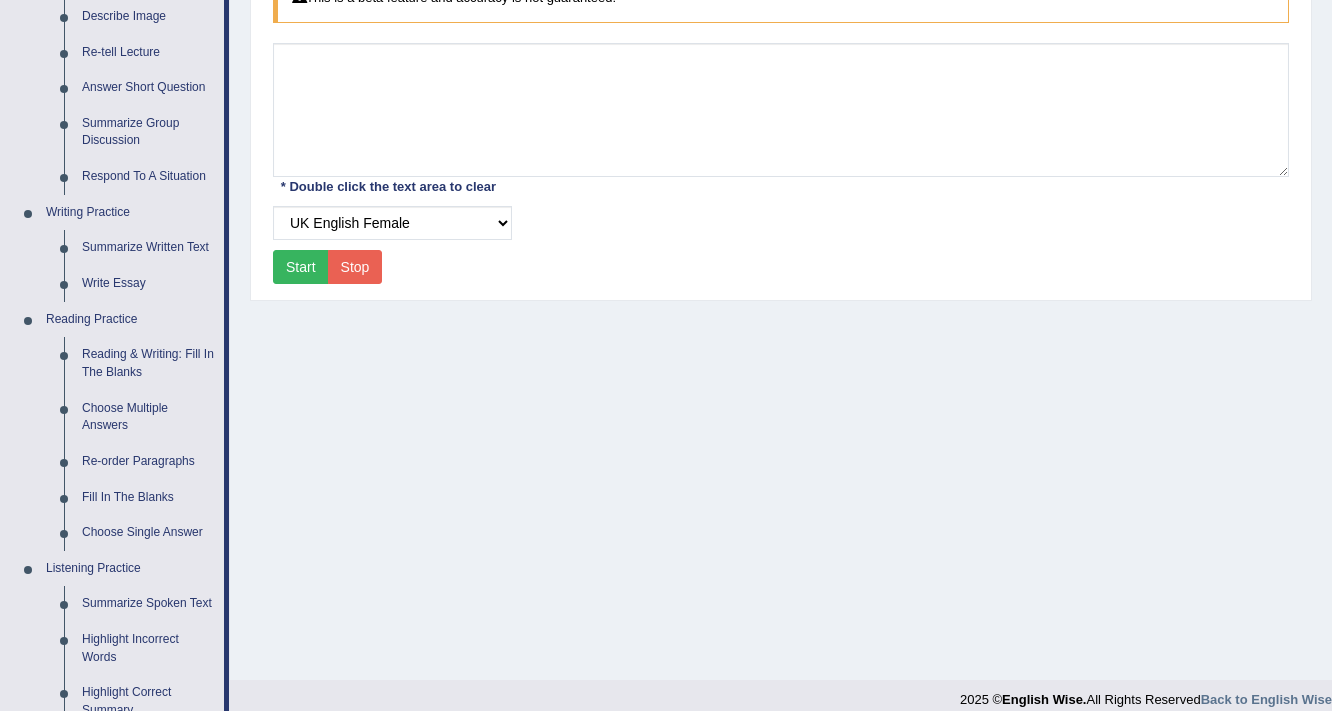 drag, startPoint x: 160, startPoint y: 446, endPoint x: 356, endPoint y: 437, distance: 196.20653 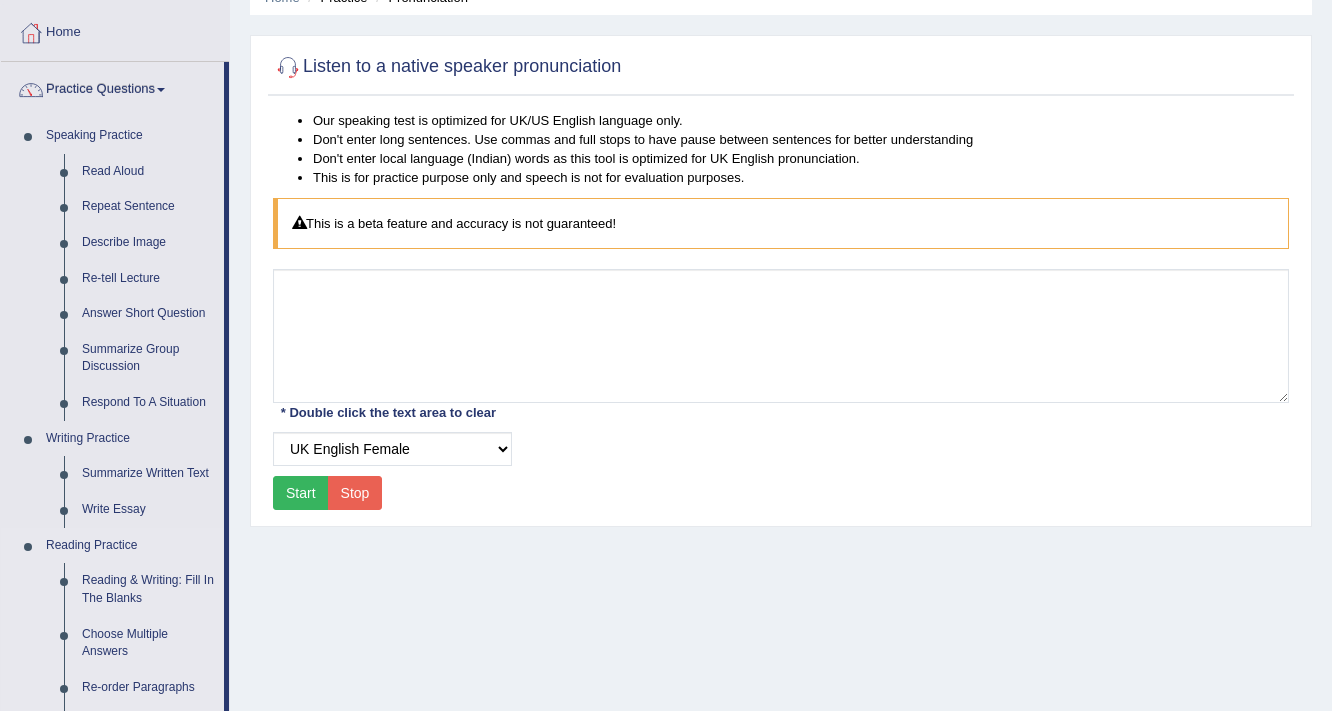 scroll, scrollTop: 80, scrollLeft: 0, axis: vertical 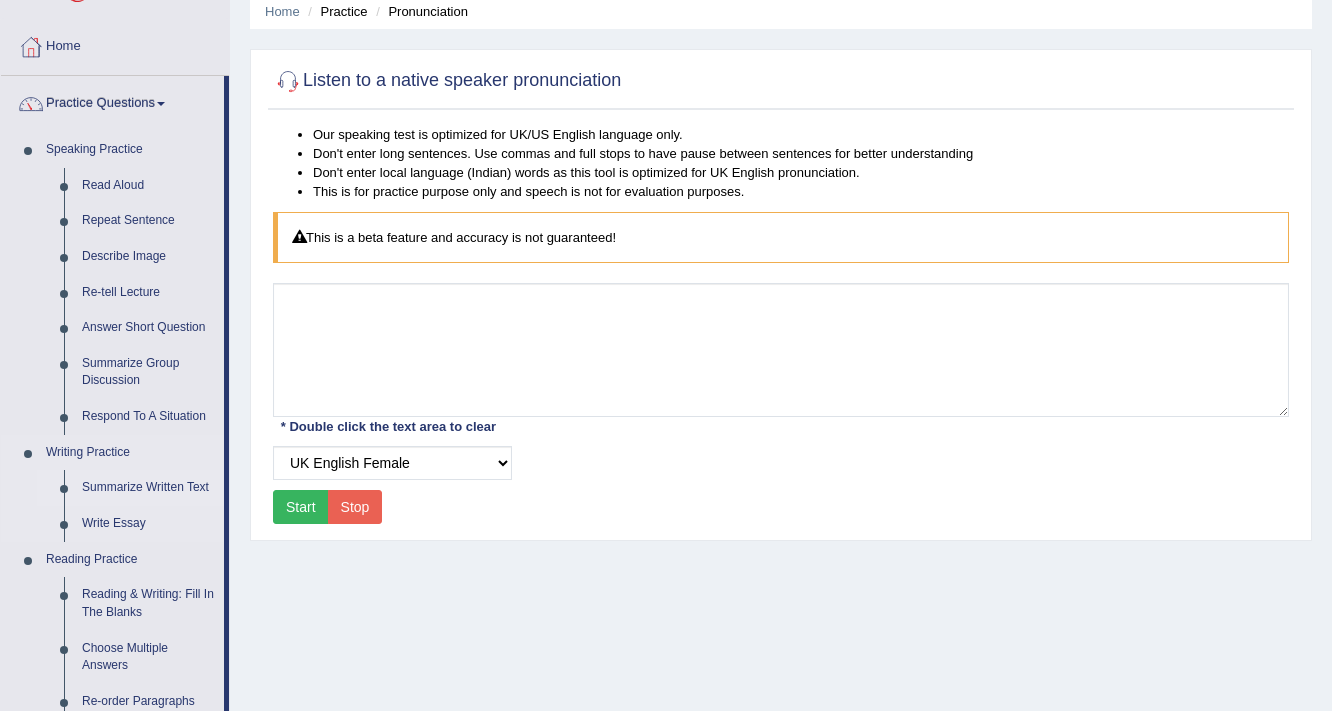 click on "Summarize Written Text" at bounding box center (148, 488) 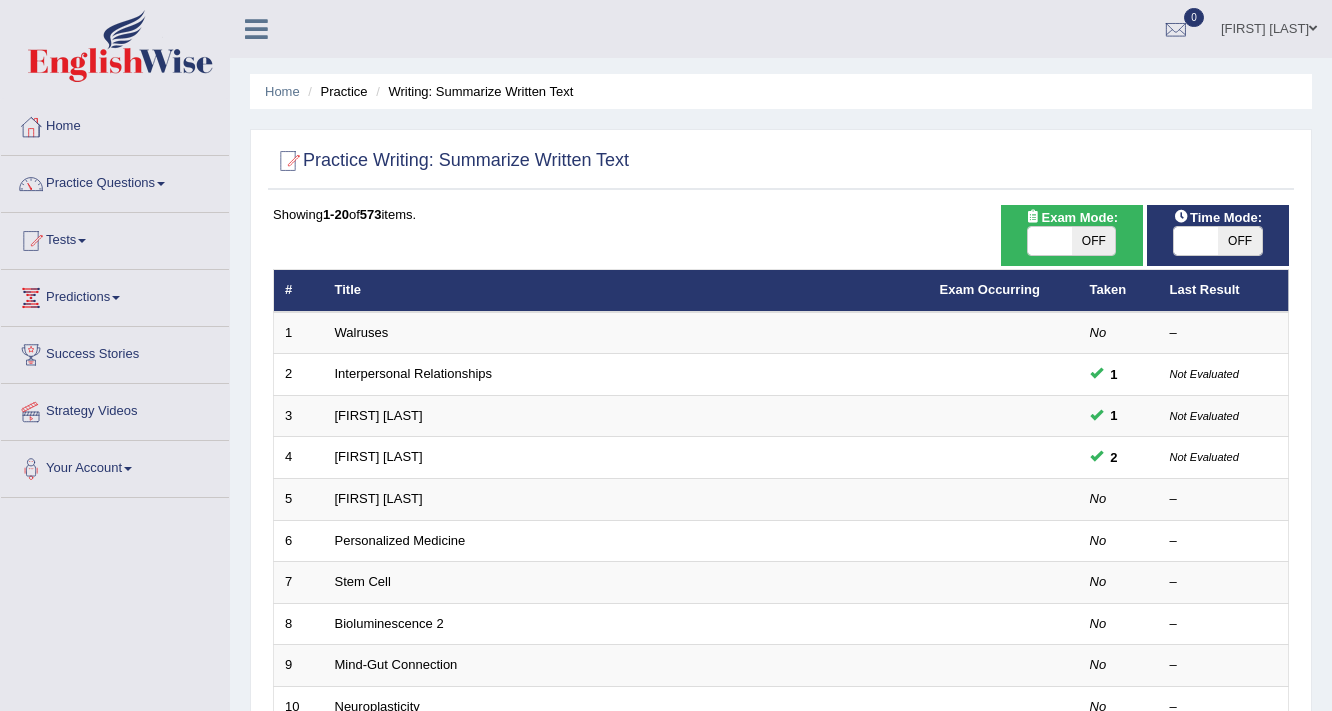 scroll, scrollTop: 0, scrollLeft: 0, axis: both 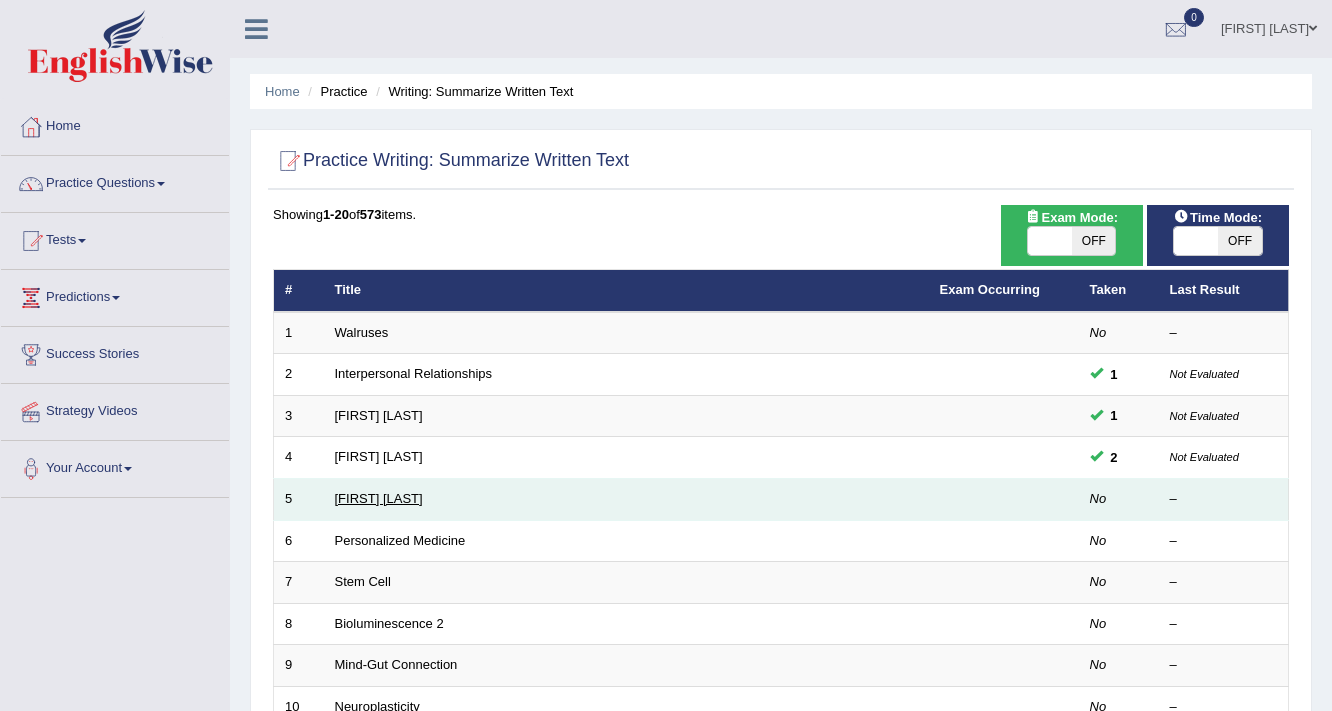 click on "[FIRST] [LAST]" at bounding box center (379, 498) 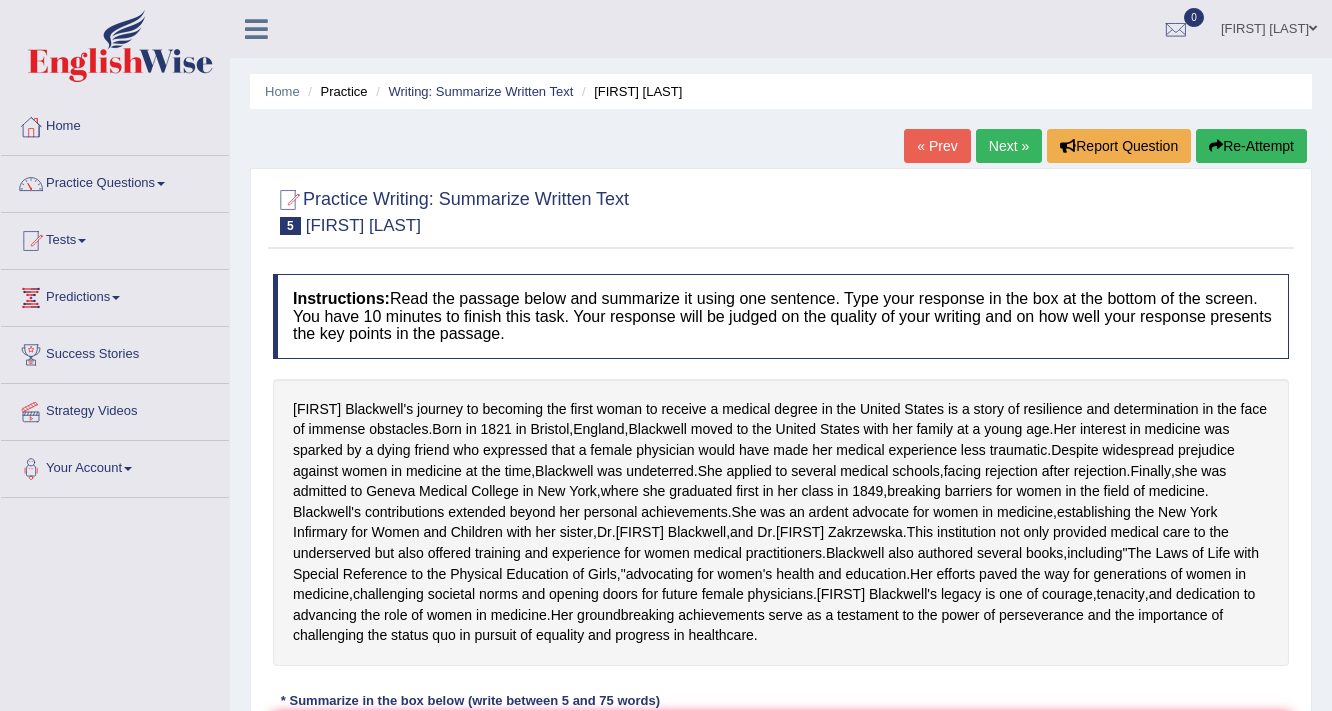 scroll, scrollTop: 0, scrollLeft: 0, axis: both 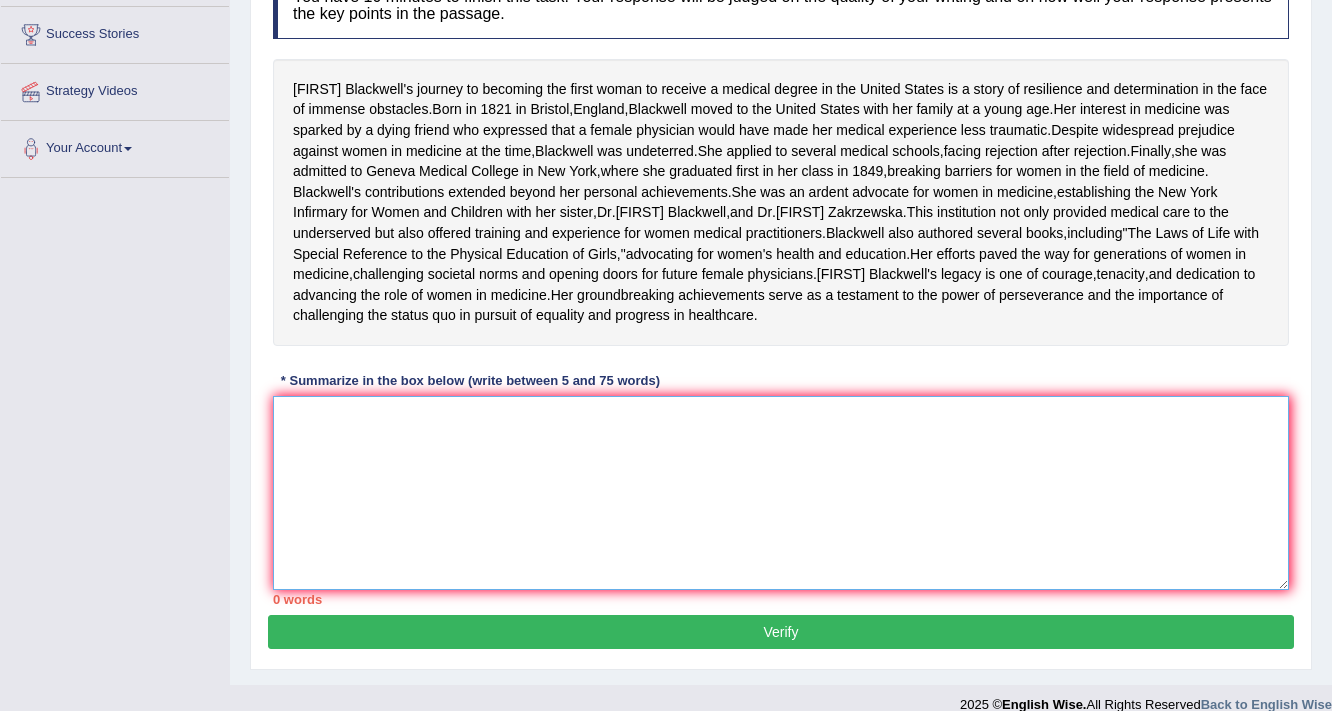 click at bounding box center (781, 493) 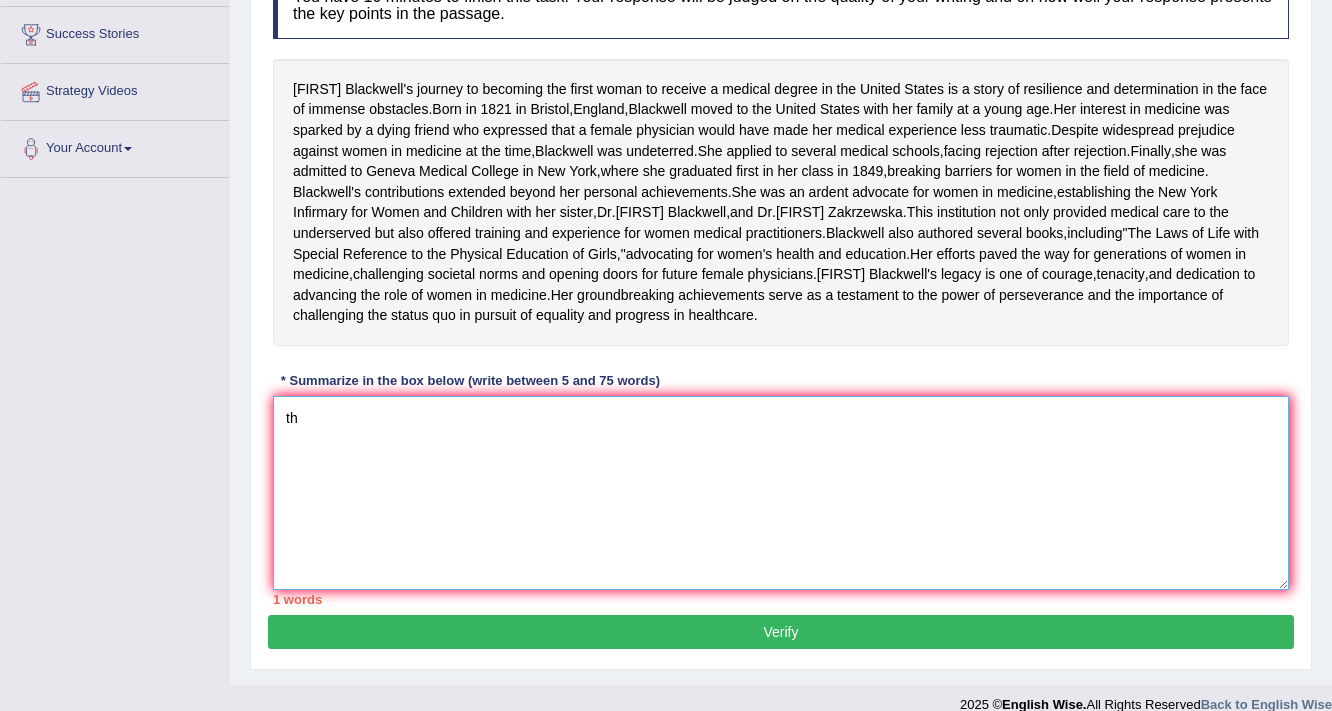 type on "t" 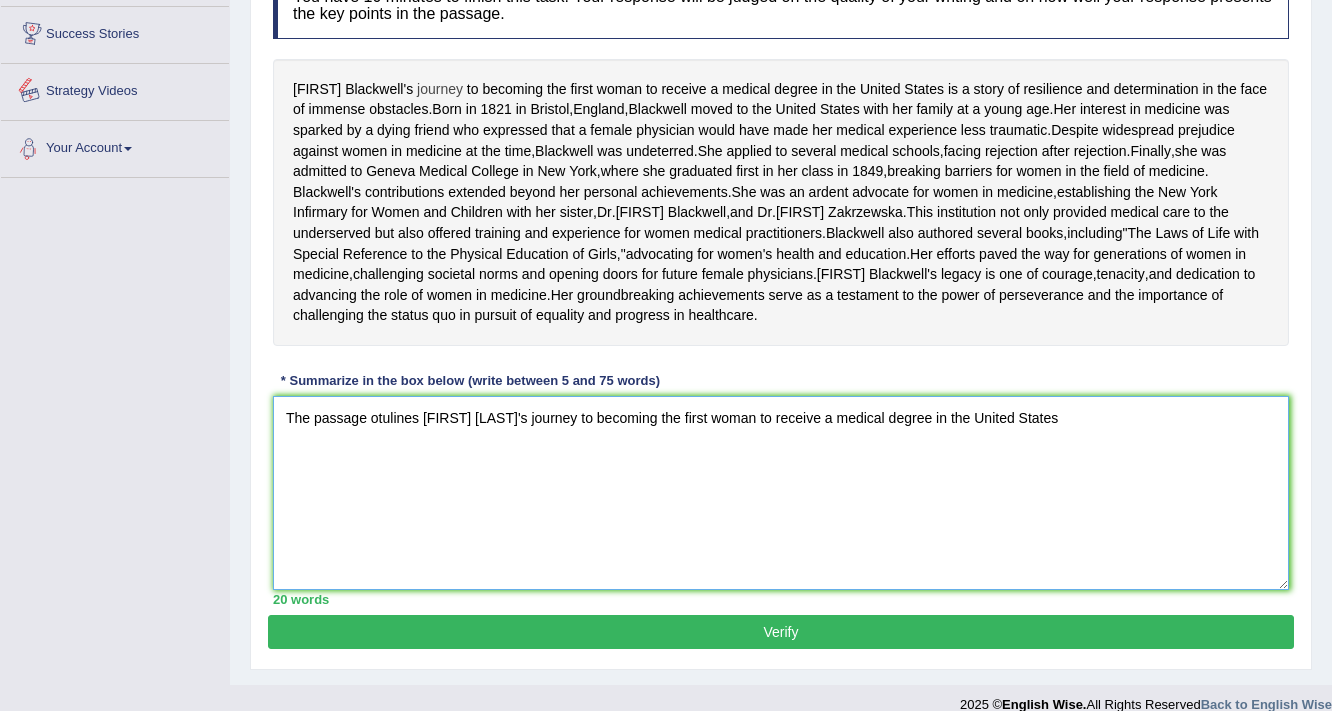 type on "The passage otulines [FIRST] [LAST]'s journey to becoming the first woman to receive a medical degree in the United States" 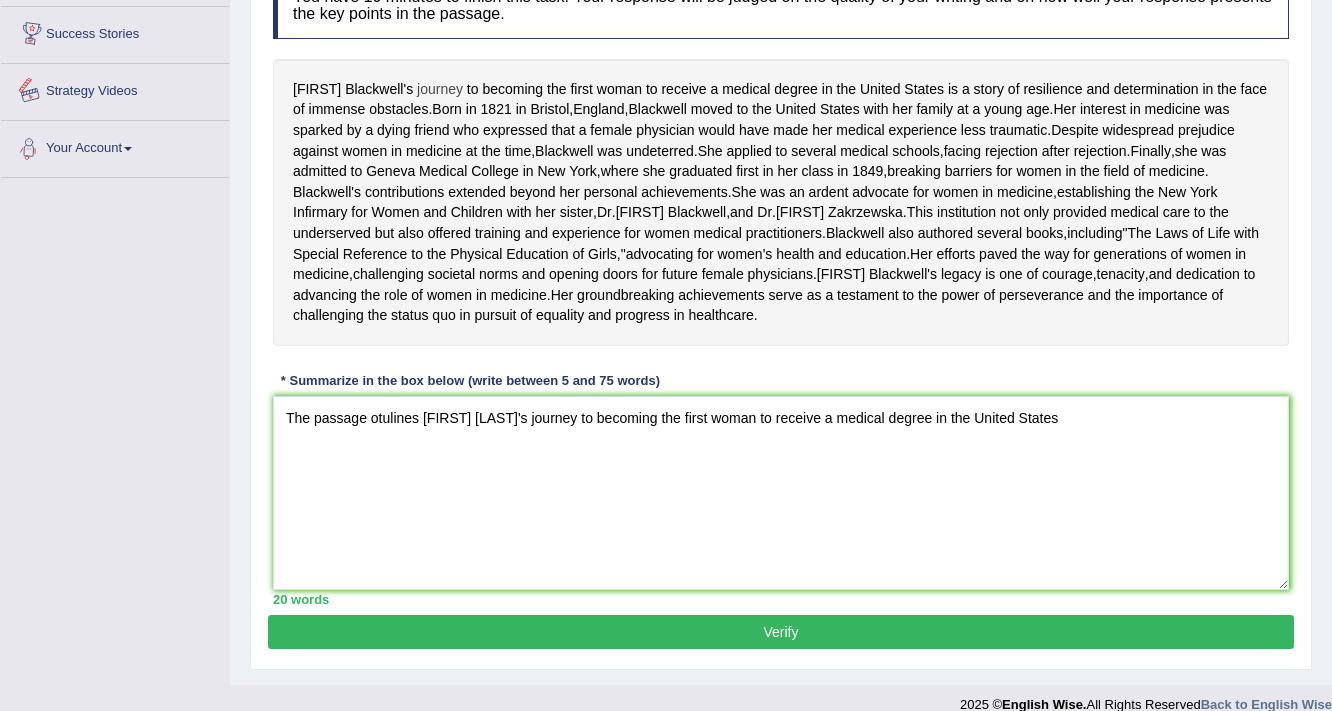 click on "journey" at bounding box center (440, 89) 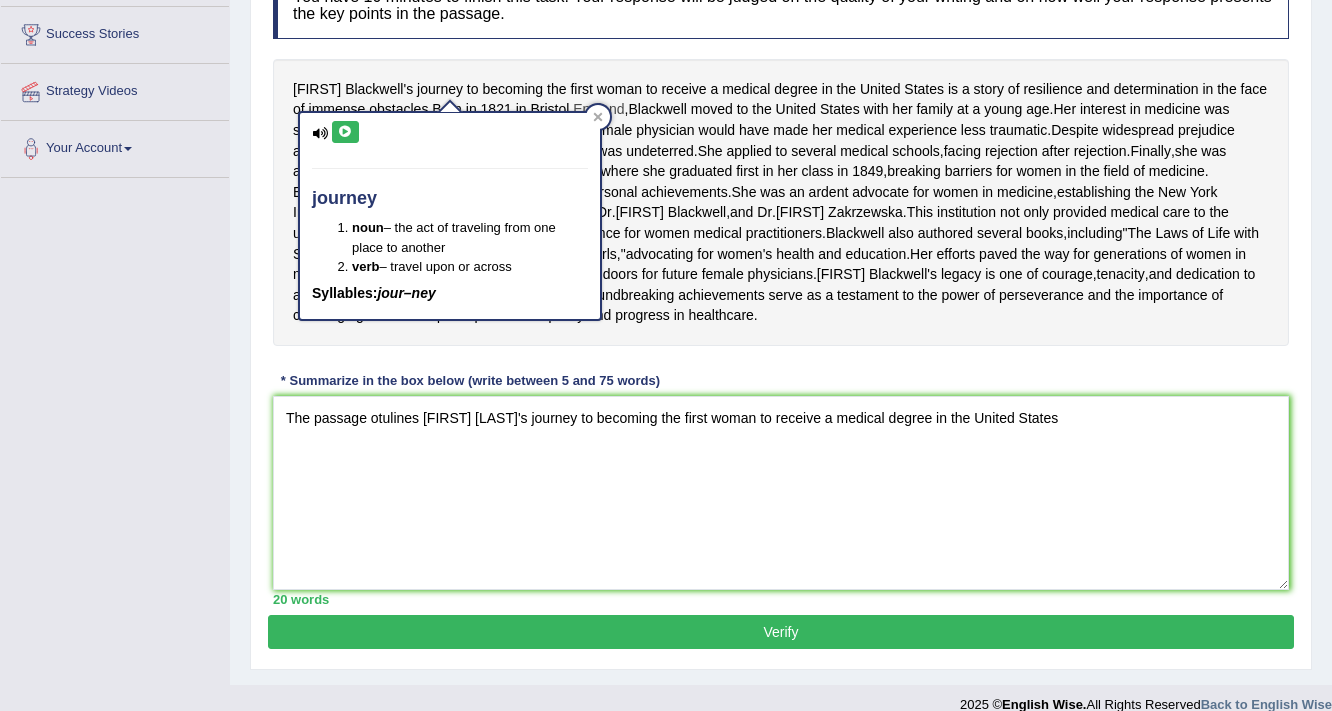 click on "England" at bounding box center (598, 109) 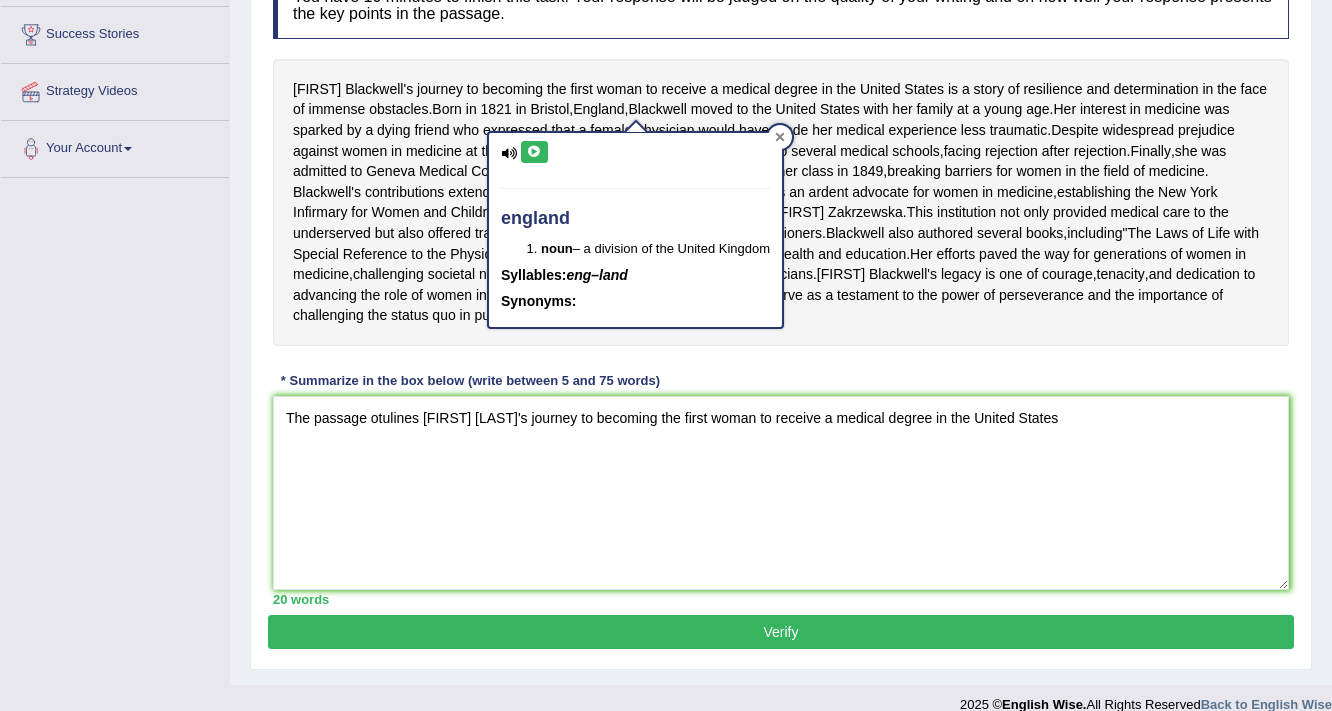 click 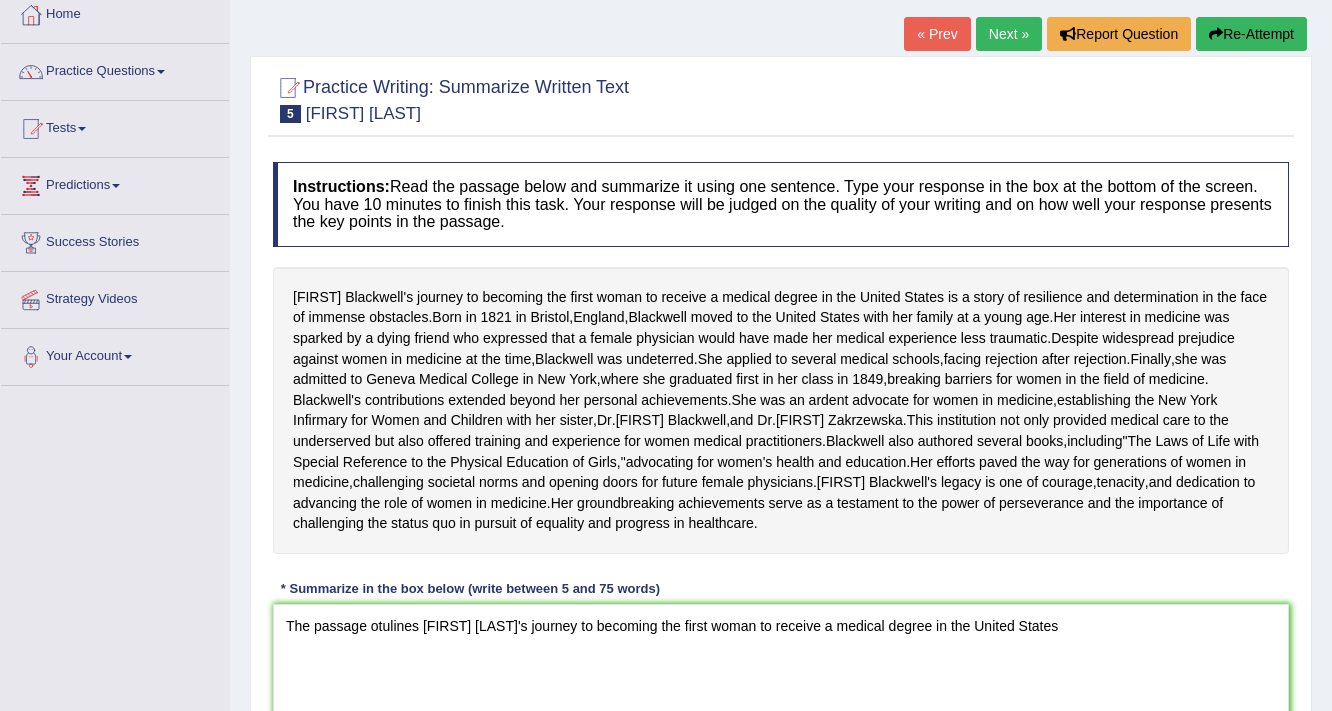 scroll, scrollTop: 0, scrollLeft: 0, axis: both 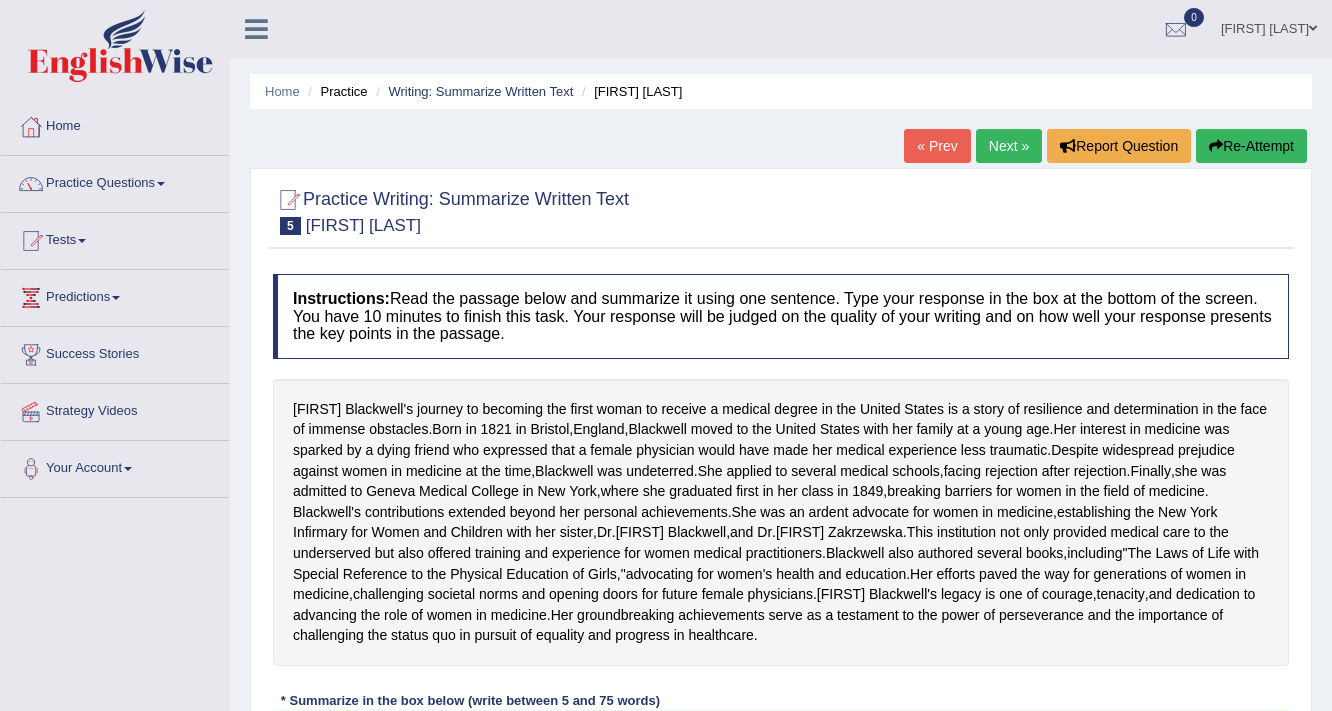 click at bounding box center (1313, 28) 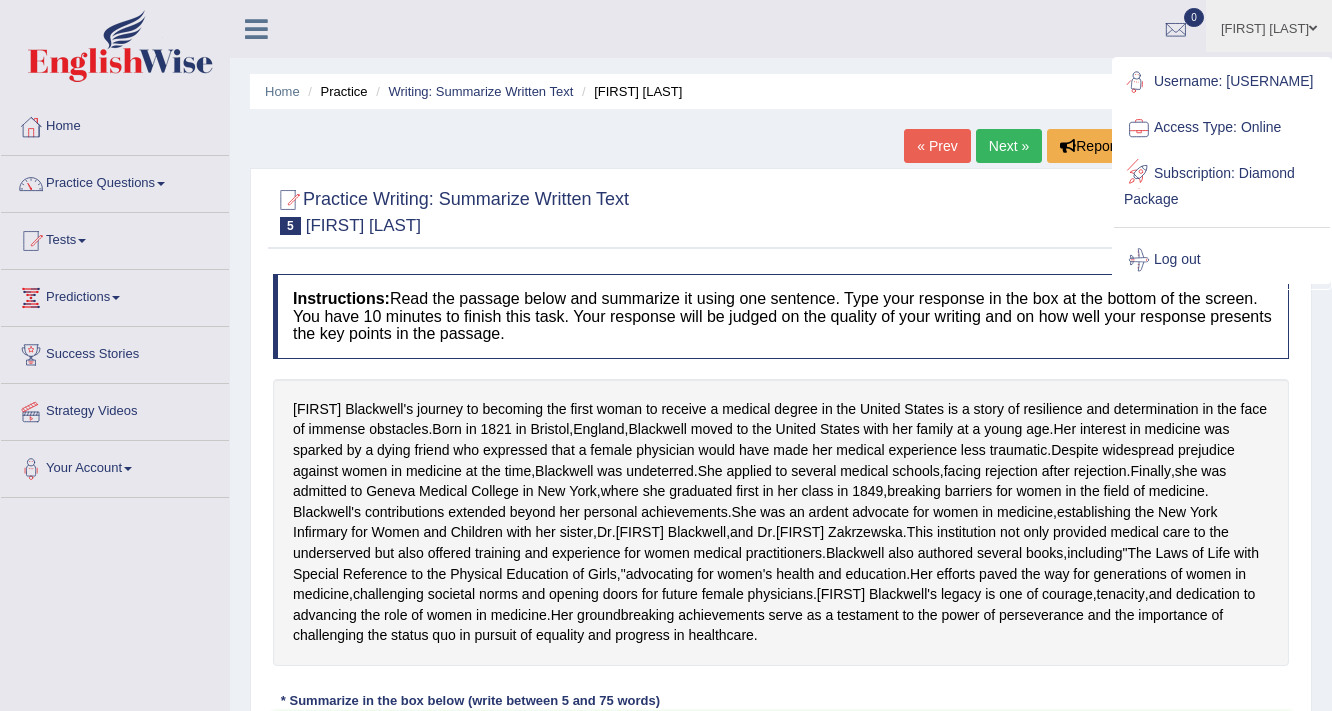click on "Log out" at bounding box center [1222, 260] 